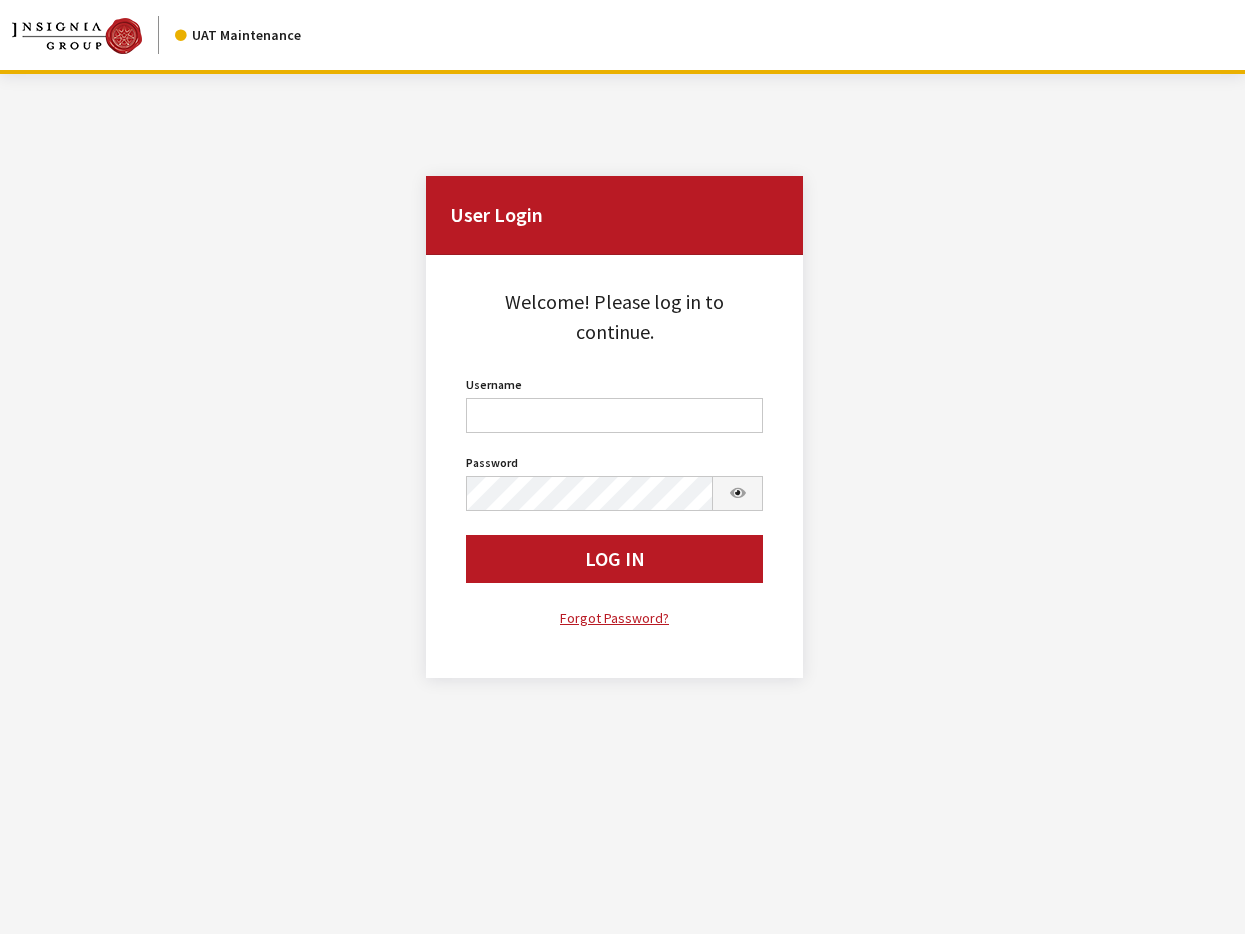 scroll, scrollTop: 0, scrollLeft: 0, axis: both 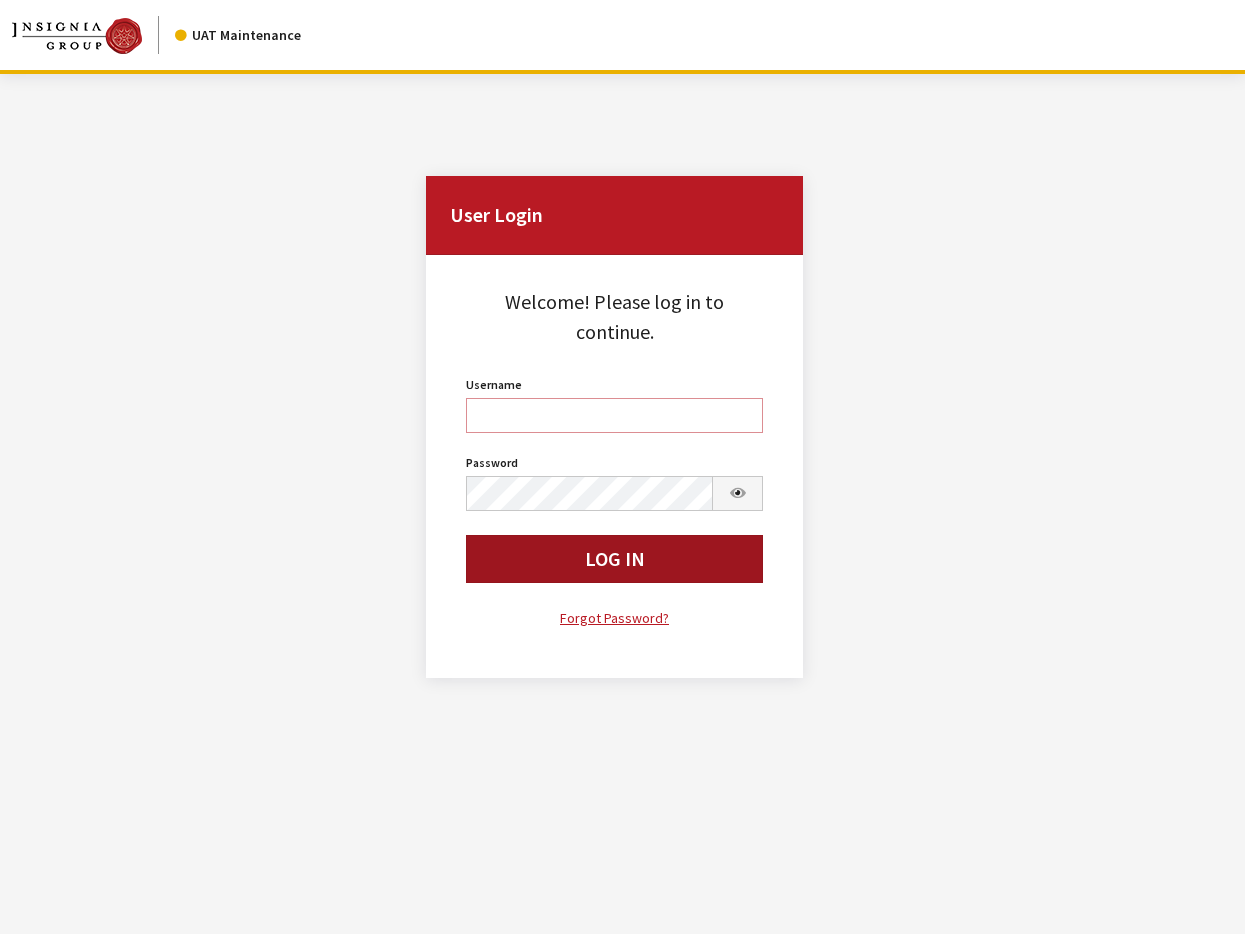 type on "[FIRST]" 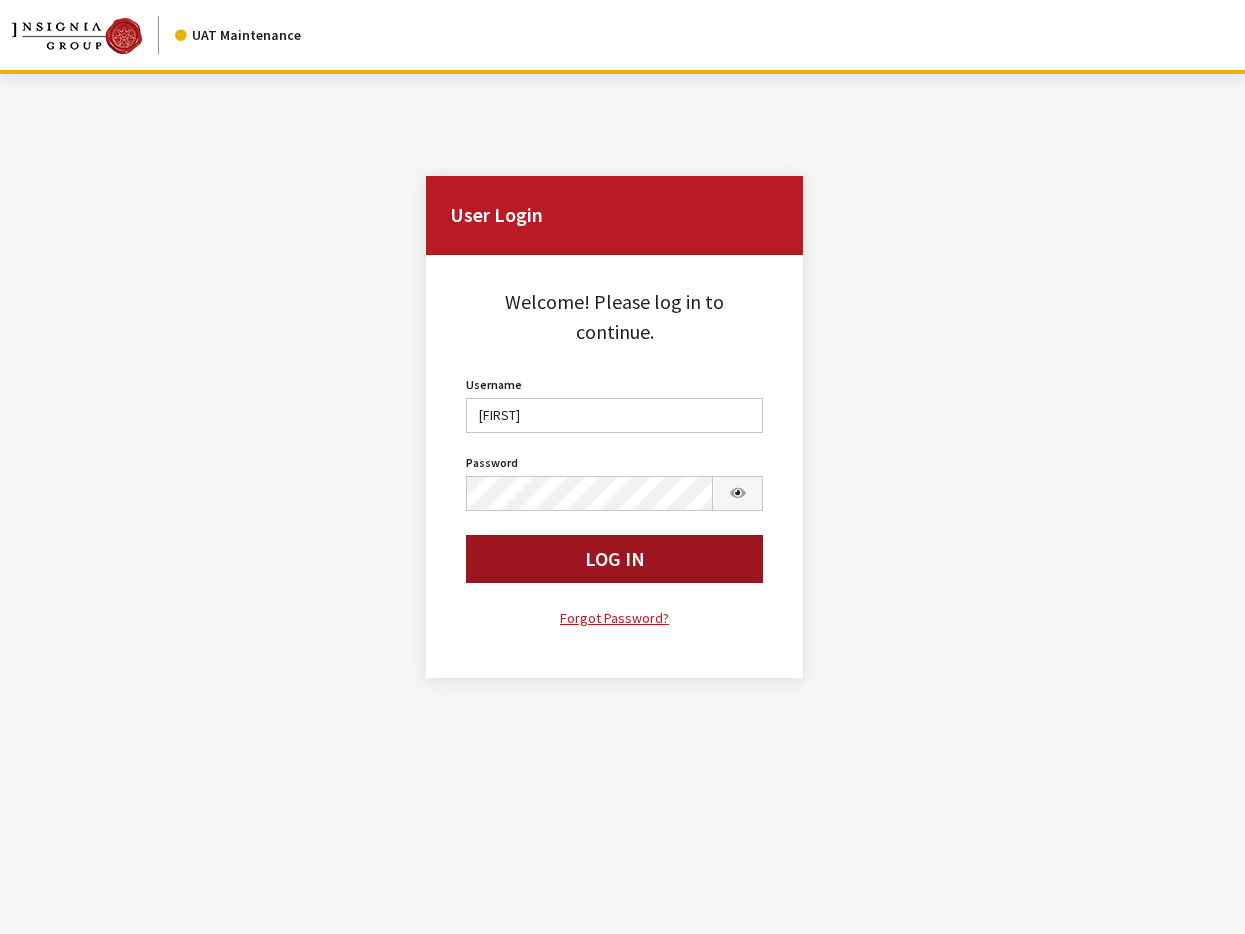 click on "Log In" at bounding box center [615, 559] 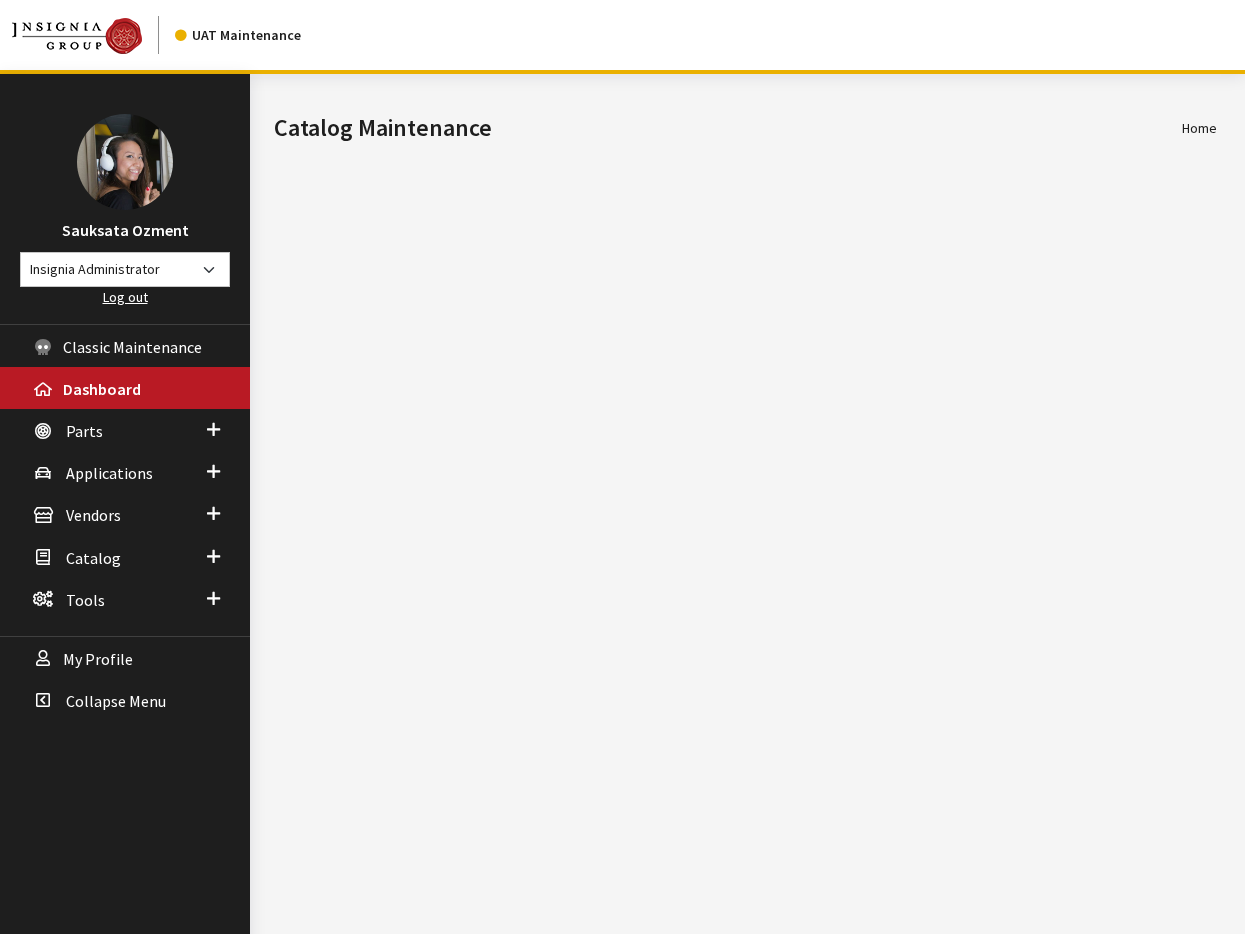 scroll, scrollTop: 0, scrollLeft: 0, axis: both 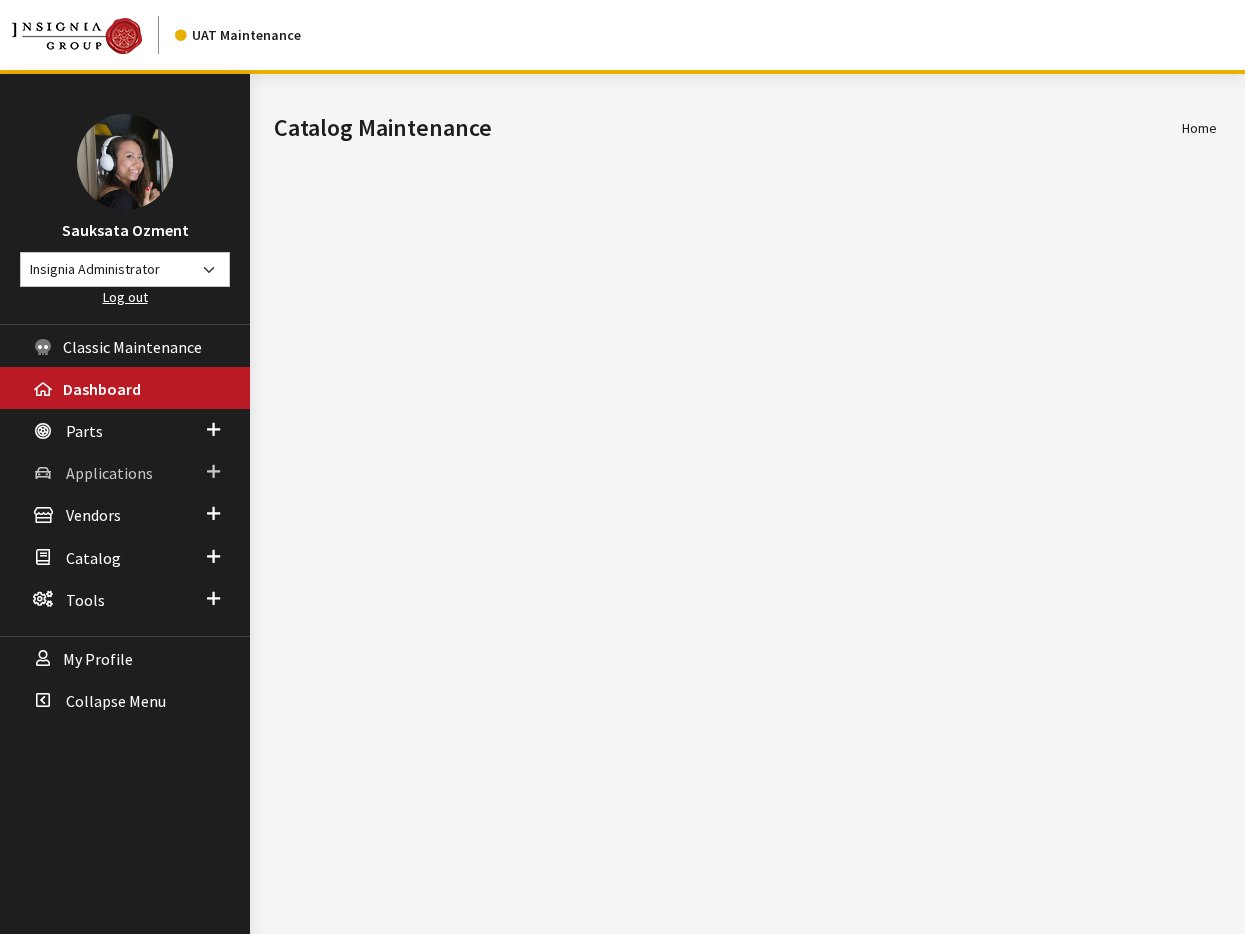 click on "Applications" at bounding box center (109, 473) 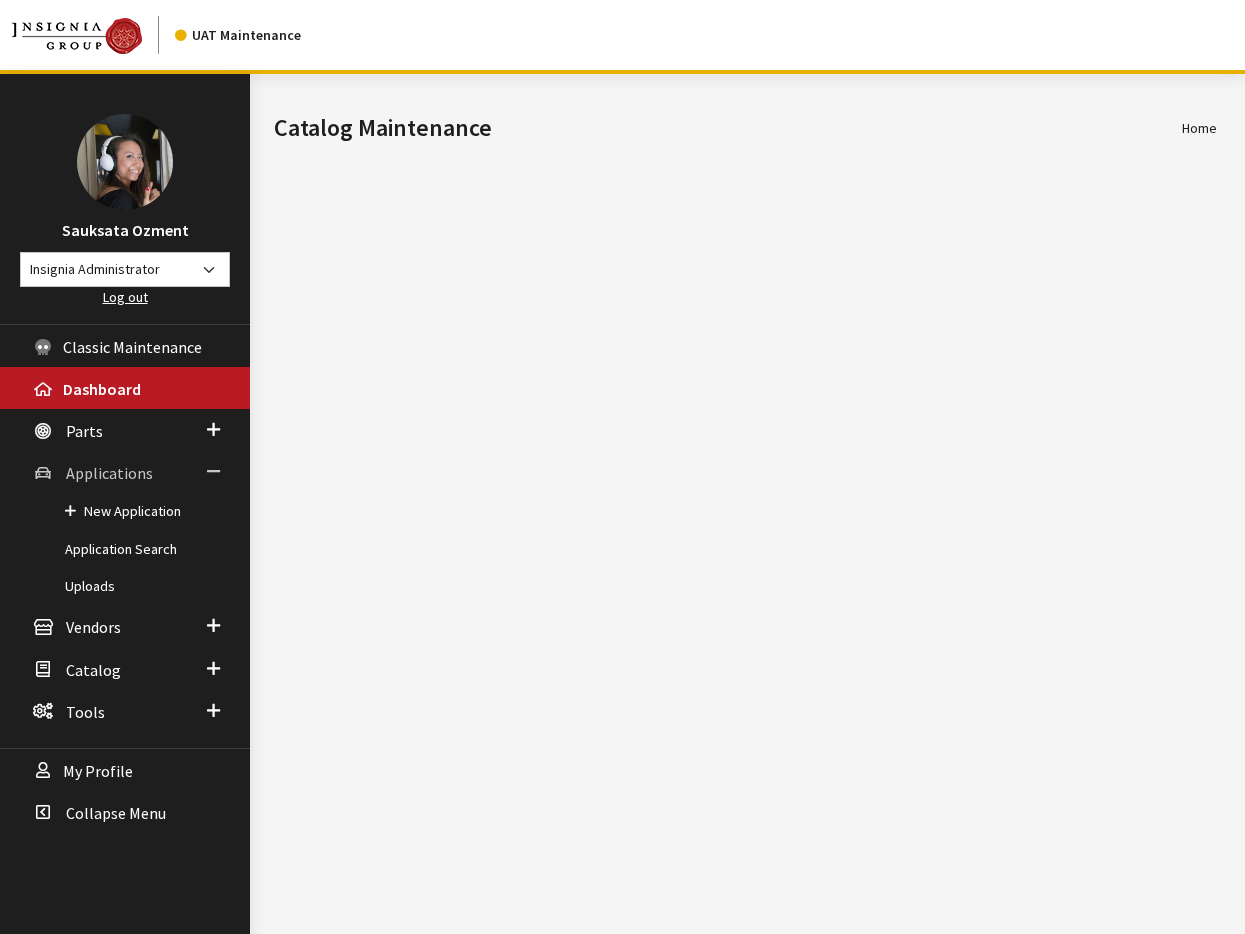 click on "Applications" at bounding box center [109, 473] 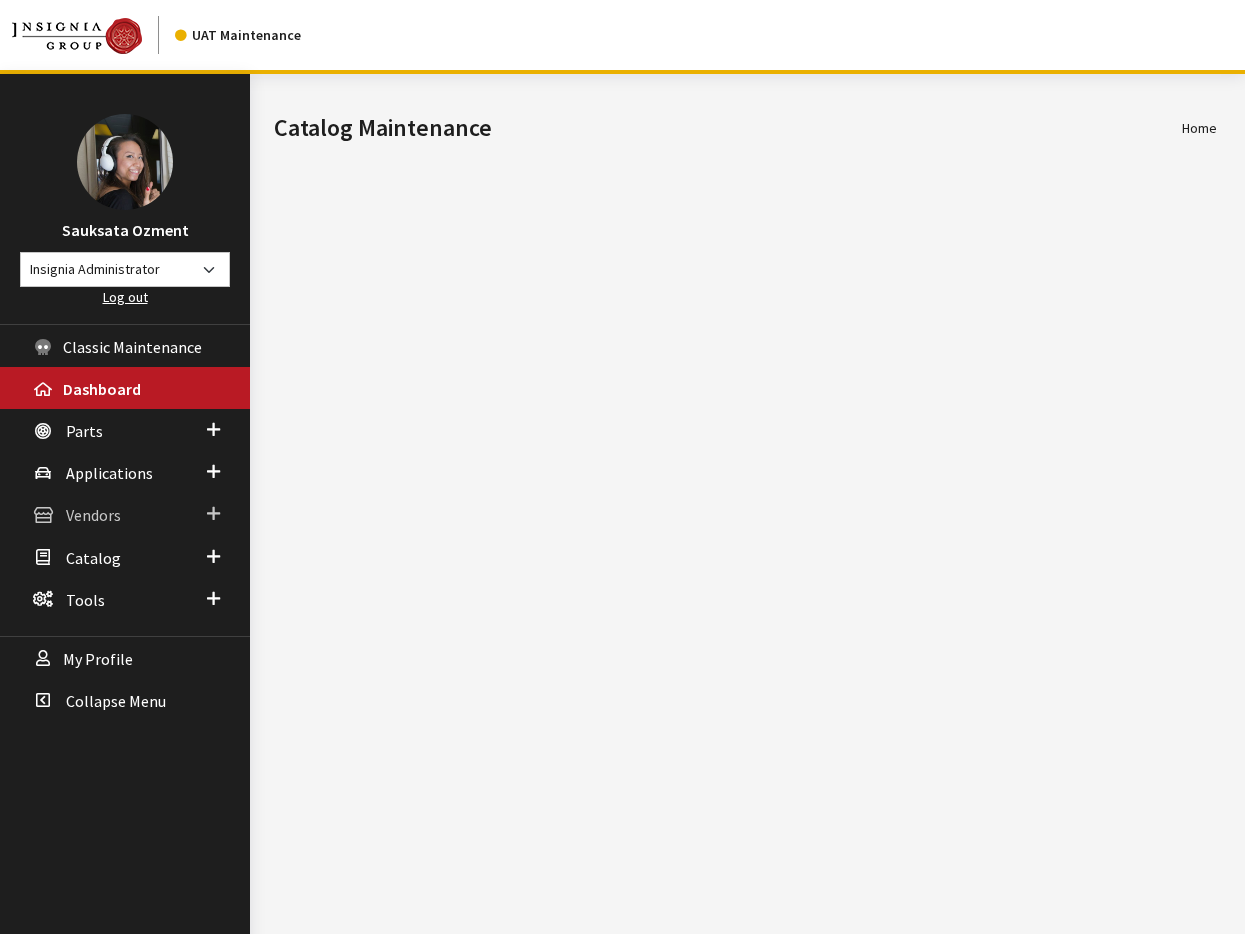 click on "Vendors" at bounding box center (93, 516) 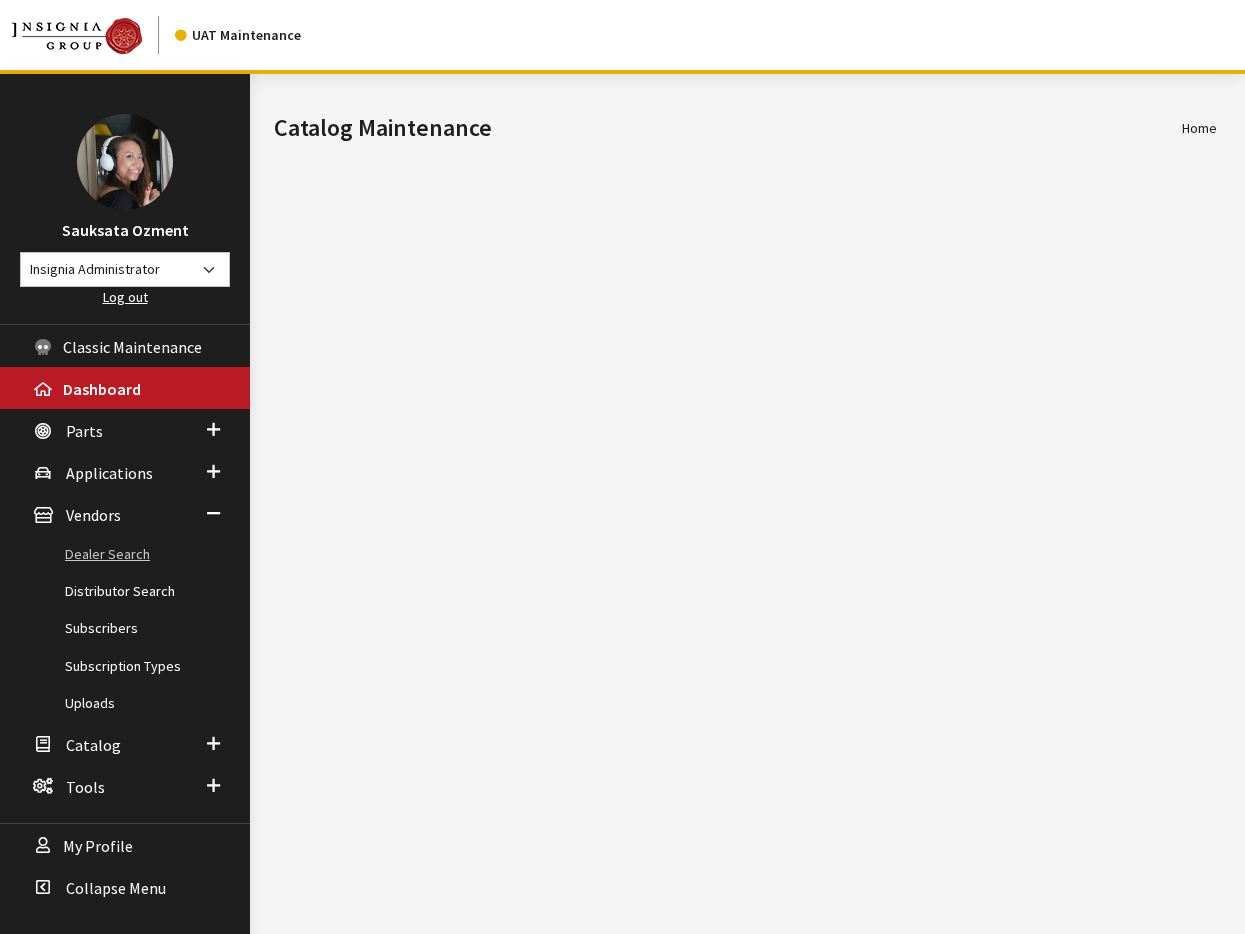 click on "Dealer Search" at bounding box center [125, 554] 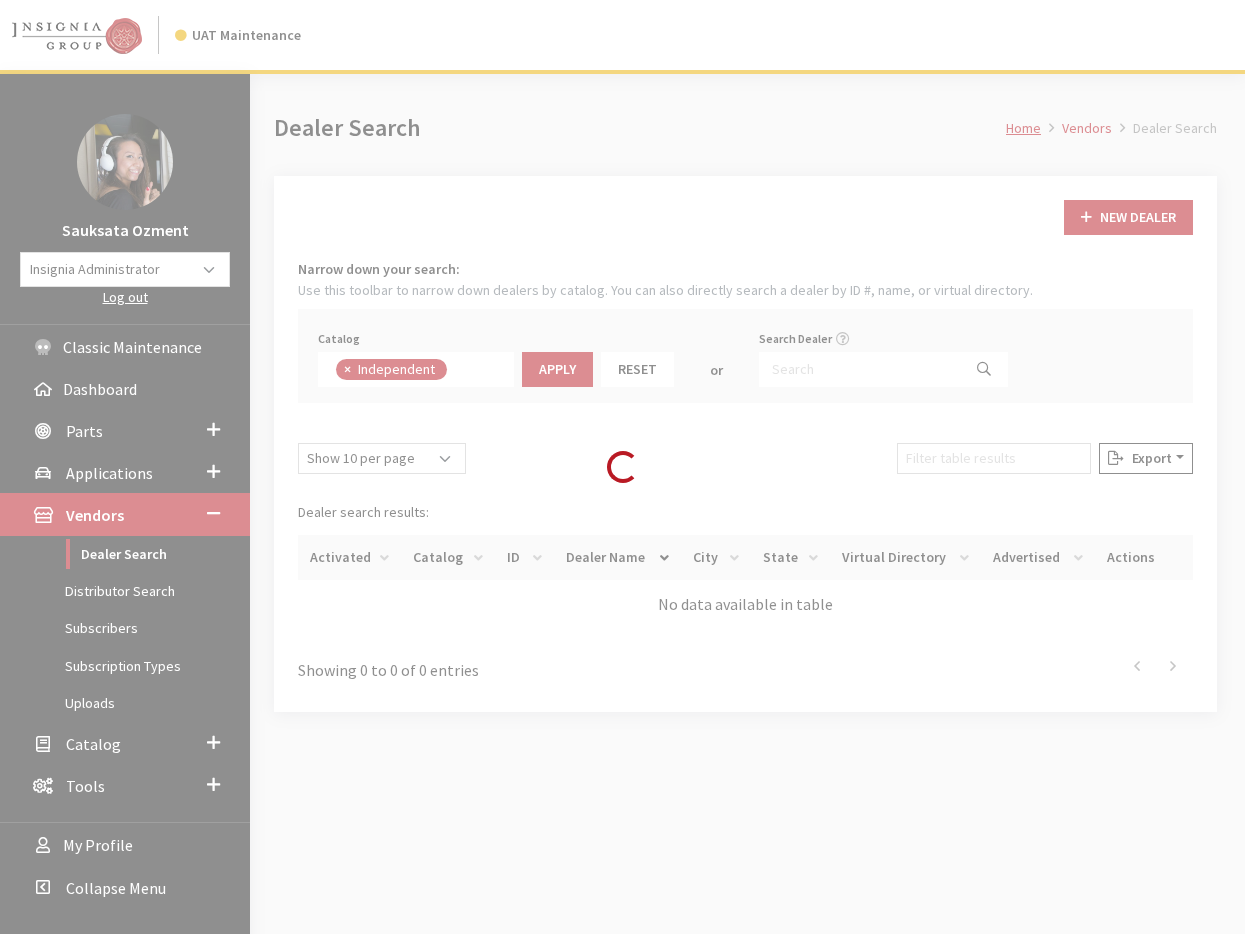 scroll, scrollTop: 0, scrollLeft: 0, axis: both 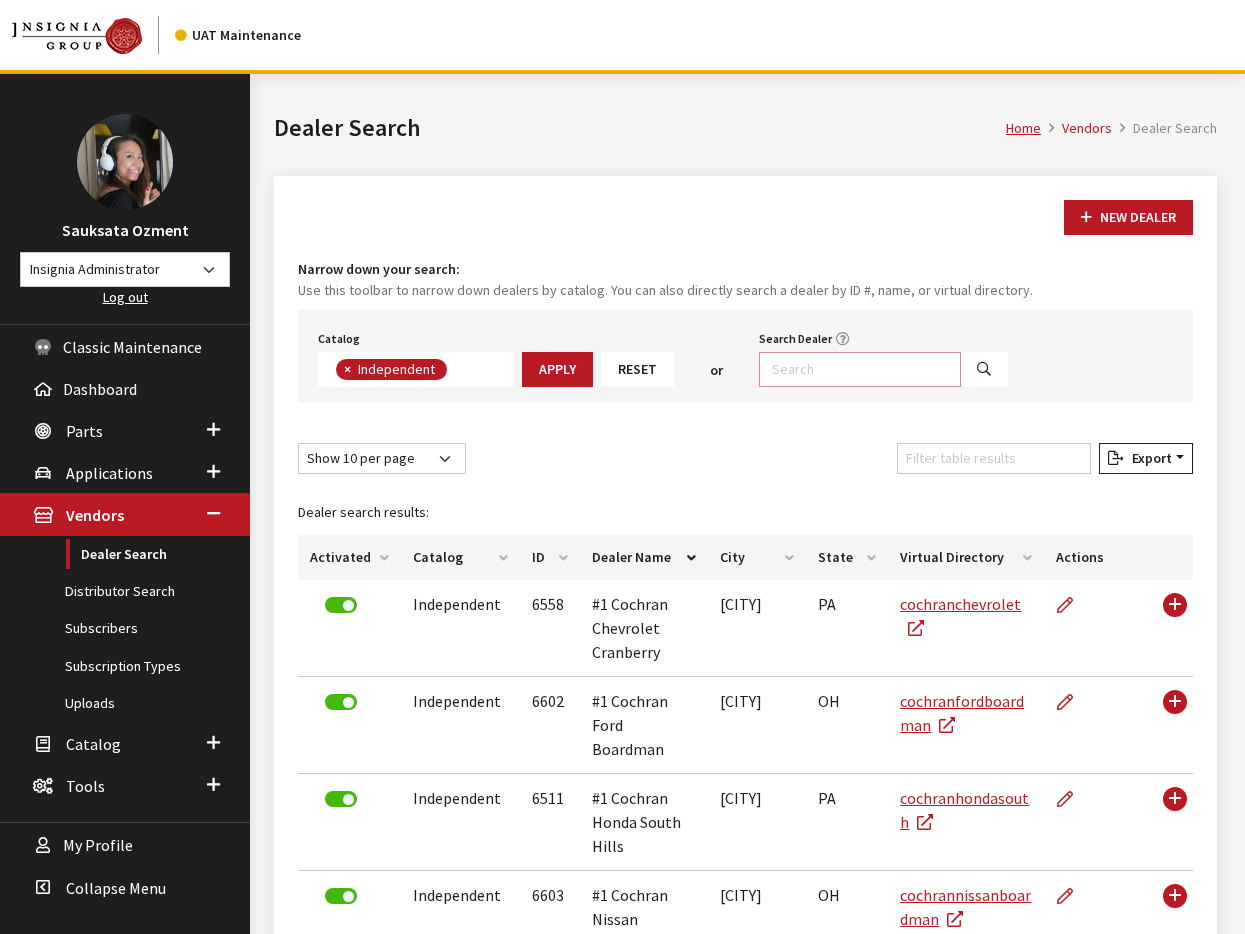 click on "Search Dealer" at bounding box center [860, 369] 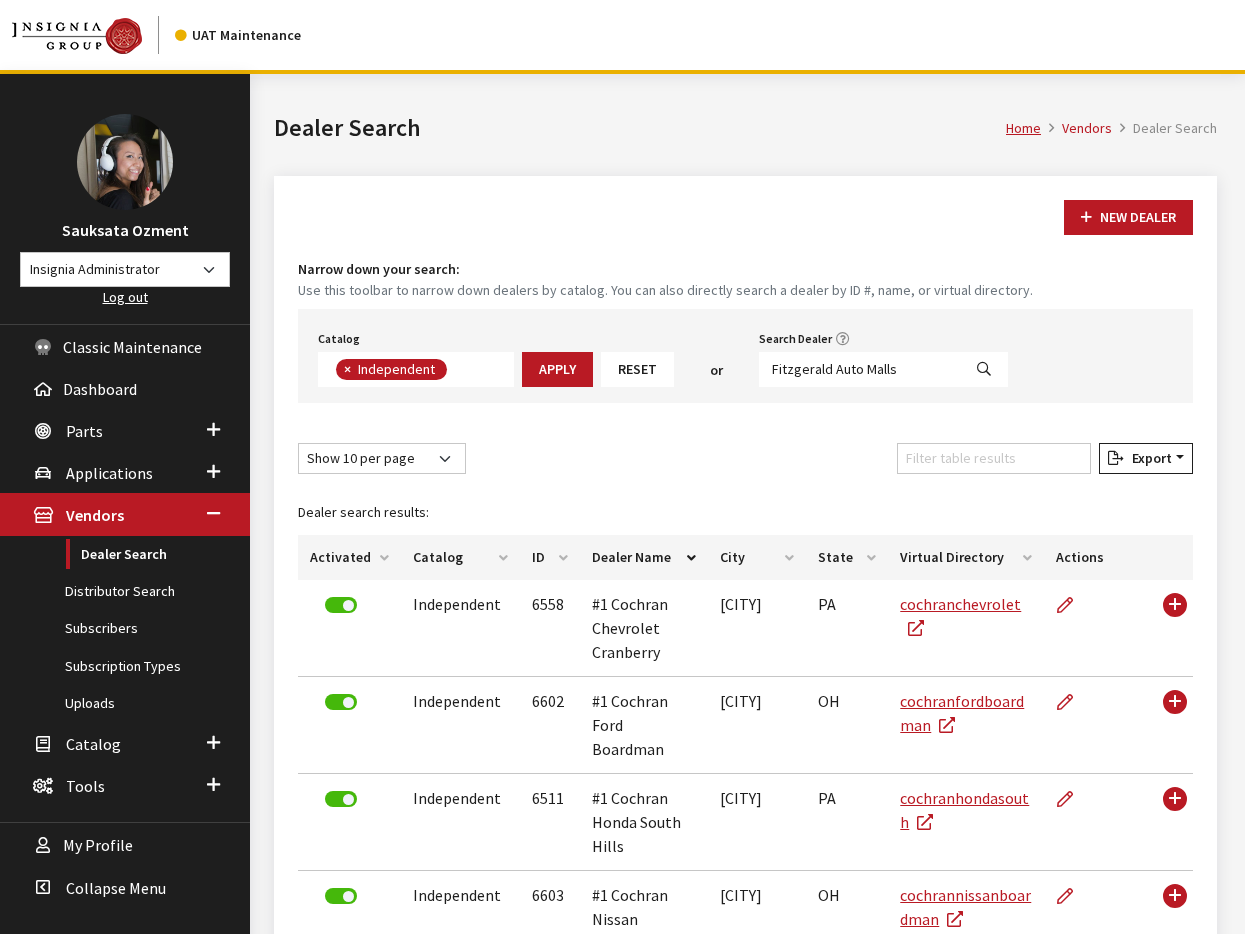 click at bounding box center (984, 370) 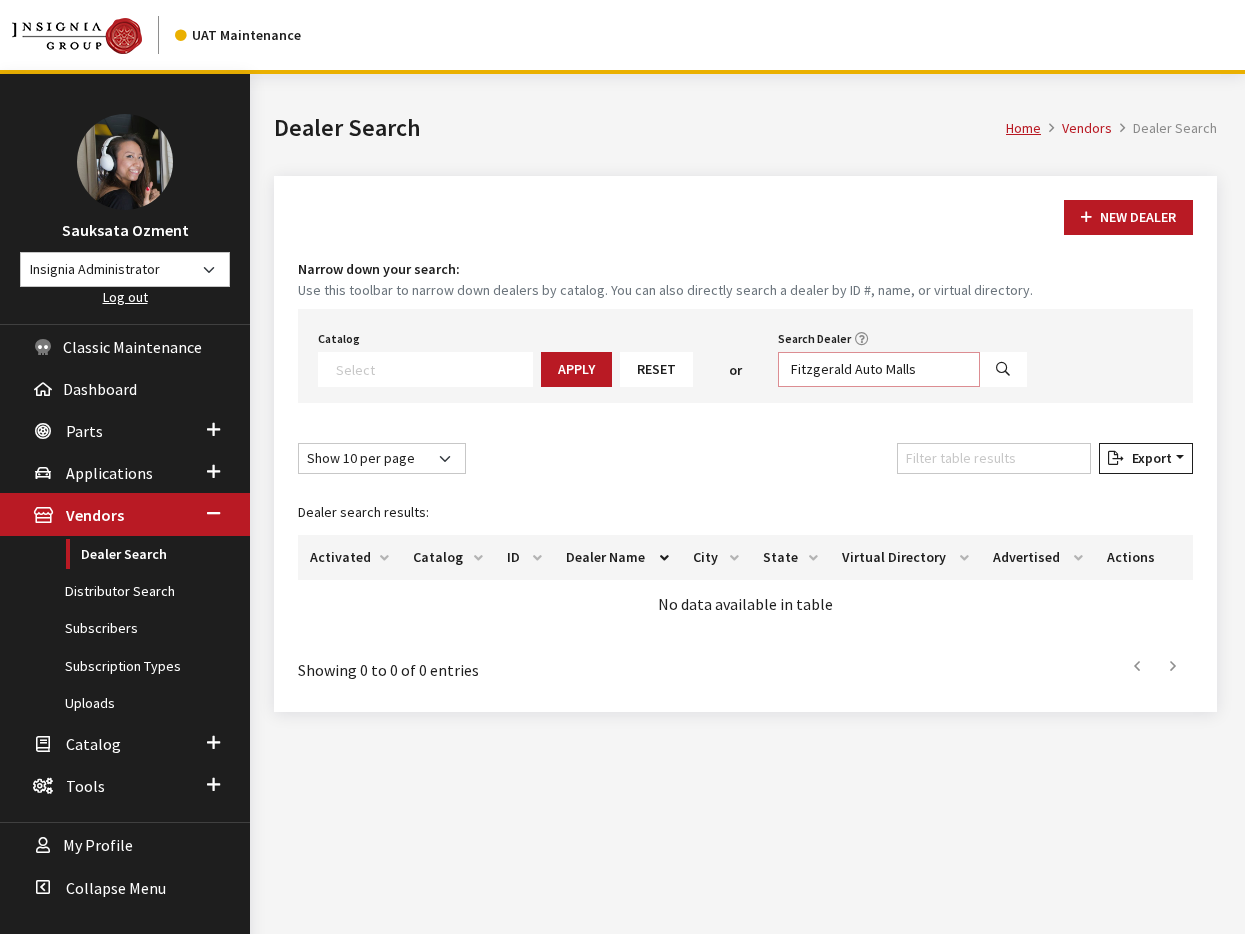 click on "Fitzgerald Auto Malls" at bounding box center (879, 369) 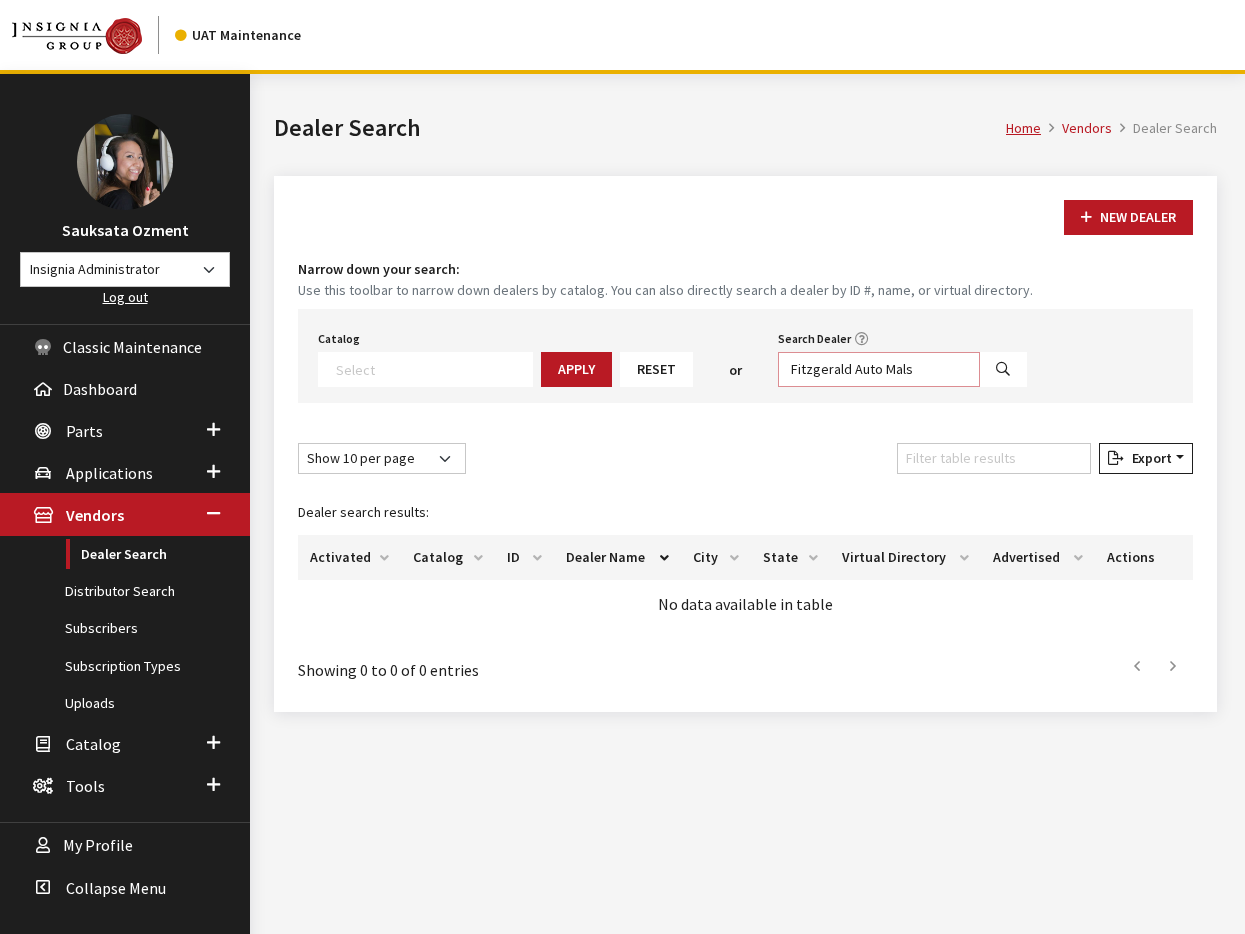 click on "Fitzgerald Auto Mals" at bounding box center [879, 369] 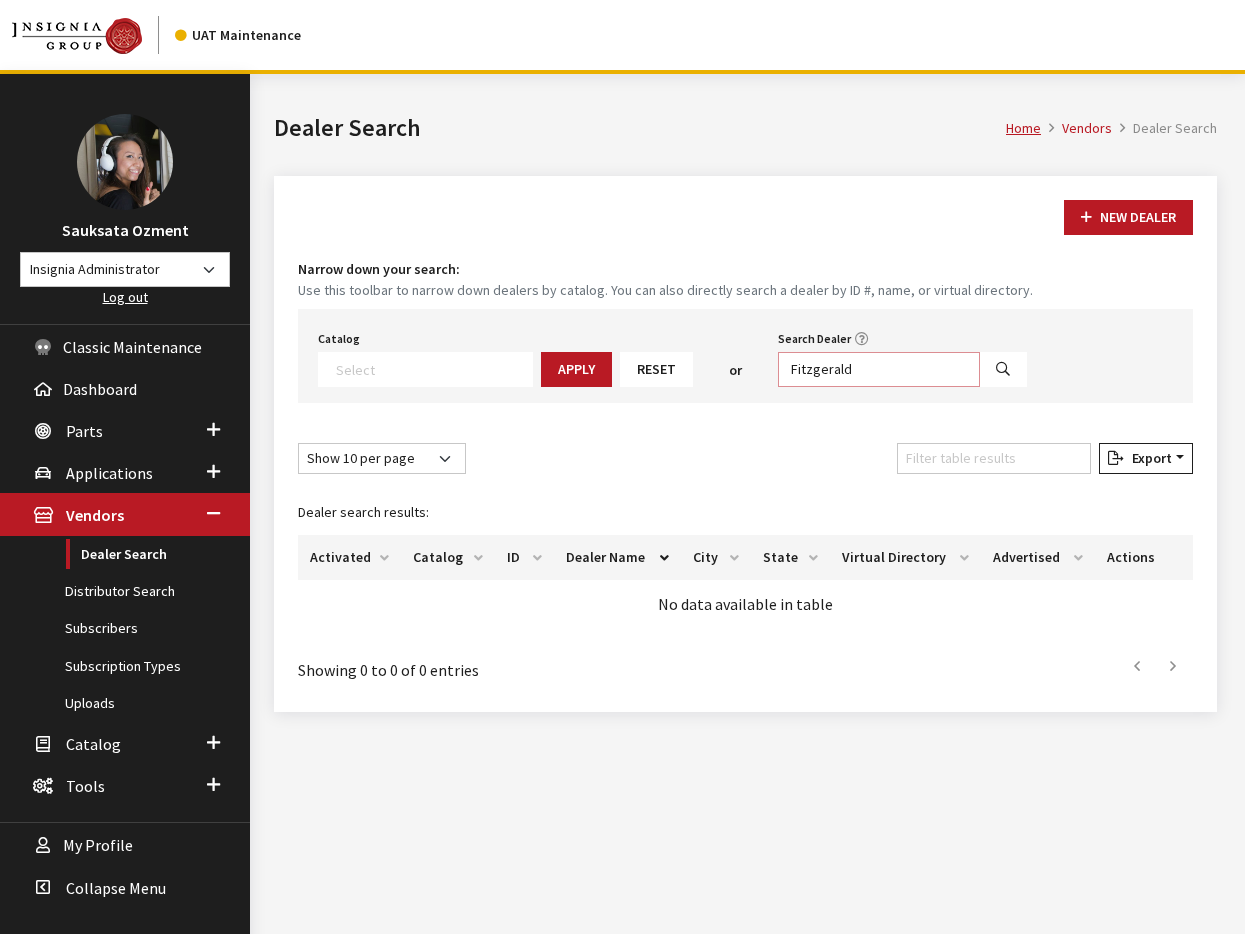 type on "Fitzgerald" 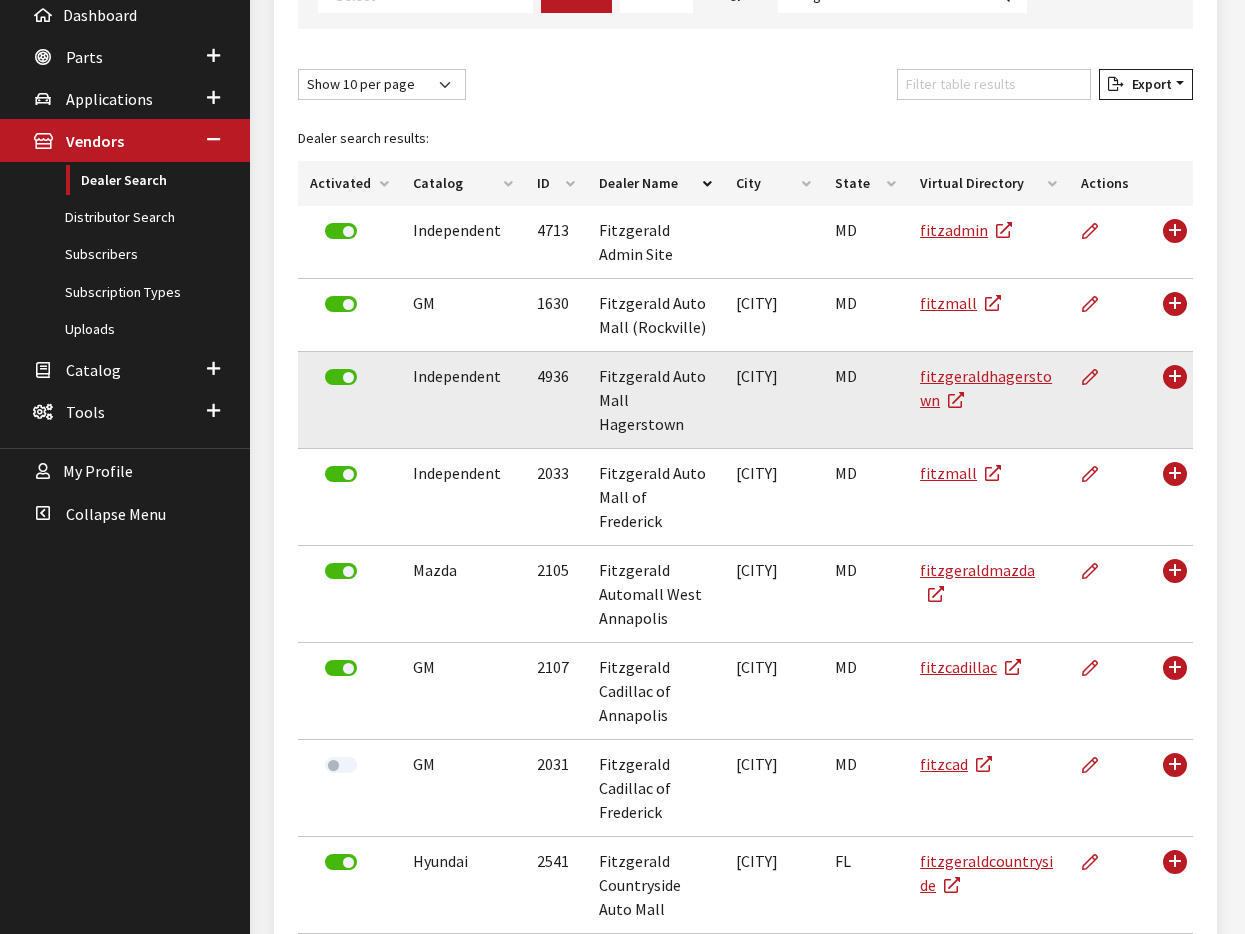scroll, scrollTop: 376, scrollLeft: 0, axis: vertical 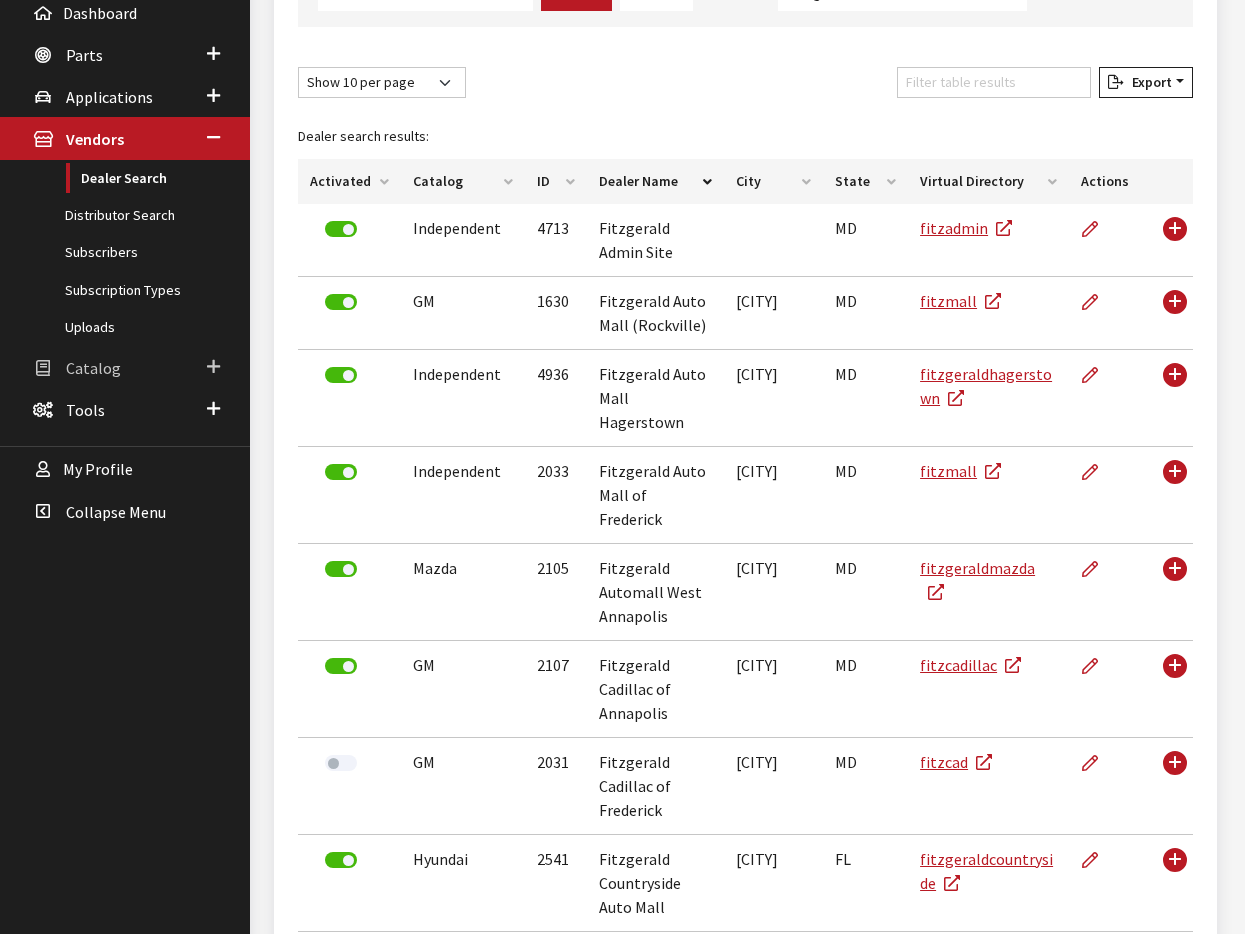 click on "Catalog" at bounding box center [93, 368] 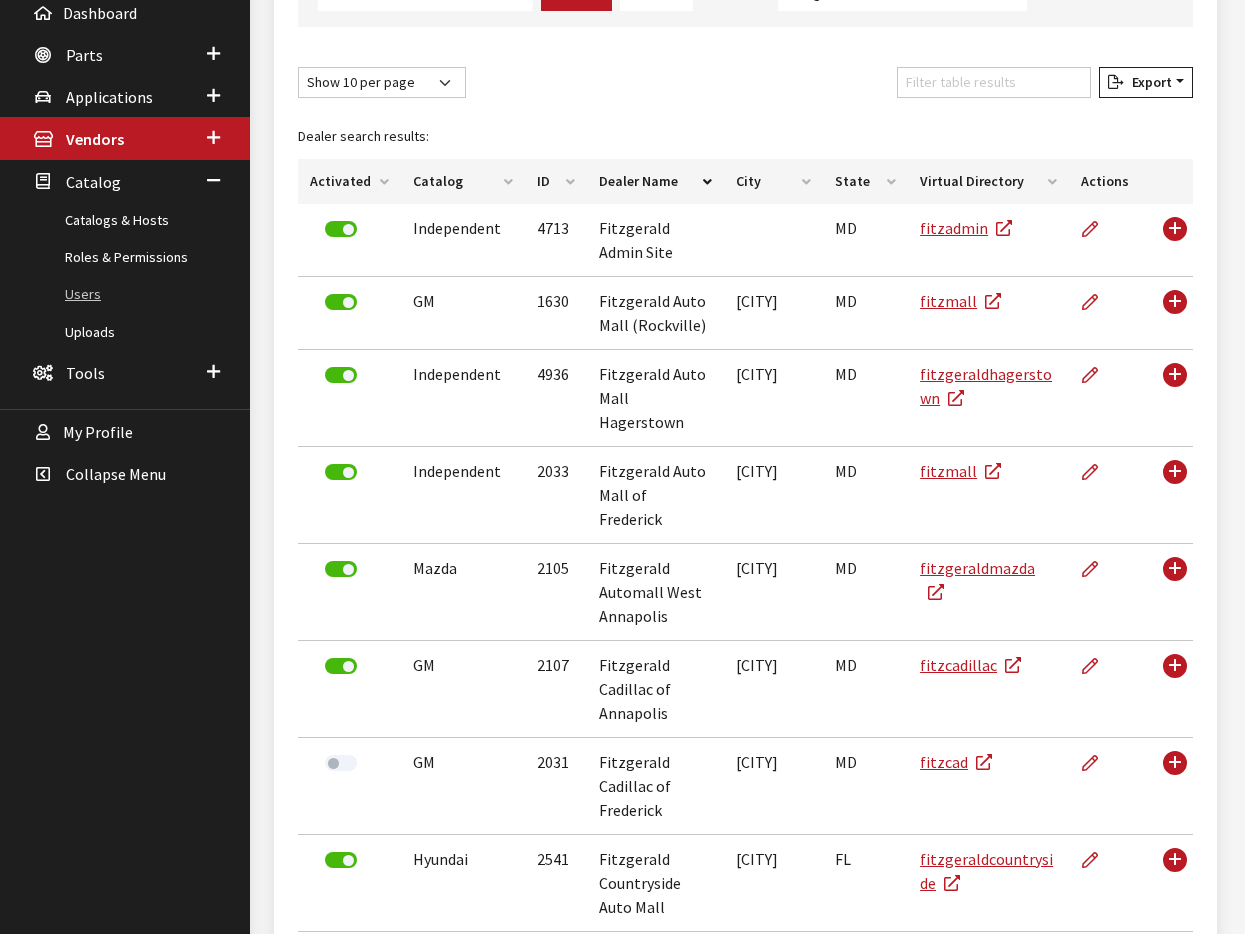 click on "Users" at bounding box center (125, 294) 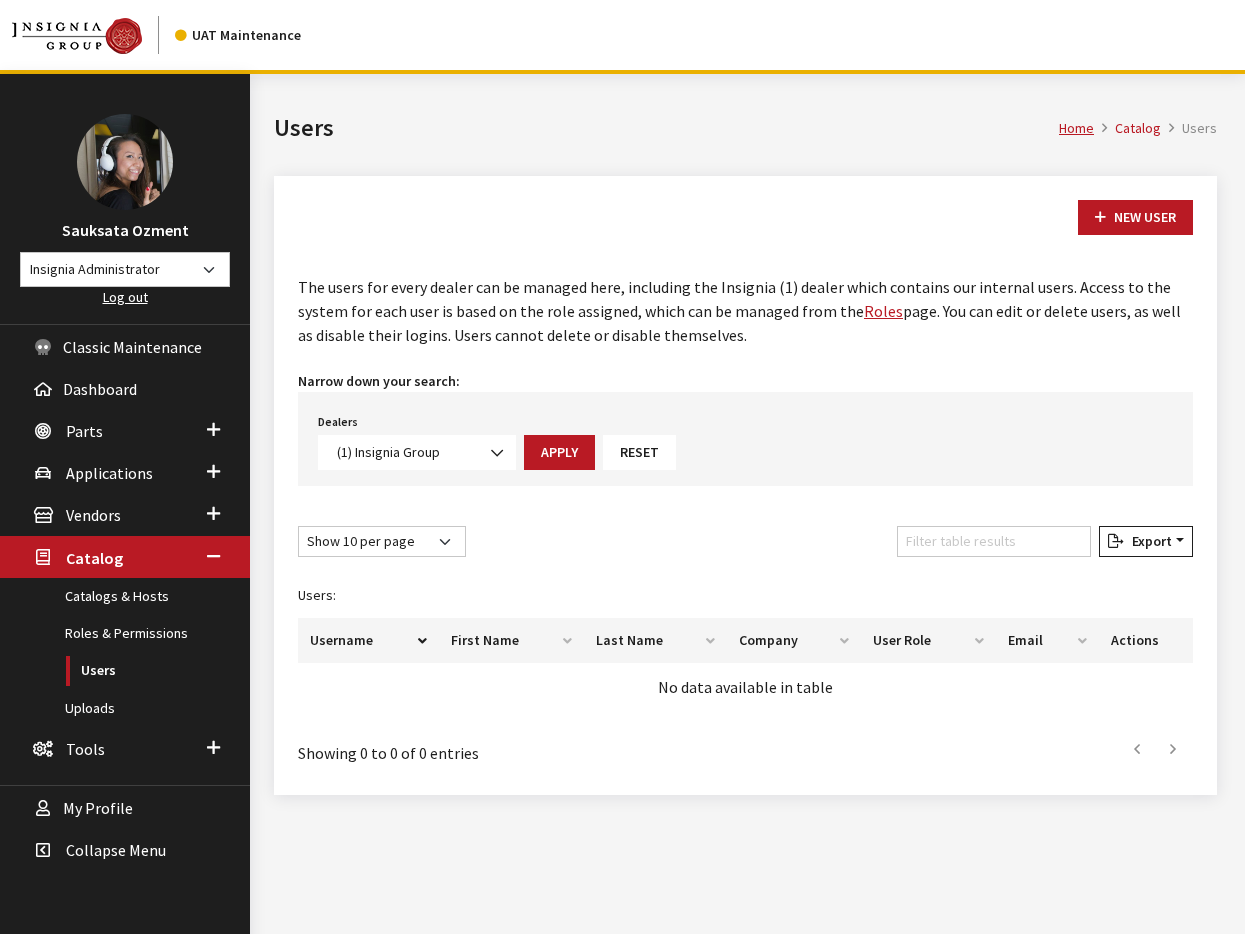 scroll, scrollTop: 0, scrollLeft: 0, axis: both 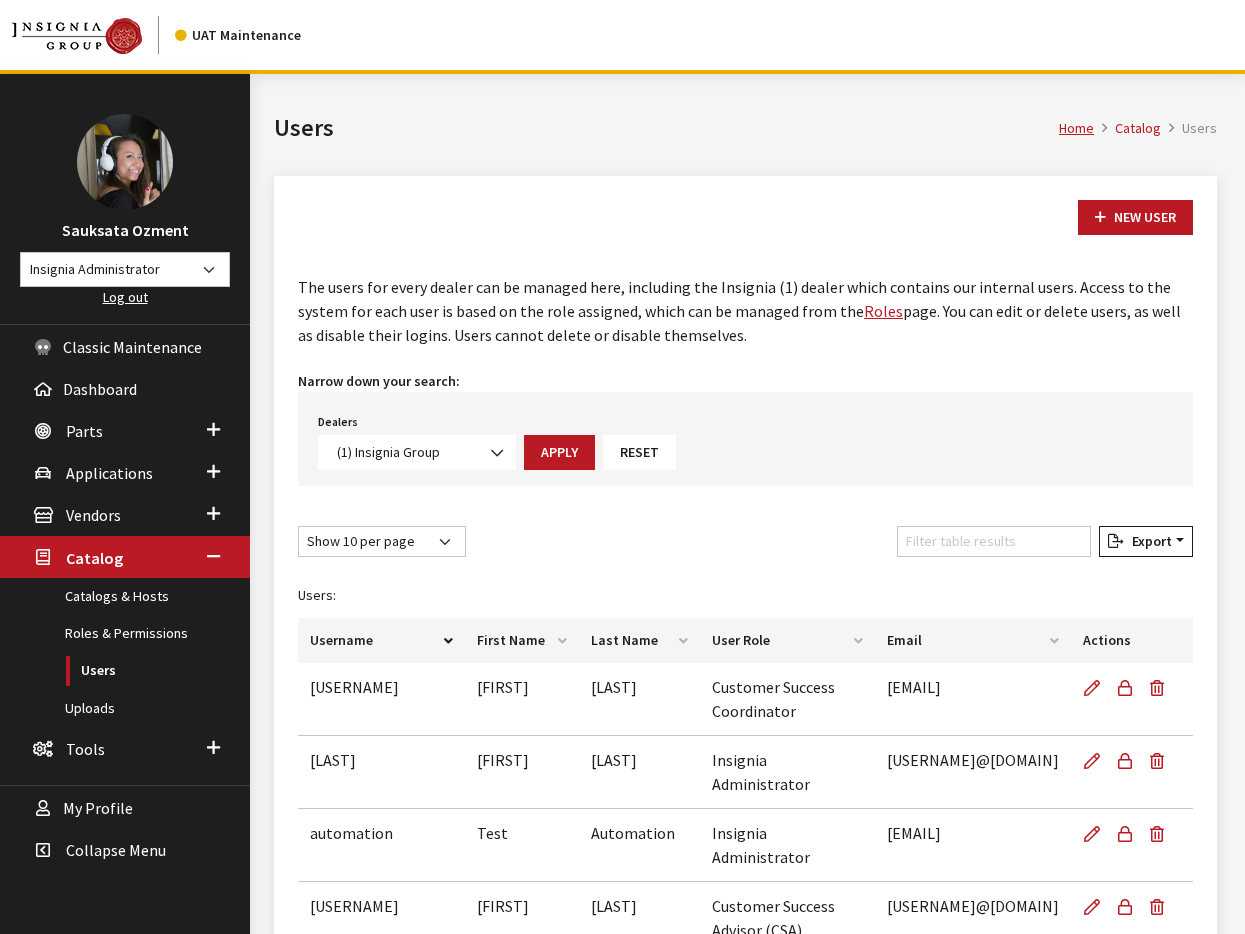 click on "(1) Insignia Group" at bounding box center (417, 452) 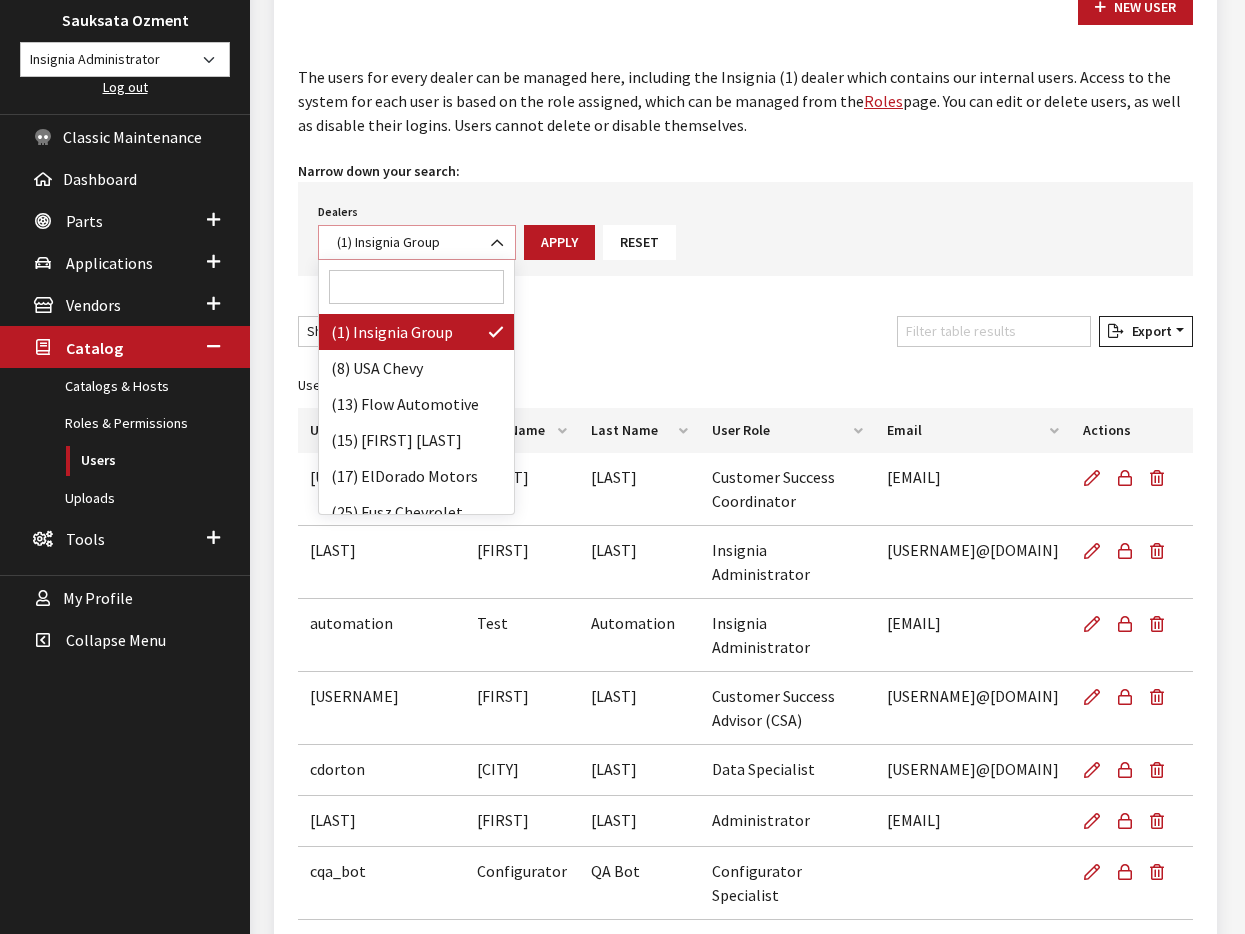 scroll, scrollTop: 133, scrollLeft: 0, axis: vertical 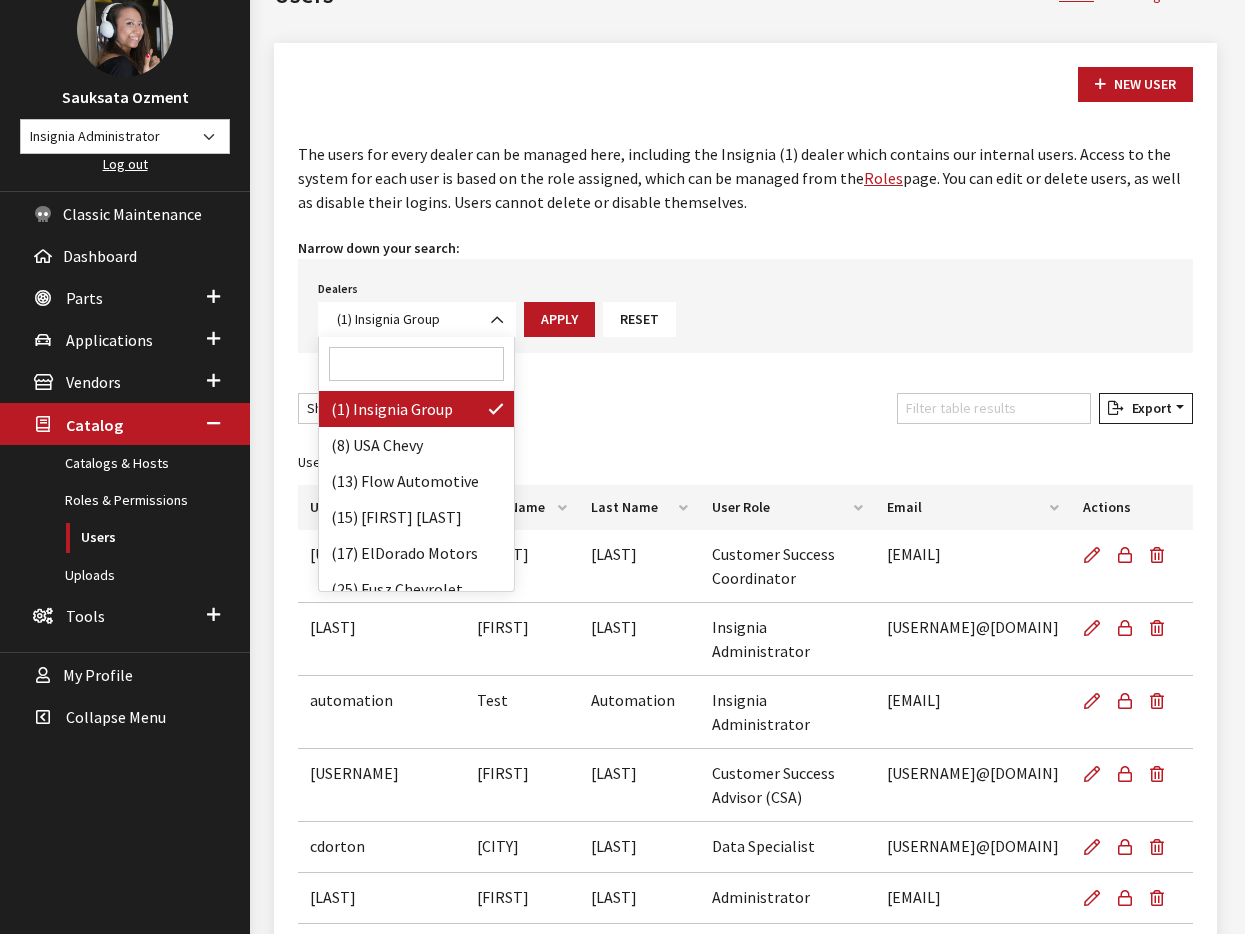 click at bounding box center [416, 364] 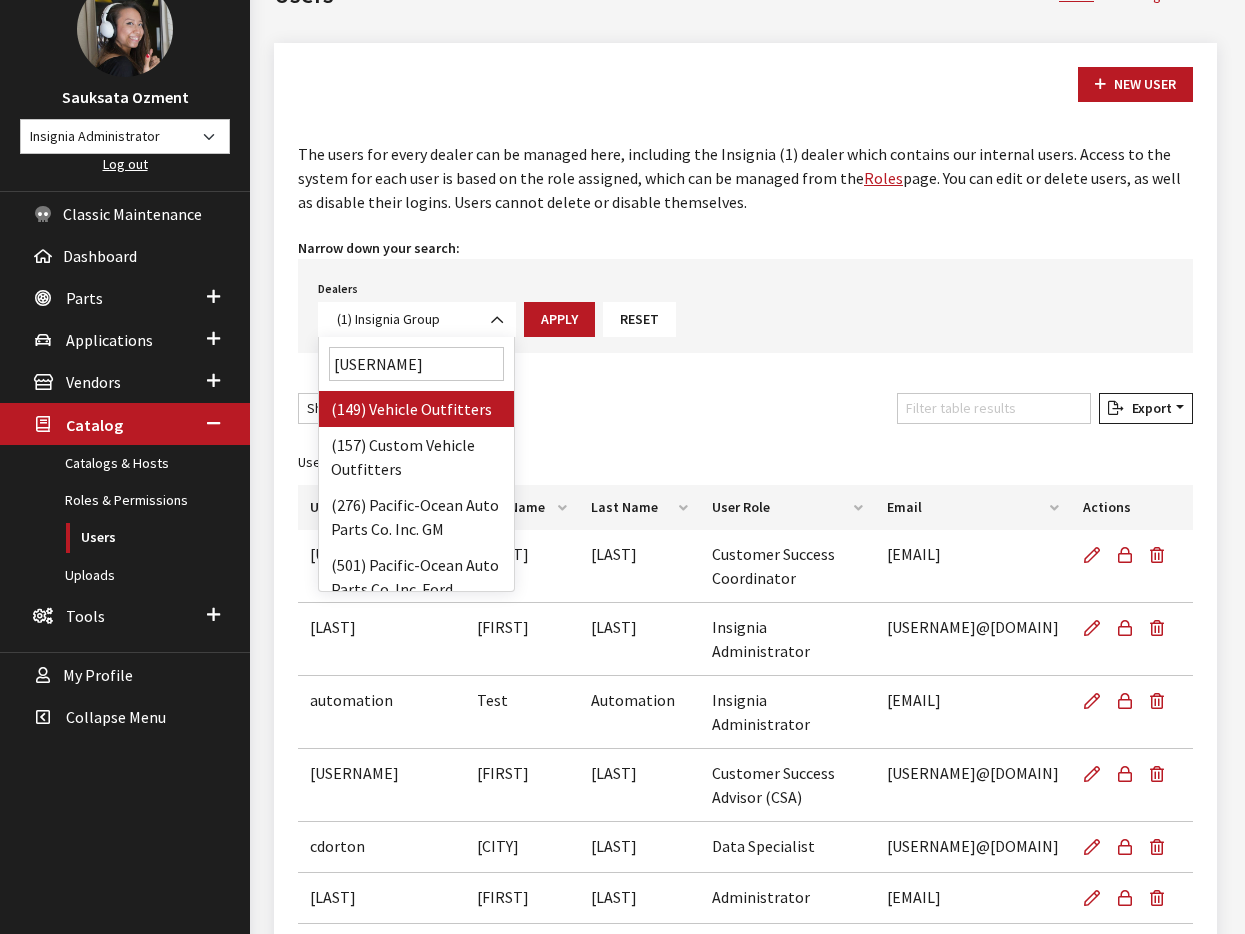paste on "Fitzgerald Auto Malls" 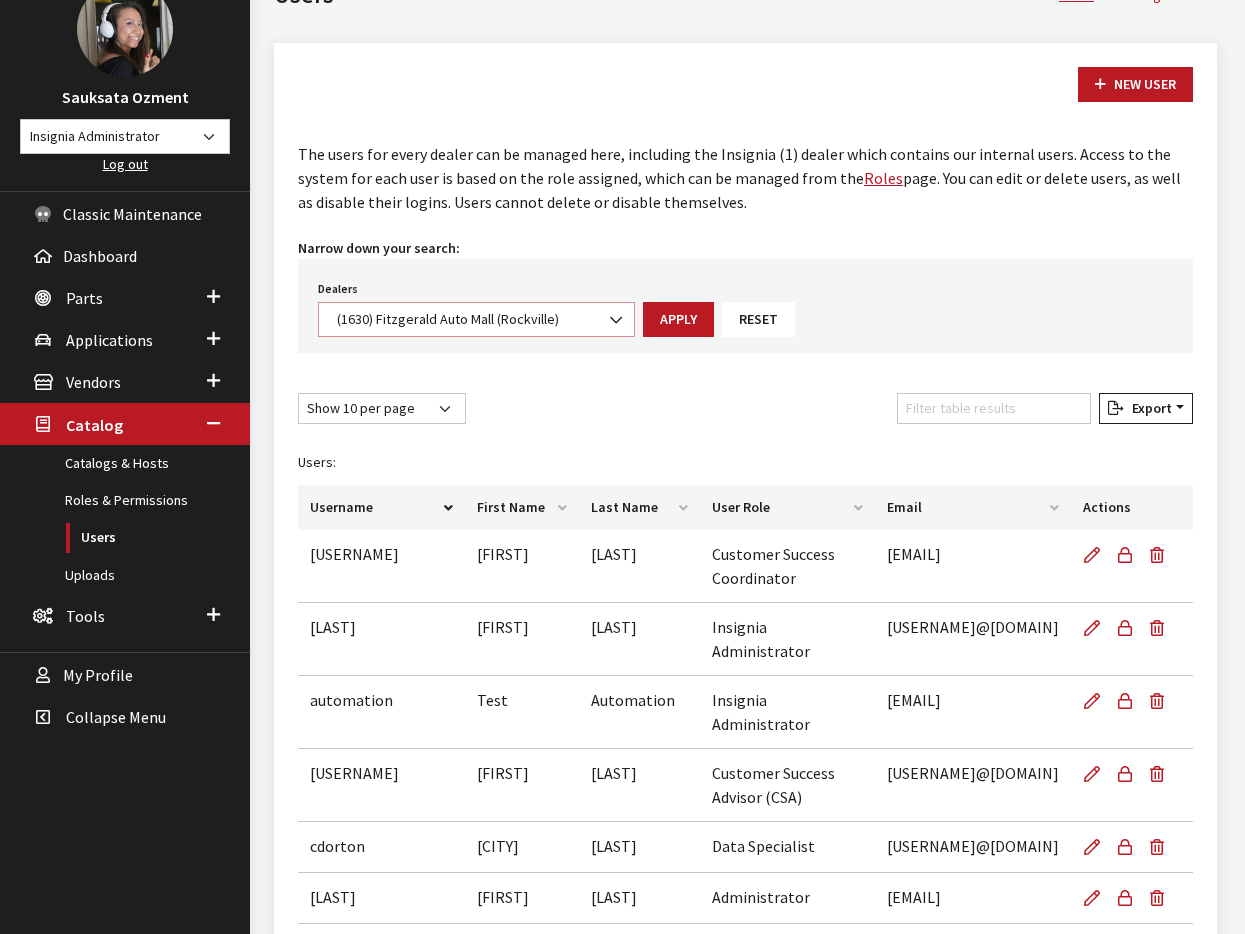 click on "(1630) Fitzgerald Auto Mall (Rockville)" at bounding box center [476, 319] 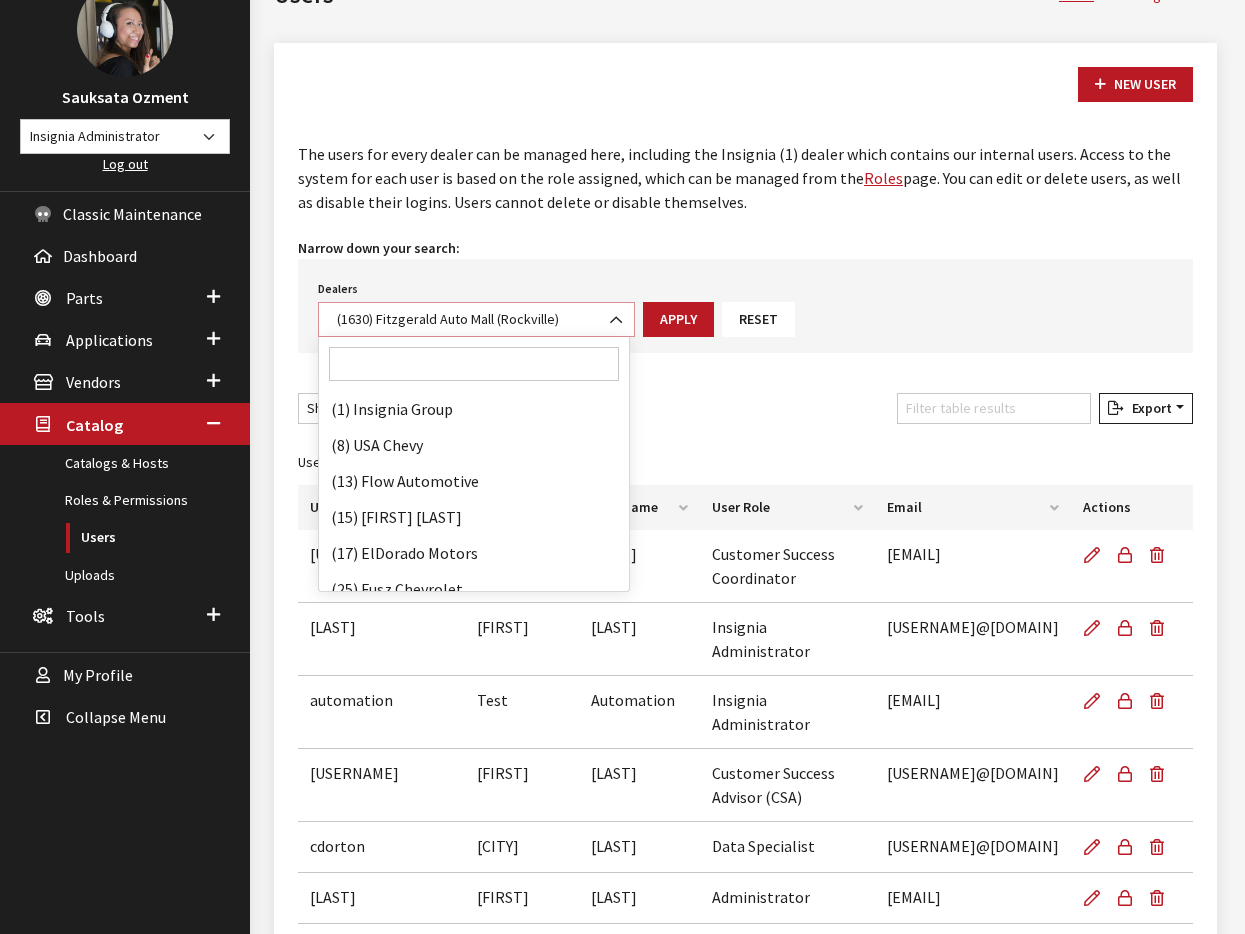 scroll, scrollTop: 26448, scrollLeft: 0, axis: vertical 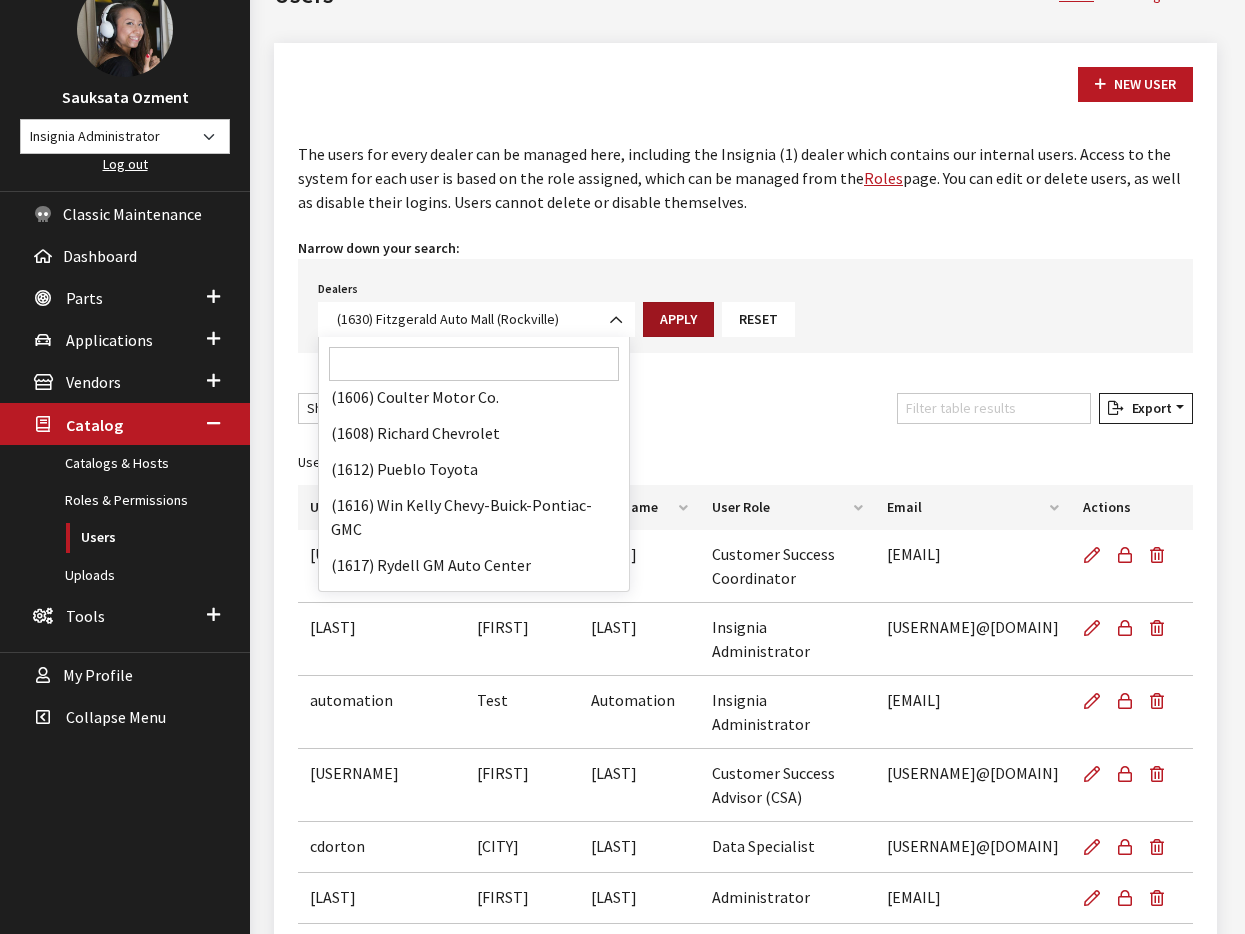 click on "Apply" at bounding box center [678, 319] 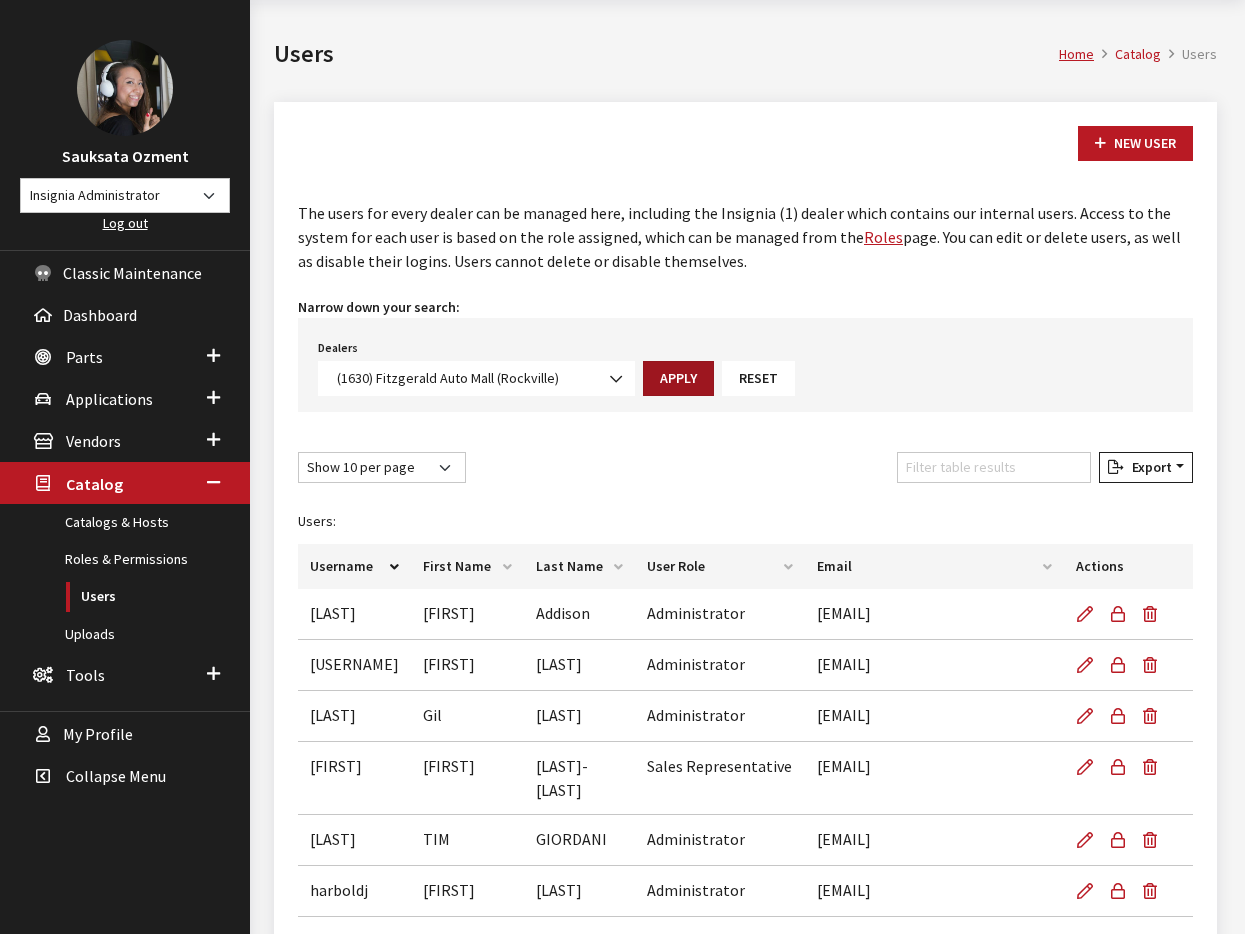 scroll, scrollTop: 133, scrollLeft: 0, axis: vertical 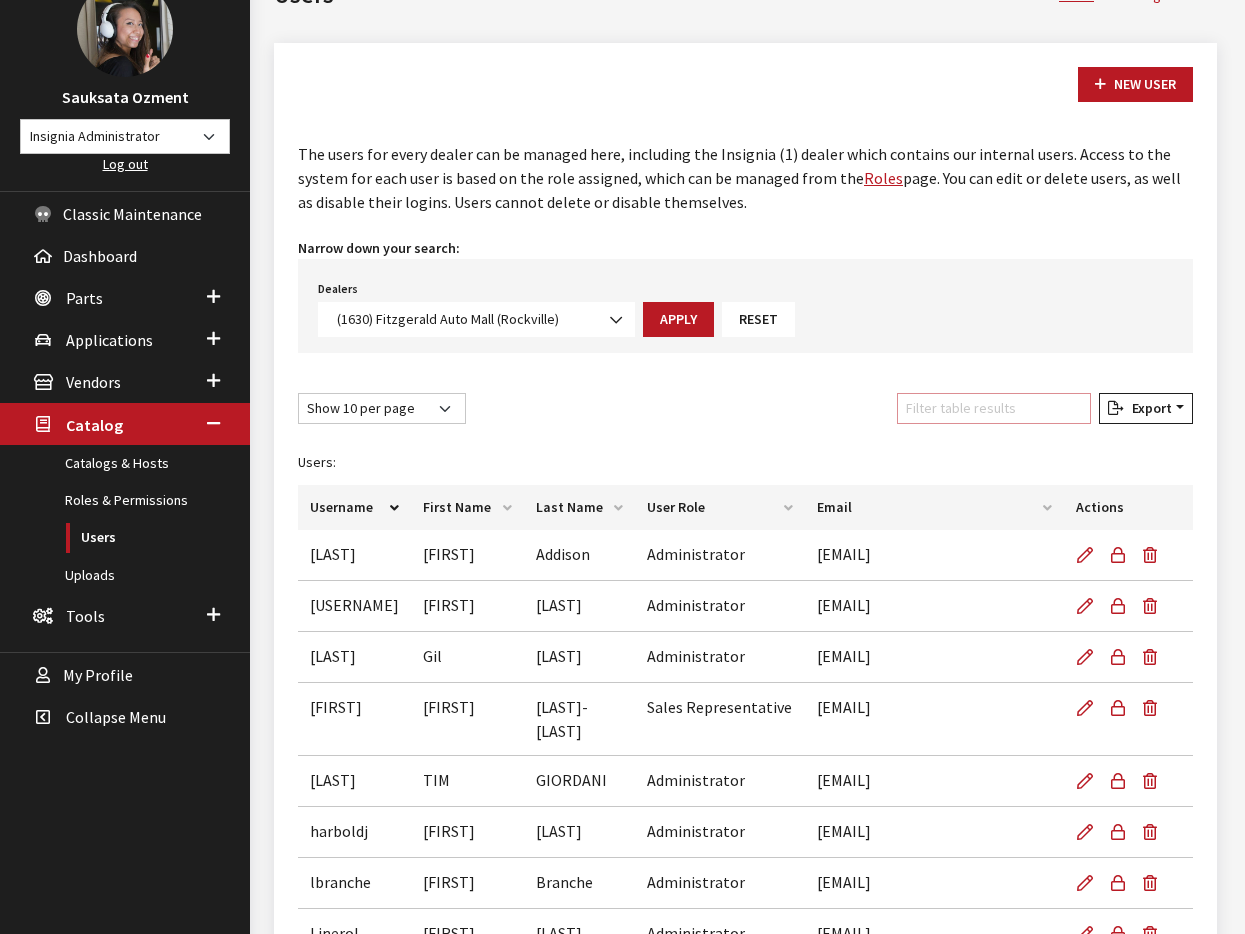 click on "Filter table results" at bounding box center [994, 408] 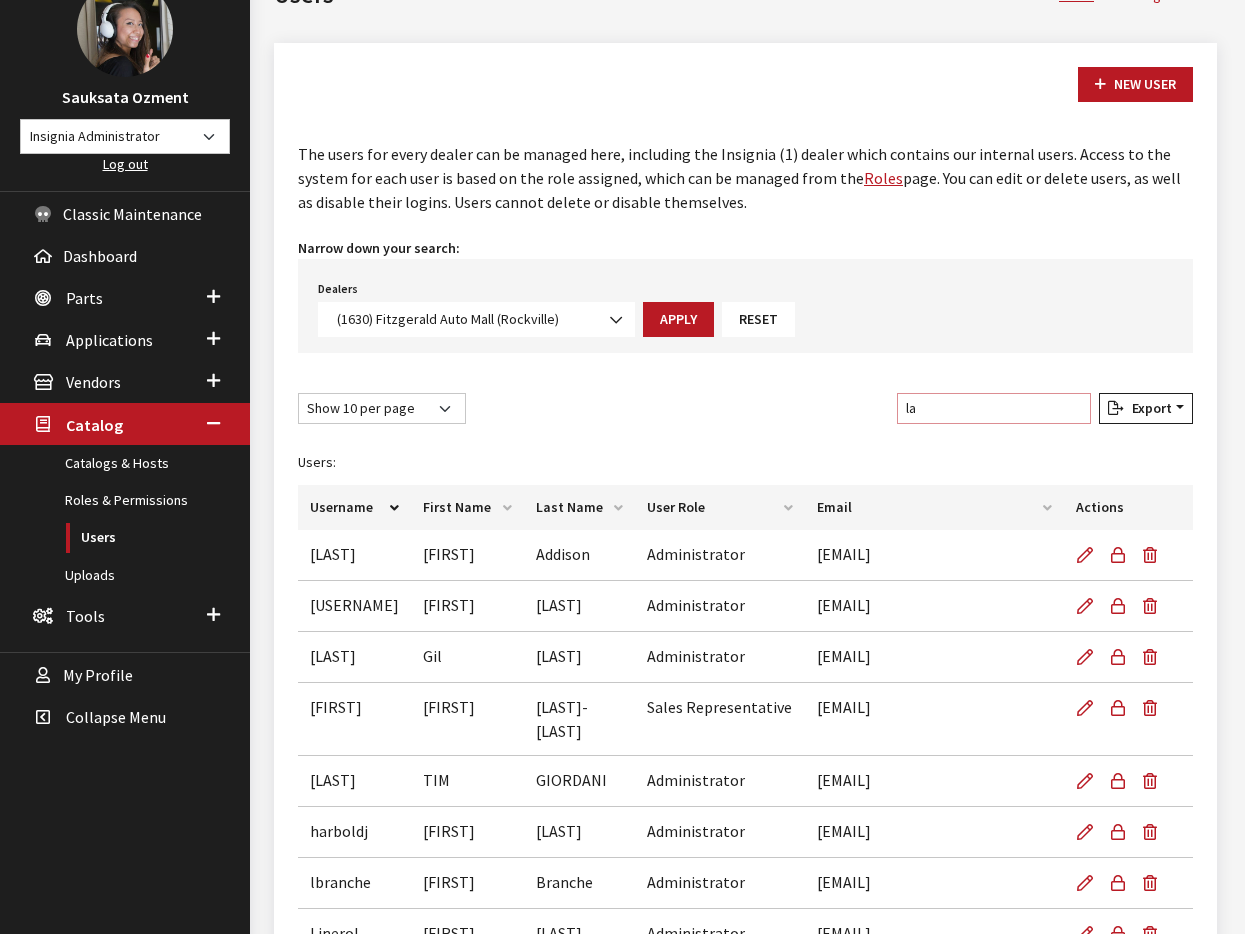 scroll, scrollTop: 74, scrollLeft: 0, axis: vertical 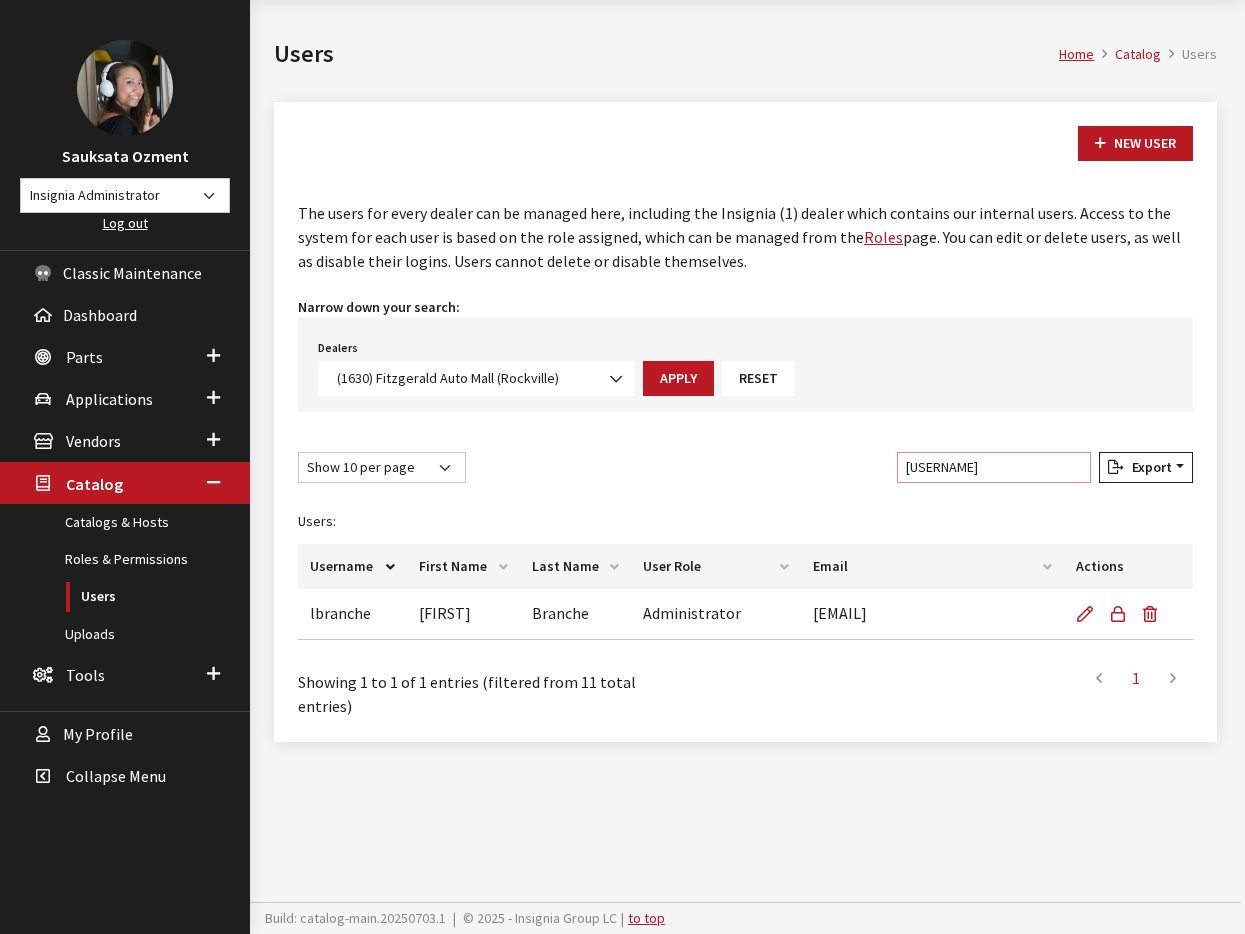 type on "larry" 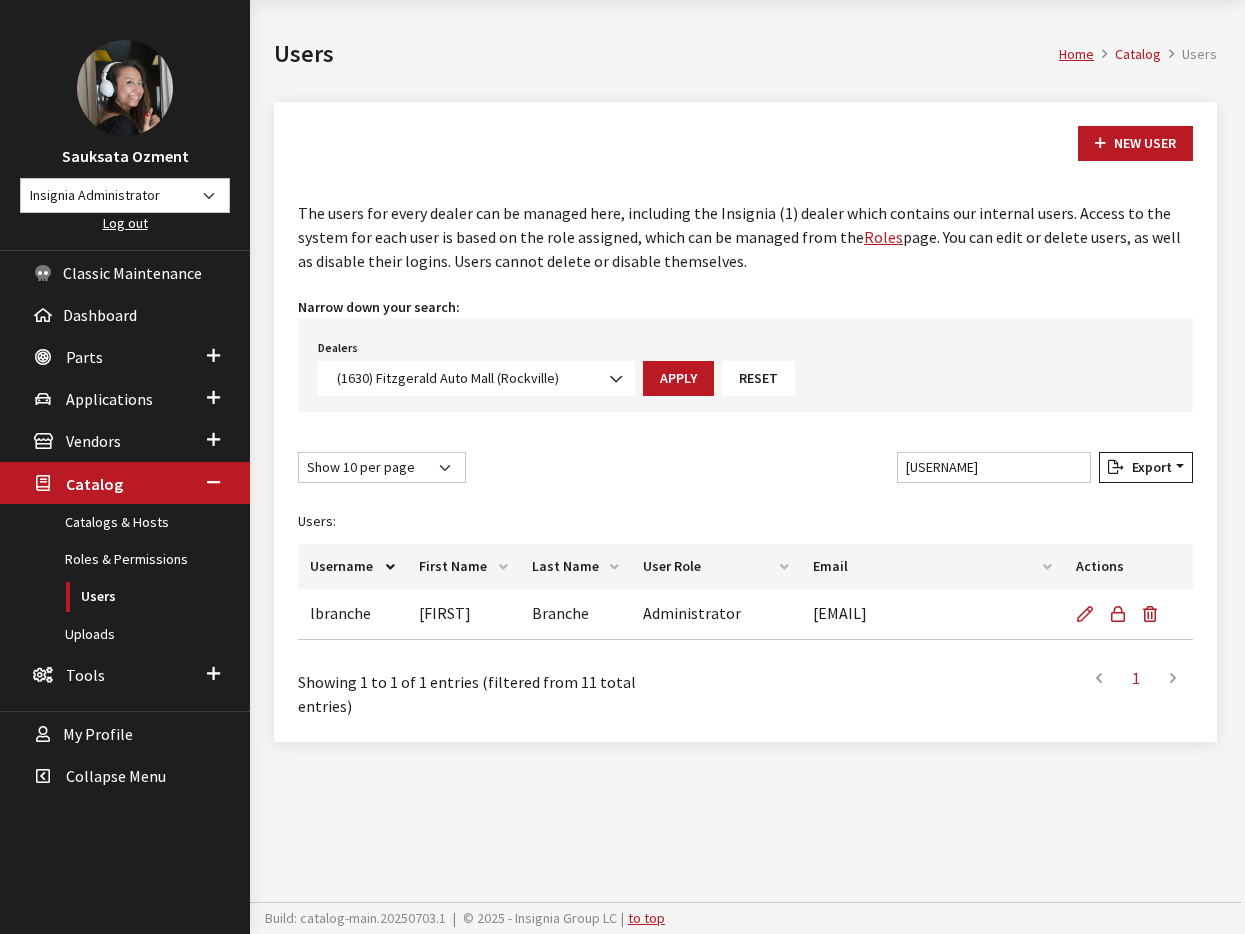 click on "(1630) Fitzgerald Auto Mall (Rockville)" at bounding box center [476, 378] 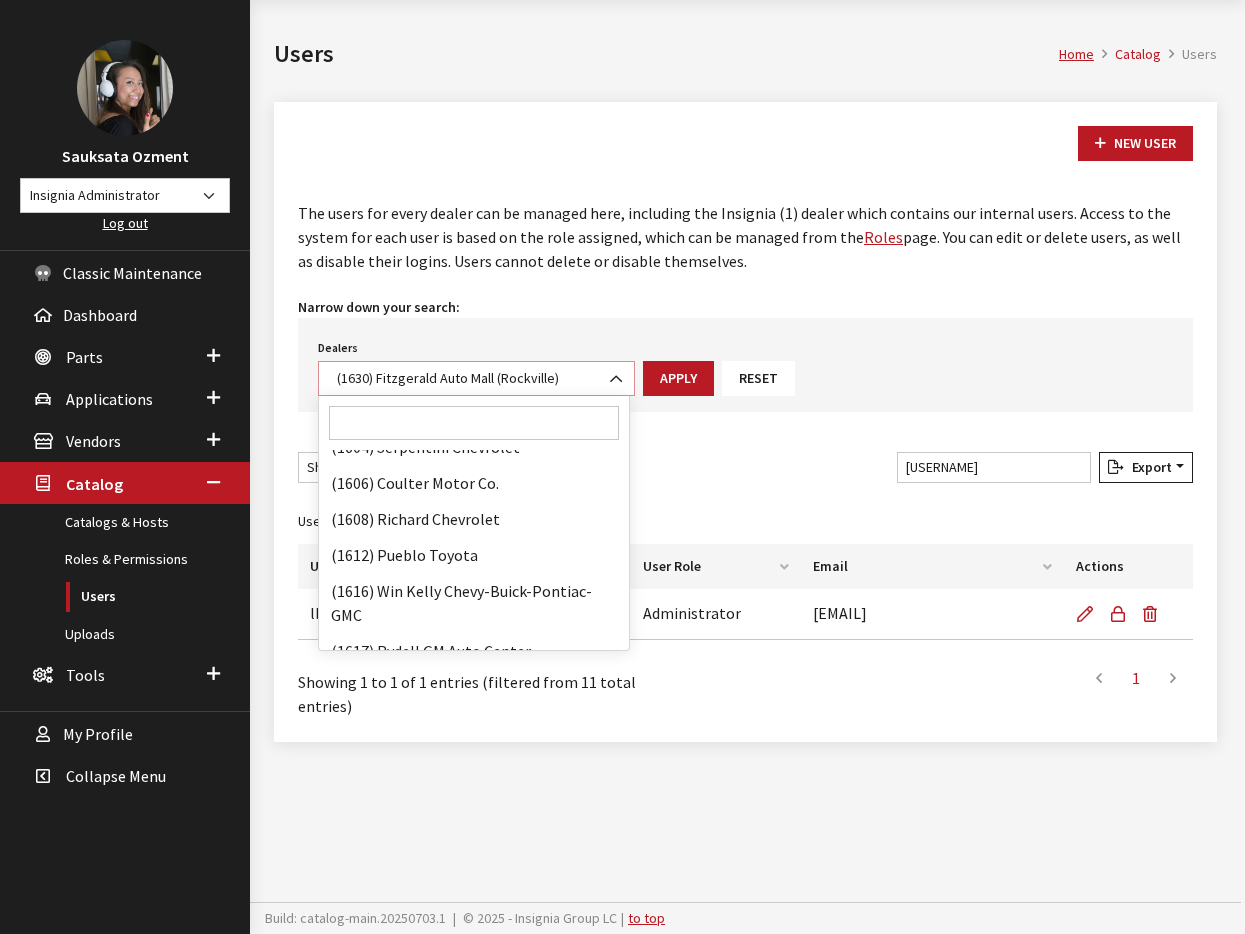 scroll, scrollTop: 26419, scrollLeft: 0, axis: vertical 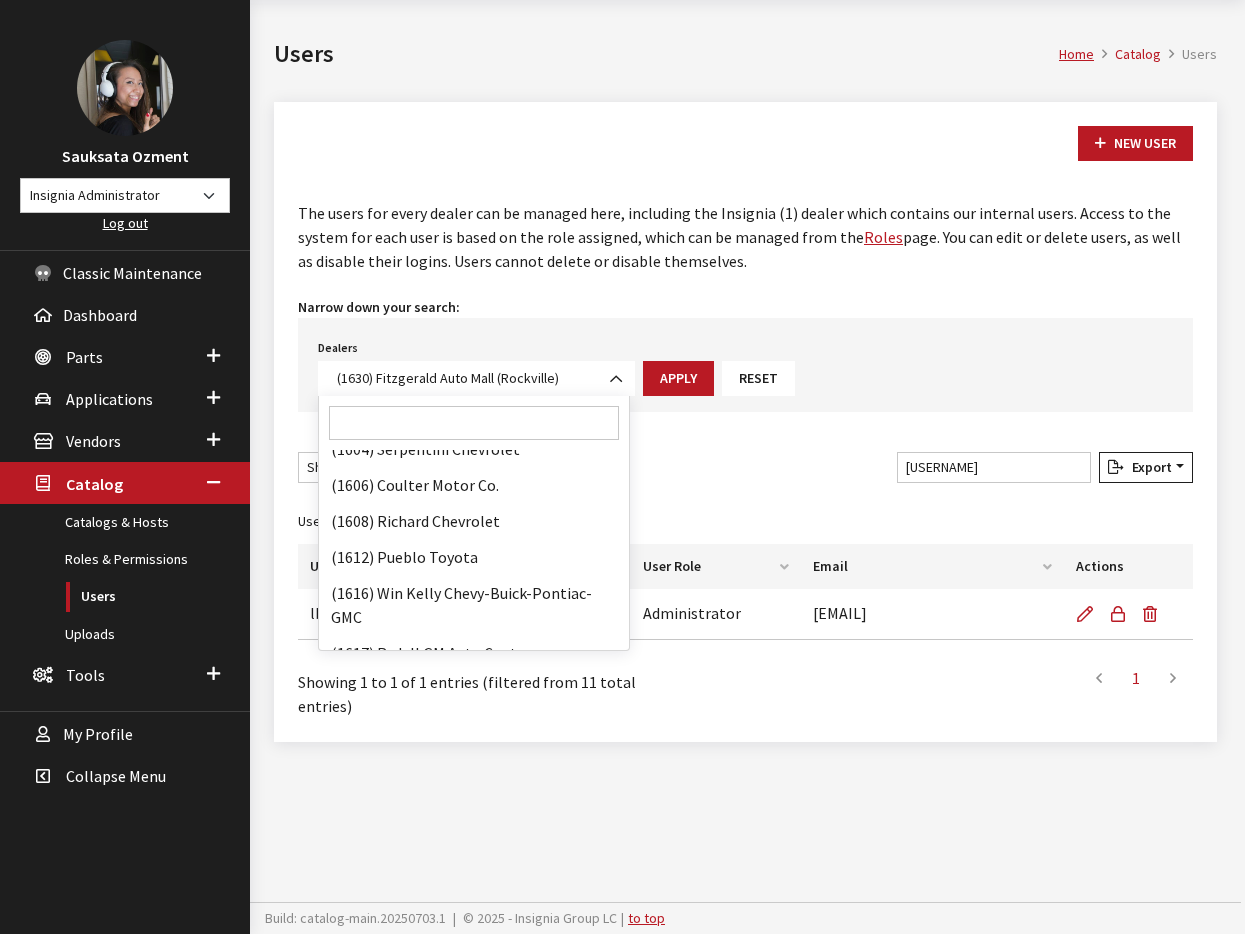 click at bounding box center (474, 423) 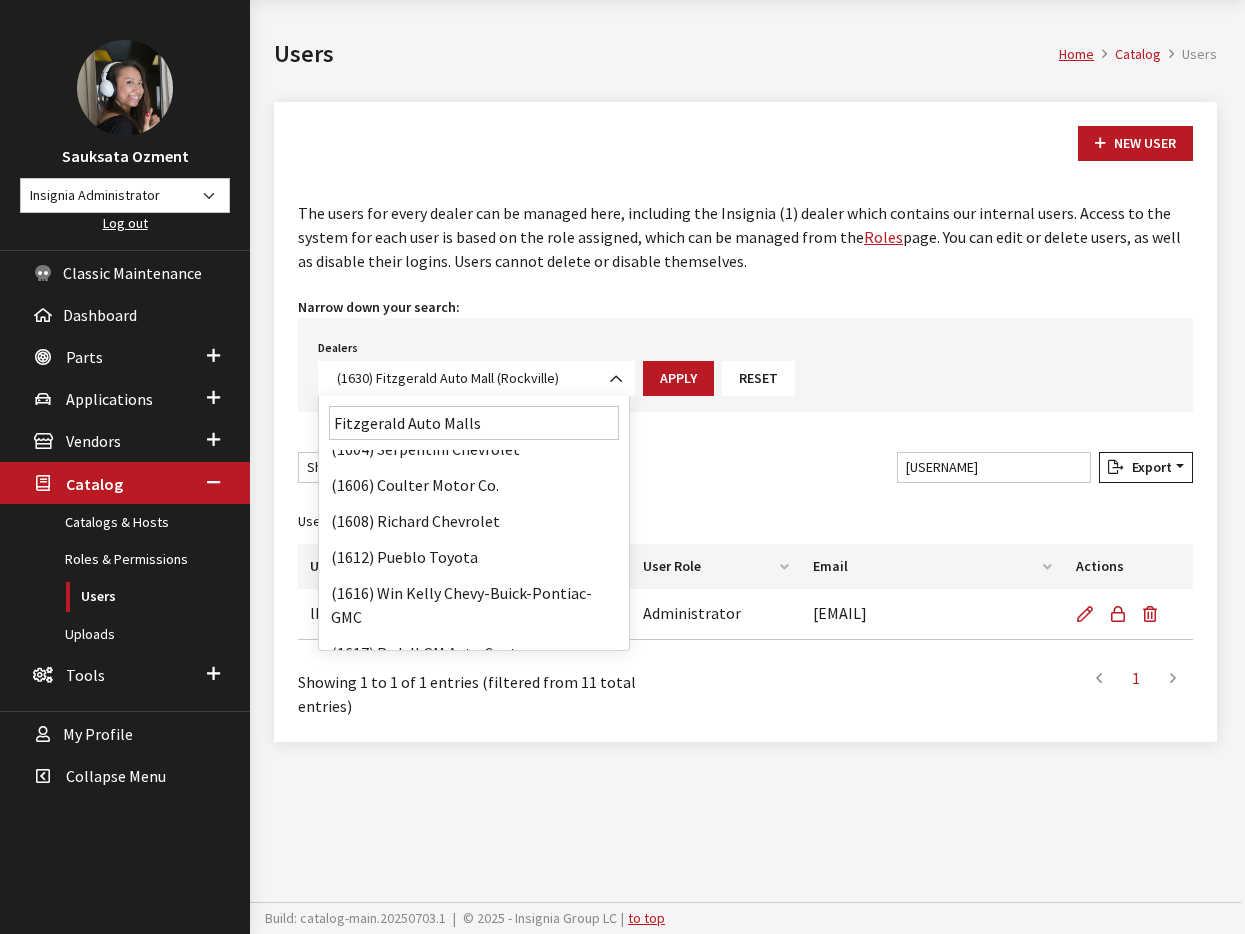 scroll, scrollTop: 0, scrollLeft: 0, axis: both 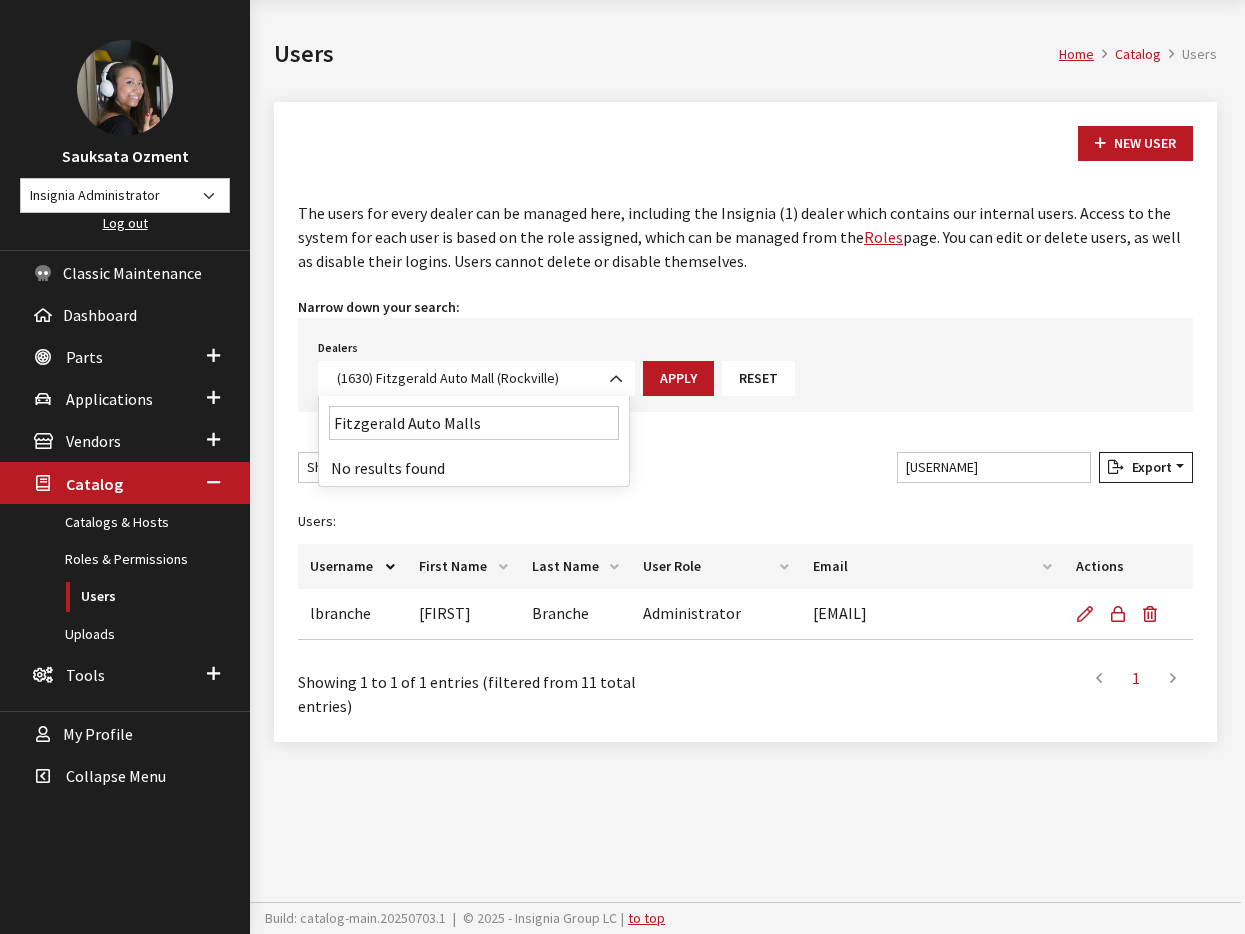 click on "Fitzgerald Auto Malls" at bounding box center [474, 423] 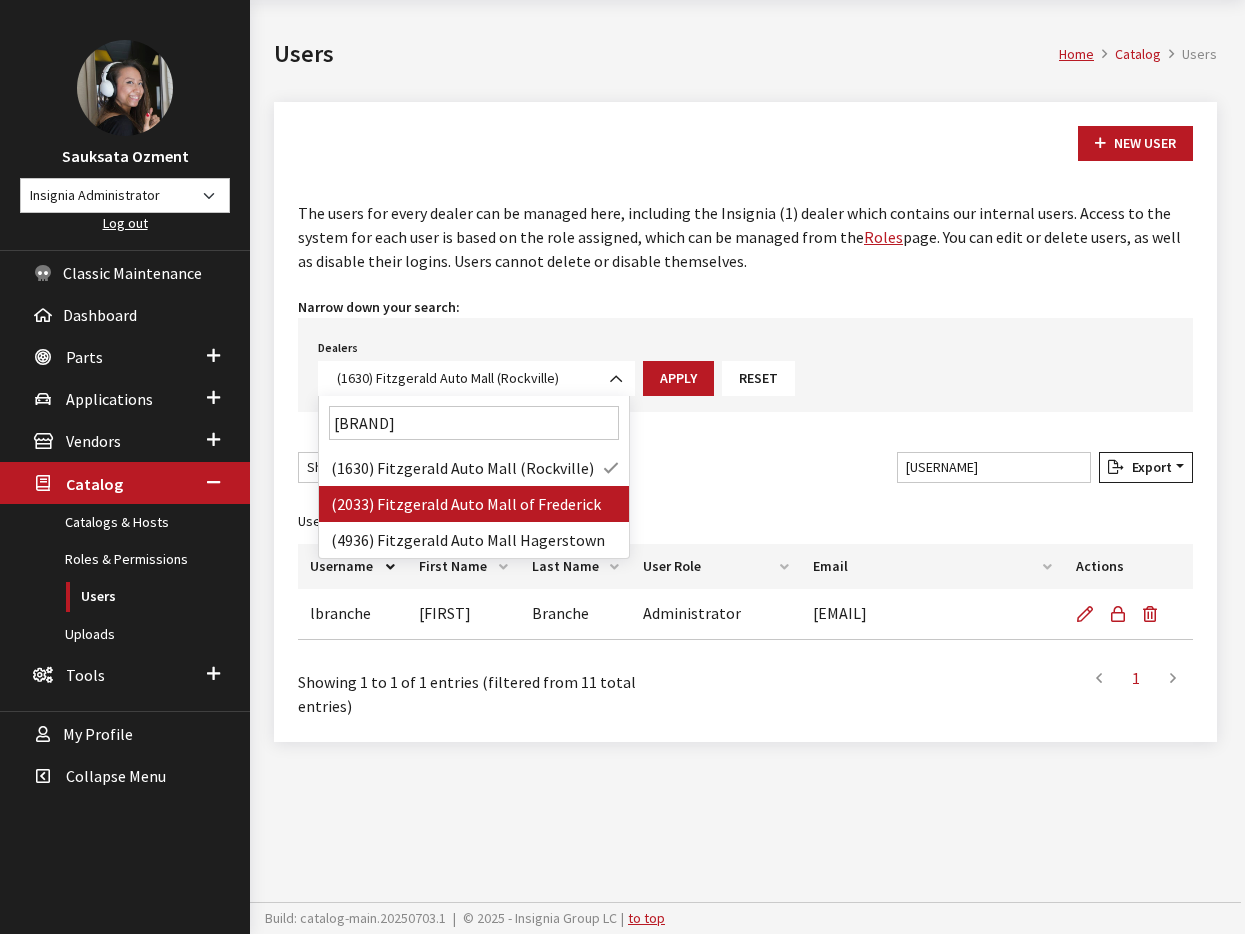 type on "Fitzgerald Auto Mall" 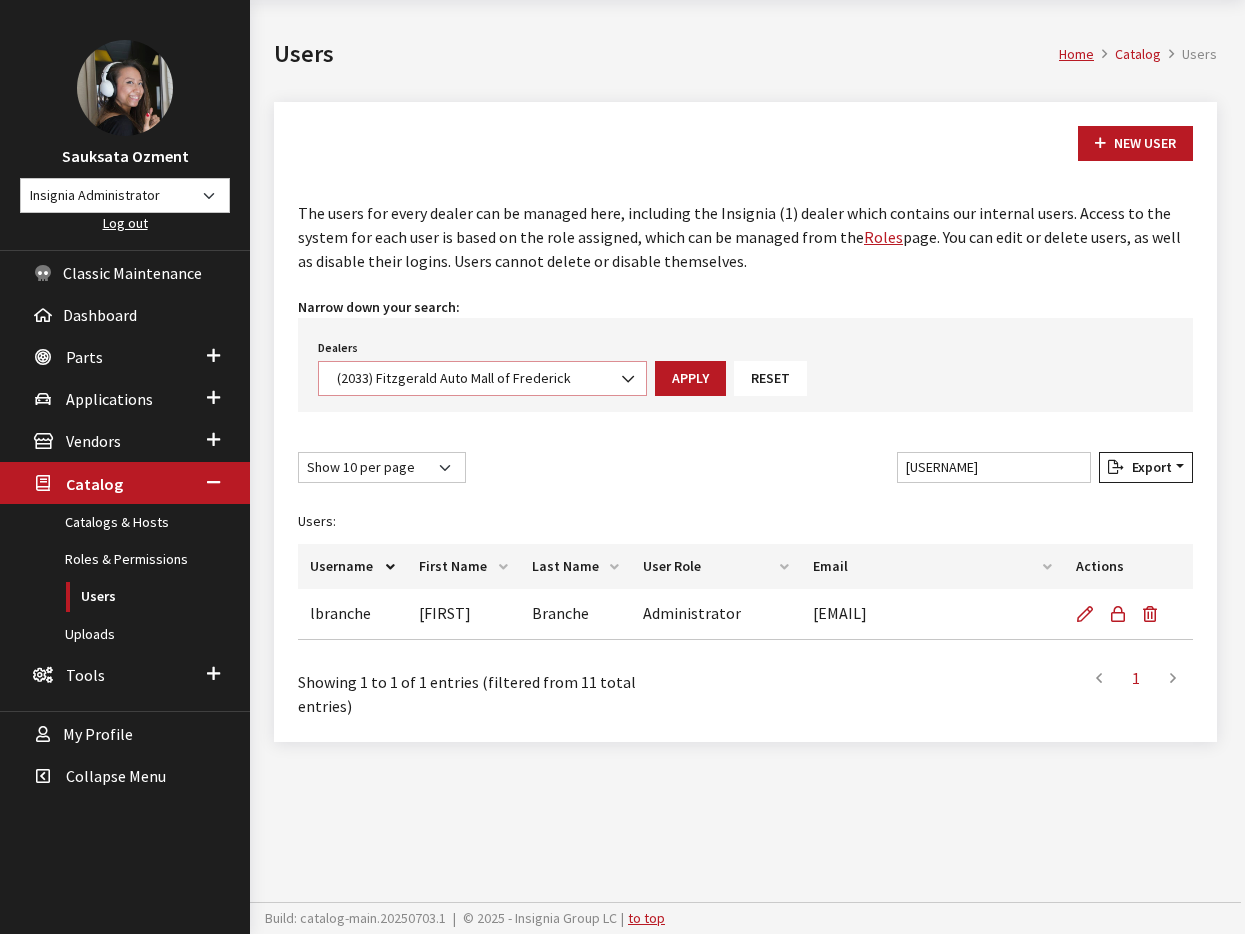 click on "(2033) Fitzgerald Auto Mall of Frederick" at bounding box center [482, 378] 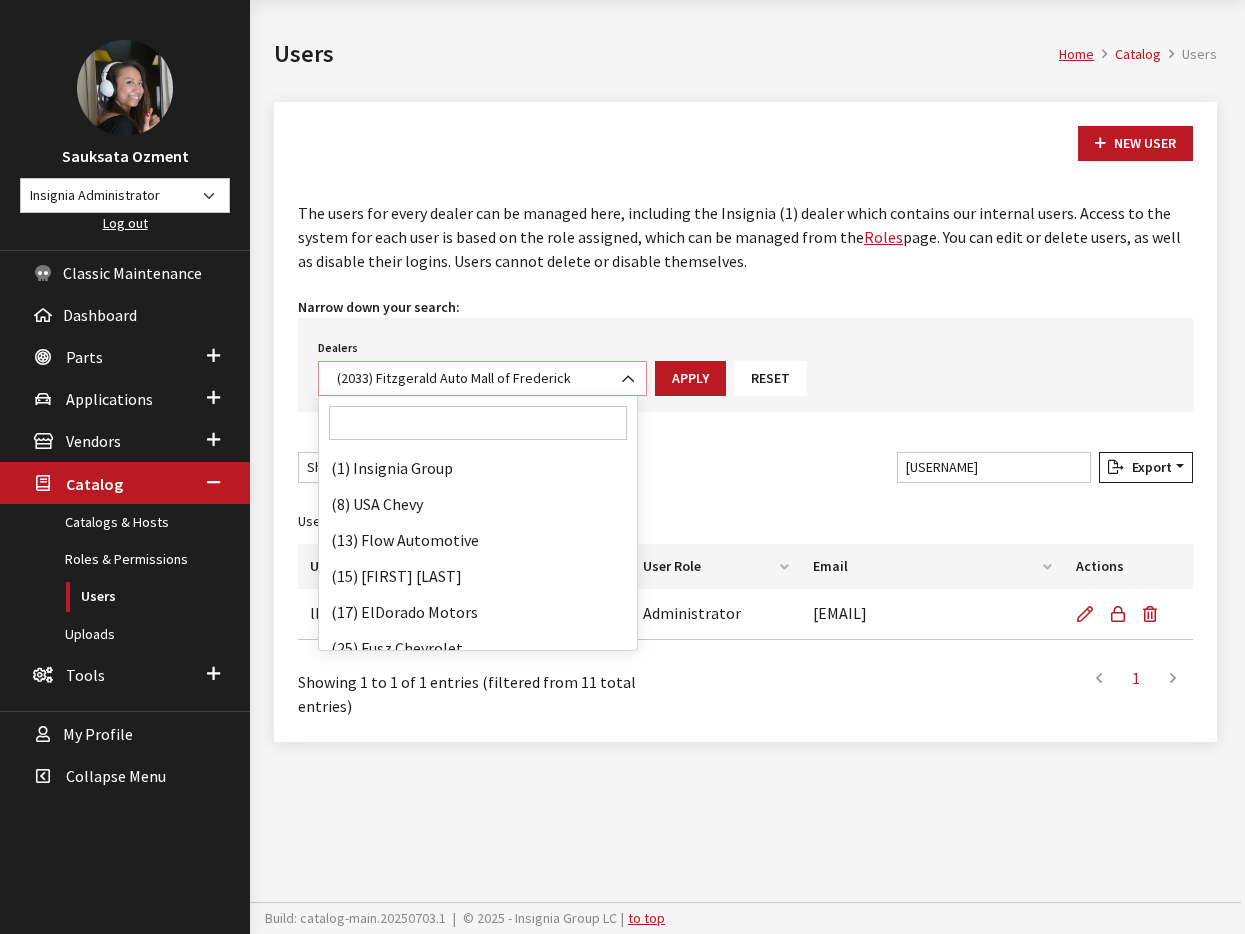 scroll, scrollTop: 33096, scrollLeft: 0, axis: vertical 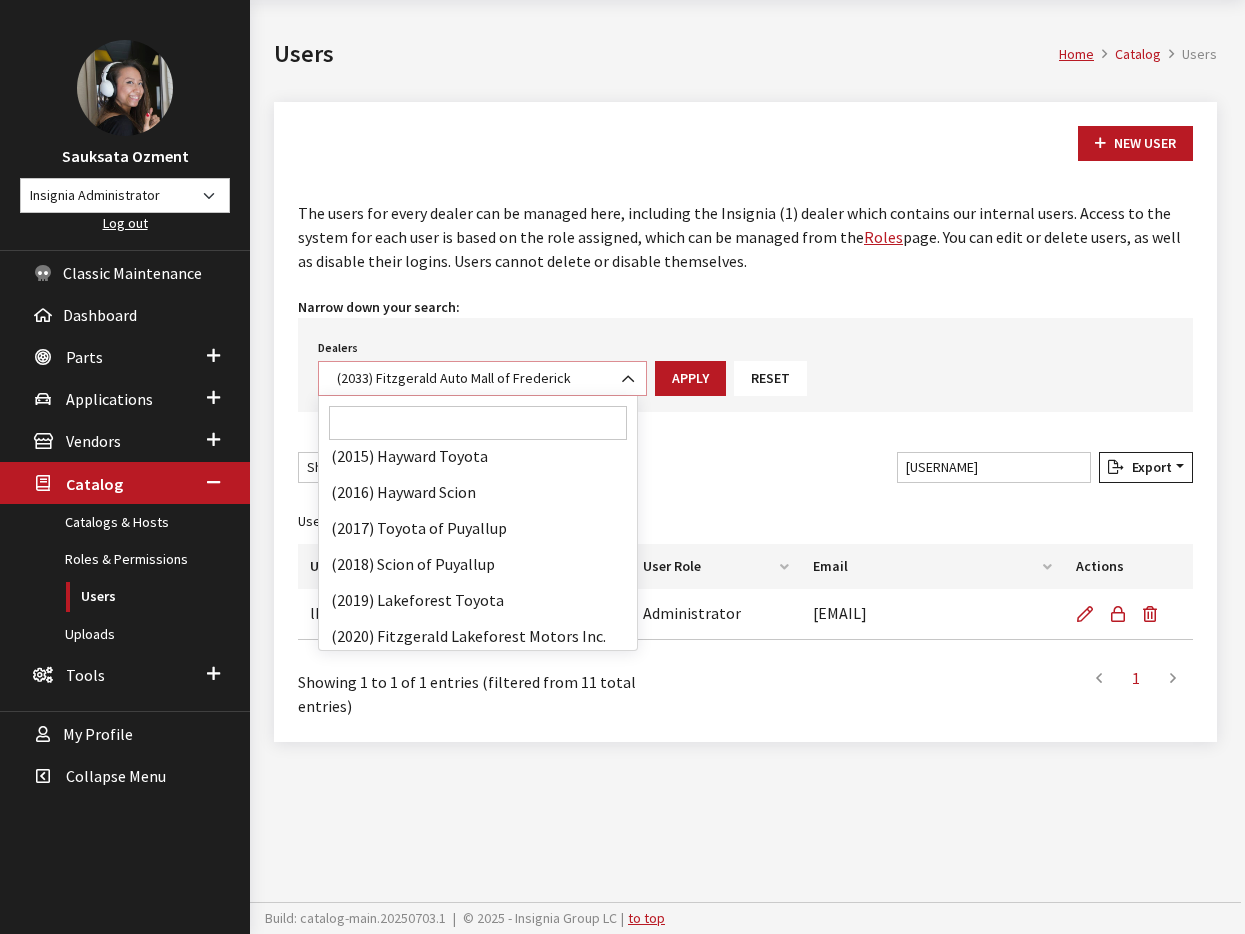 drag, startPoint x: 508, startPoint y: 381, endPoint x: 502, endPoint y: 407, distance: 26.683329 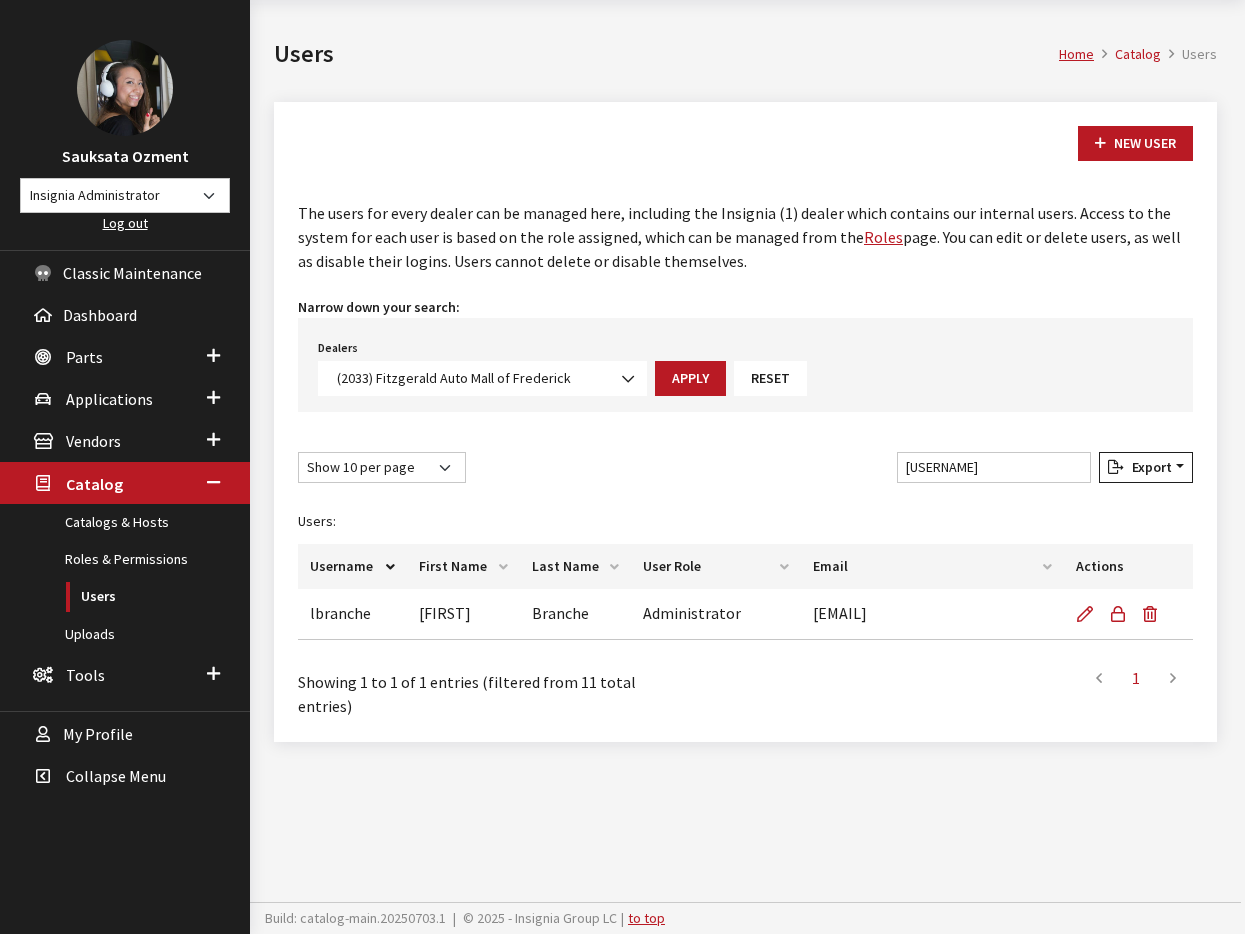 click on "New User
The users for every dealer can be managed here, including the Insignia (1) dealer which contains our internal users.							Access to the system for each user is based on the role assigned, which can be managed from the  Roles
page. You can edit or delete users, as well as disable their logins. Users cannot delete or disable themselves.
The users for every dealer can be managed here, including the Insignia (1) dealer which contains our internal users.							Access to the system for each user is based on the role assigned, which can be managed from the  Roles  page. You can edit or delete users, as well as disable their logins. Users cannot delete or disable themselves.
Read More
Narrow down your search:
Dealers
(1) Insignia Group
(8) USA Chevy
(13) Flow Automotive
(15) Joe Johnson" at bounding box center [745, 422] 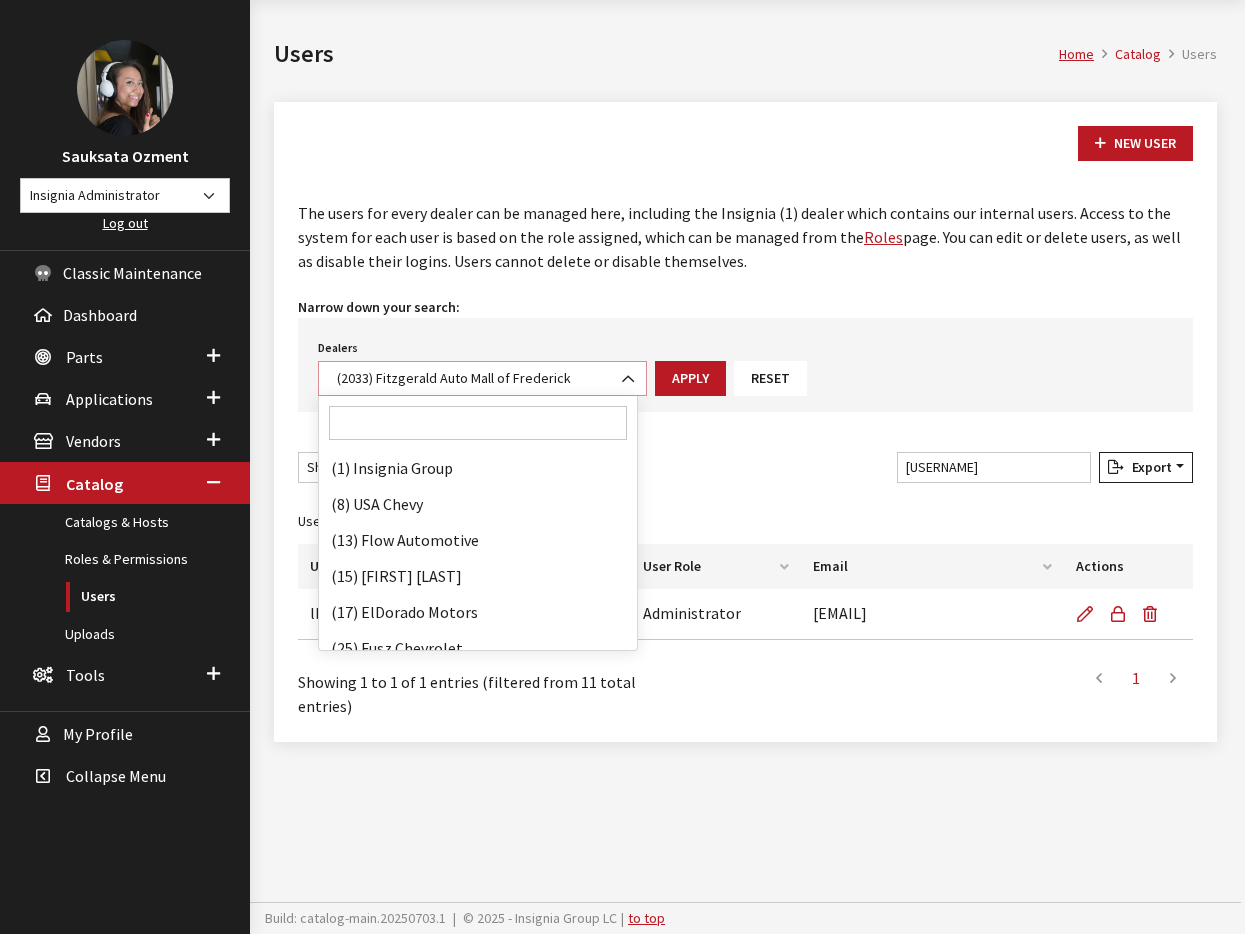 scroll, scrollTop: 33060, scrollLeft: 0, axis: vertical 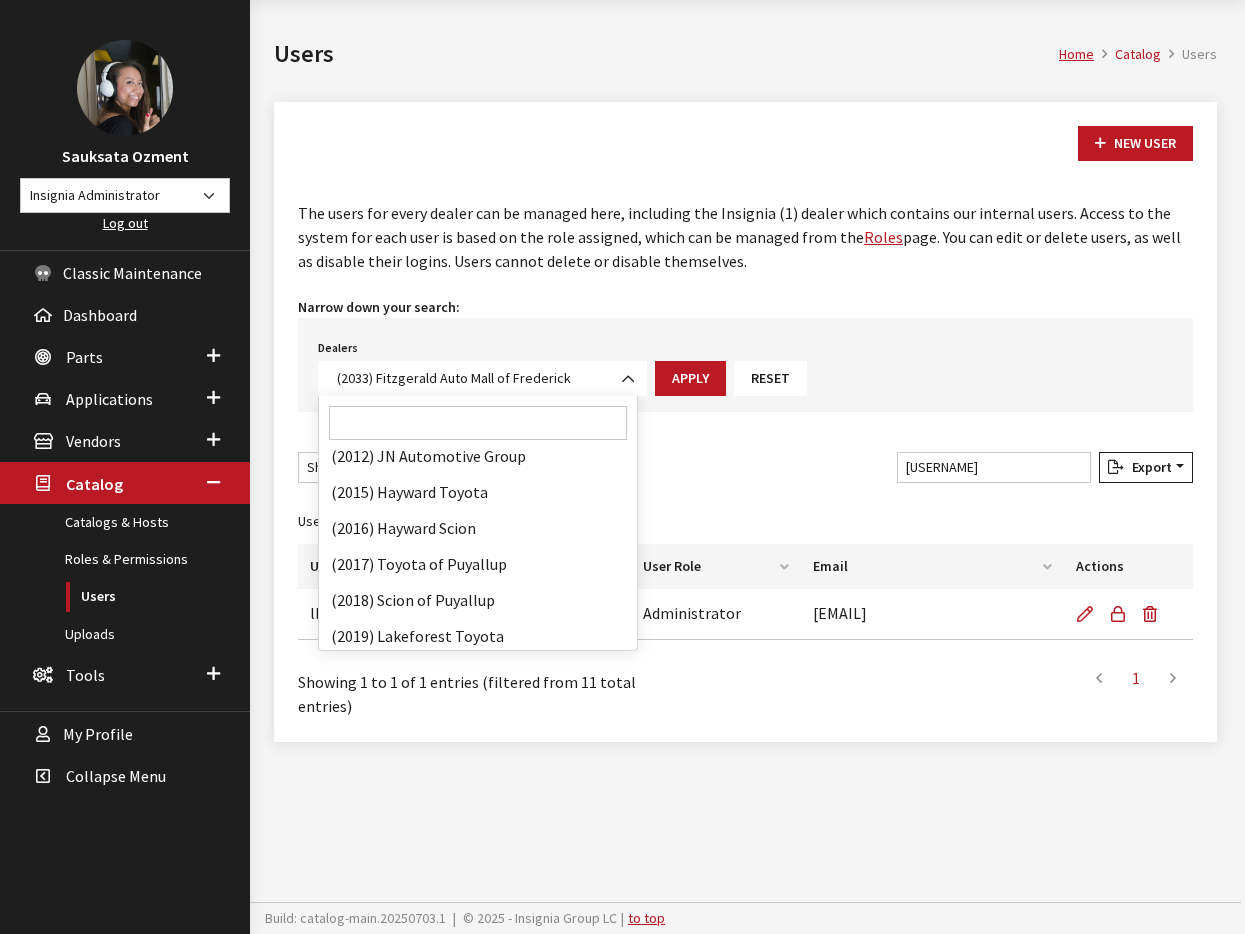 click at bounding box center (478, 423) 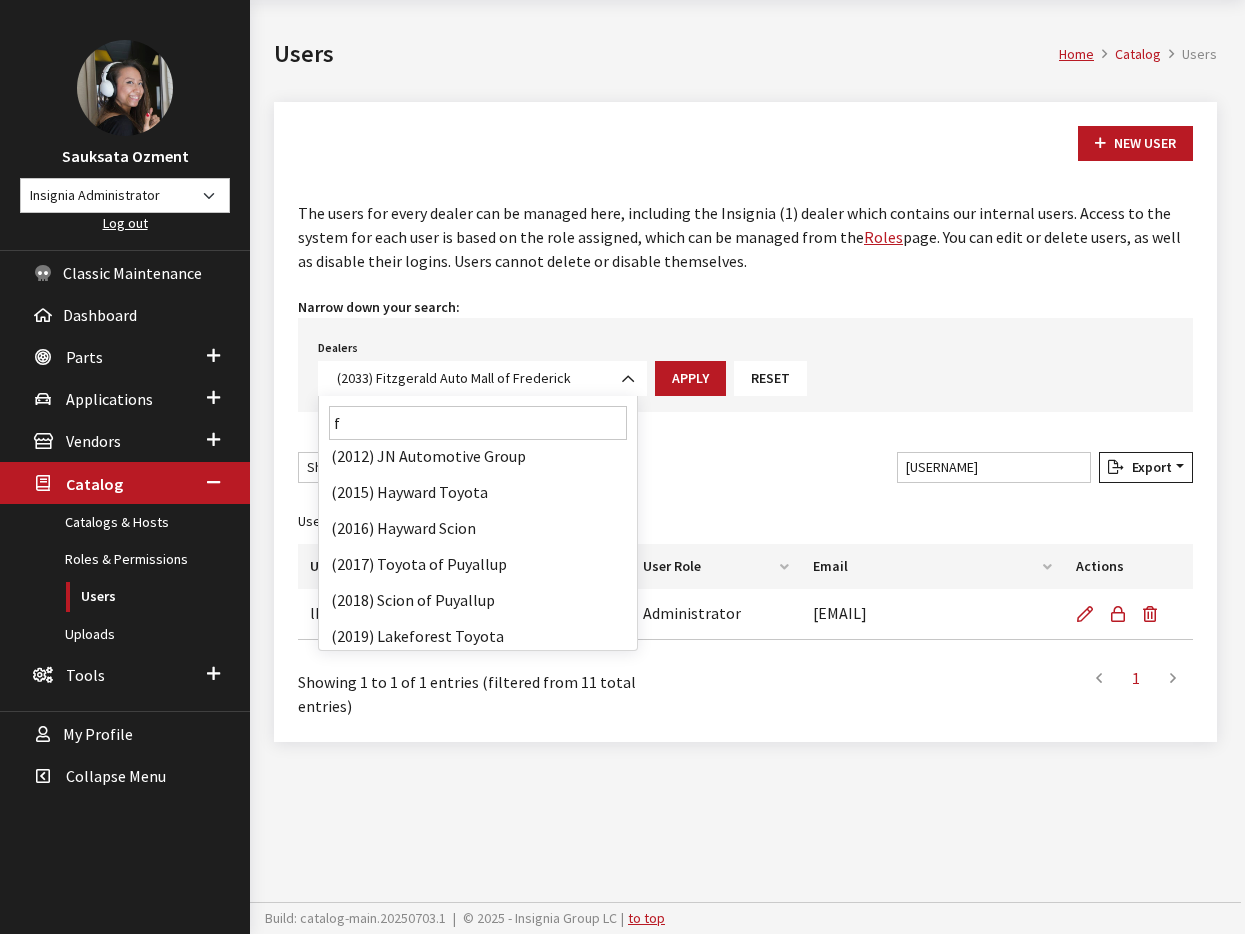scroll, scrollTop: 5460, scrollLeft: 0, axis: vertical 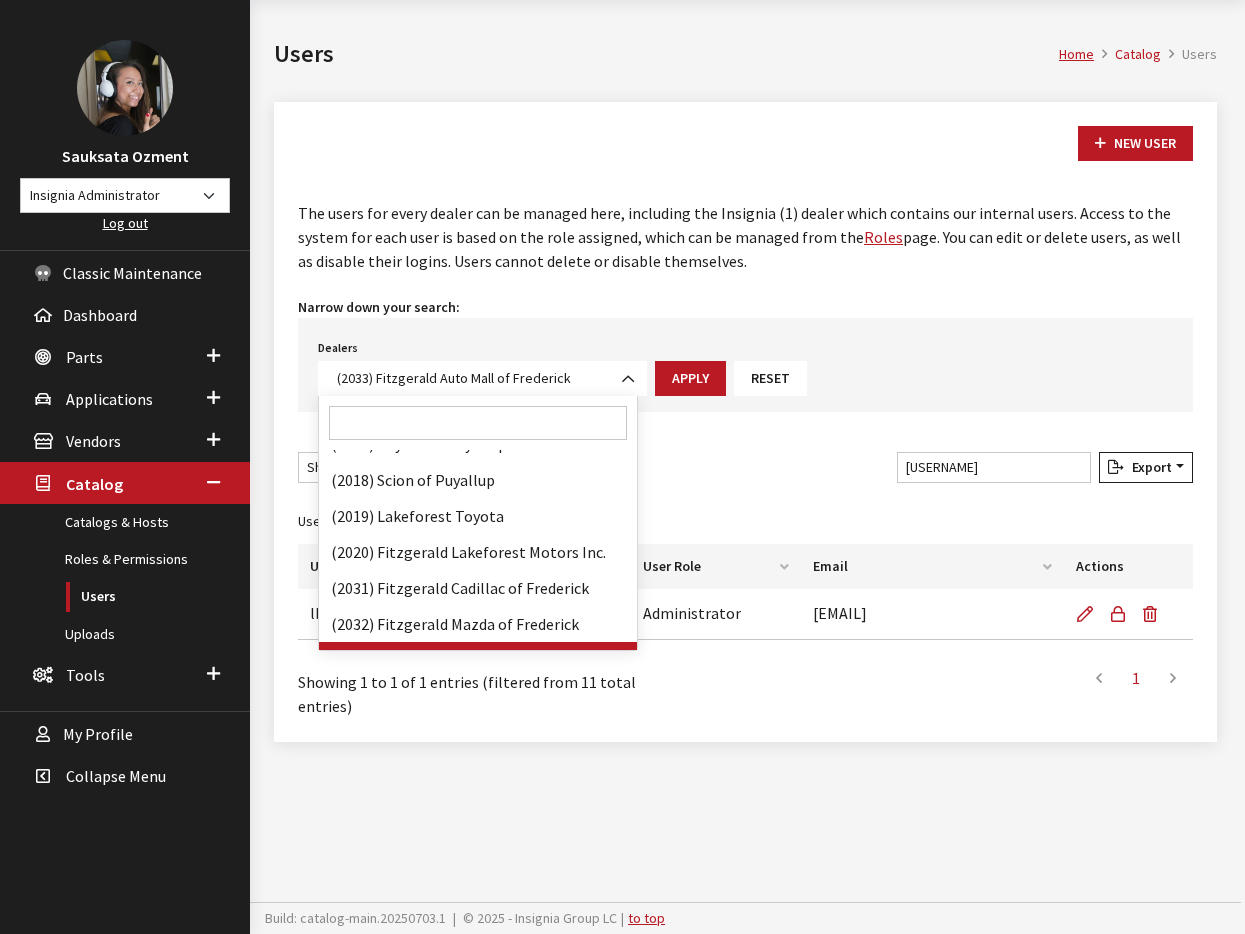 paste on "Fitzgerald Auto Malls" 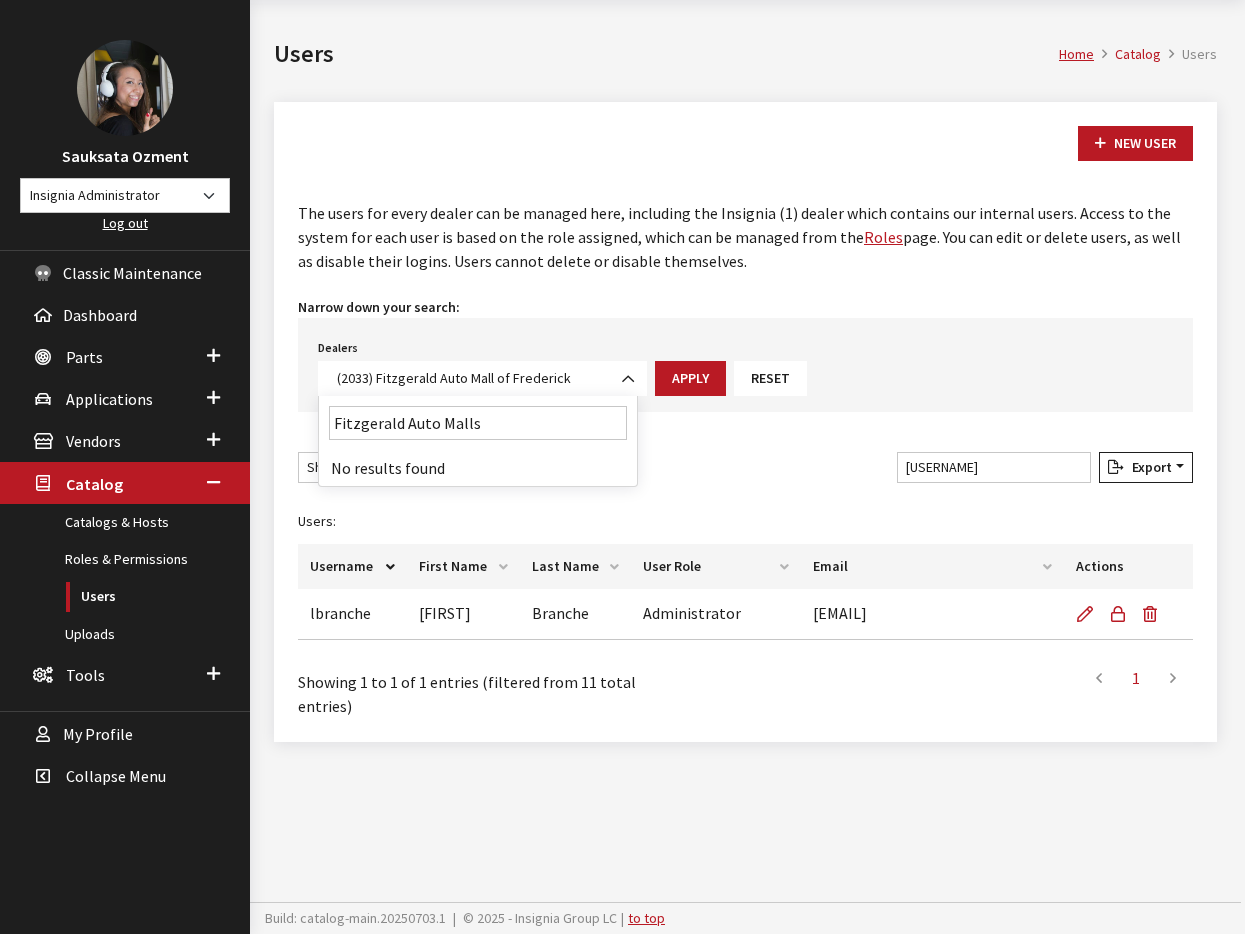 scroll, scrollTop: 0, scrollLeft: 0, axis: both 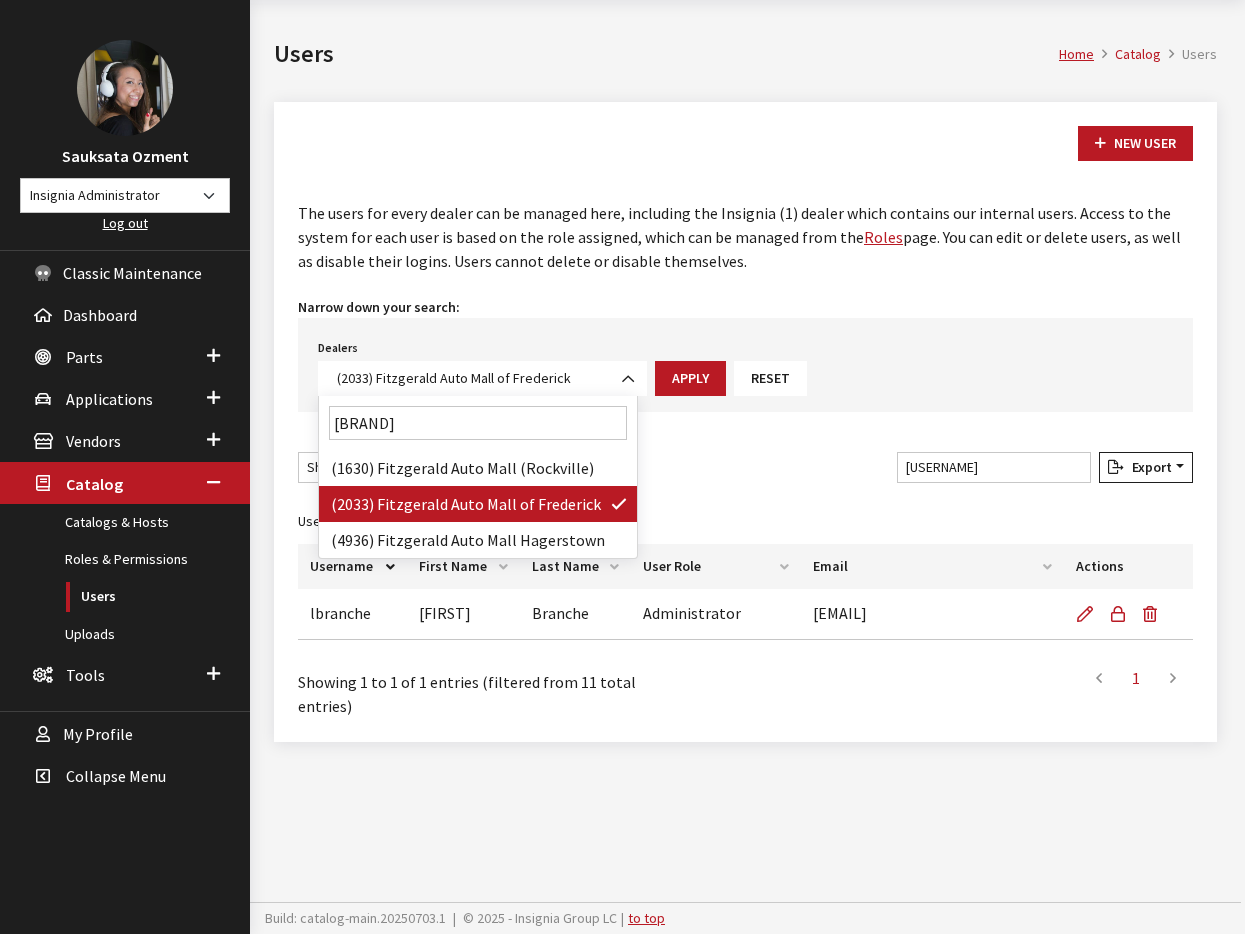 click on "Fitzgerald Auto Mall" at bounding box center (478, 423) 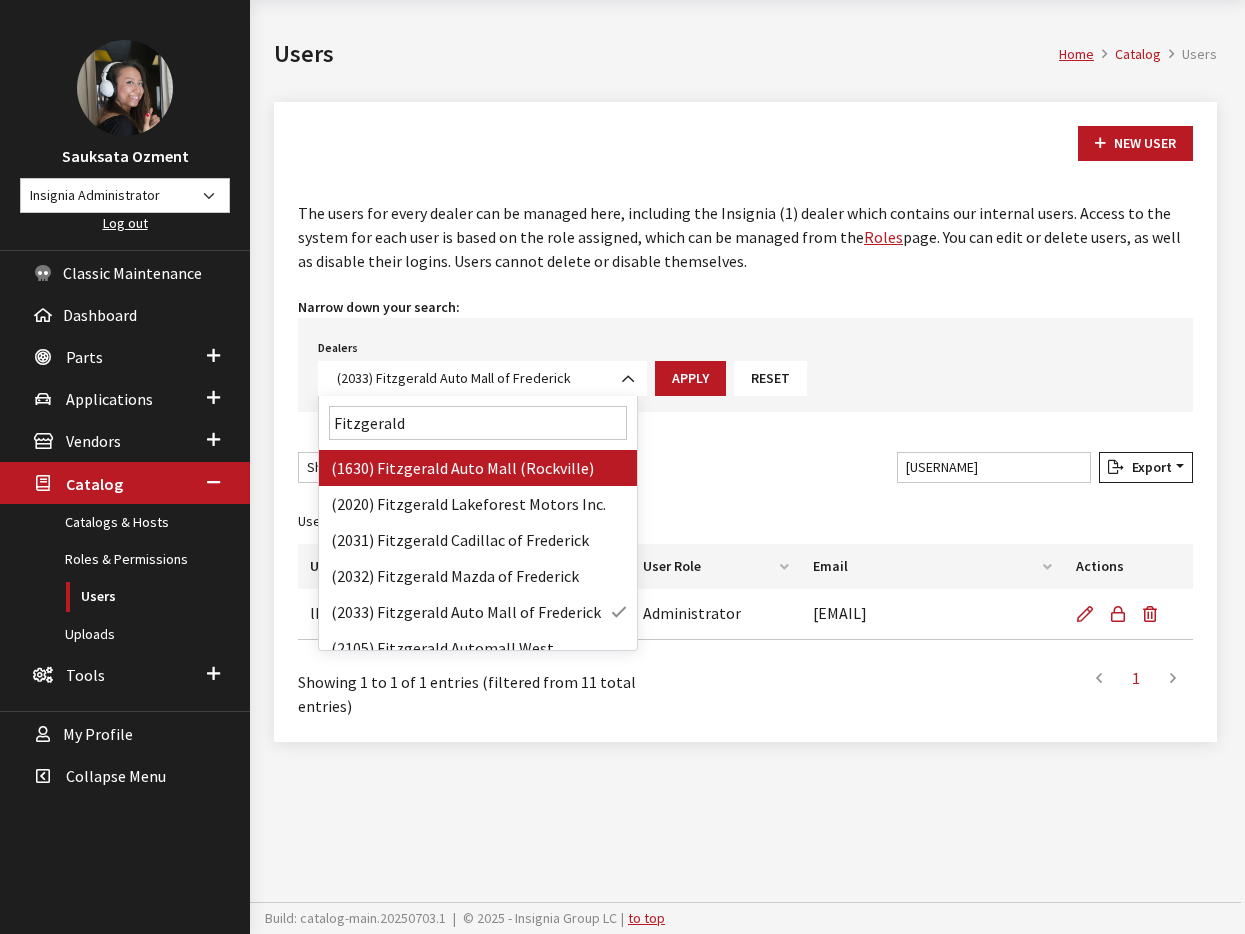 type on "Fitzgerald" 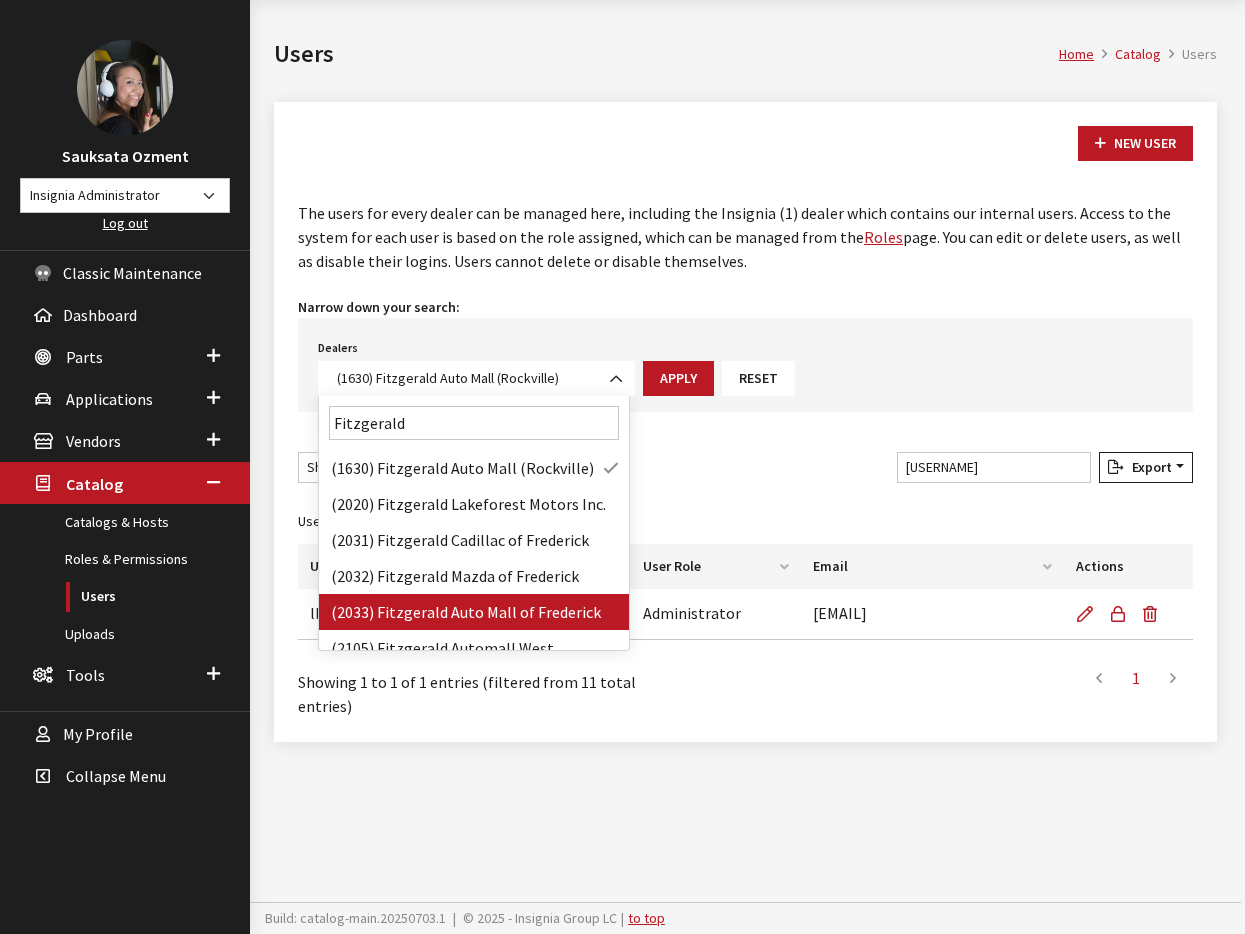 click on "(2033) Fitzgerald Auto Mall of Frederick" at bounding box center [474, 612] 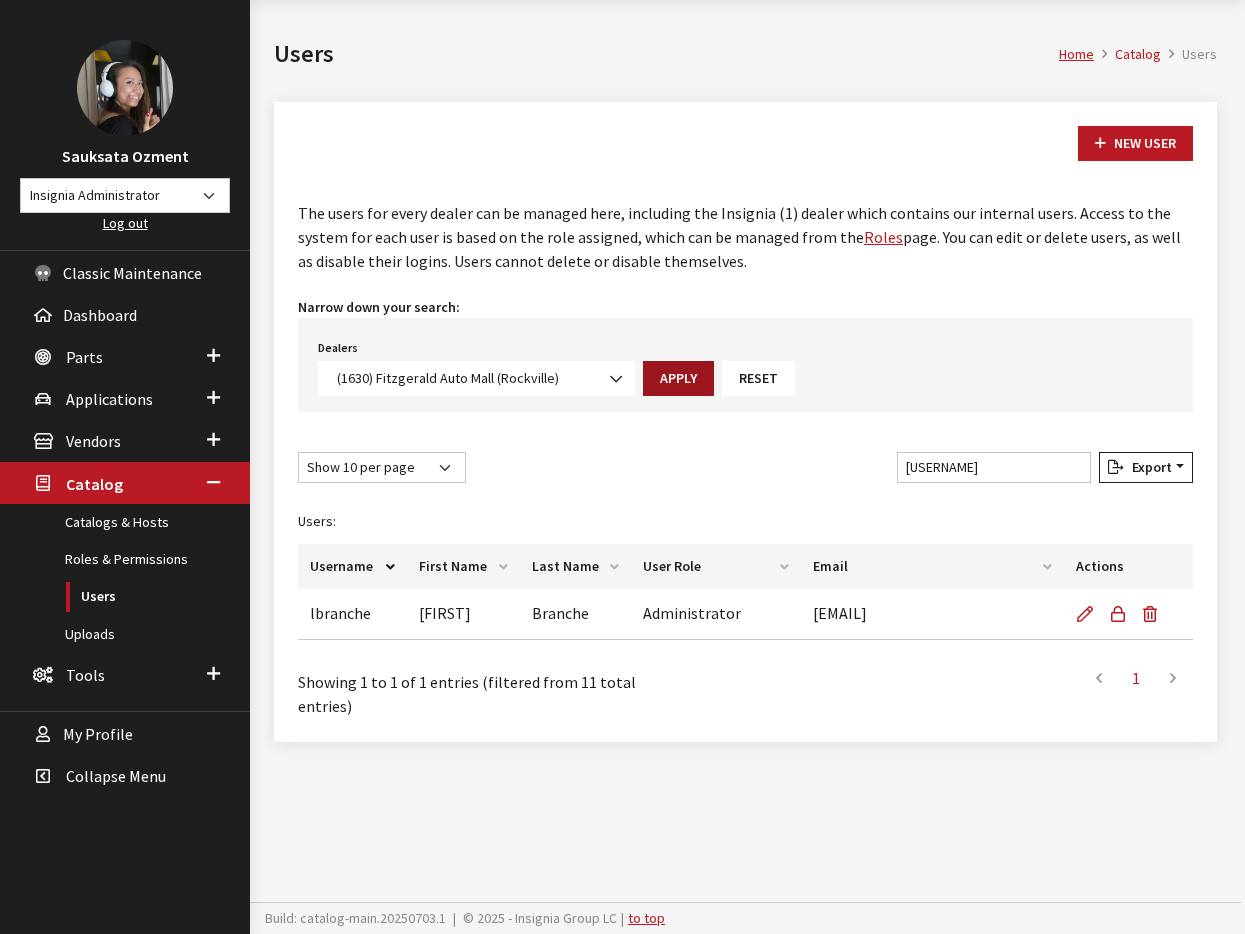 click on "Apply" at bounding box center (678, 378) 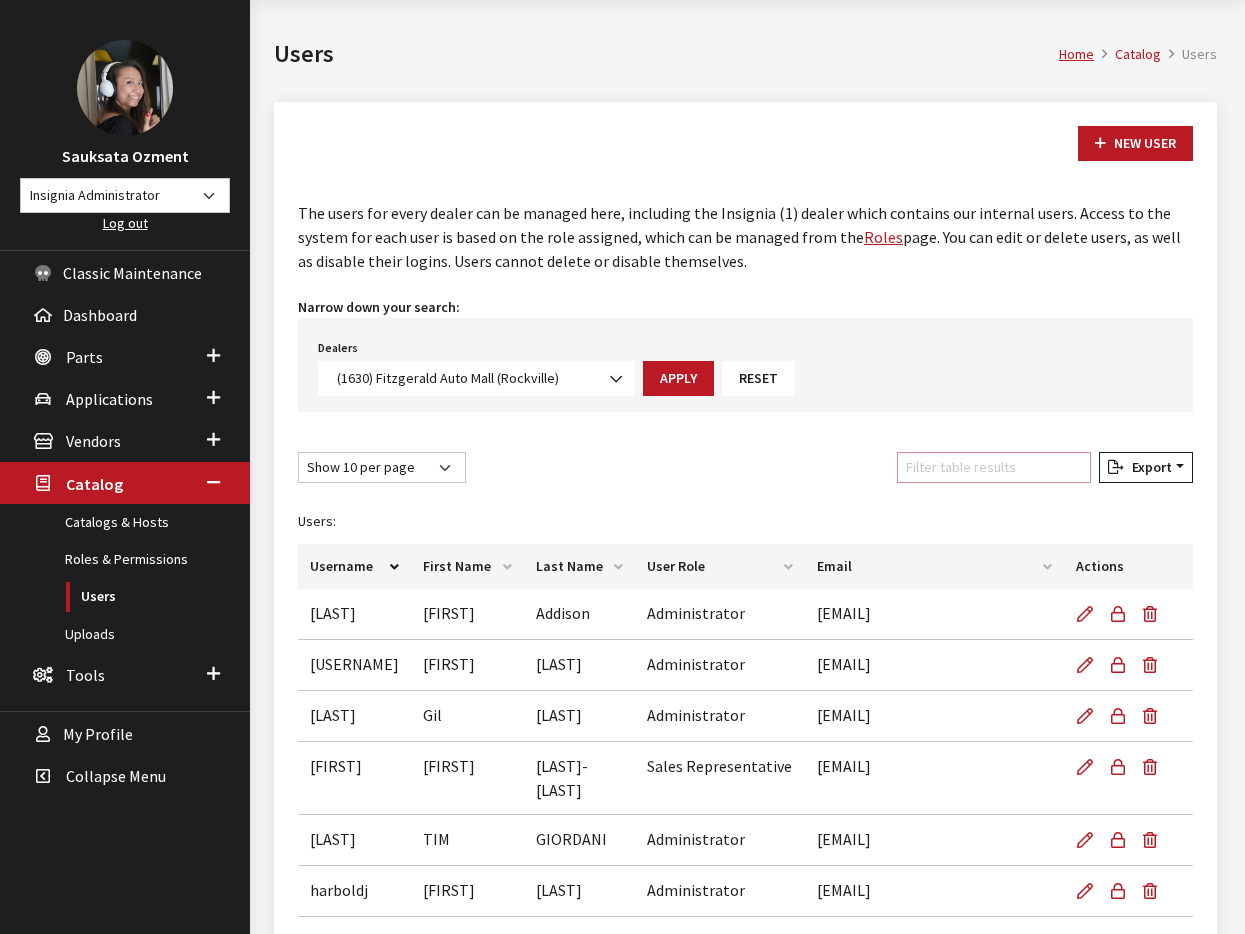 click on "Filter table results" at bounding box center (994, 467) 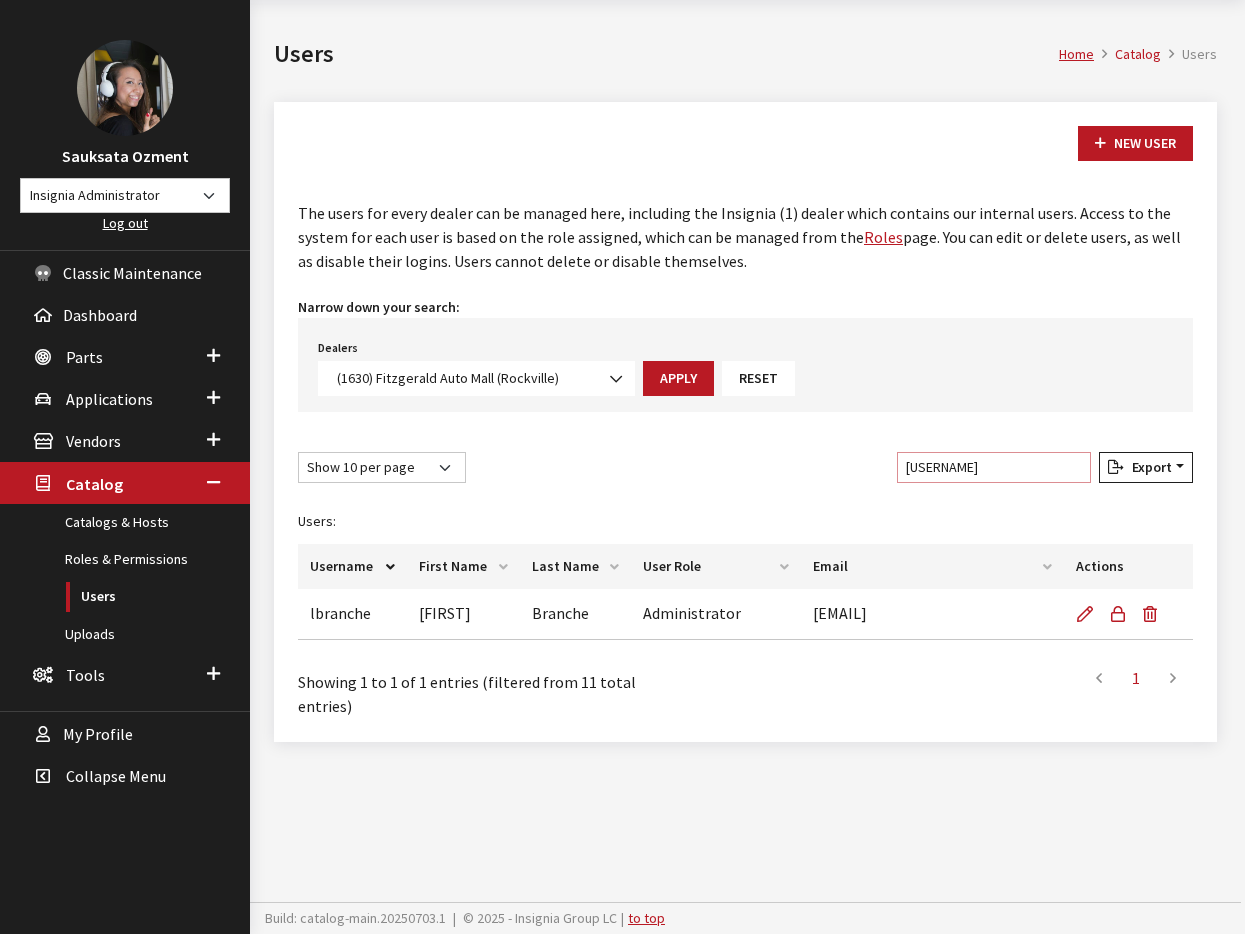 type on "larry" 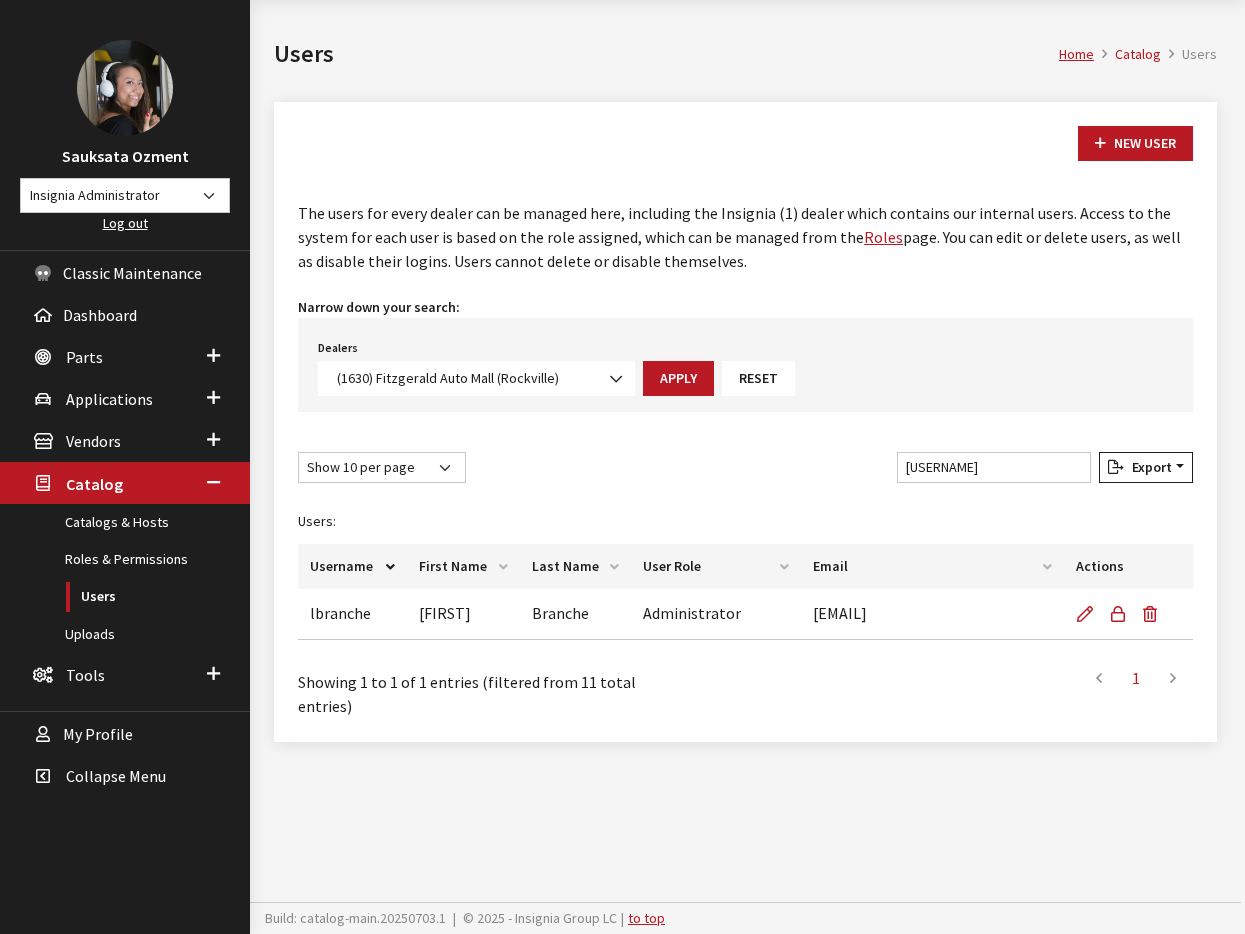 click at bounding box center [610, 369] 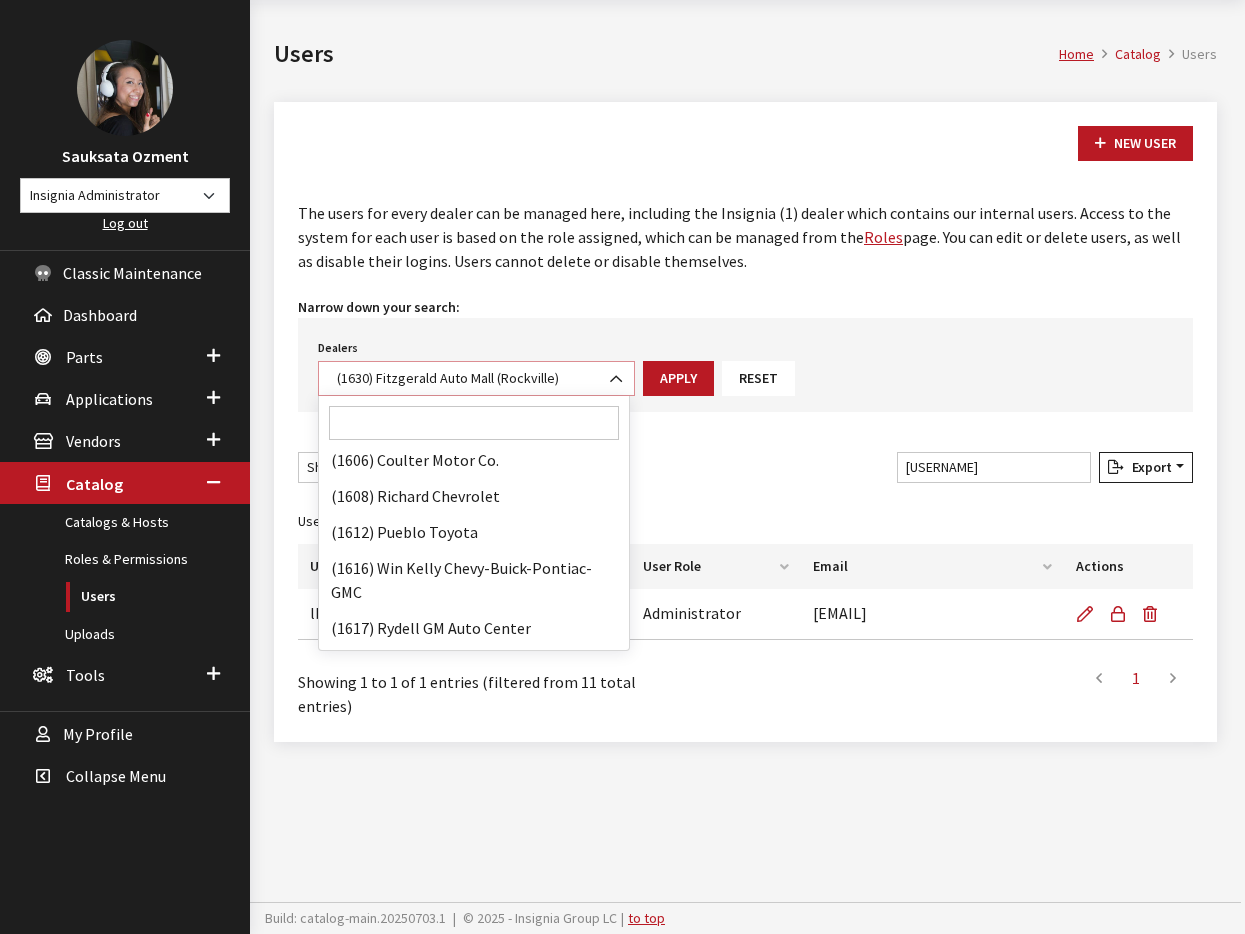 scroll, scrollTop: 26440, scrollLeft: 0, axis: vertical 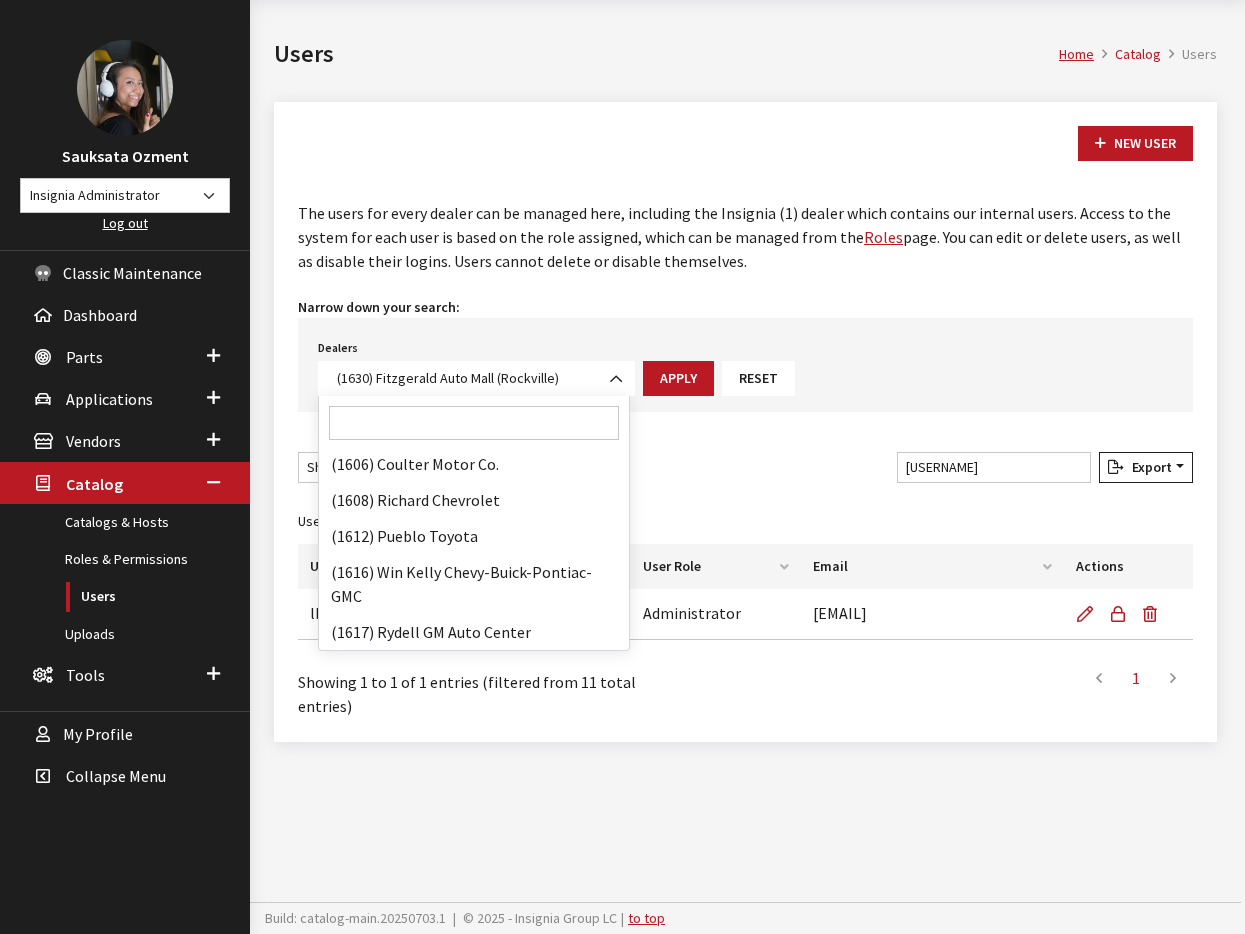 click at bounding box center [474, 423] 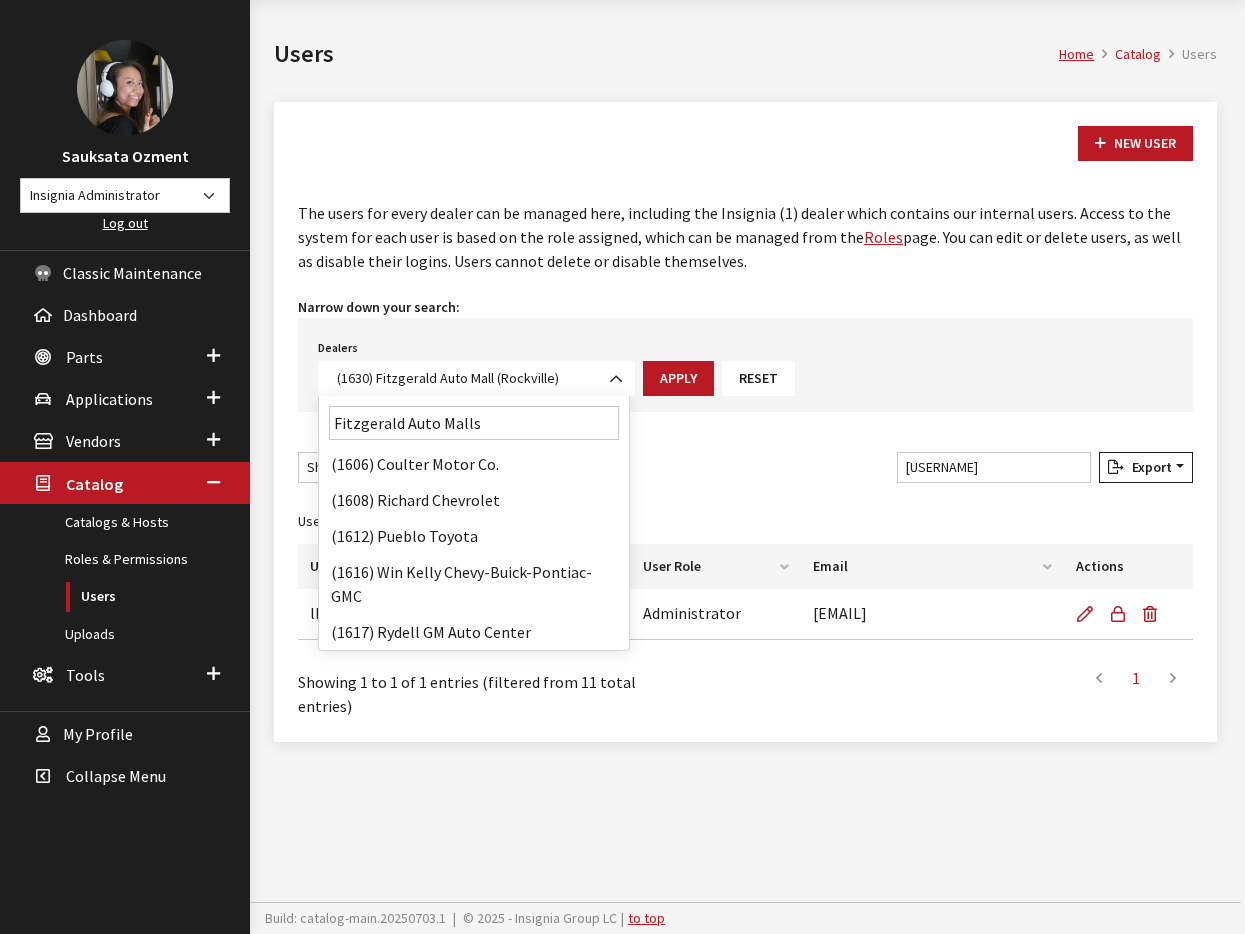scroll, scrollTop: 0, scrollLeft: 0, axis: both 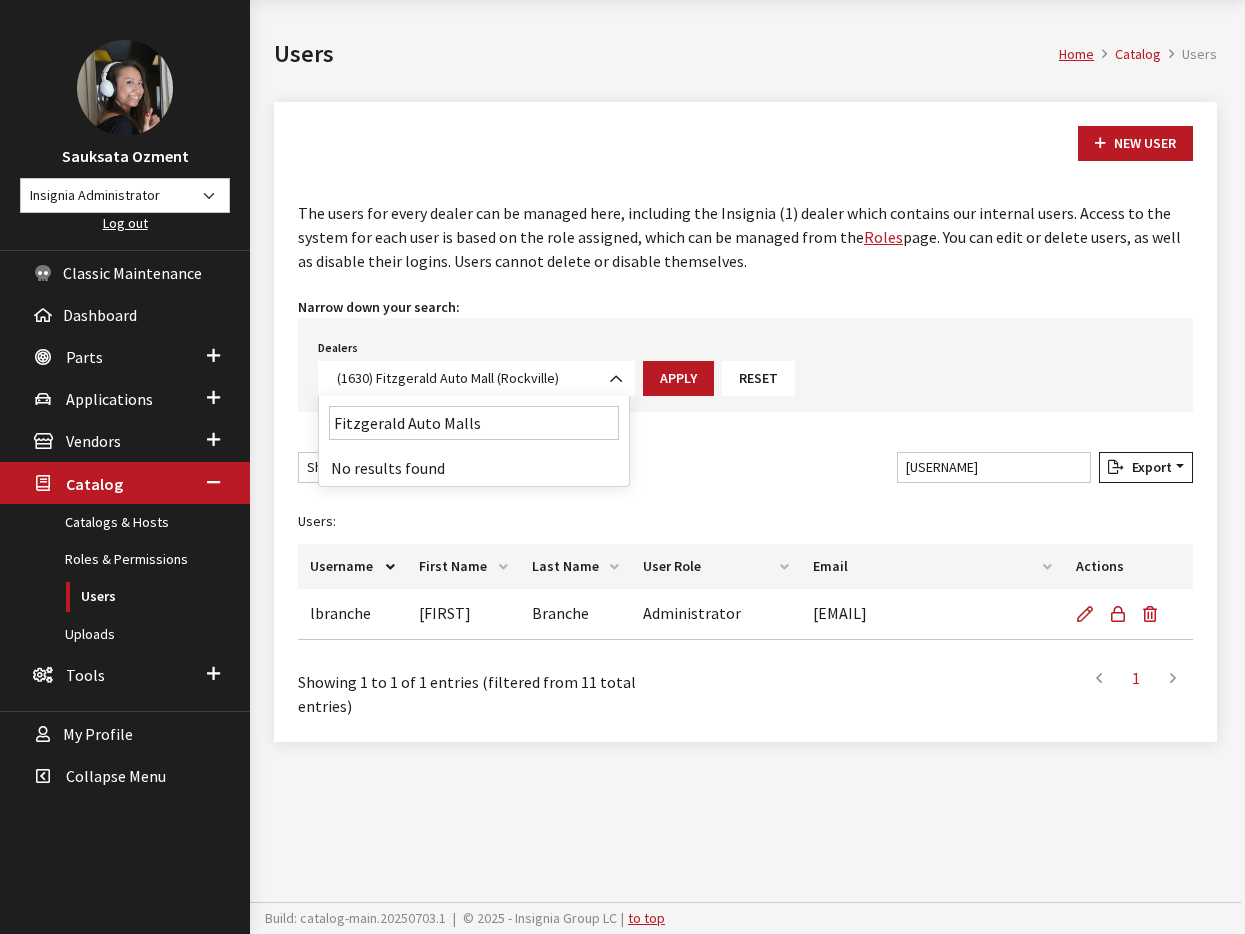click on "Fitzgerald Auto Malls" at bounding box center [474, 423] 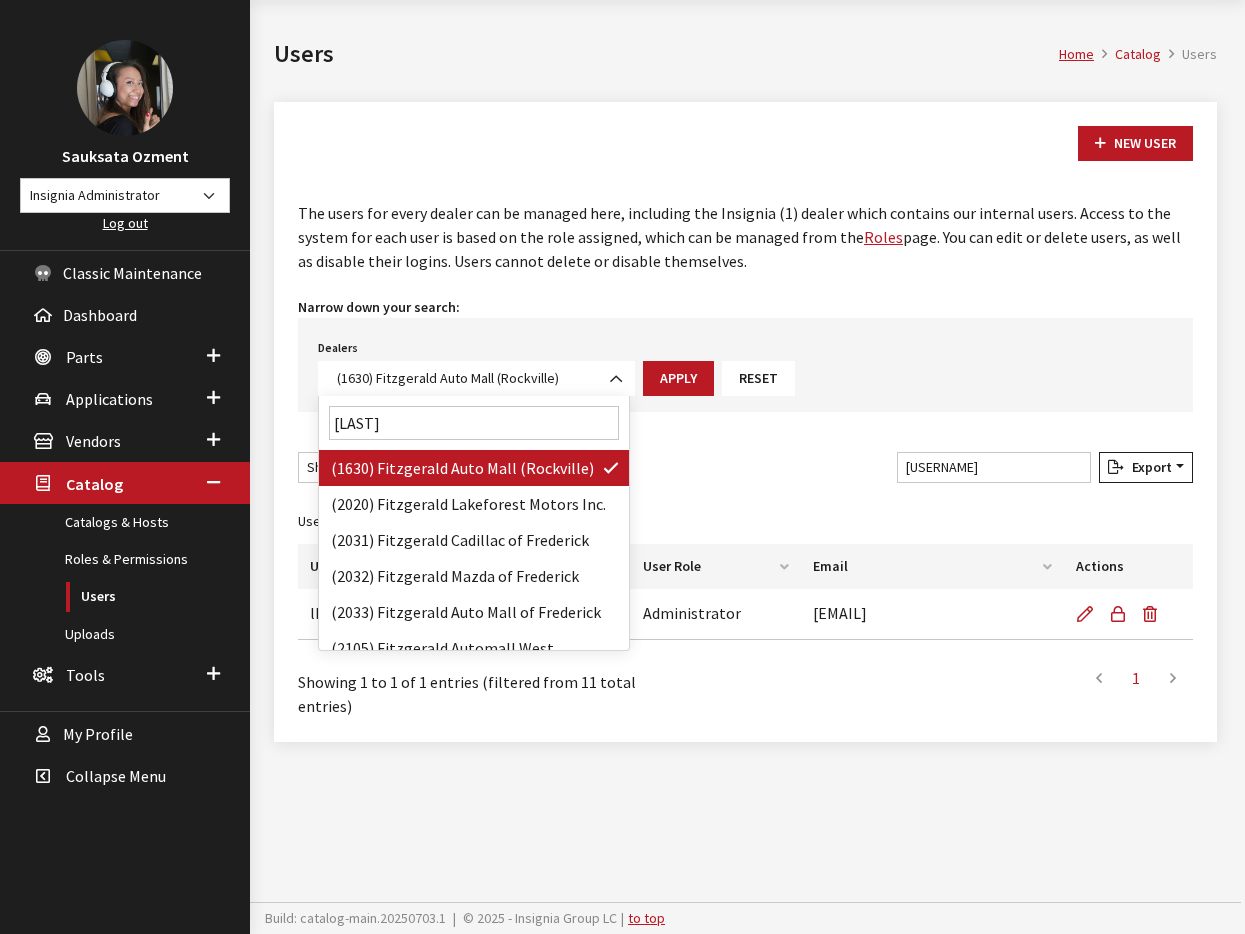 click on "Fitzgeral" at bounding box center (474, 423) 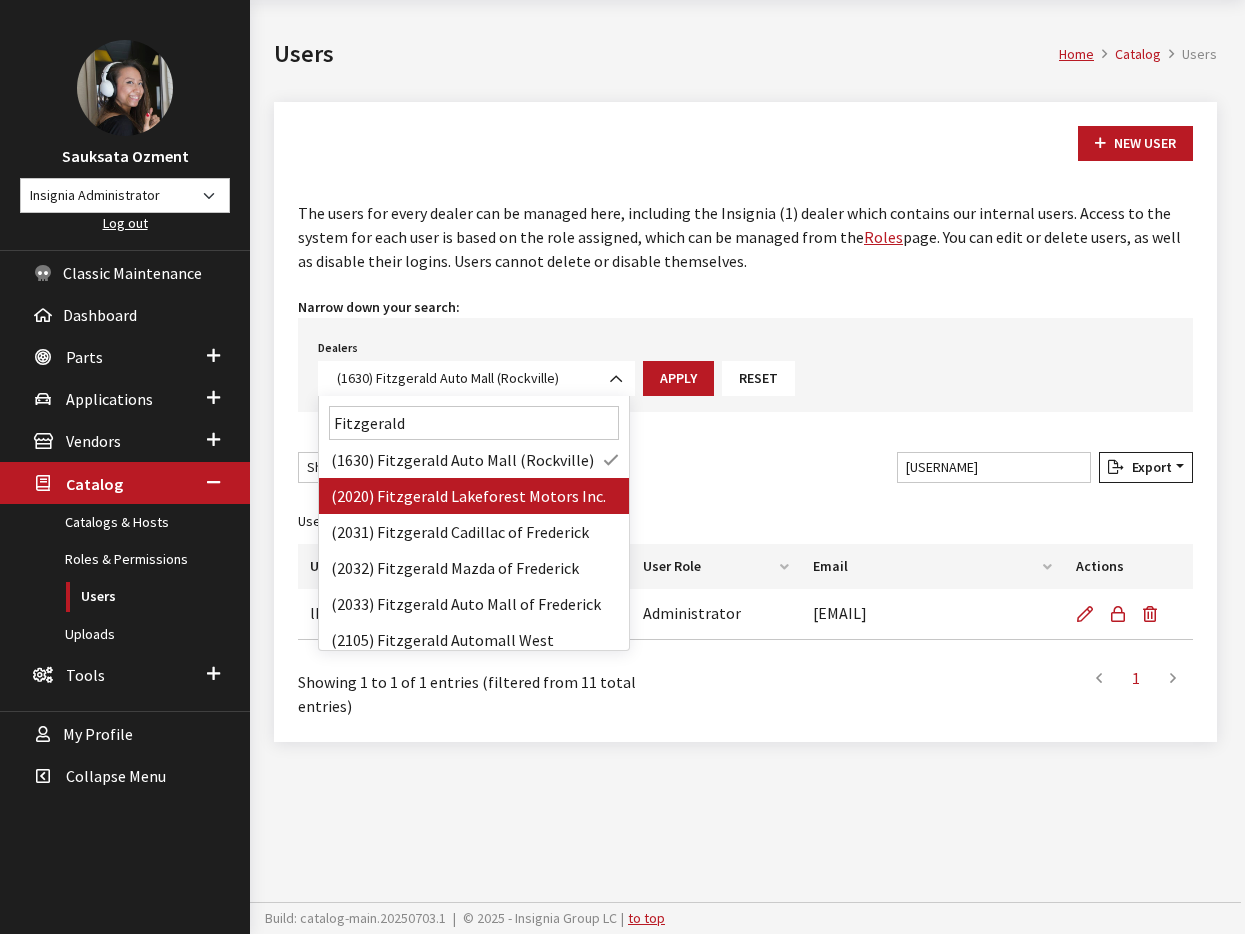 scroll, scrollTop: 28, scrollLeft: 0, axis: vertical 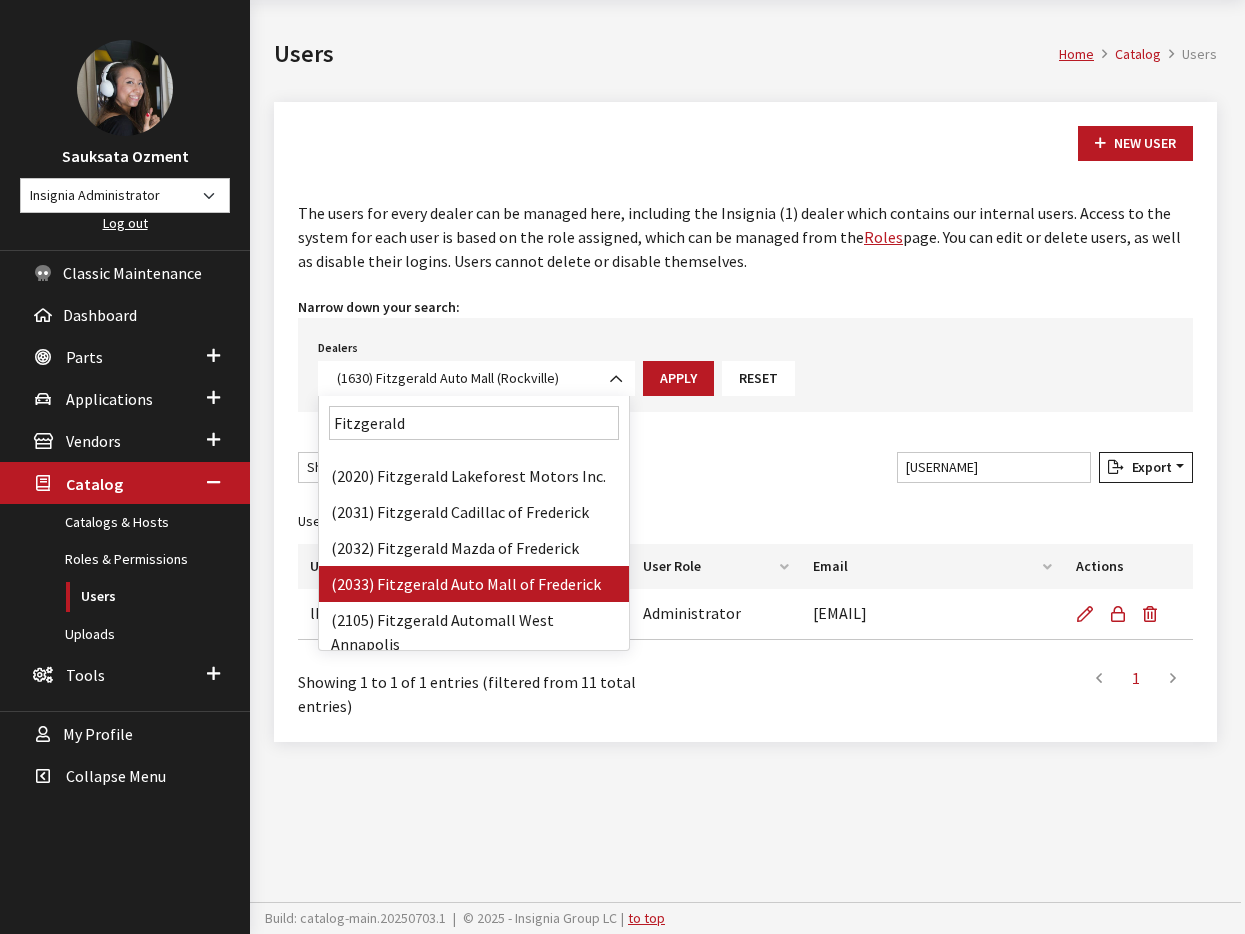 type on "Fitzgerald" 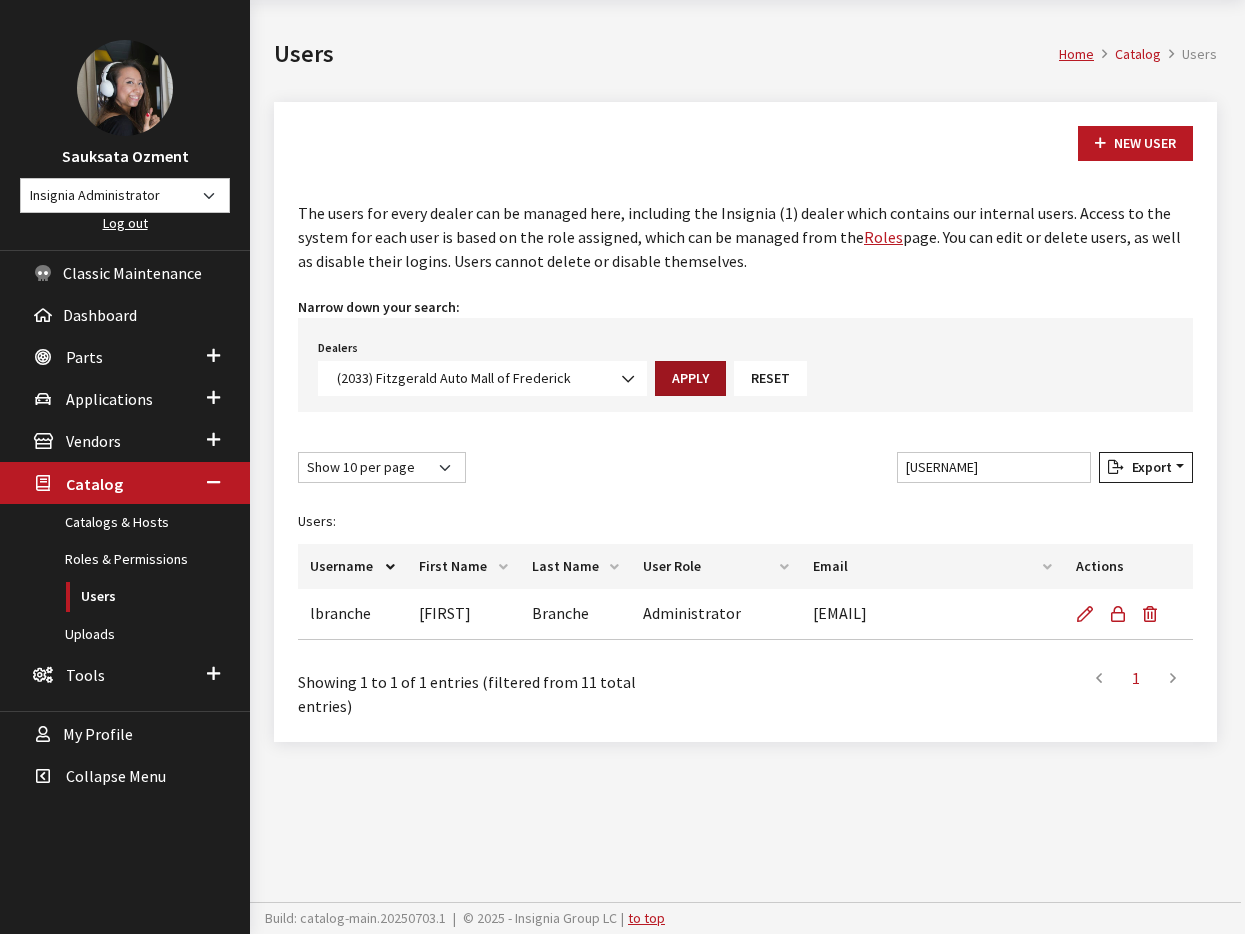 click on "Apply" at bounding box center (690, 378) 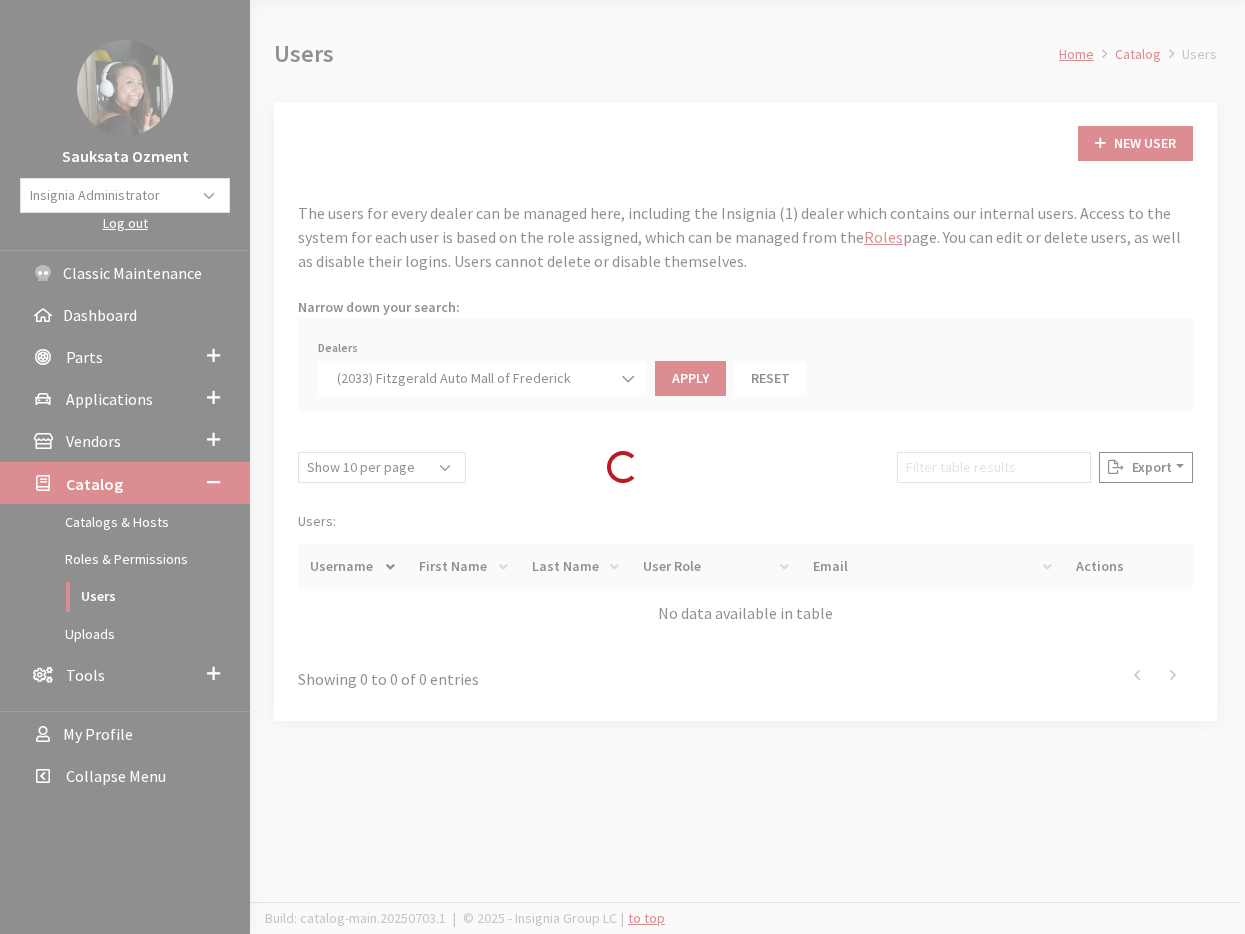 click on "Loading..." at bounding box center (622, 467) 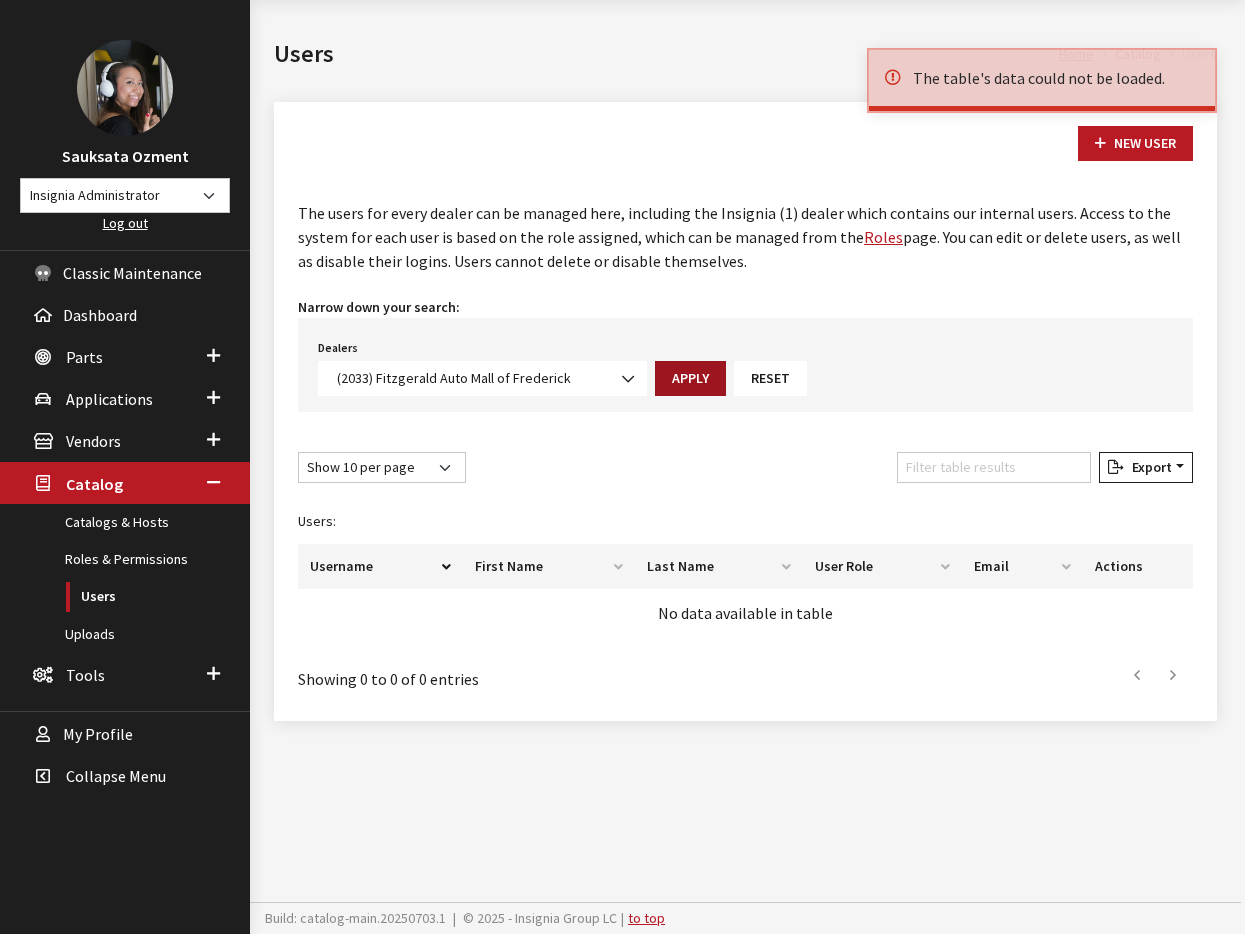 click on "Apply" at bounding box center (690, 378) 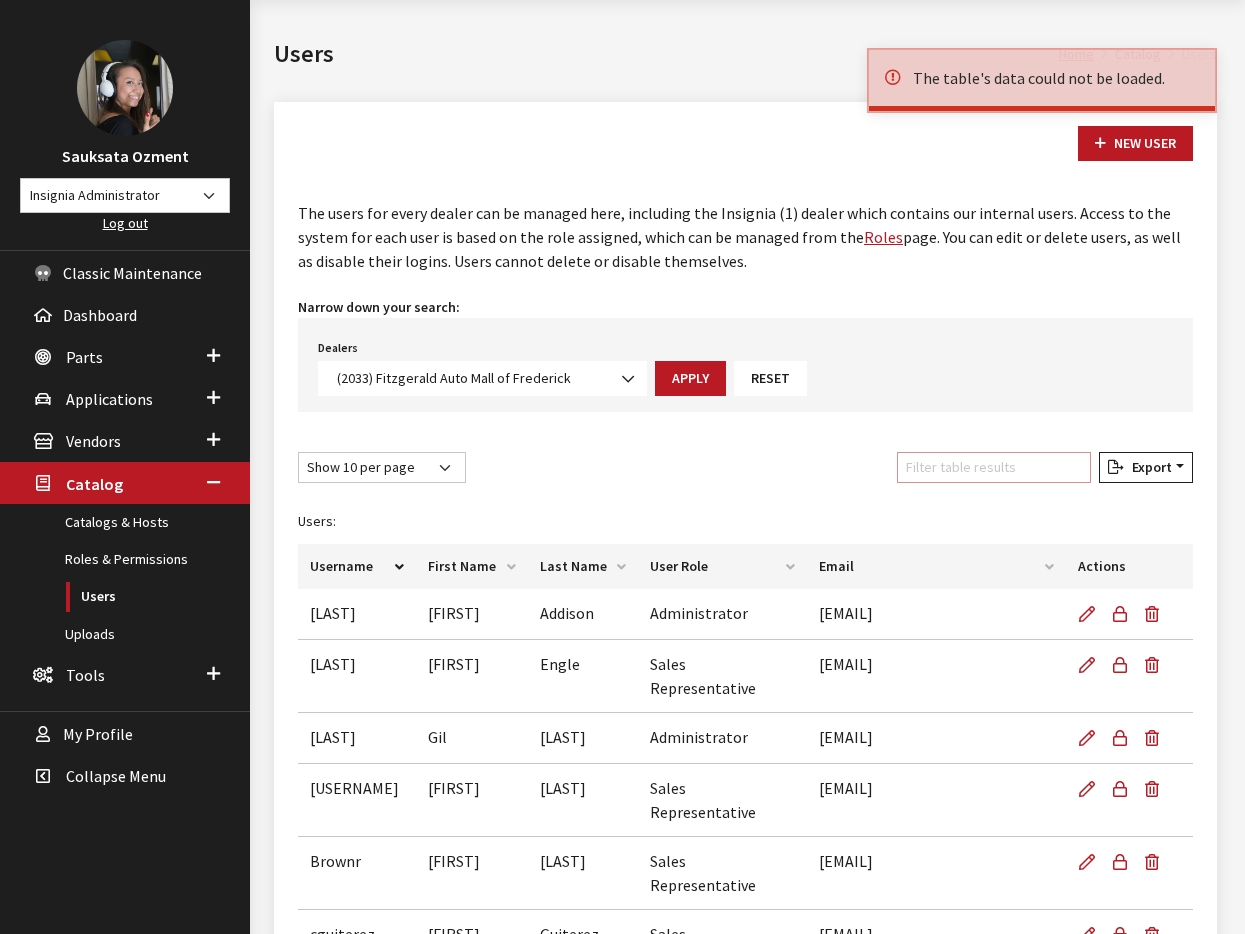 click on "Filter table results" at bounding box center (994, 467) 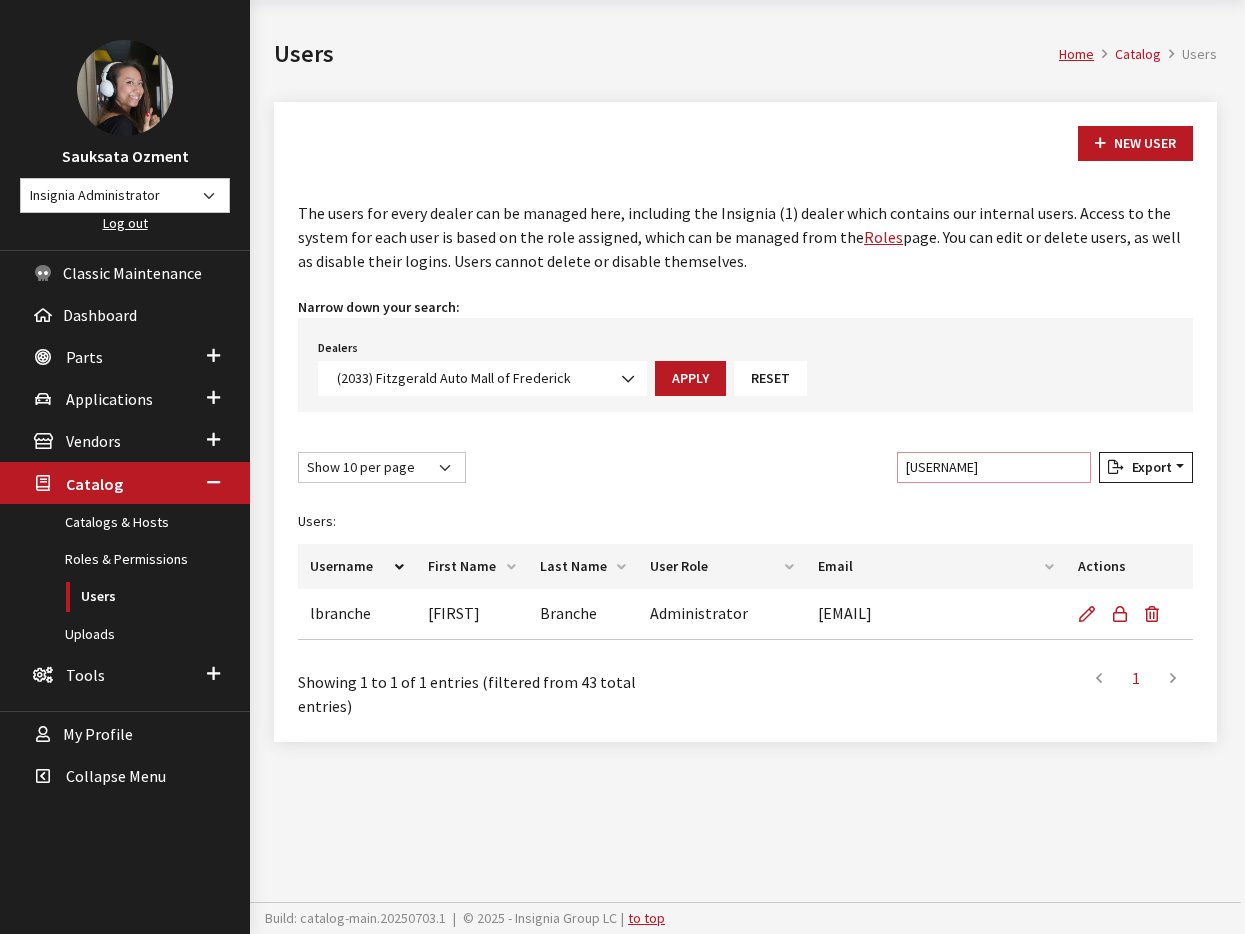 type on "larry" 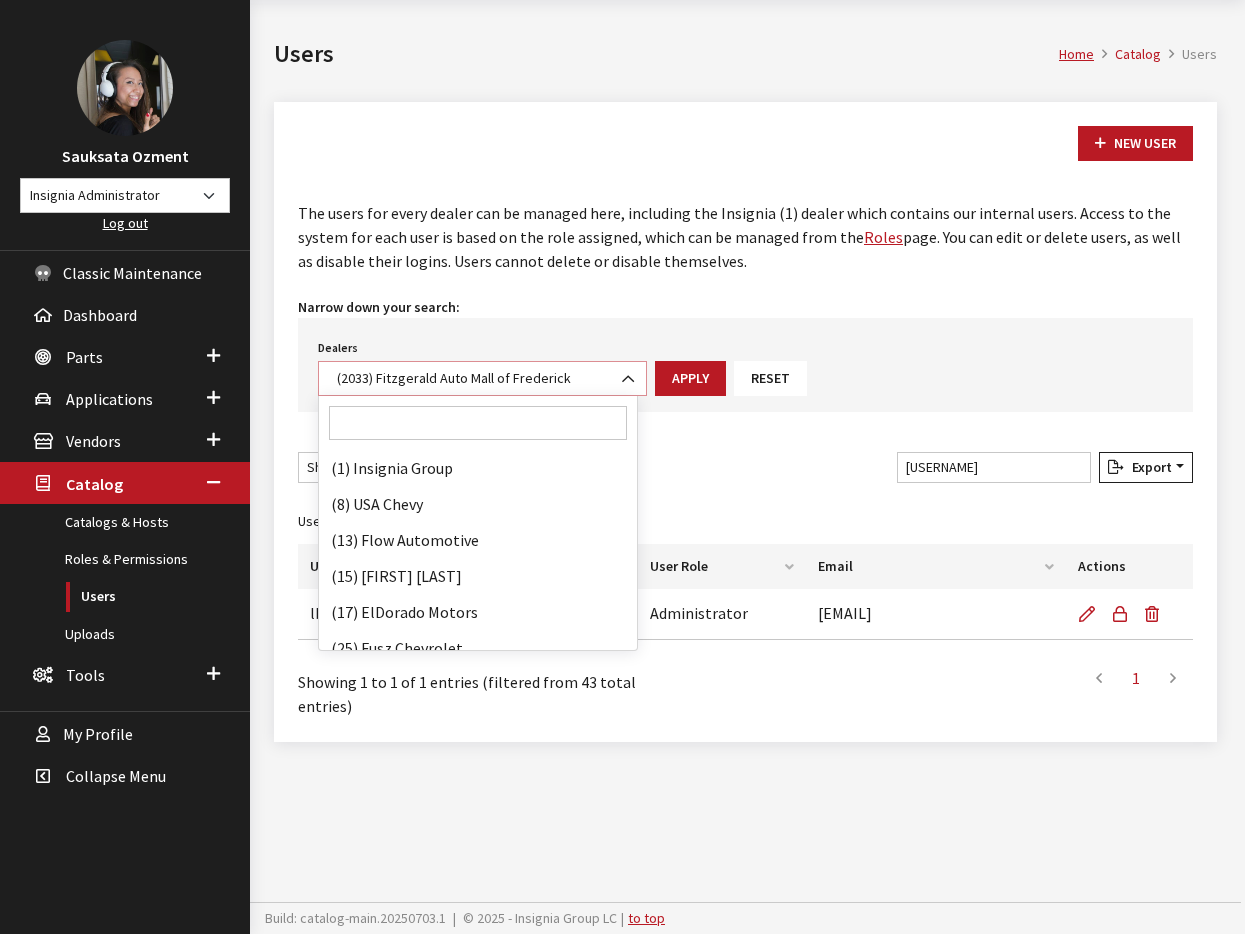 scroll, scrollTop: 33096, scrollLeft: 0, axis: vertical 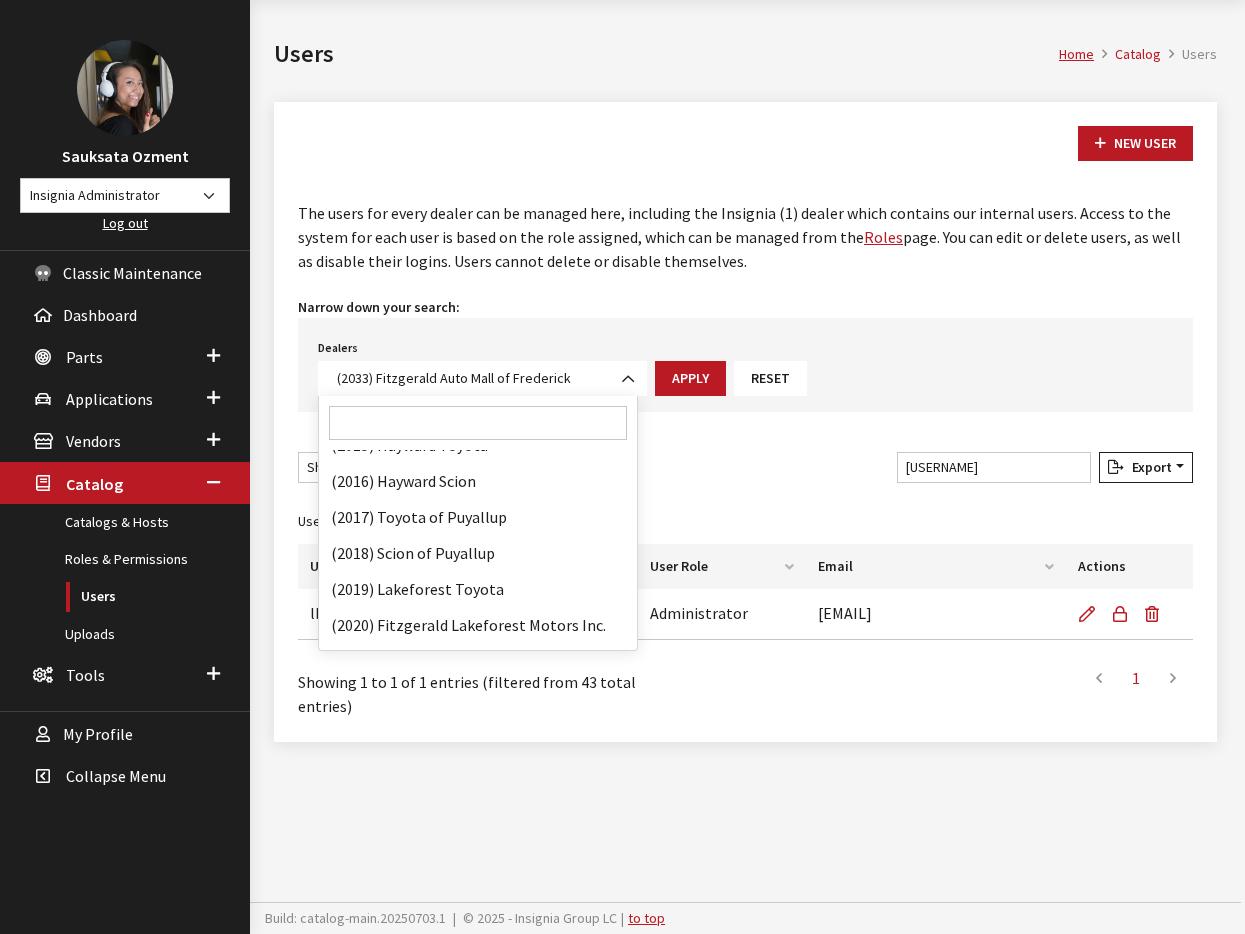 click at bounding box center [478, 423] 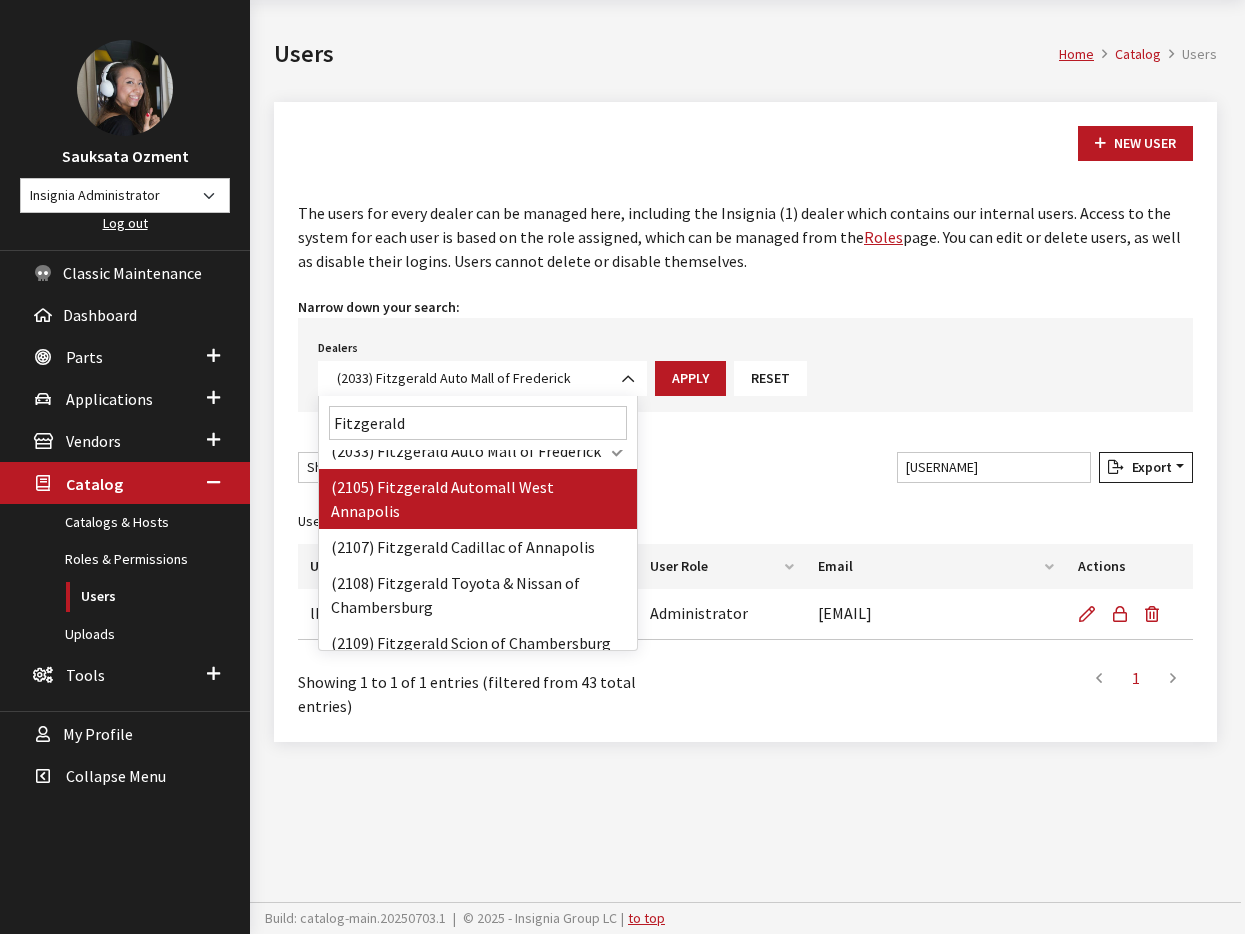 scroll, scrollTop: 160, scrollLeft: 0, axis: vertical 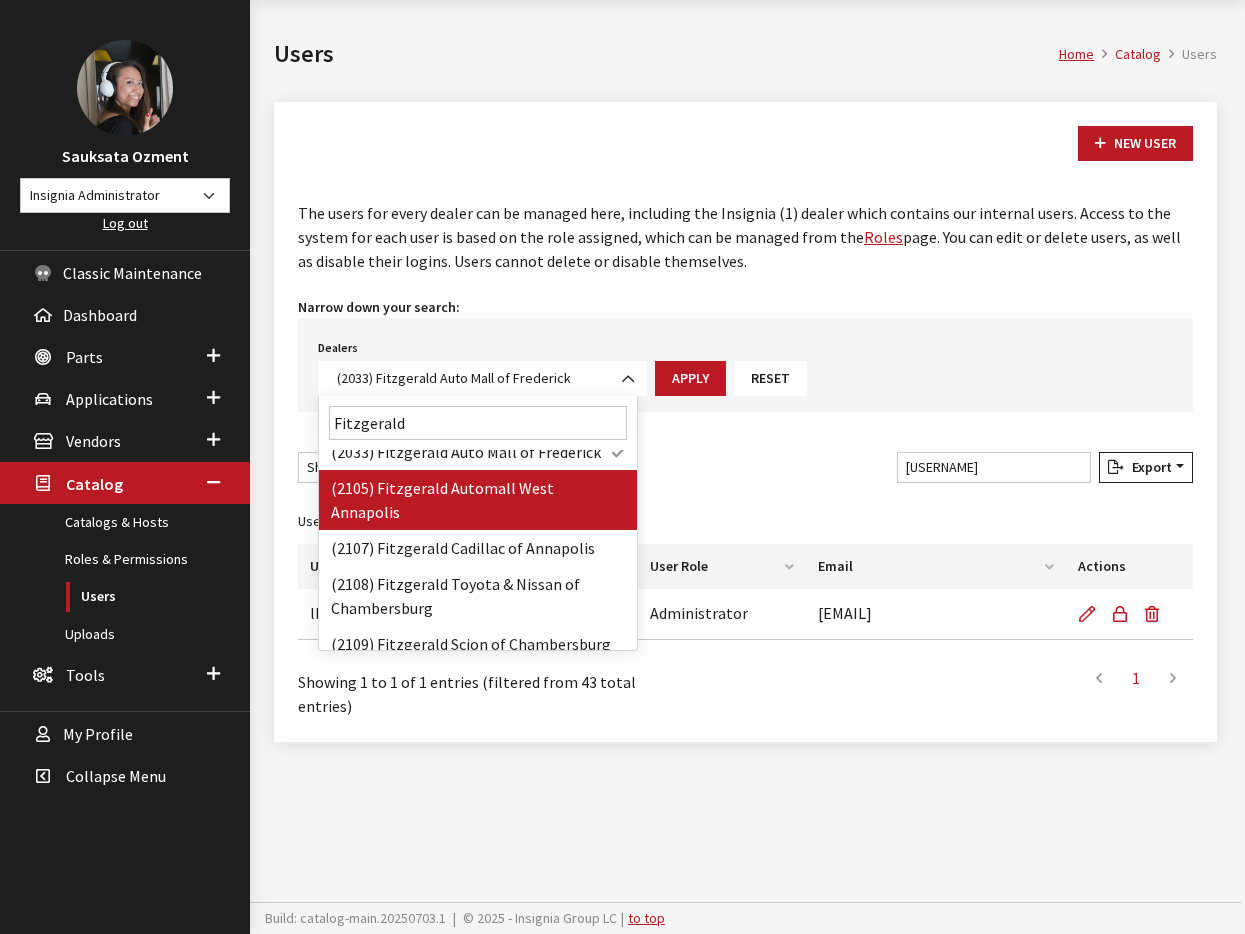 type on "Fitzgerald" 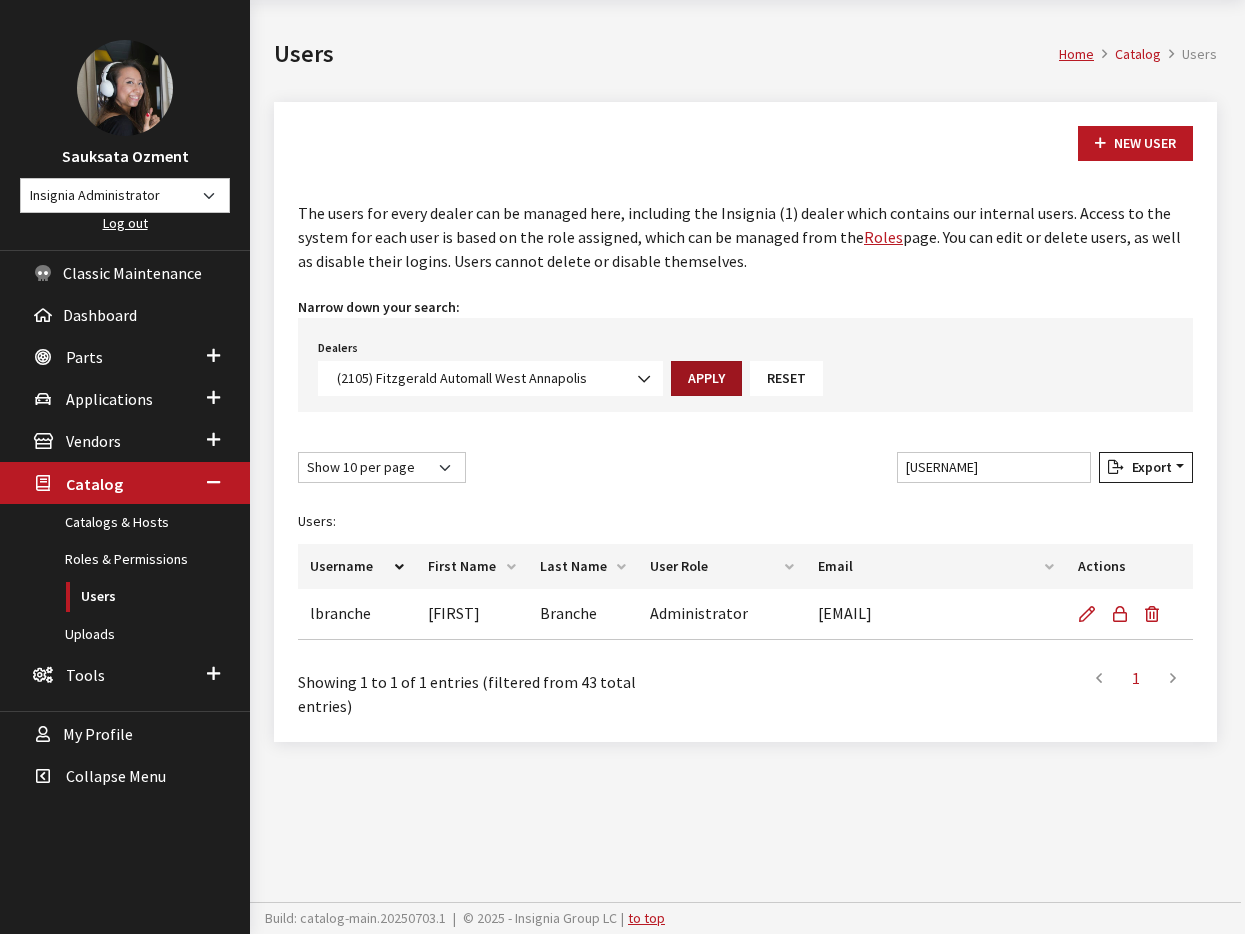 click on "Apply" at bounding box center [706, 378] 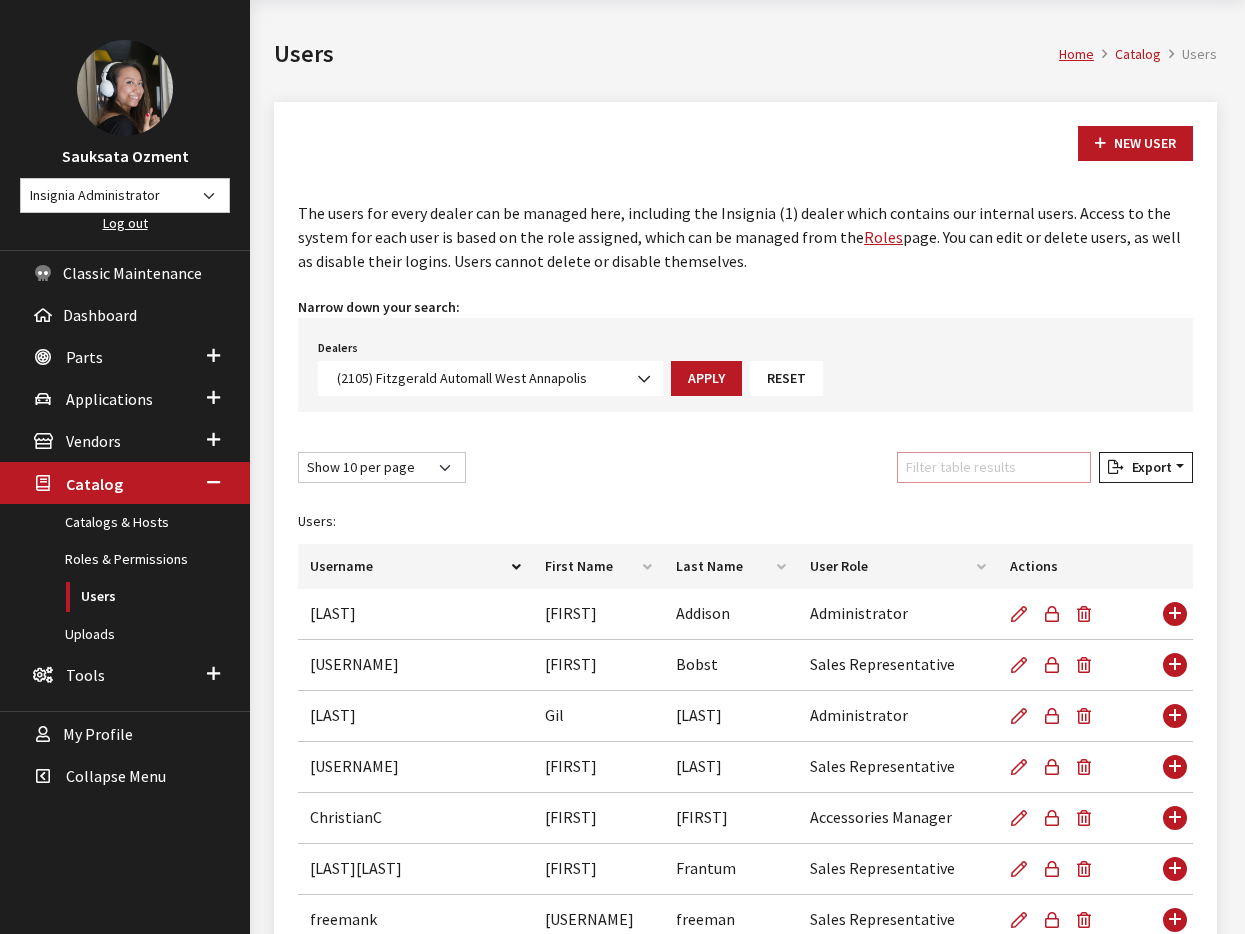 click on "Filter table results" at bounding box center [994, 467] 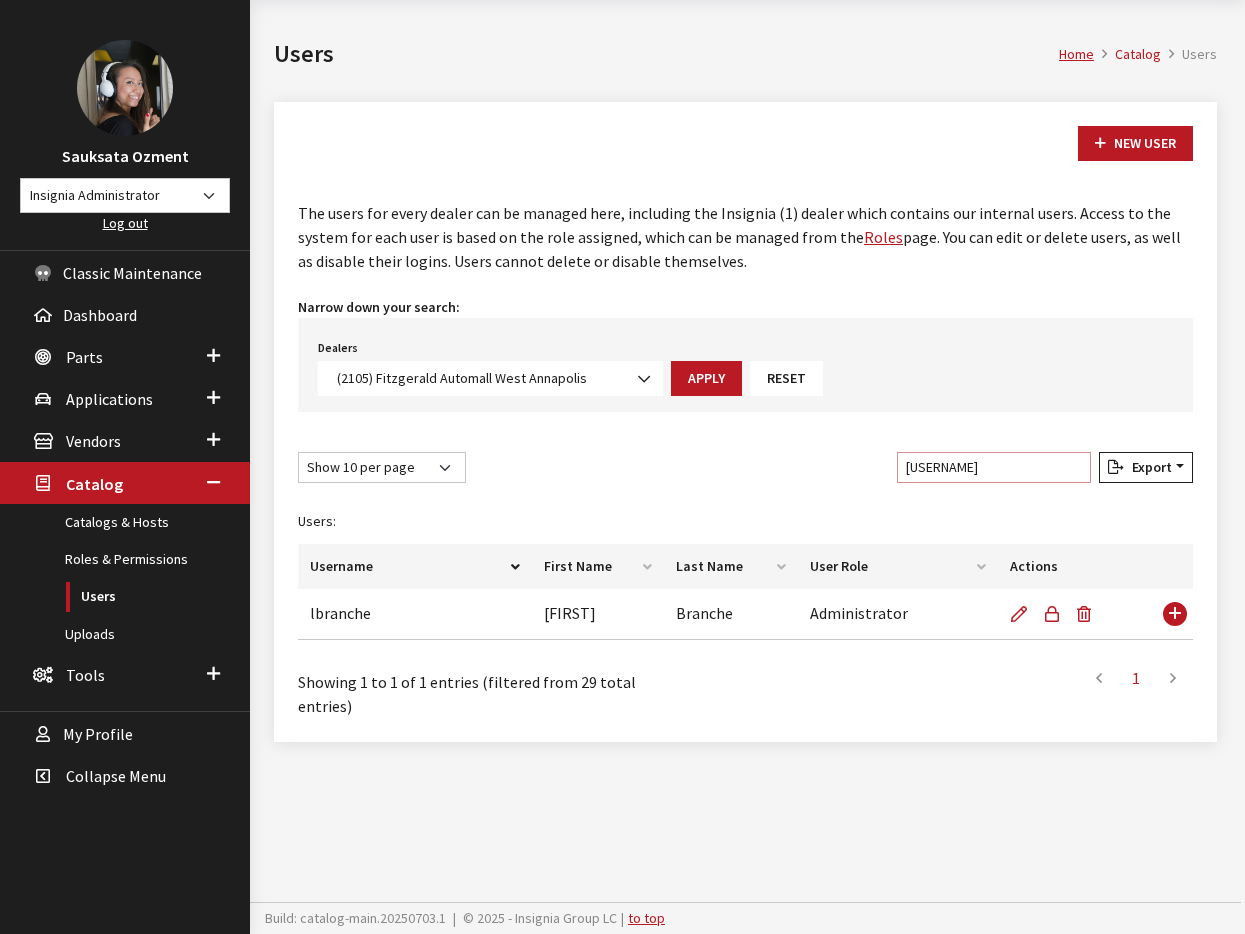 type on "larry" 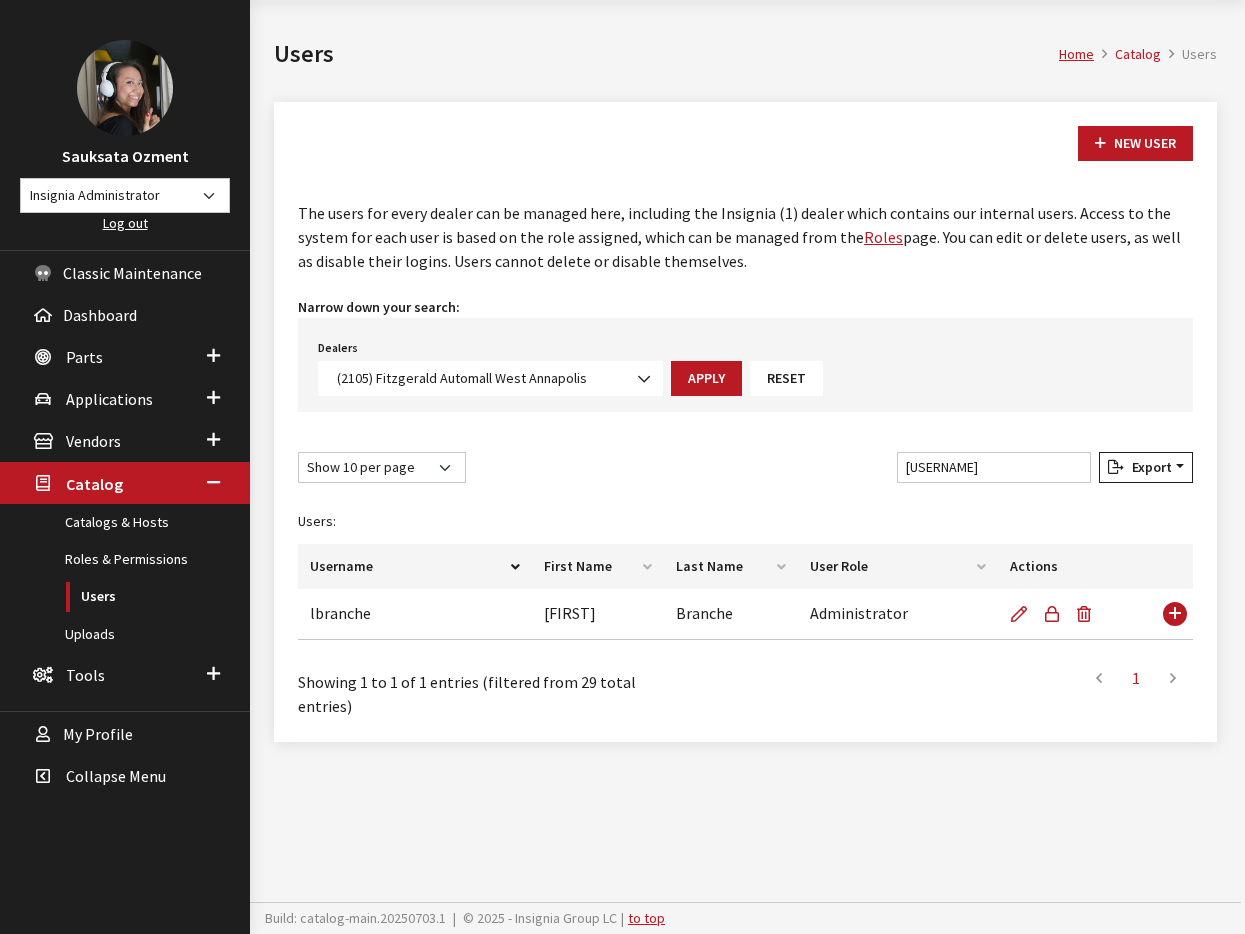 click at bounding box center (638, 369) 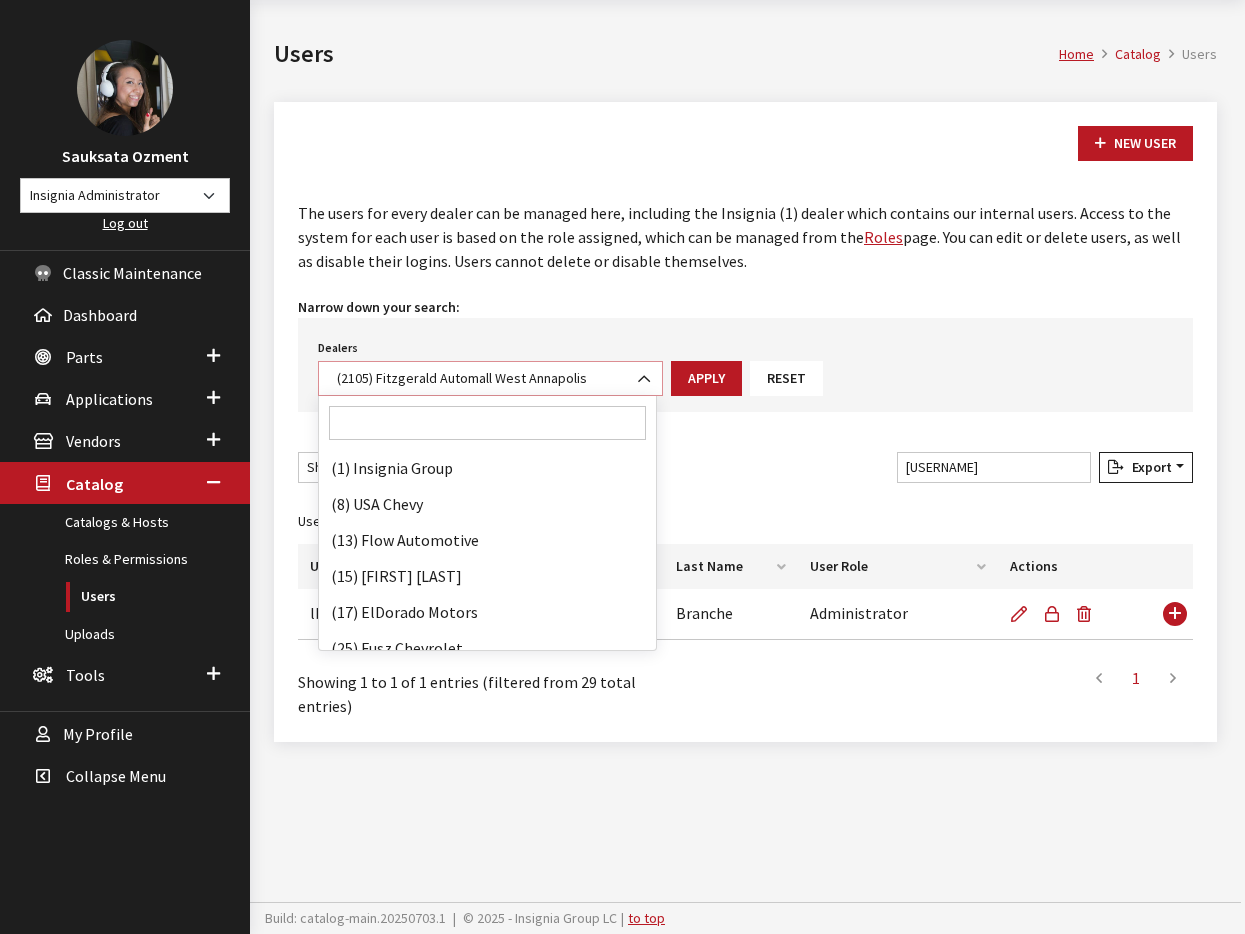 scroll, scrollTop: 33936, scrollLeft: 0, axis: vertical 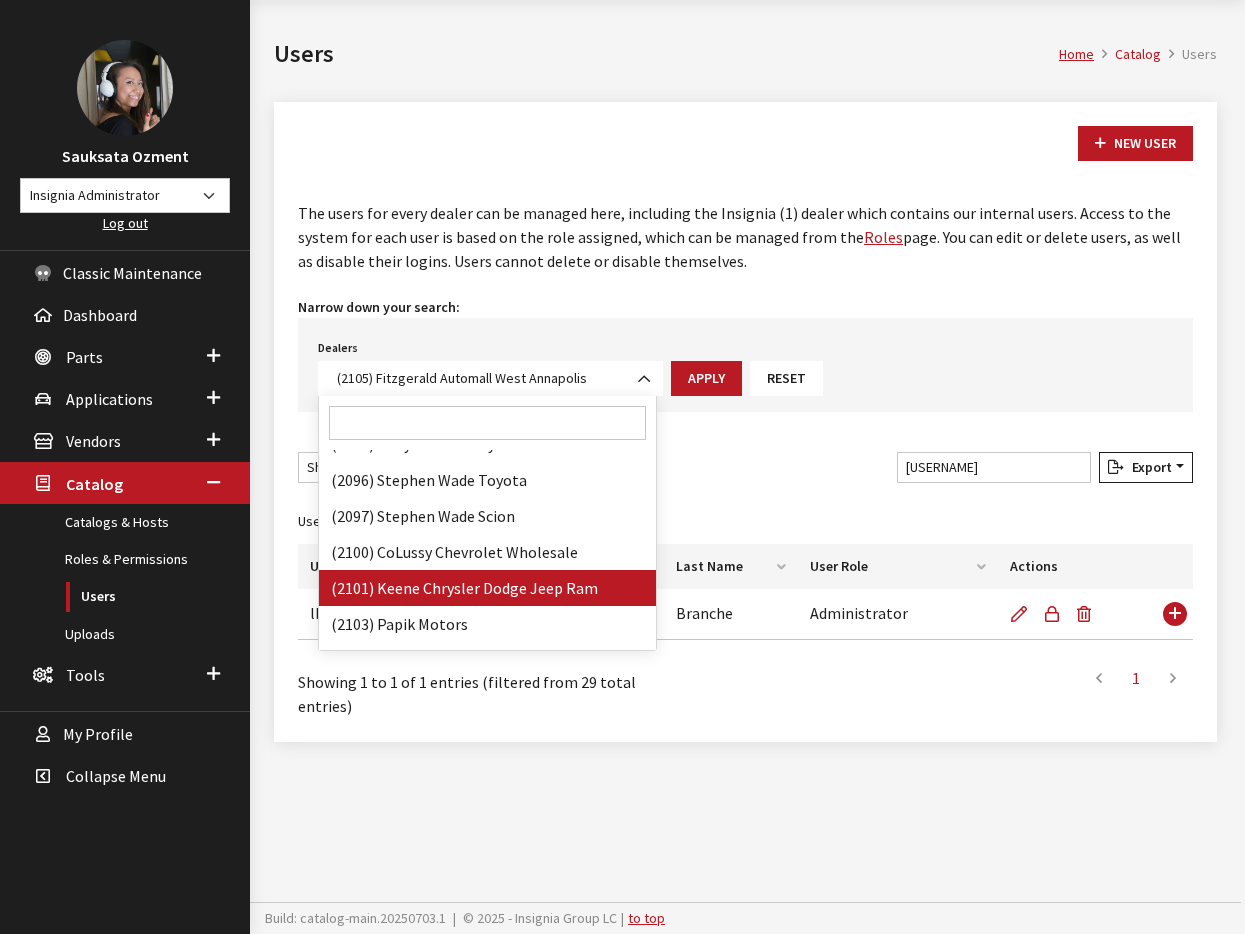 click at bounding box center (487, 423) 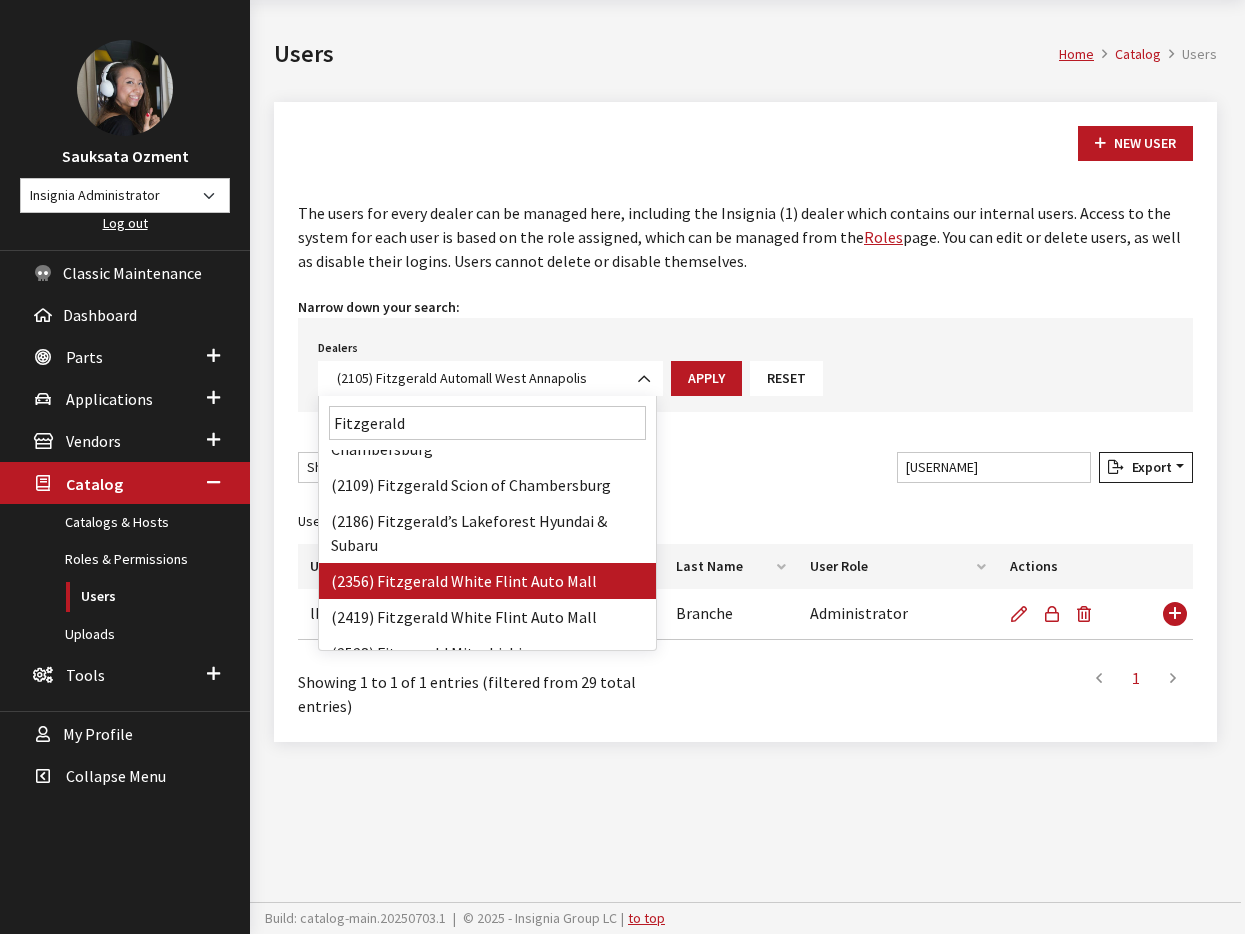 scroll, scrollTop: 320, scrollLeft: 0, axis: vertical 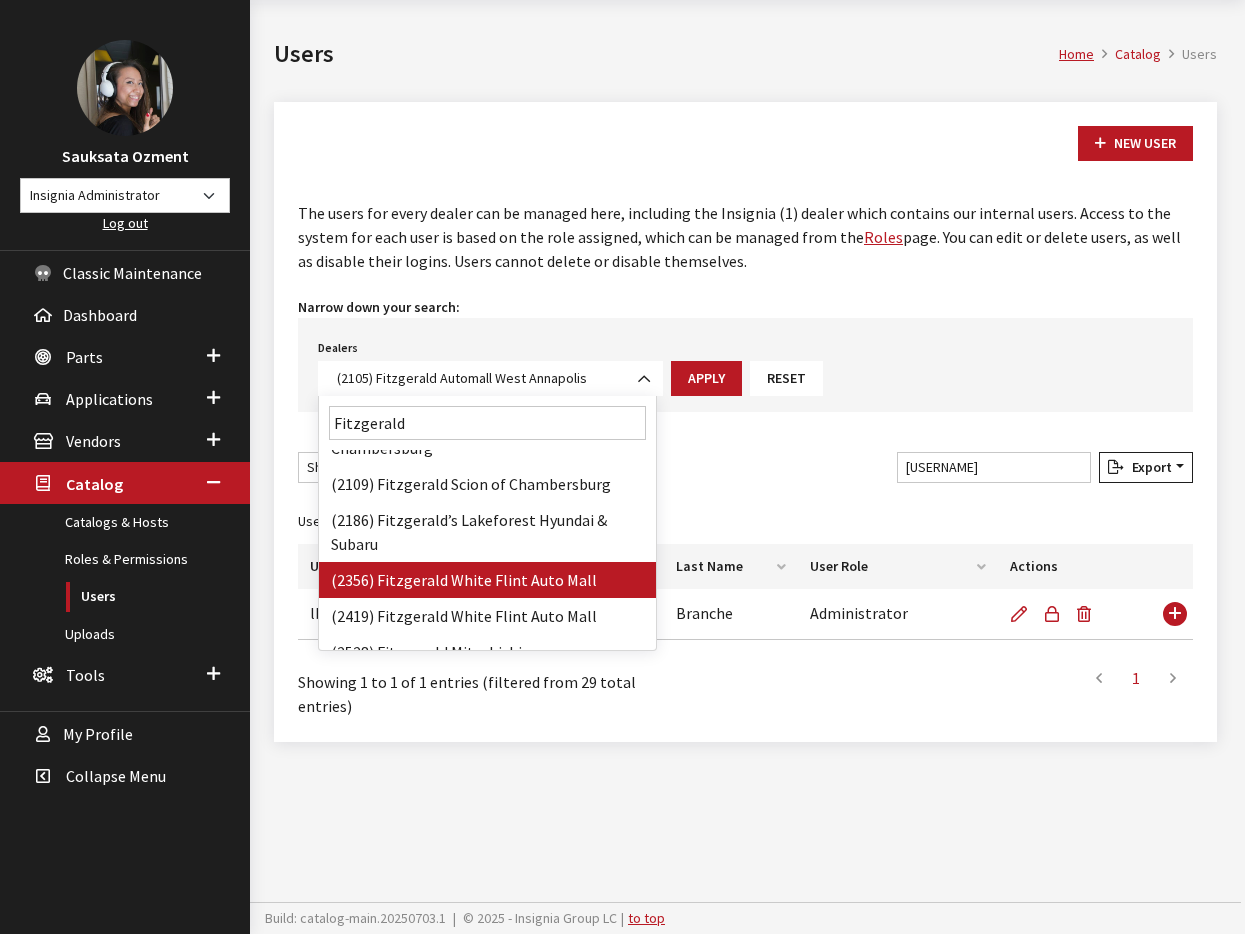 type on "Fitzgerald" 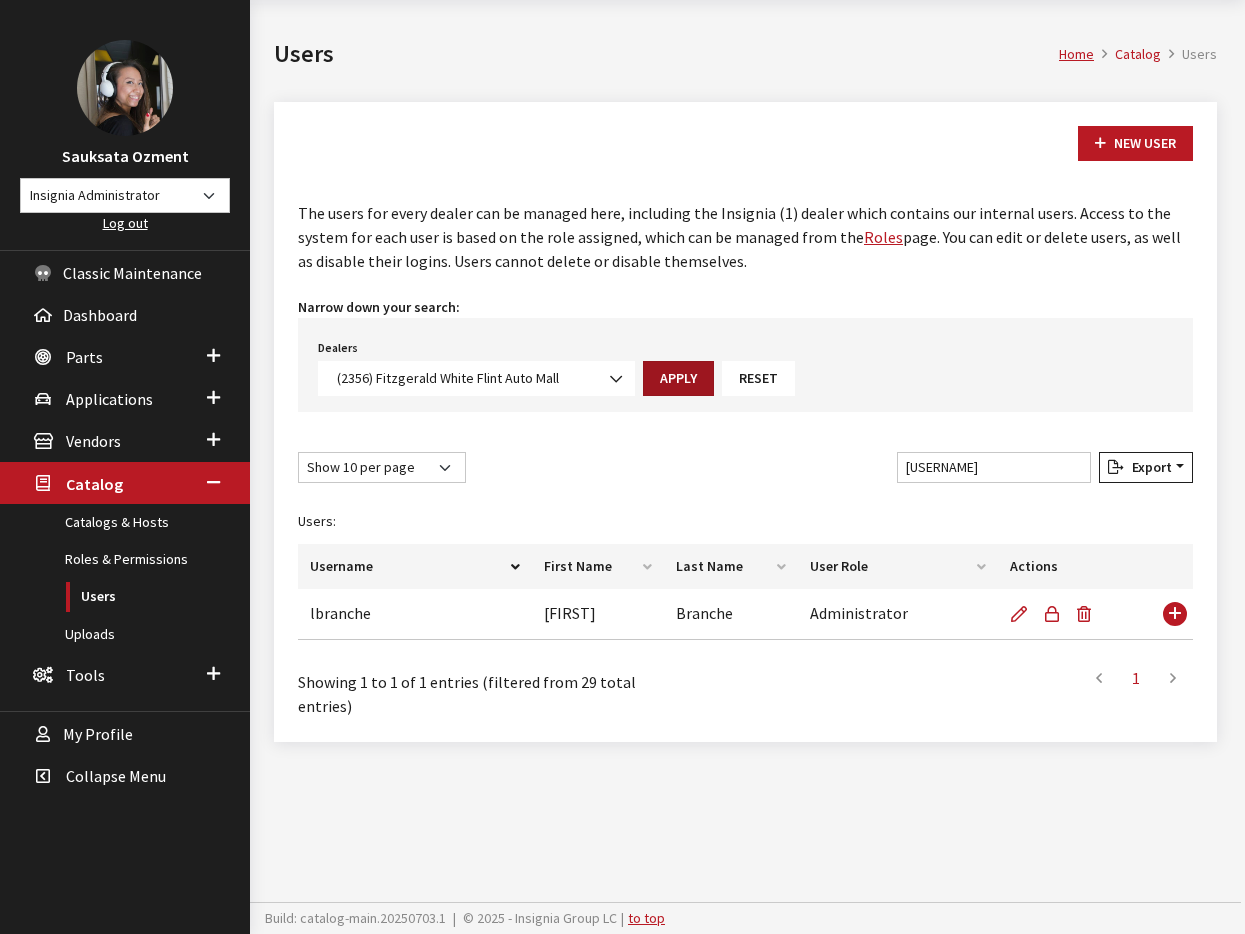 click on "Apply" at bounding box center (678, 378) 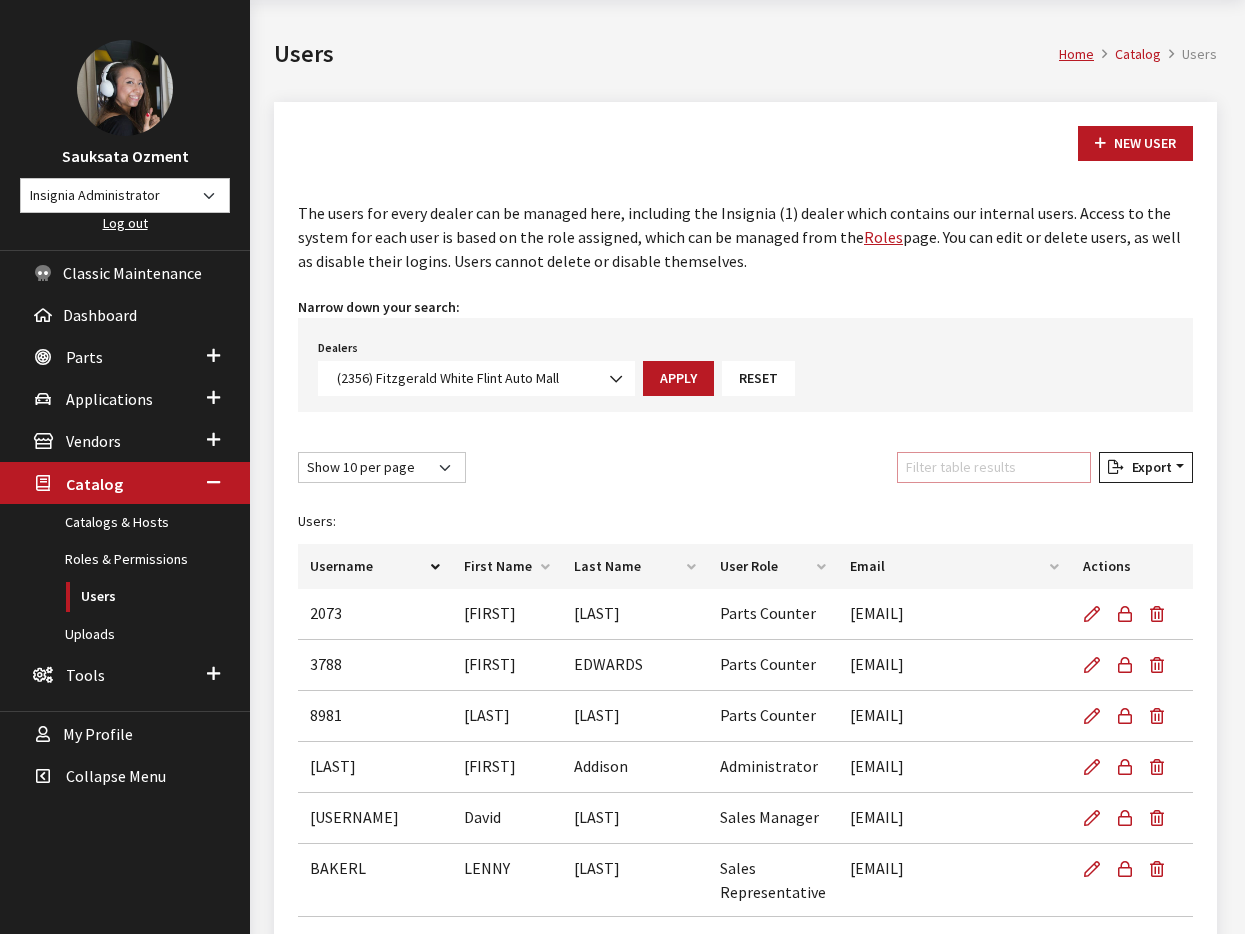 click on "Filter table results" at bounding box center [994, 467] 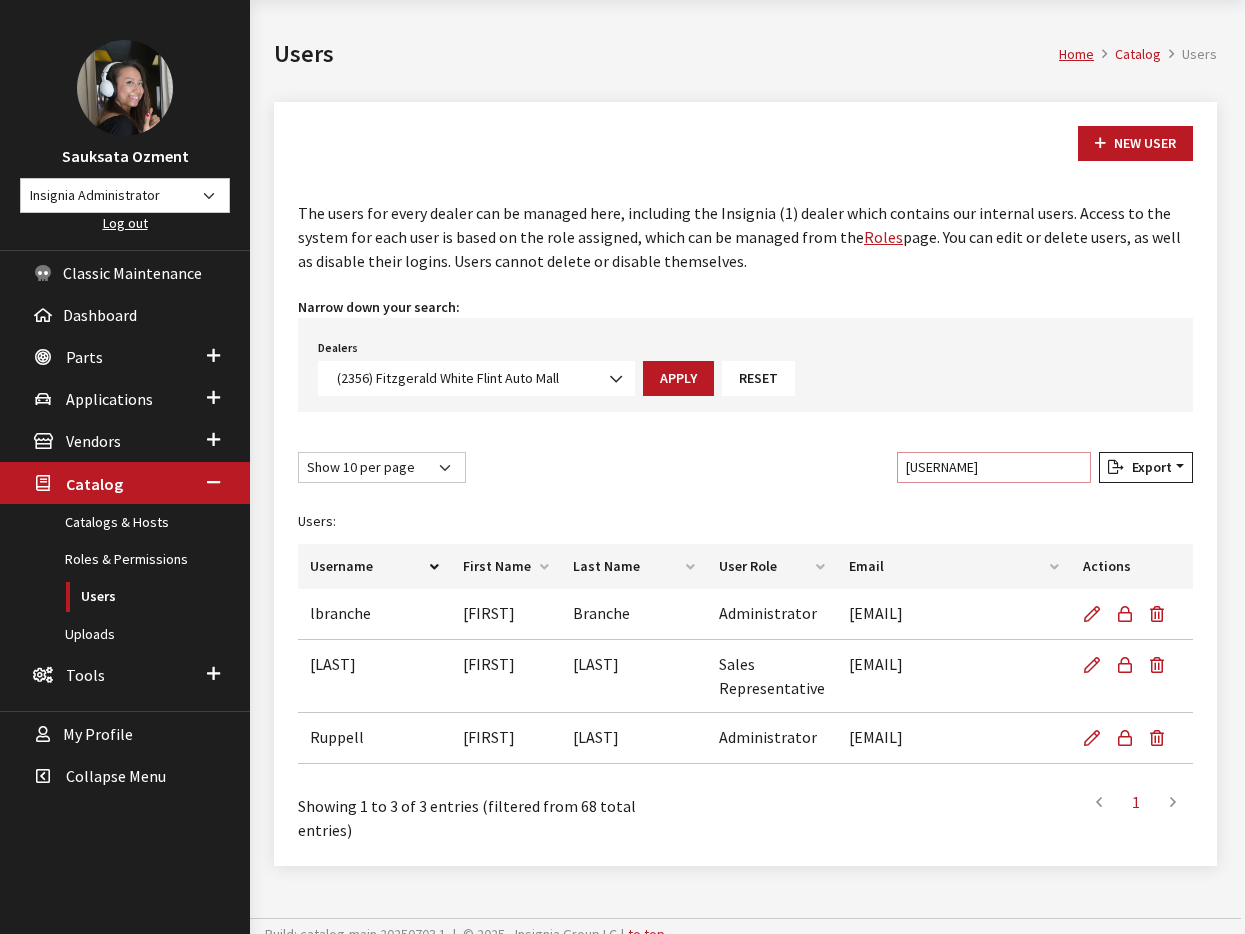 type on "larry" 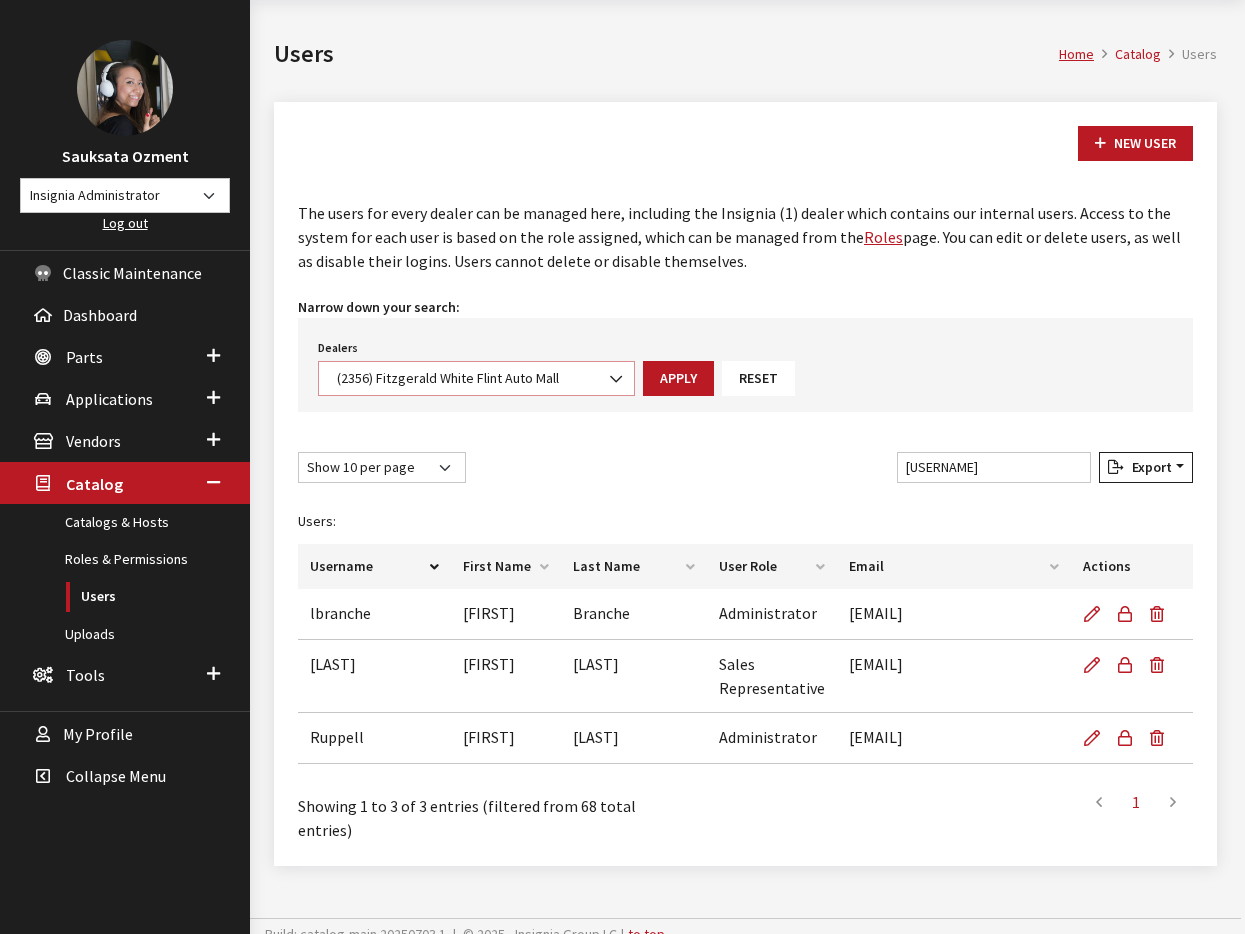 click on "(2356) Fitzgerald White Flint Auto Mall" at bounding box center [476, 378] 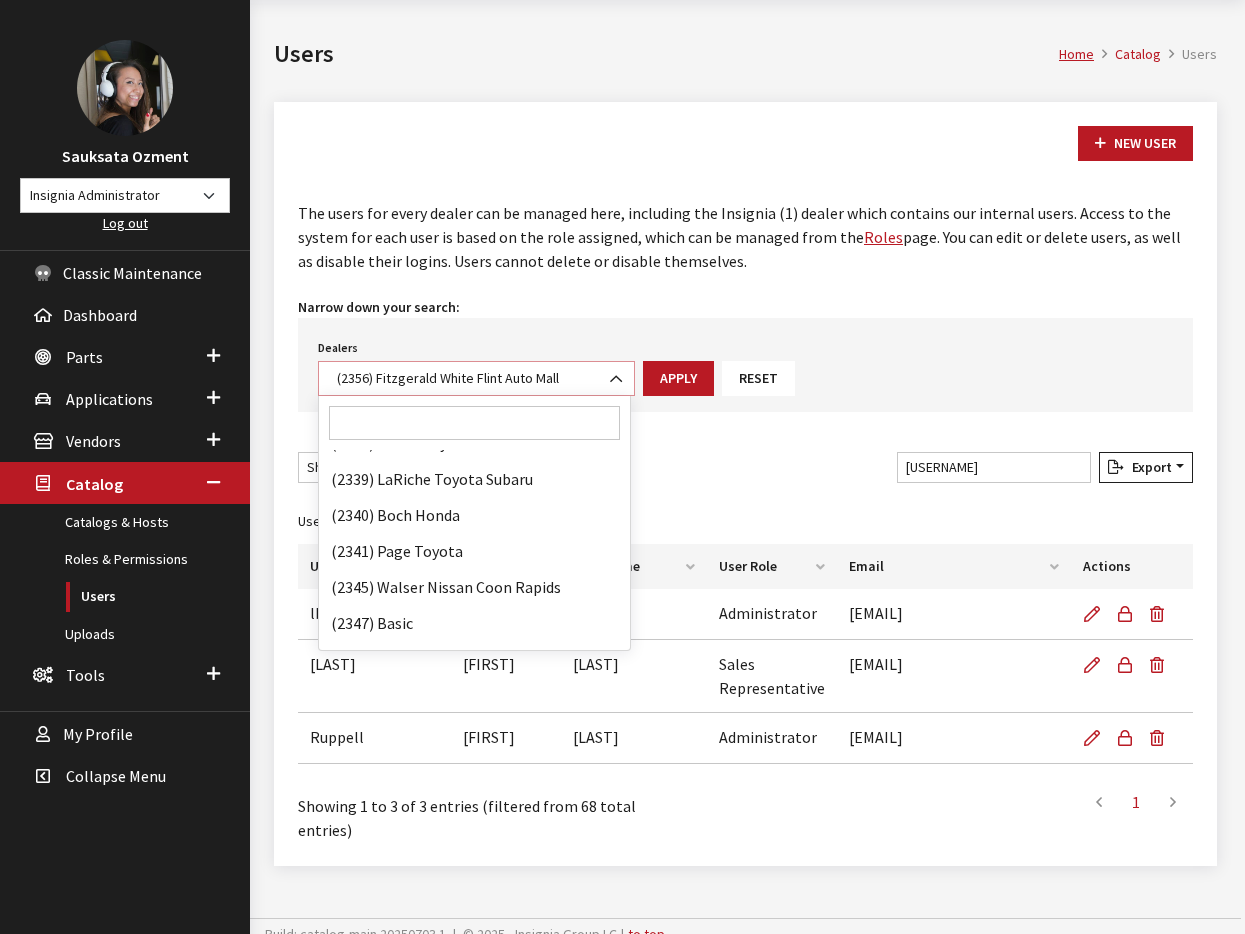 scroll, scrollTop: 40263, scrollLeft: 0, axis: vertical 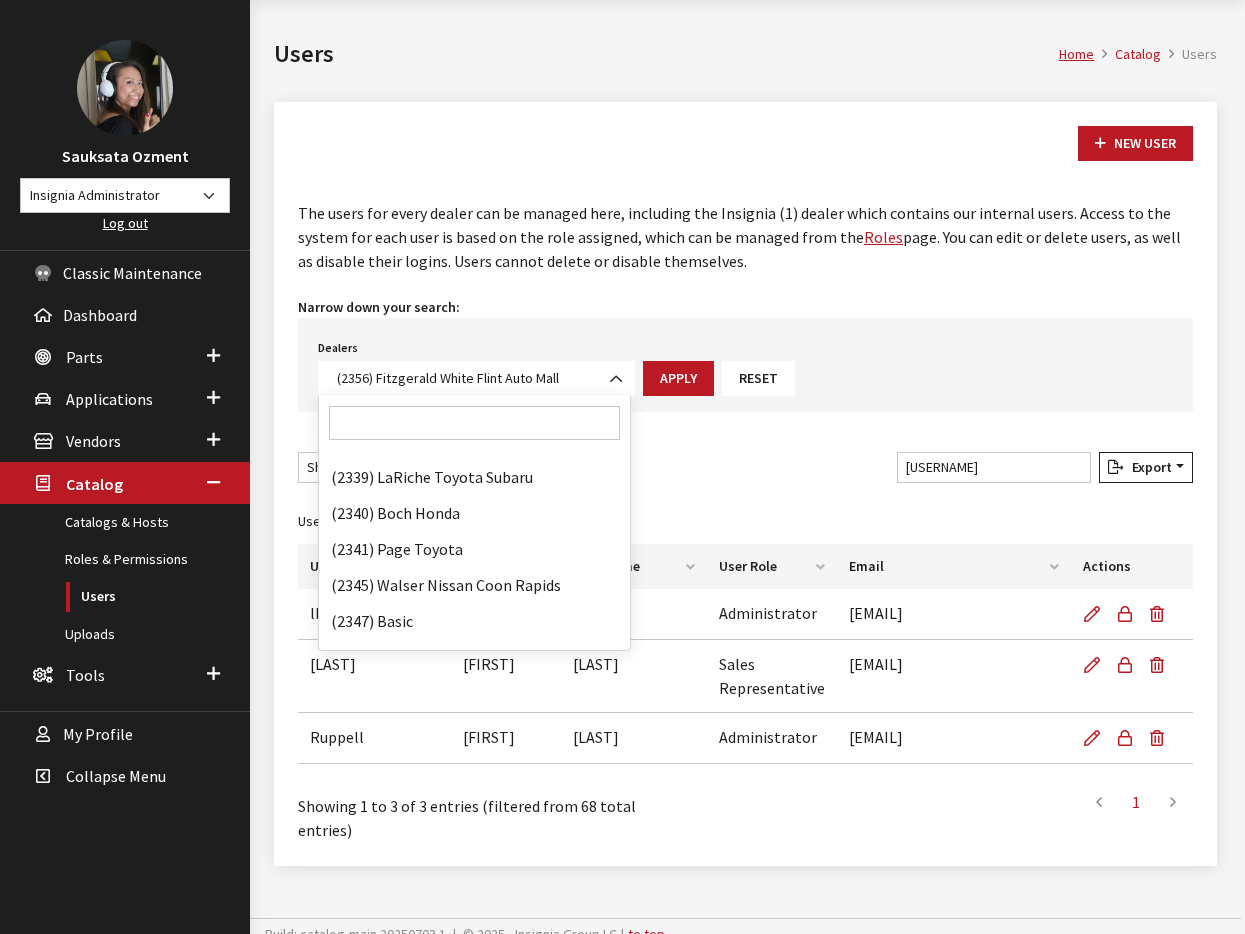 click at bounding box center (474, 423) 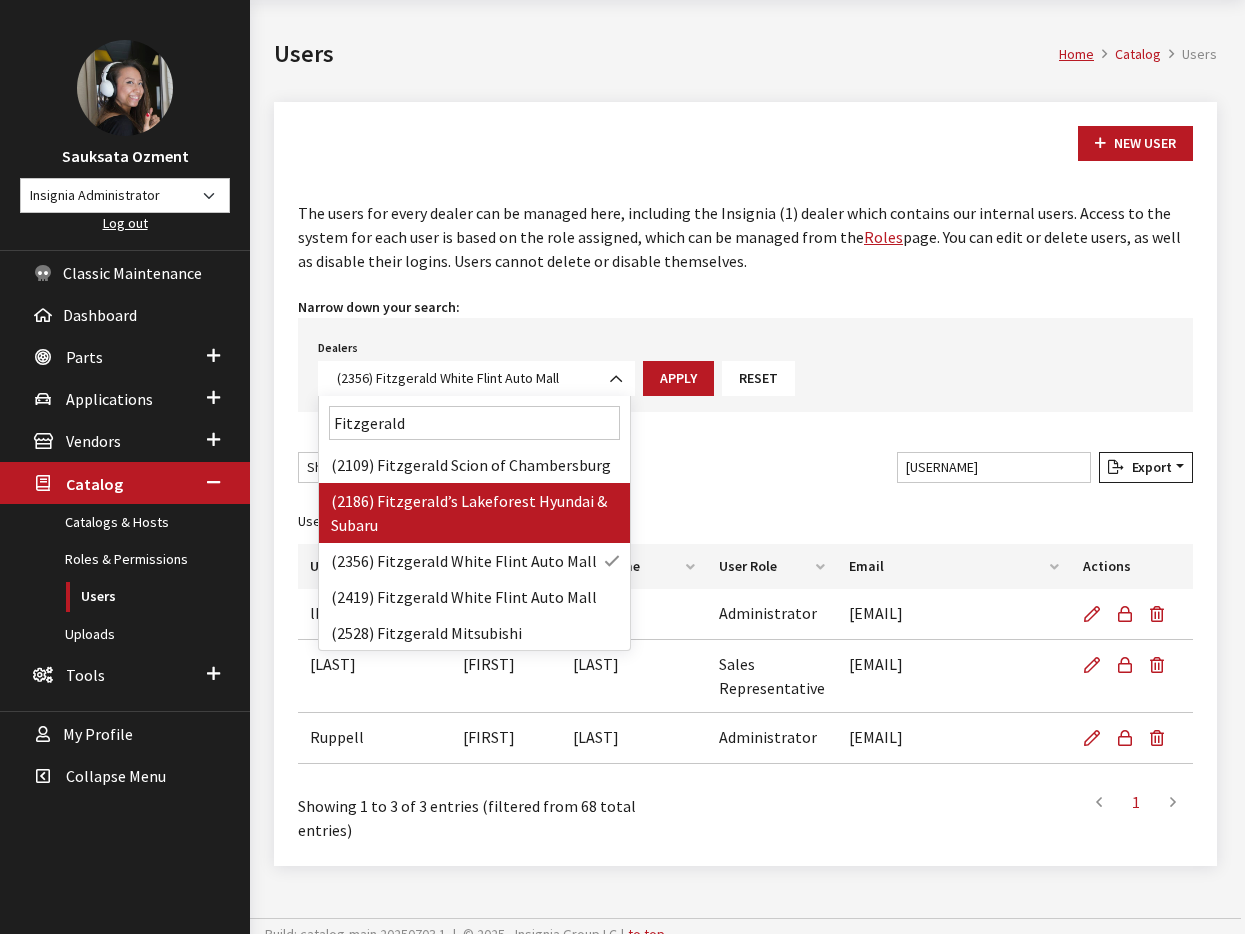 scroll, scrollTop: 340, scrollLeft: 0, axis: vertical 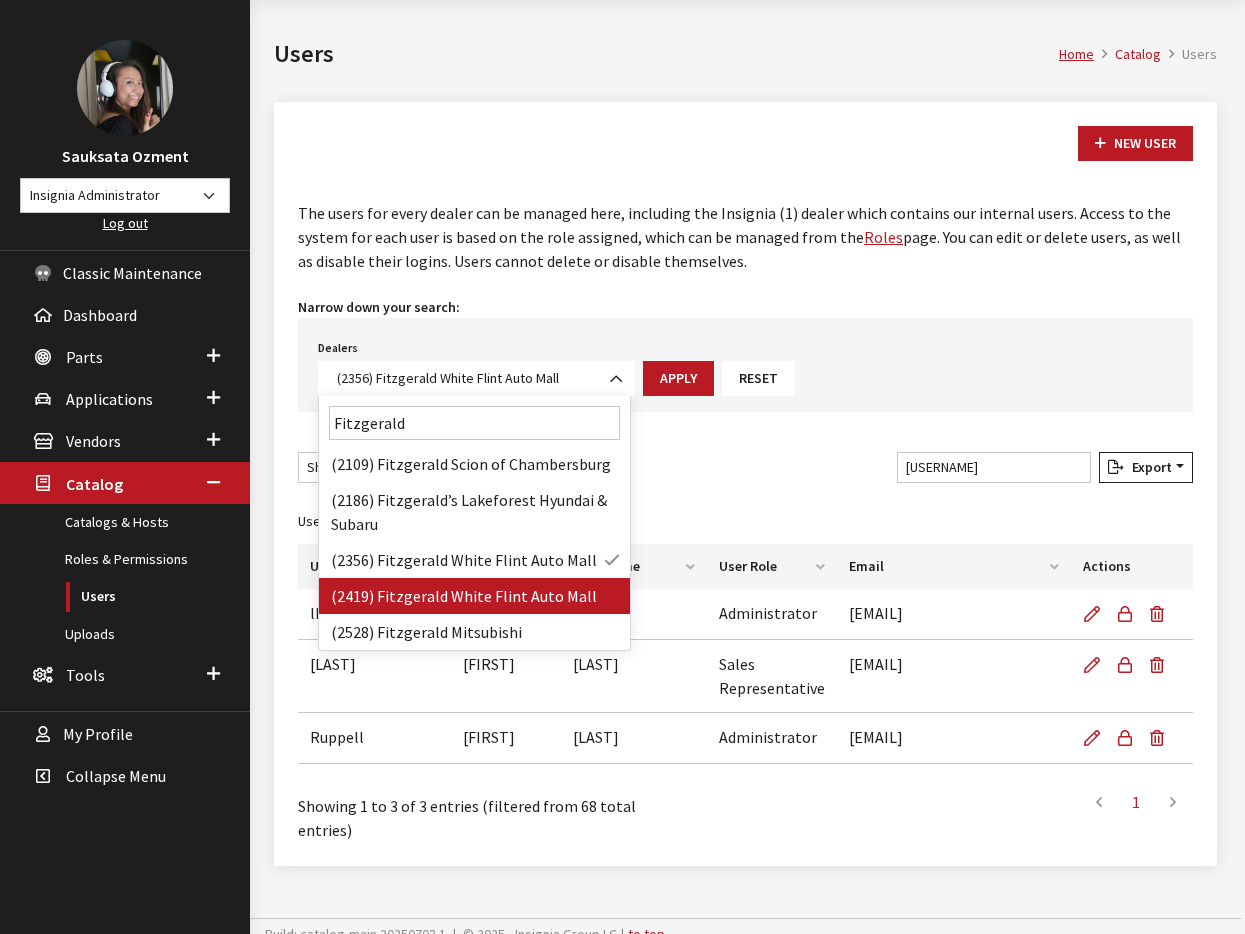type on "Fitzgerald" 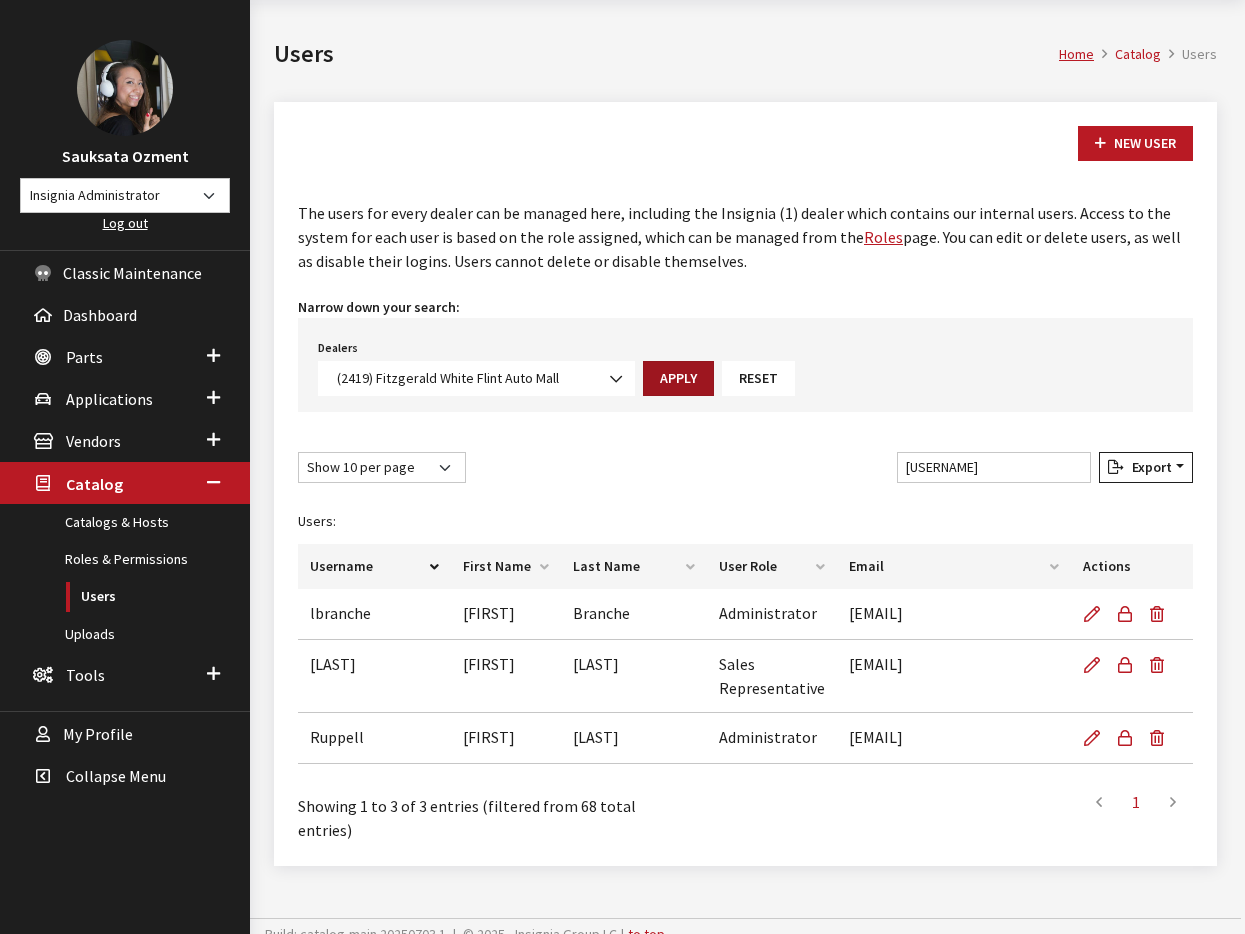 click on "Apply" at bounding box center [678, 378] 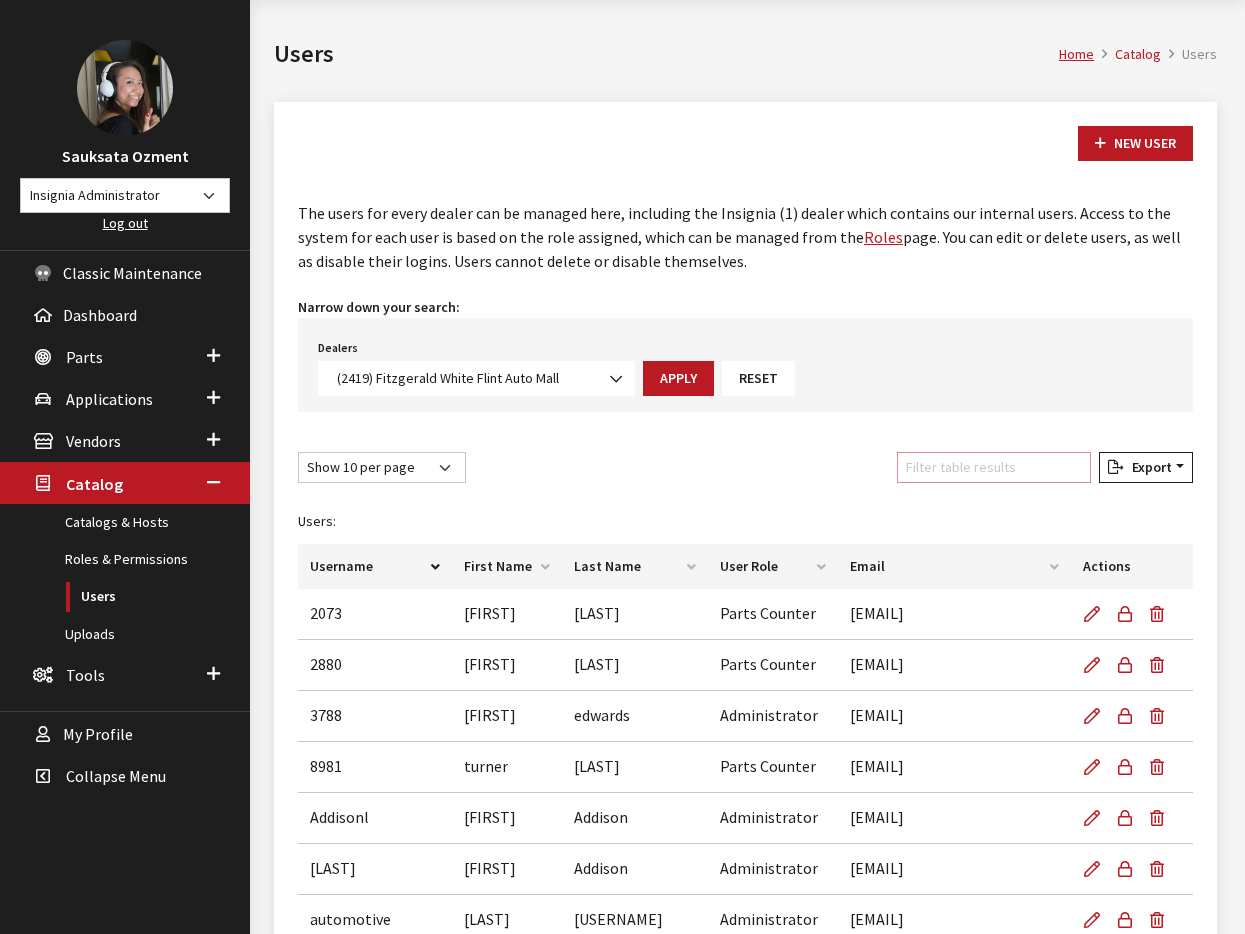 click on "Filter table results" at bounding box center [994, 467] 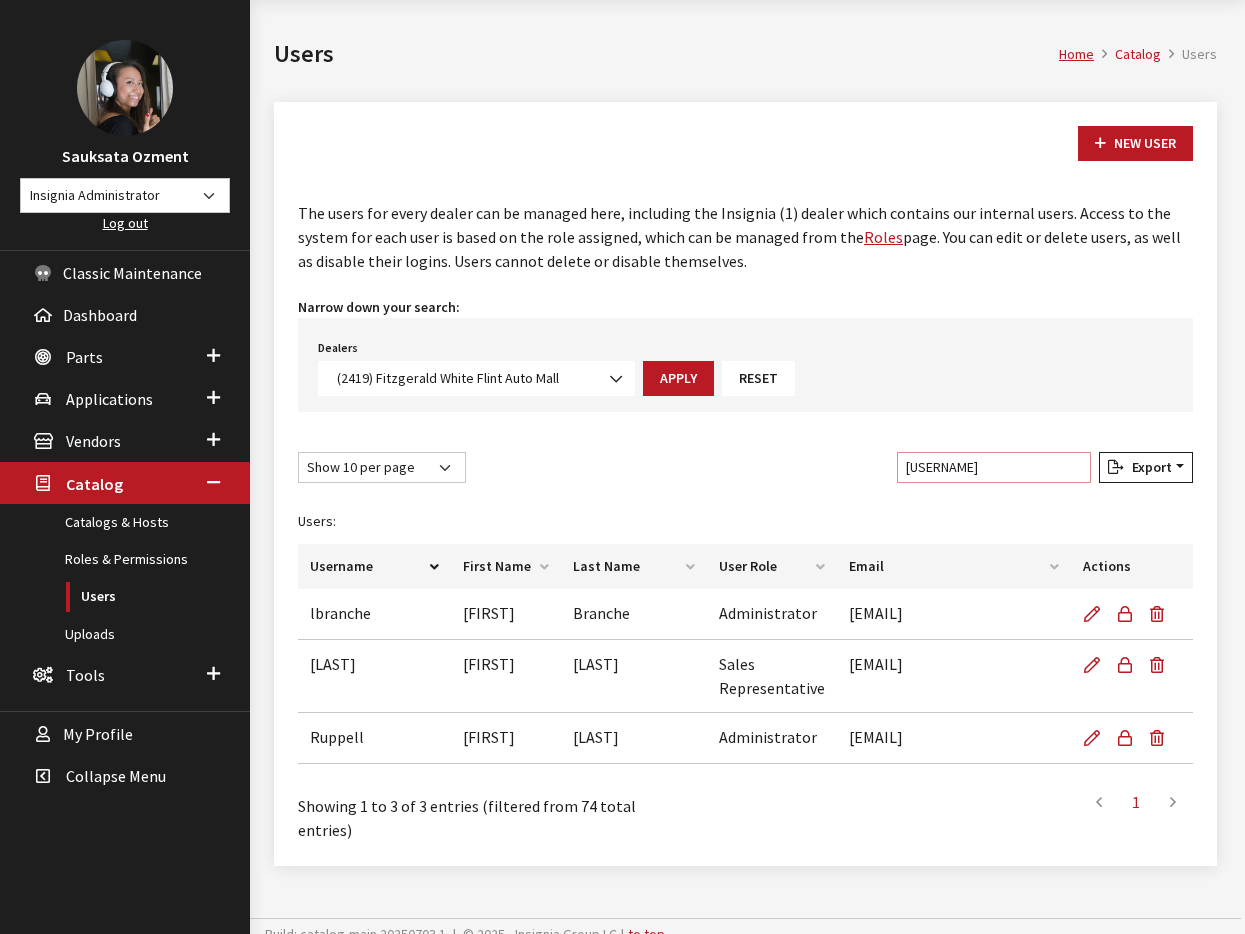 type on "larry" 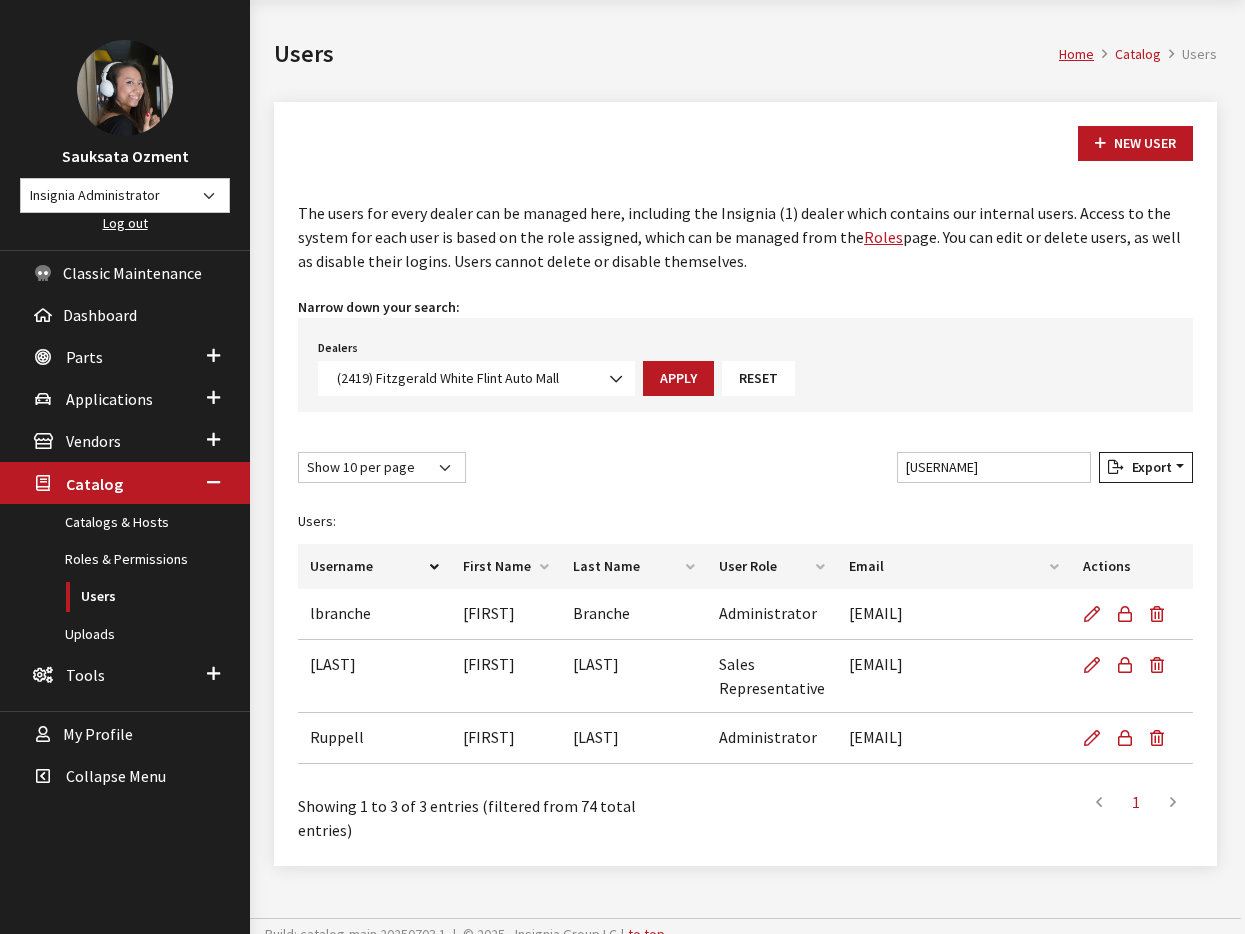 click on "(2419) Fitzgerald White Flint Auto Mall" at bounding box center [476, 378] 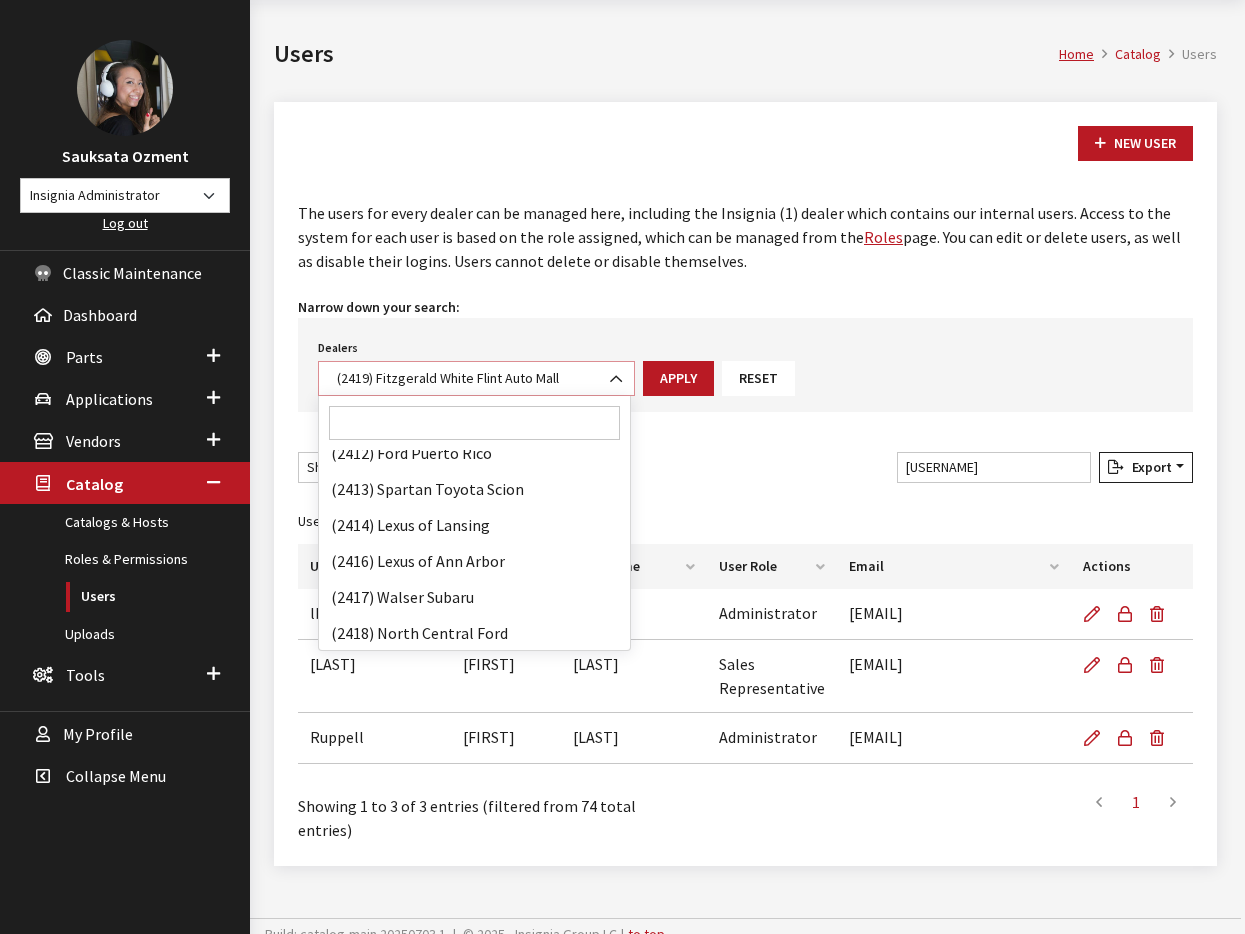 scroll, scrollTop: 42408, scrollLeft: 0, axis: vertical 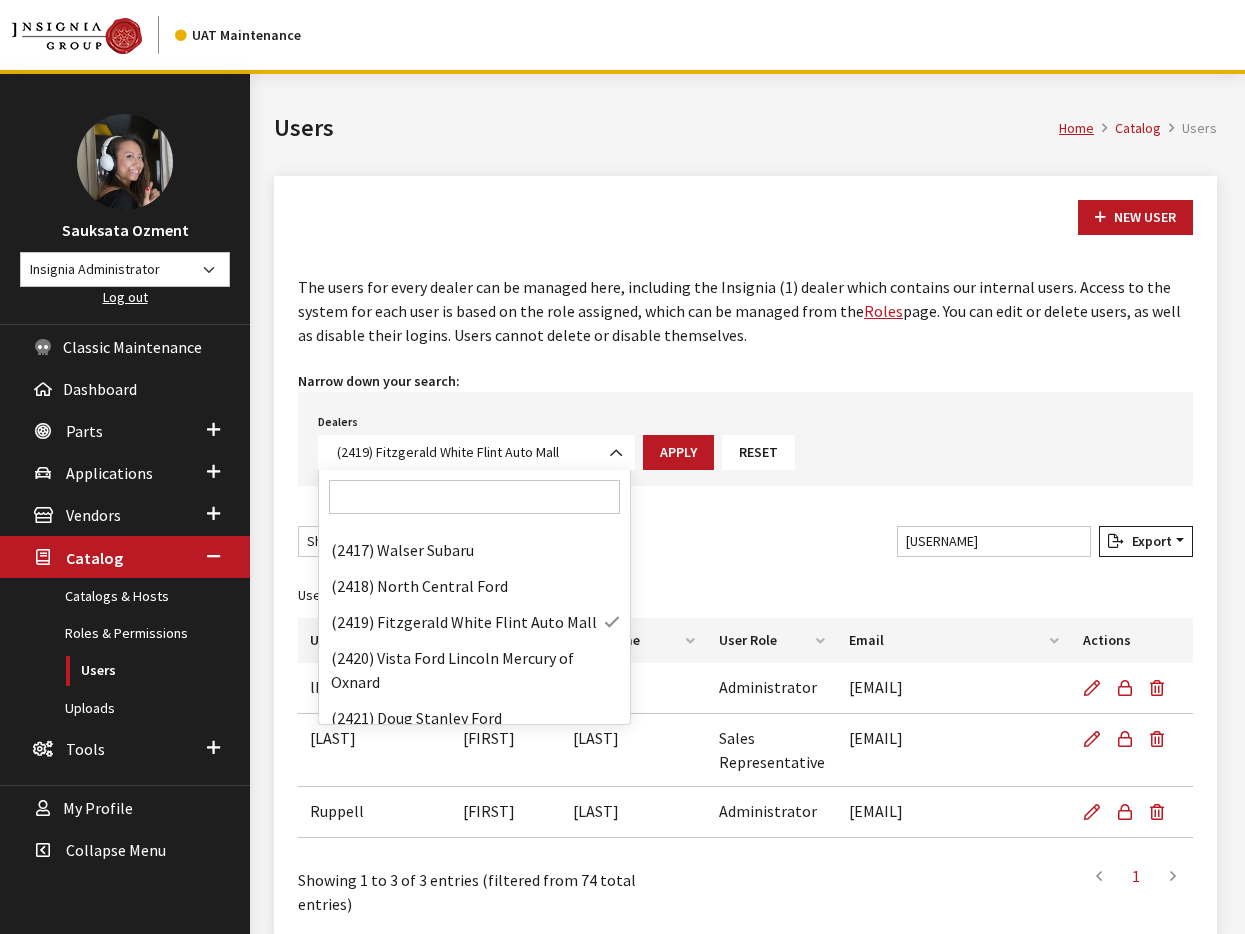click at bounding box center [474, 497] 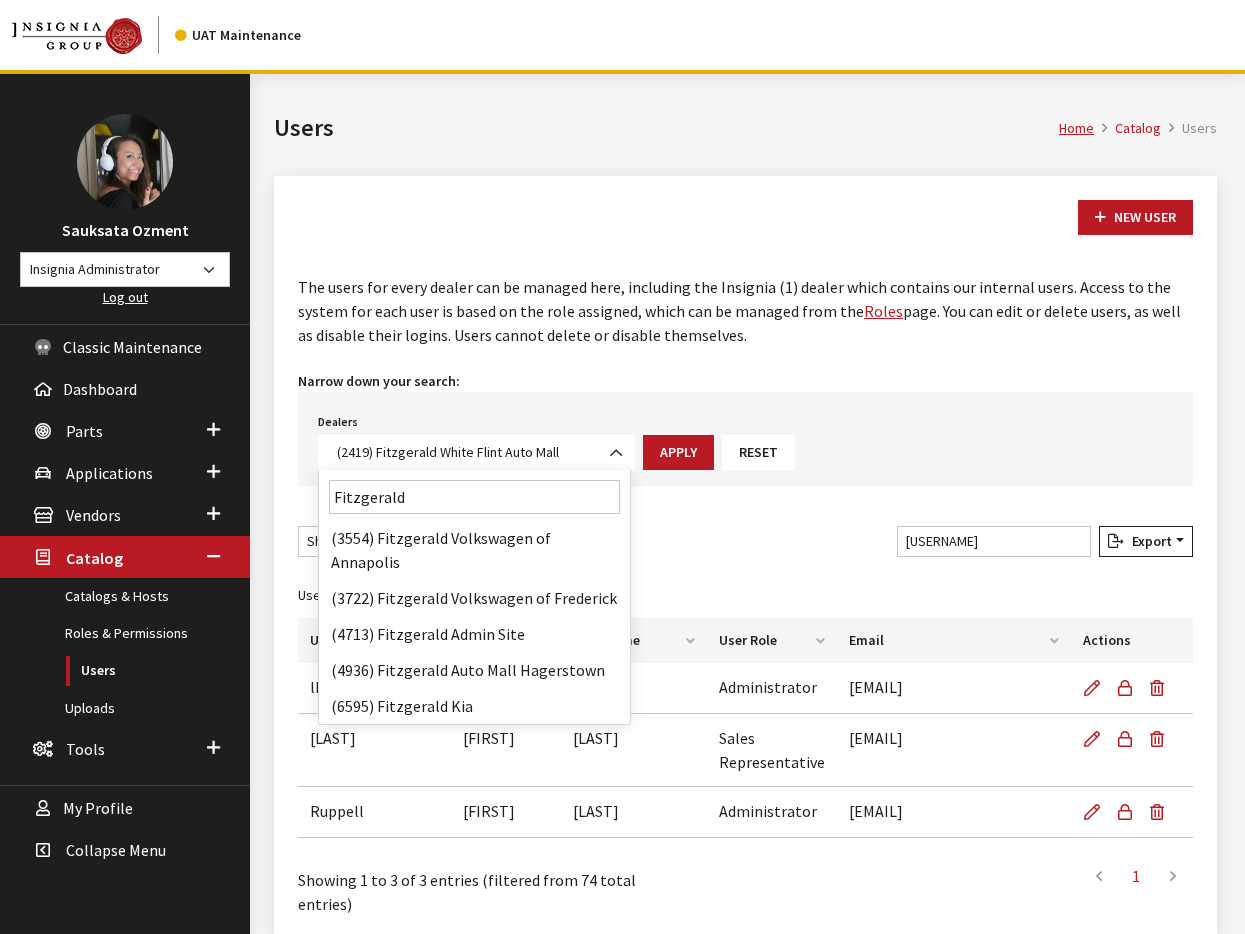 scroll, scrollTop: 372, scrollLeft: 0, axis: vertical 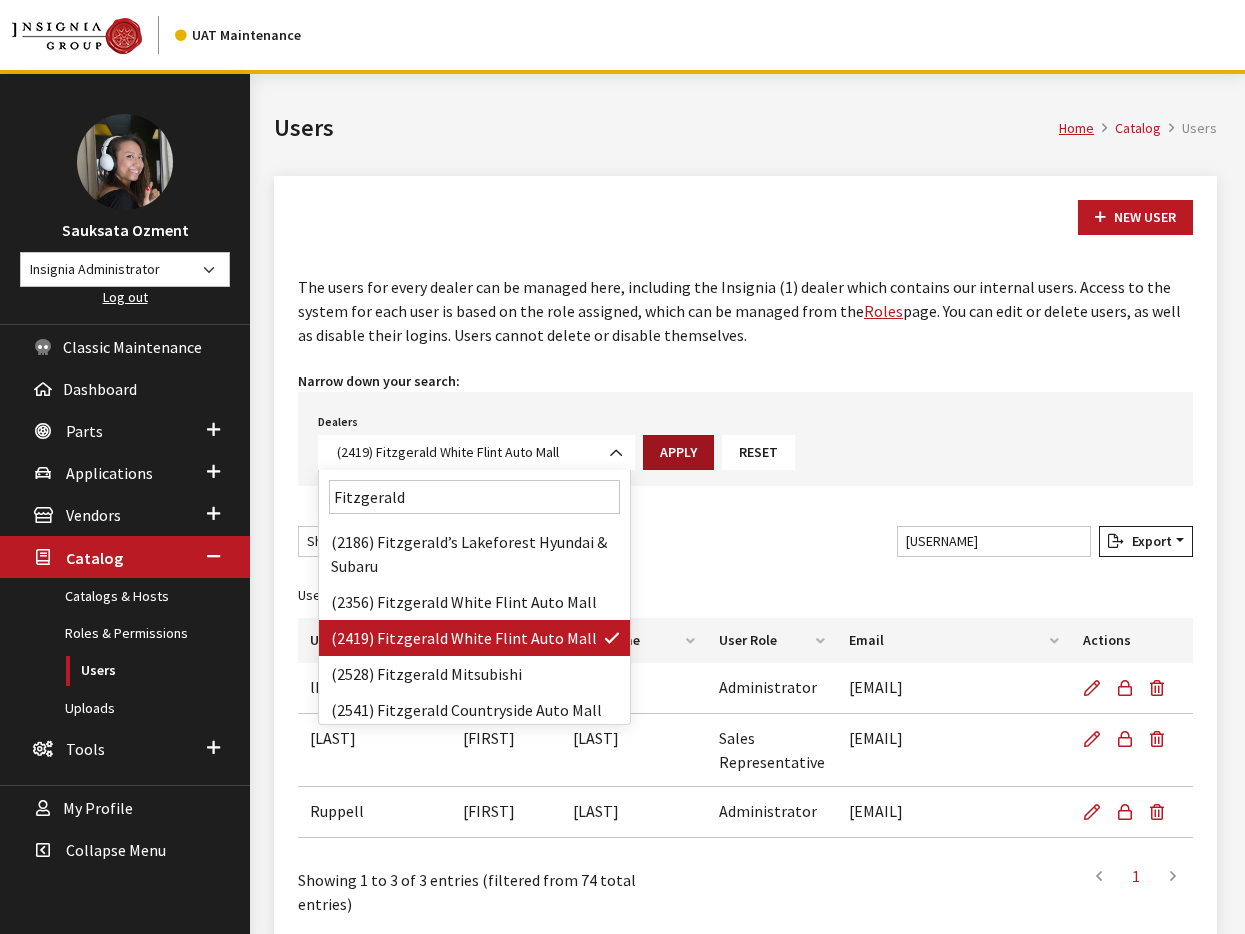 type on "Fitzgerald" 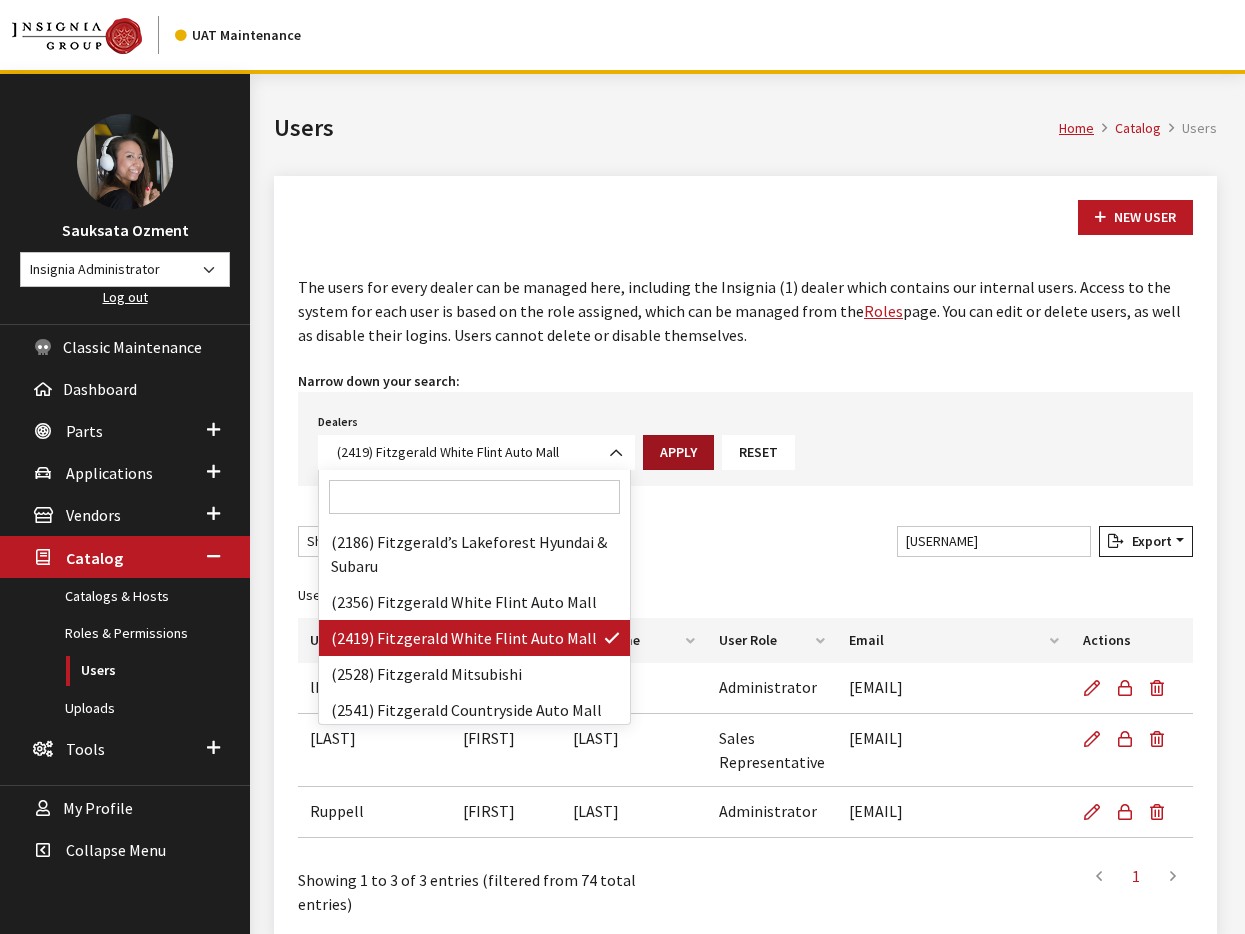 click on "Apply" at bounding box center [678, 452] 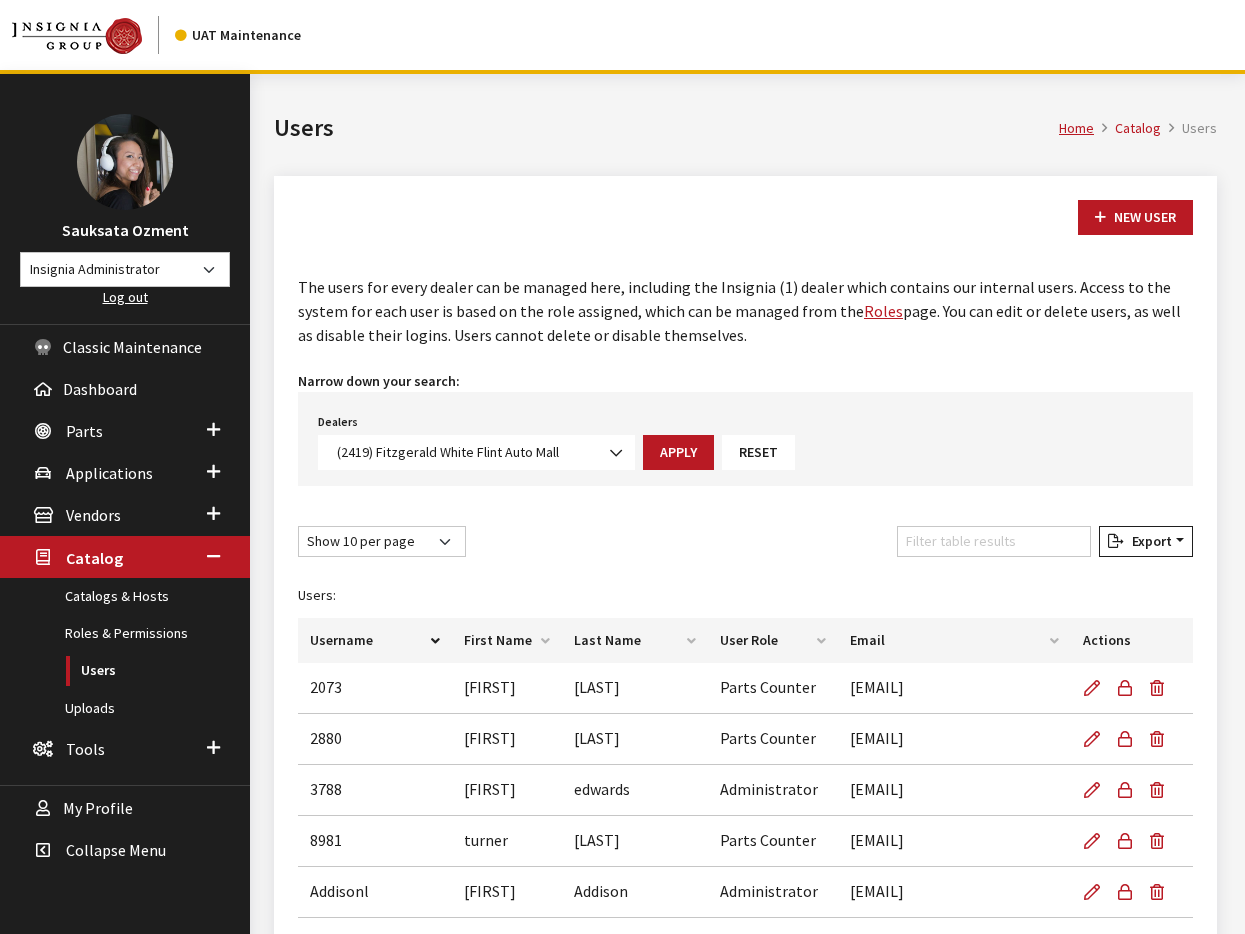 click at bounding box center (617, 453) 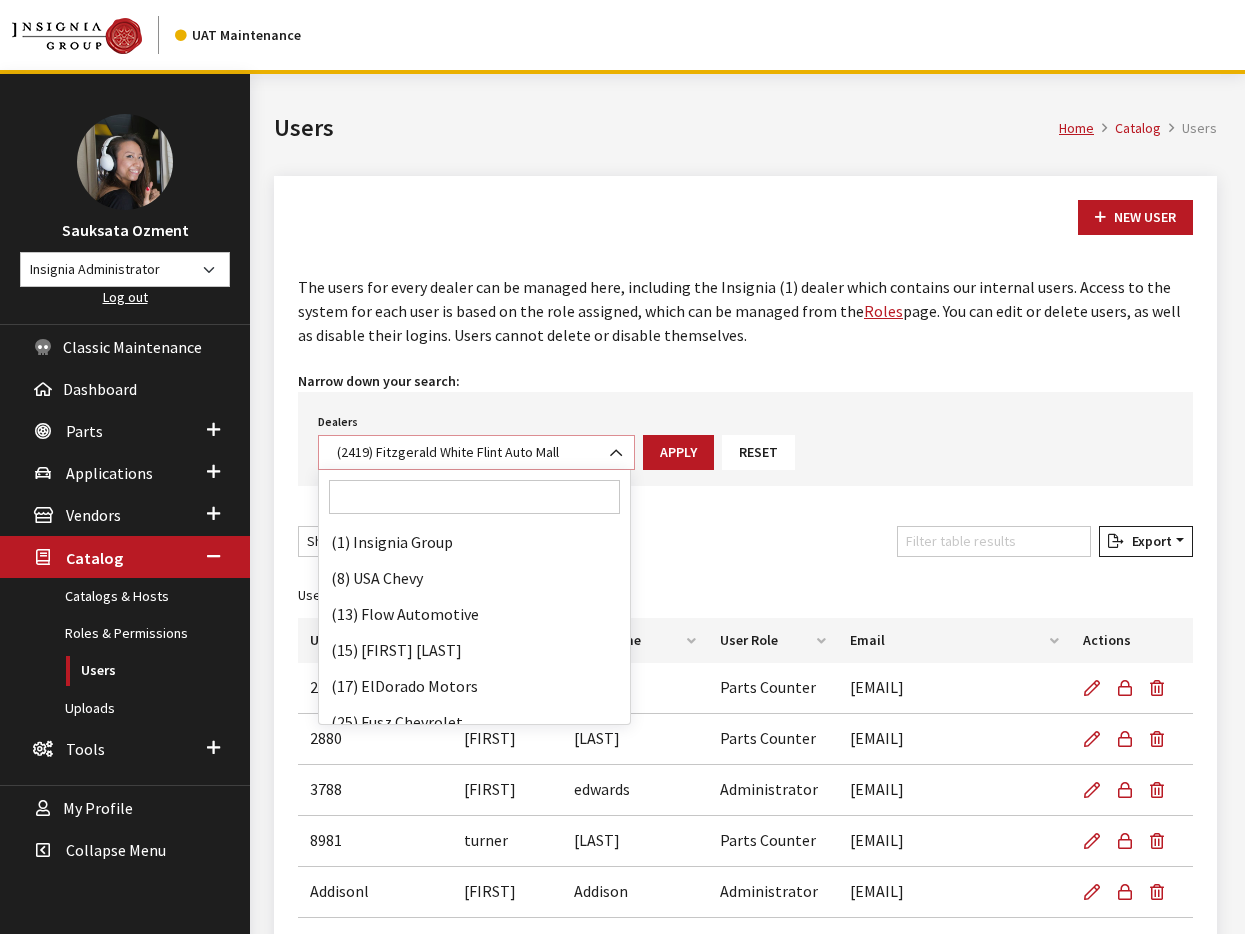 scroll, scrollTop: 42012, scrollLeft: 0, axis: vertical 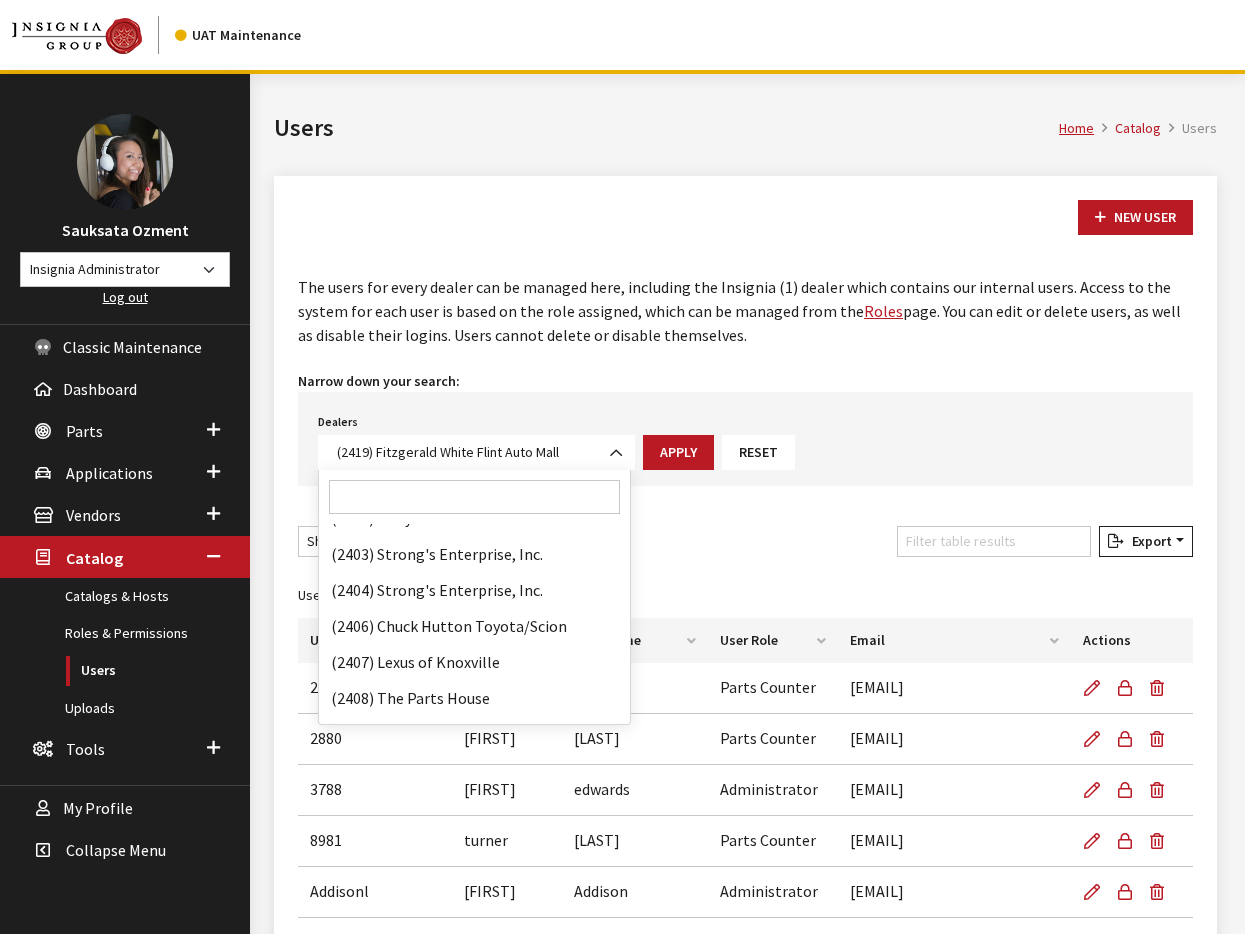 click at bounding box center [474, 497] 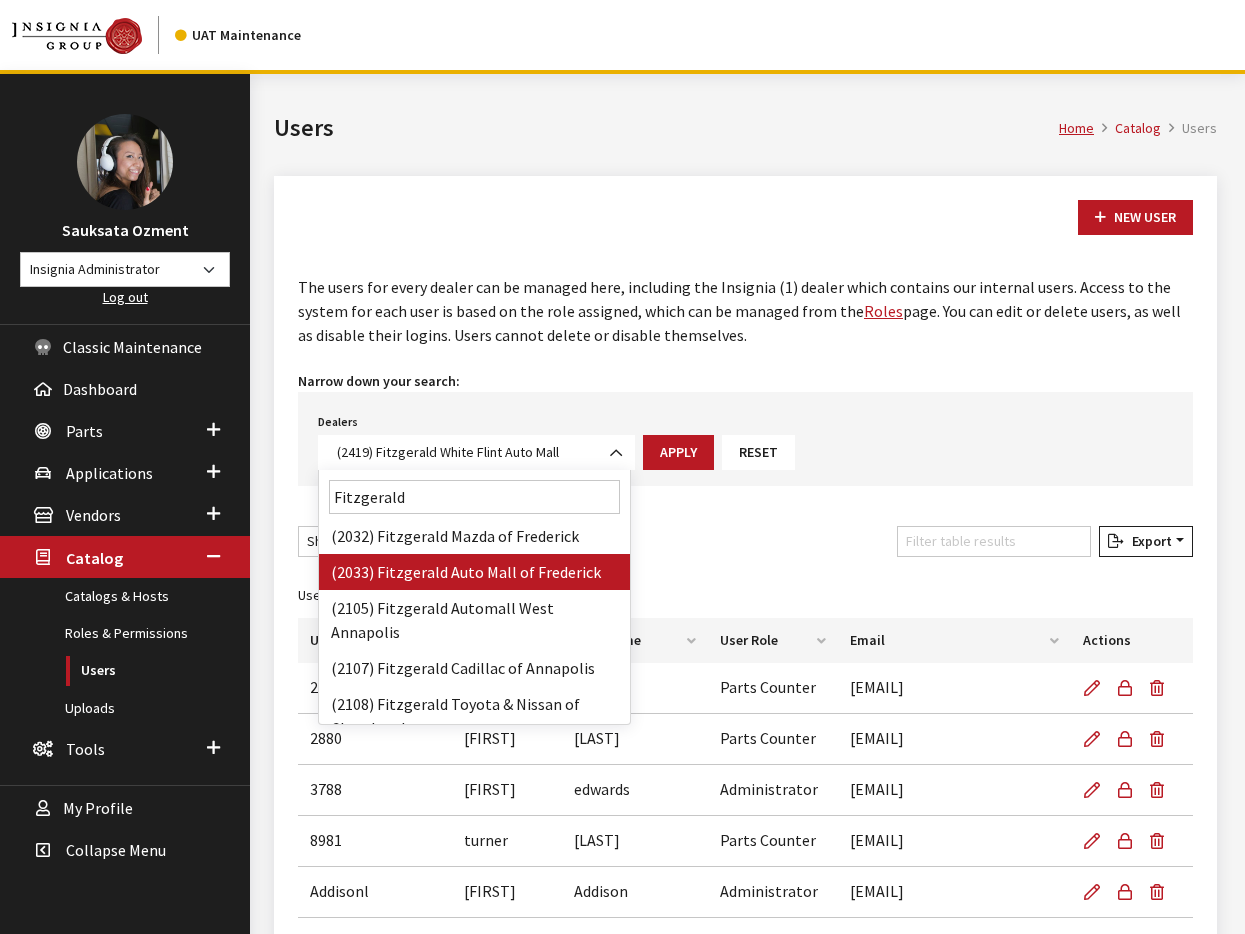 scroll, scrollTop: 0, scrollLeft: 0, axis: both 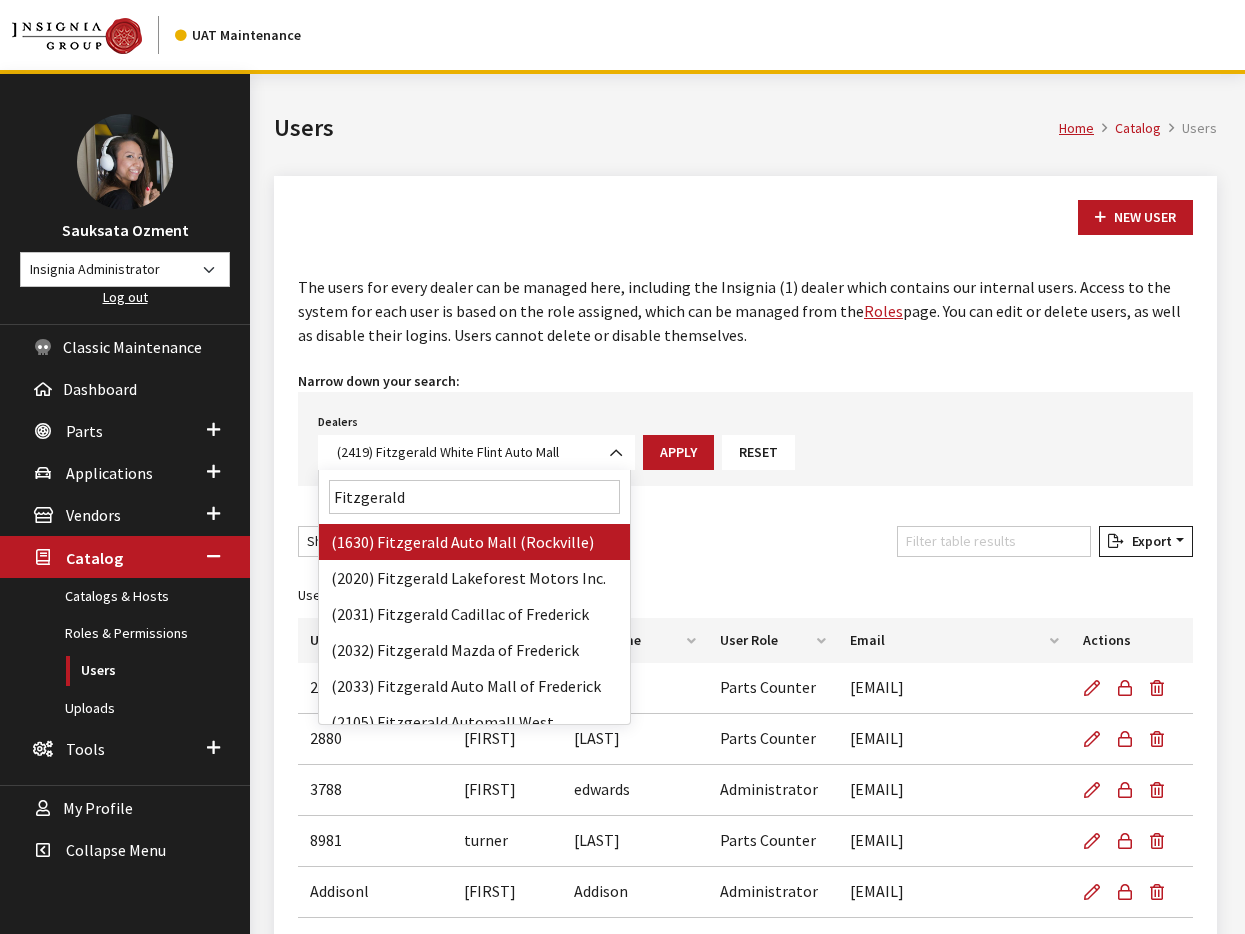 type on "Fitzgerald" 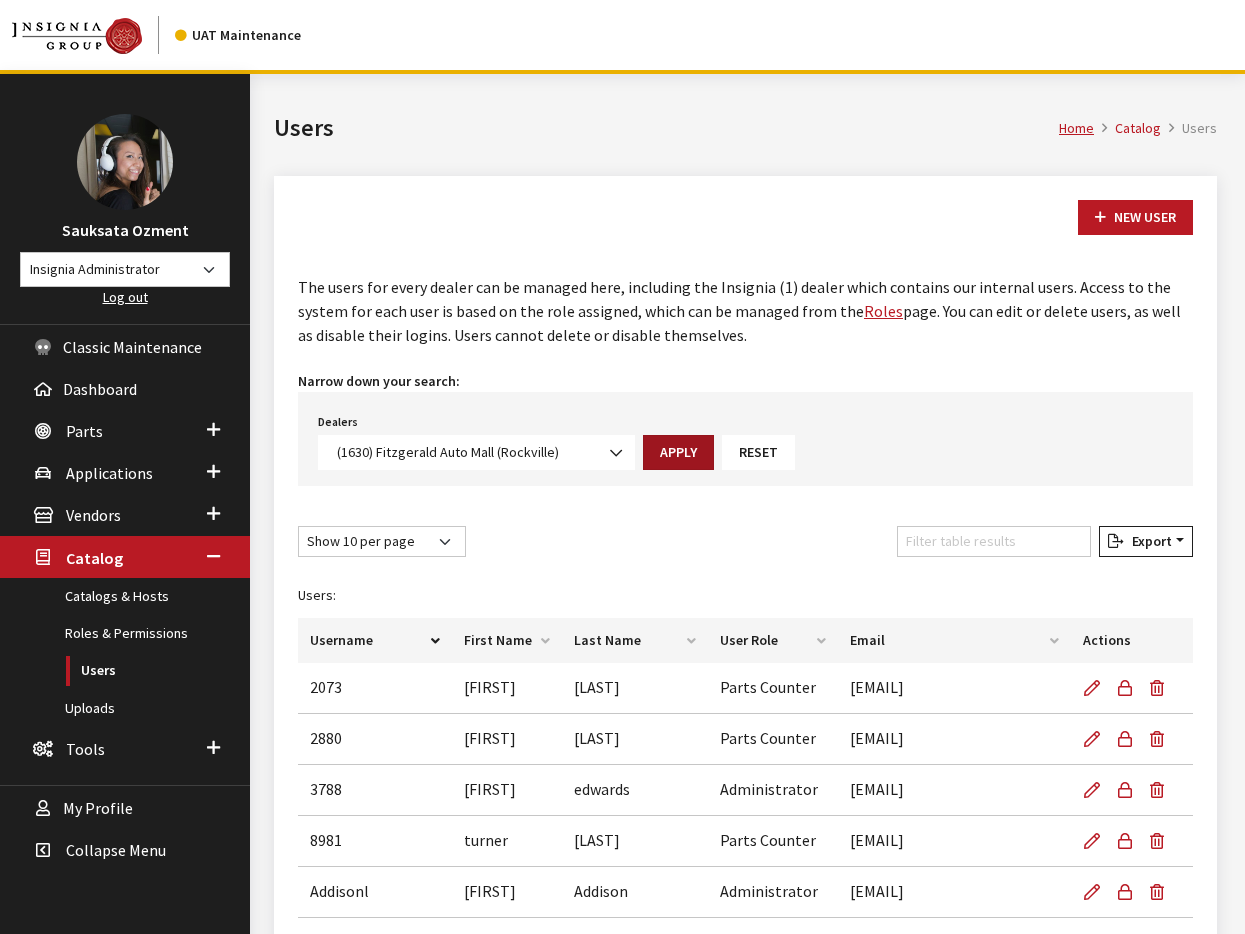 click on "Apply" at bounding box center (678, 452) 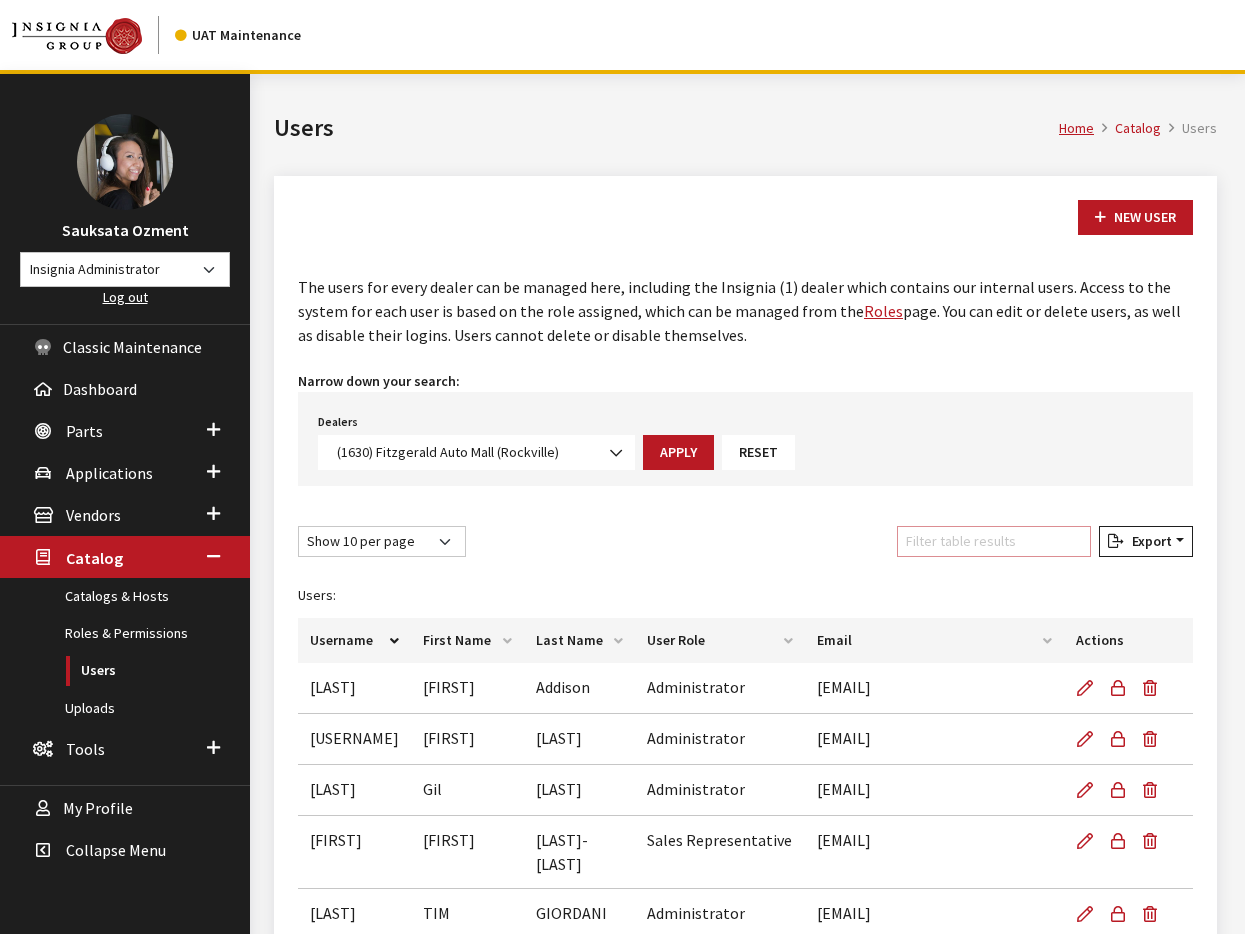 click on "Filter table results" at bounding box center (994, 541) 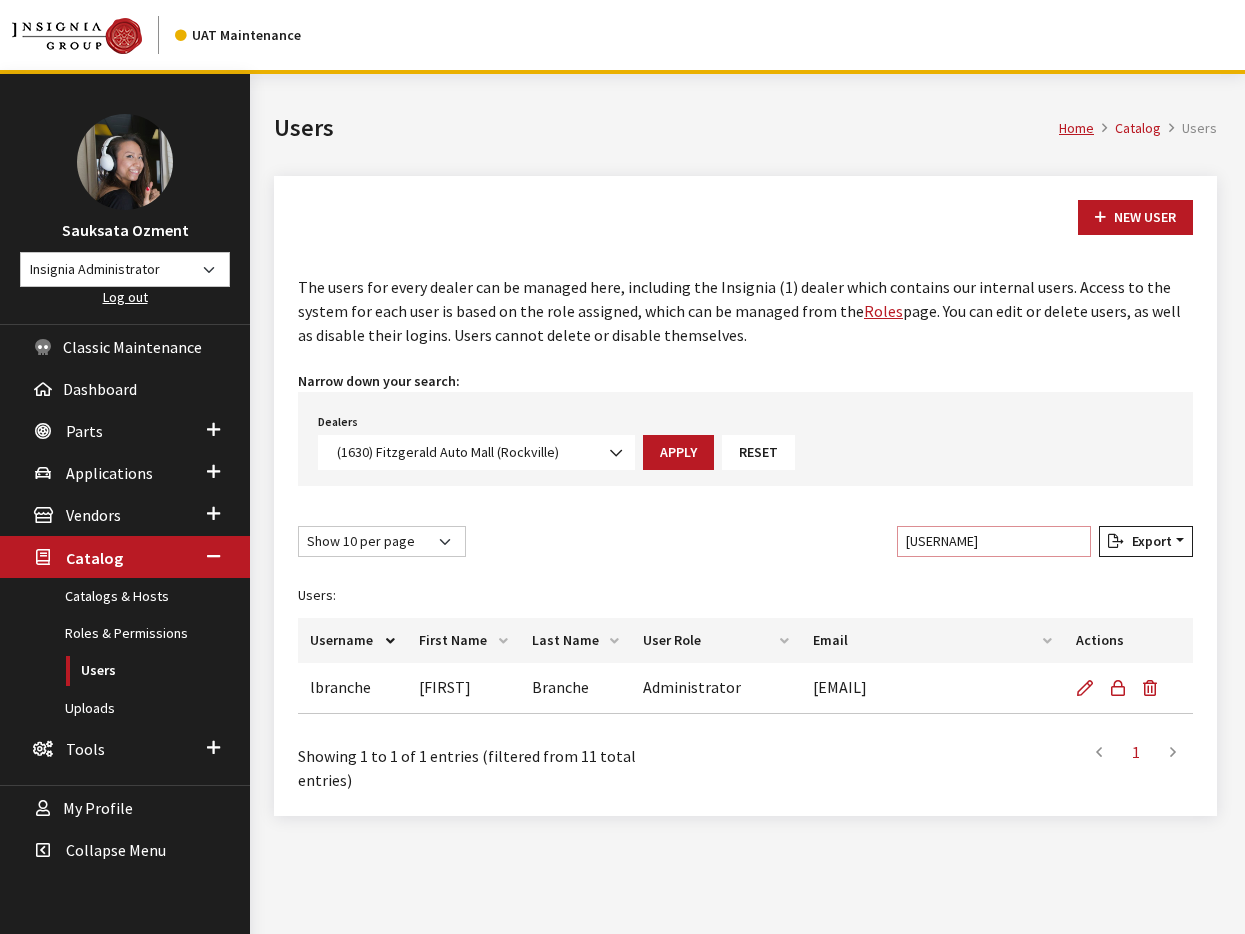 type on "larry" 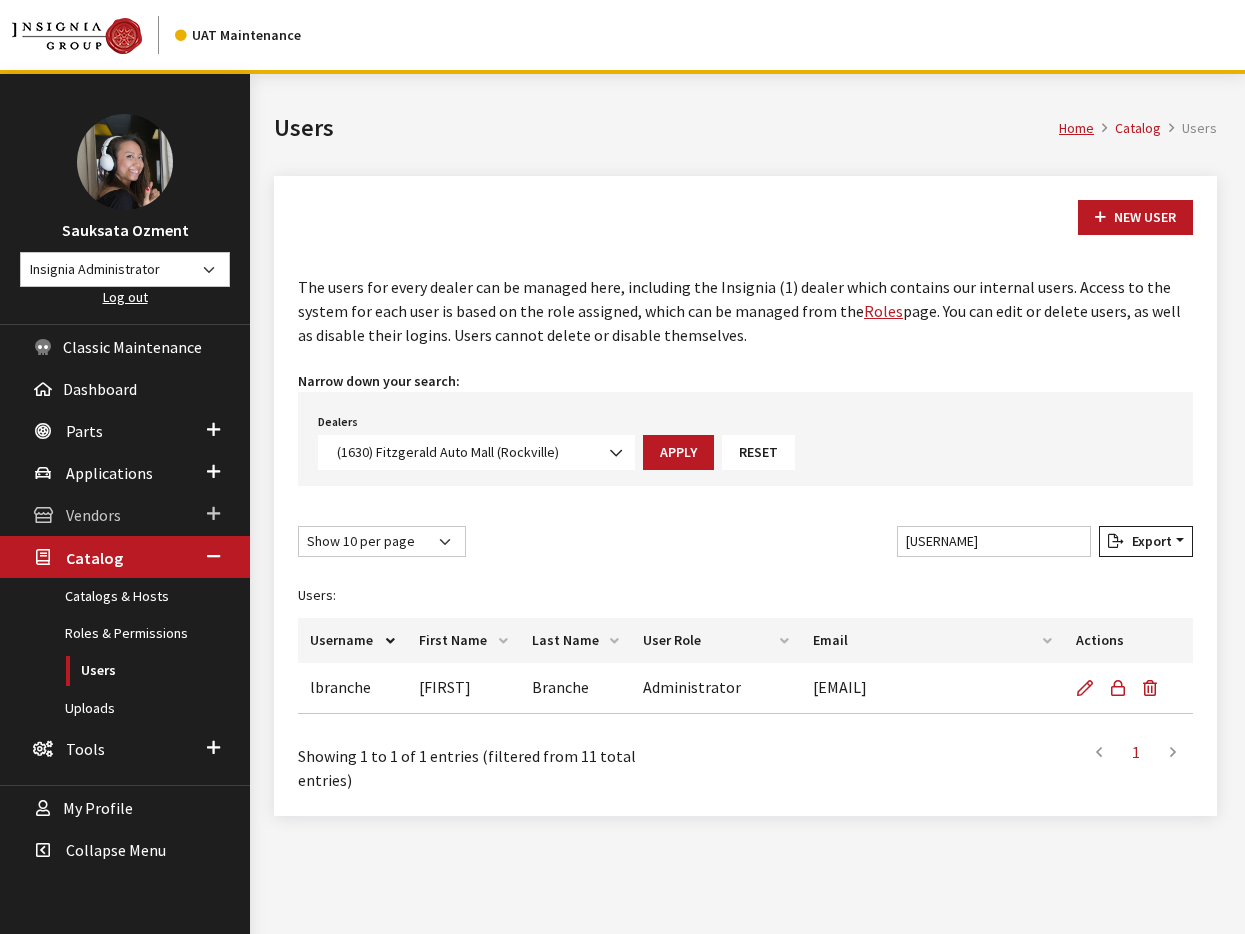 drag, startPoint x: 106, startPoint y: 510, endPoint x: 104, endPoint y: 524, distance: 14.142136 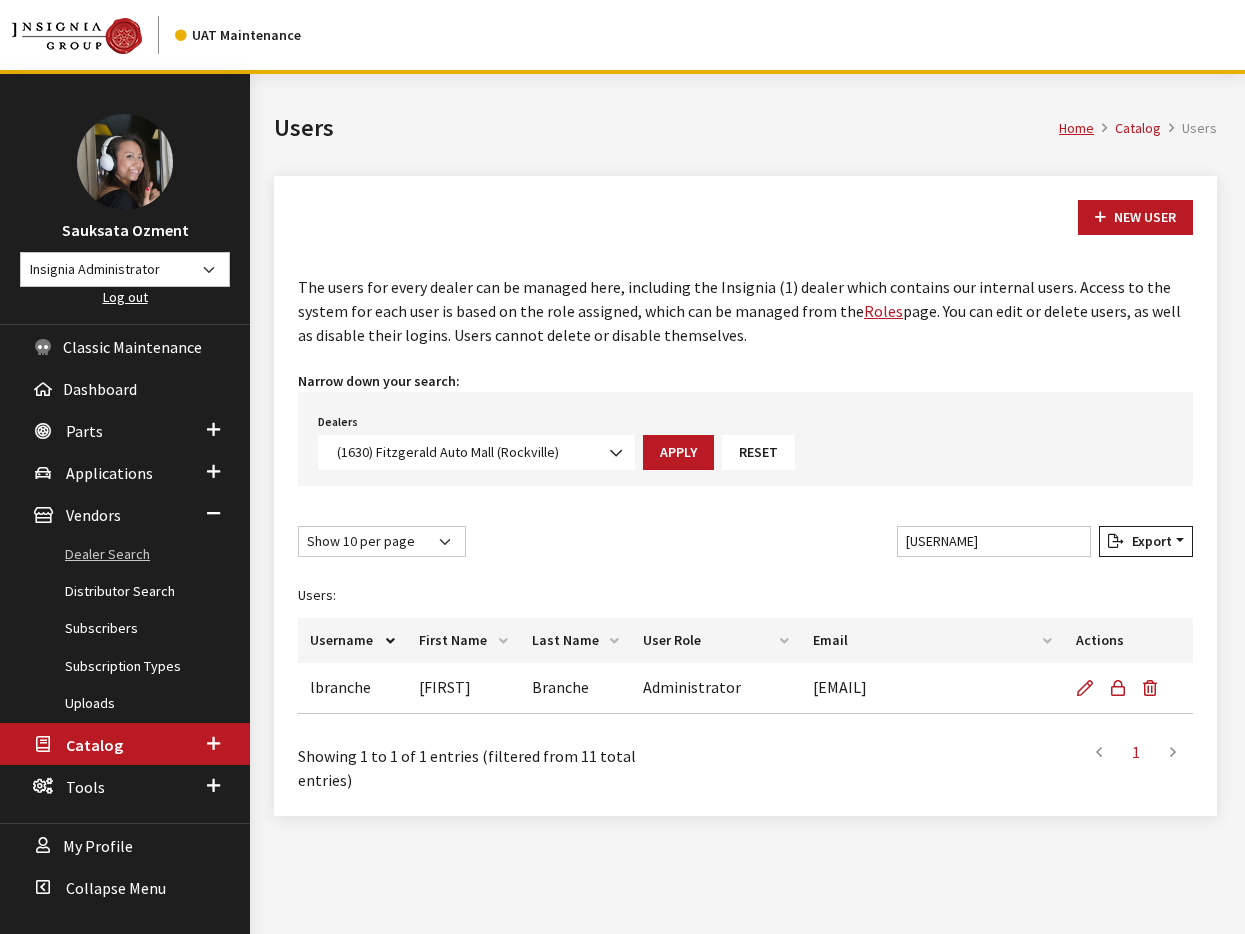 click on "Dealer Search" at bounding box center [125, 554] 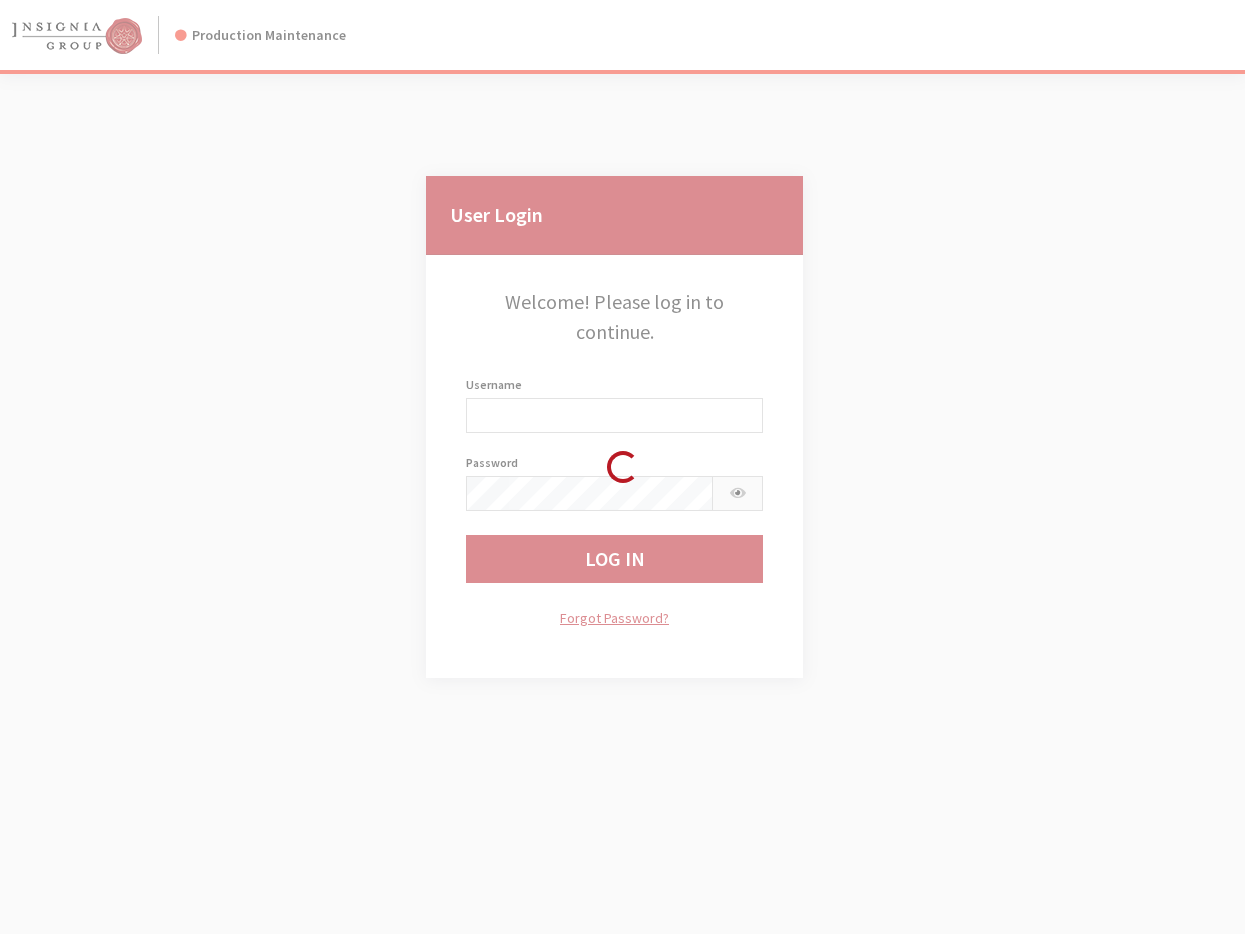 scroll, scrollTop: 0, scrollLeft: 0, axis: both 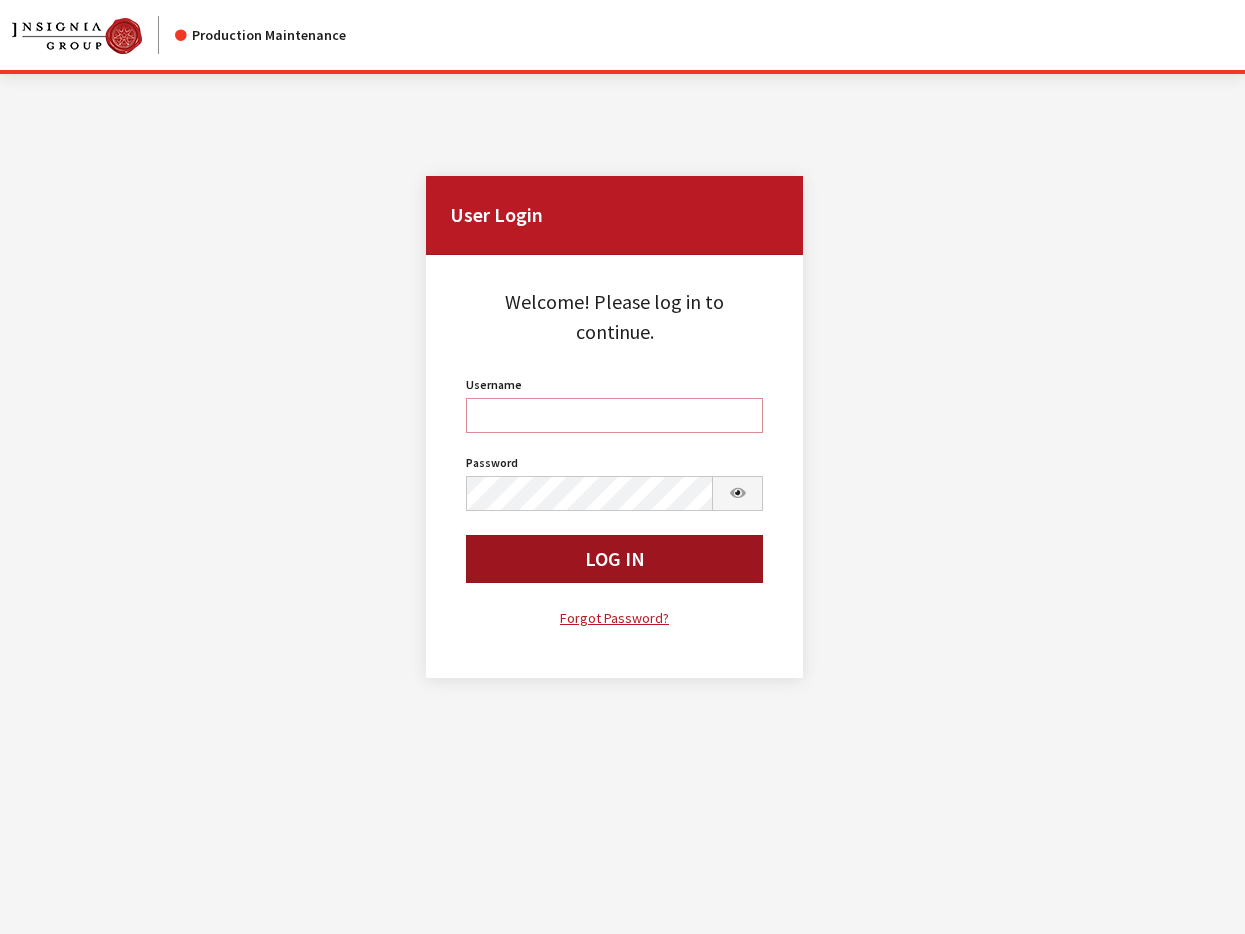 type on "[LAST]" 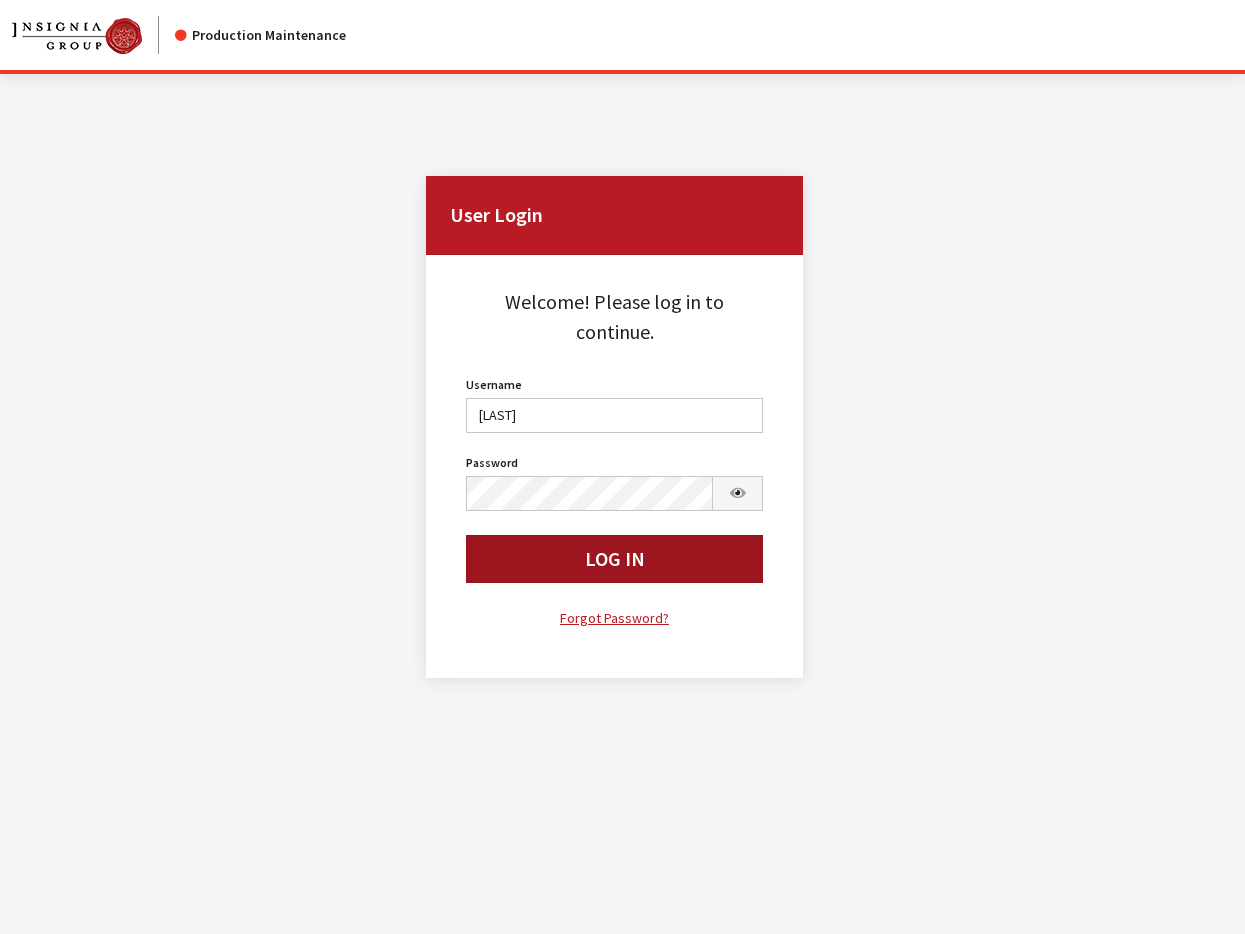 click on "Log In" at bounding box center (615, 559) 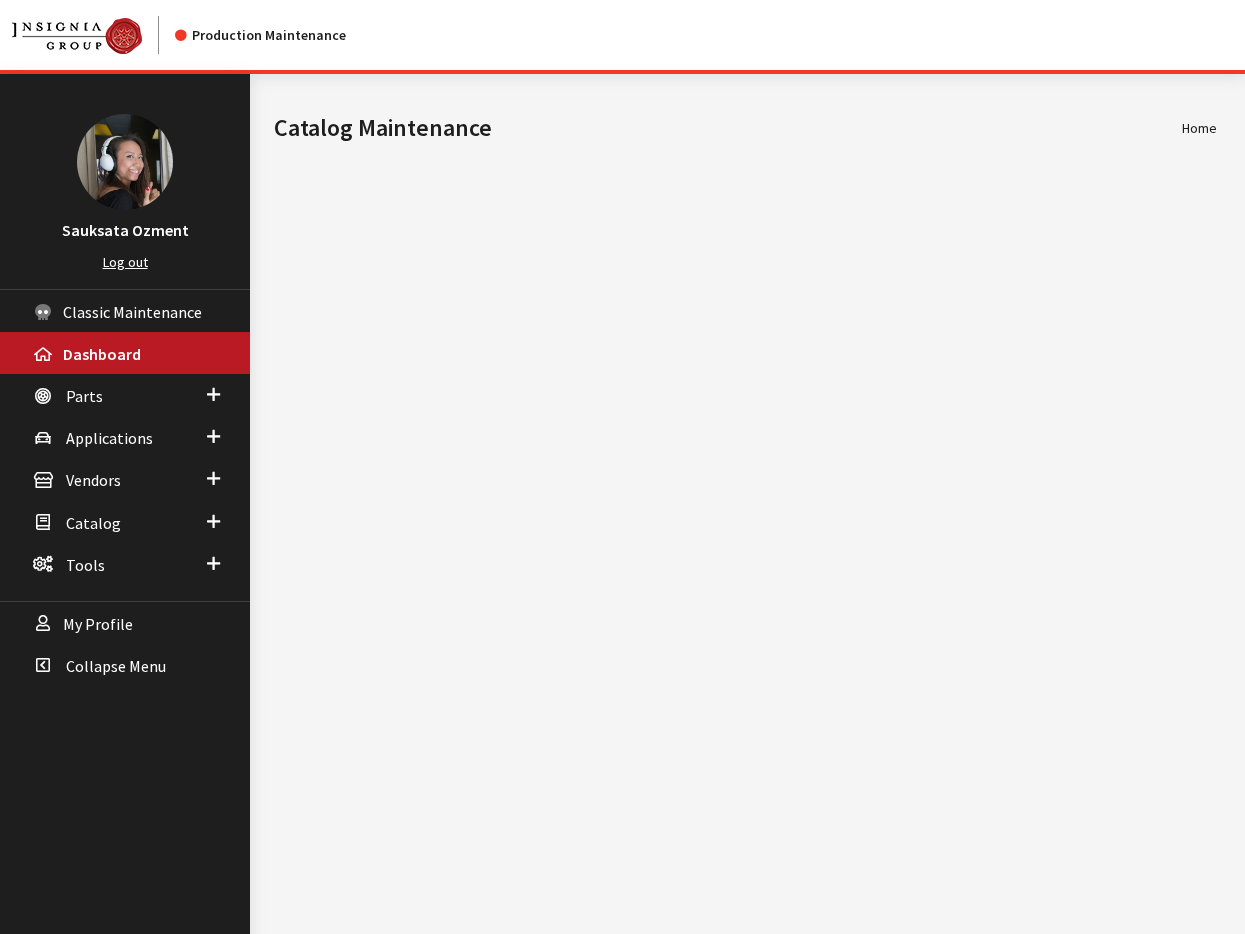 scroll, scrollTop: 0, scrollLeft: 0, axis: both 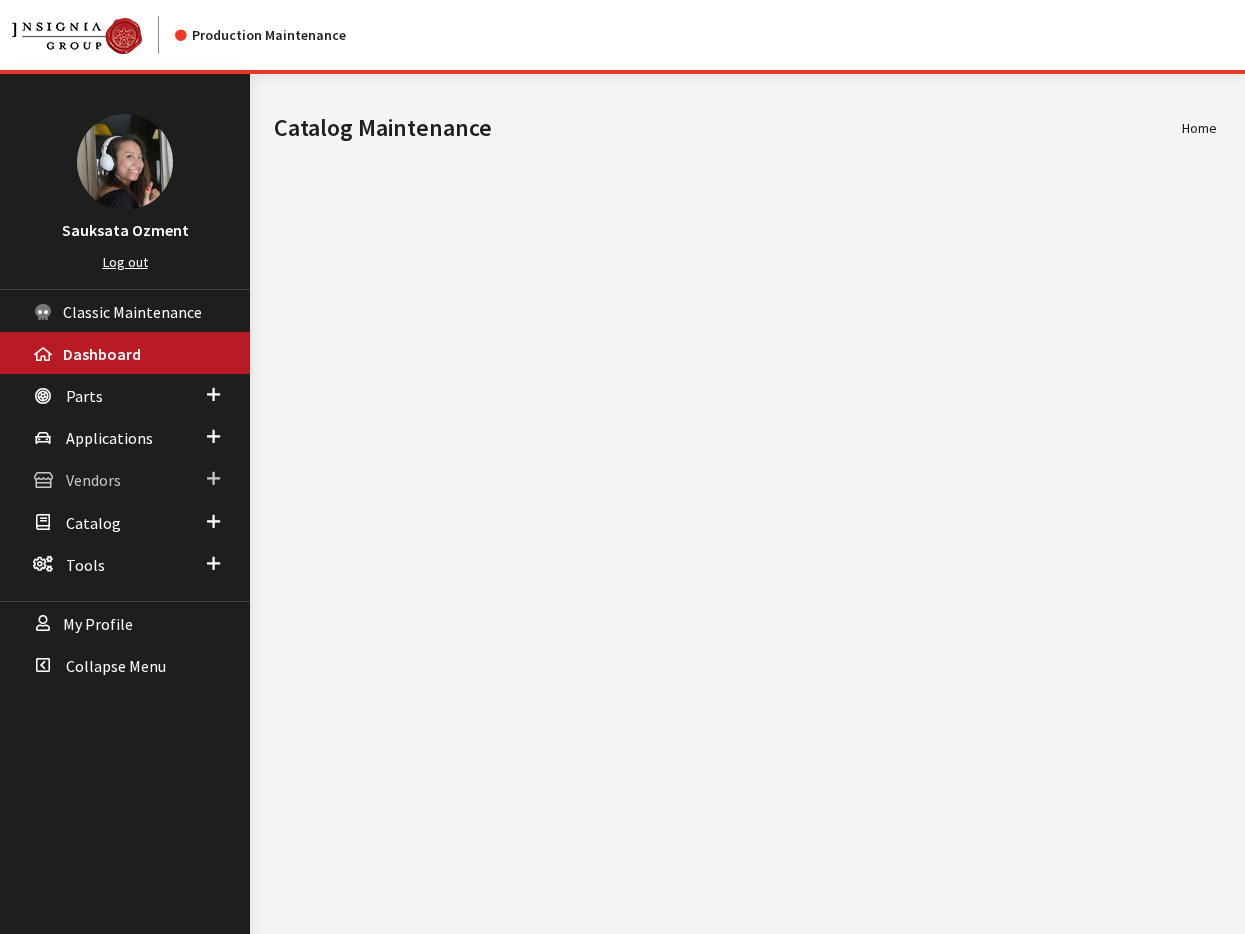 click on "Vendors" at bounding box center (93, 481) 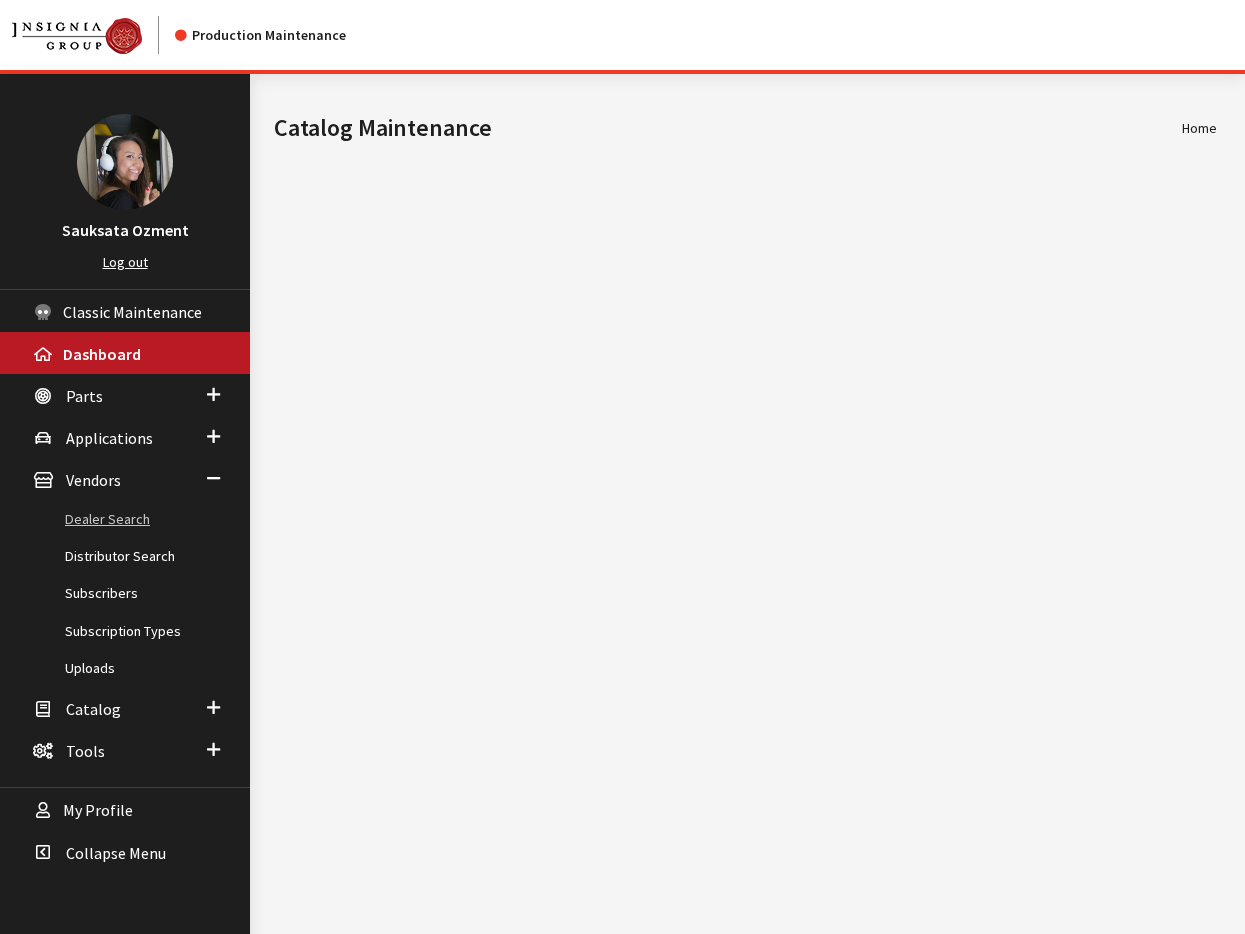 click on "Dealer Search" at bounding box center (125, 519) 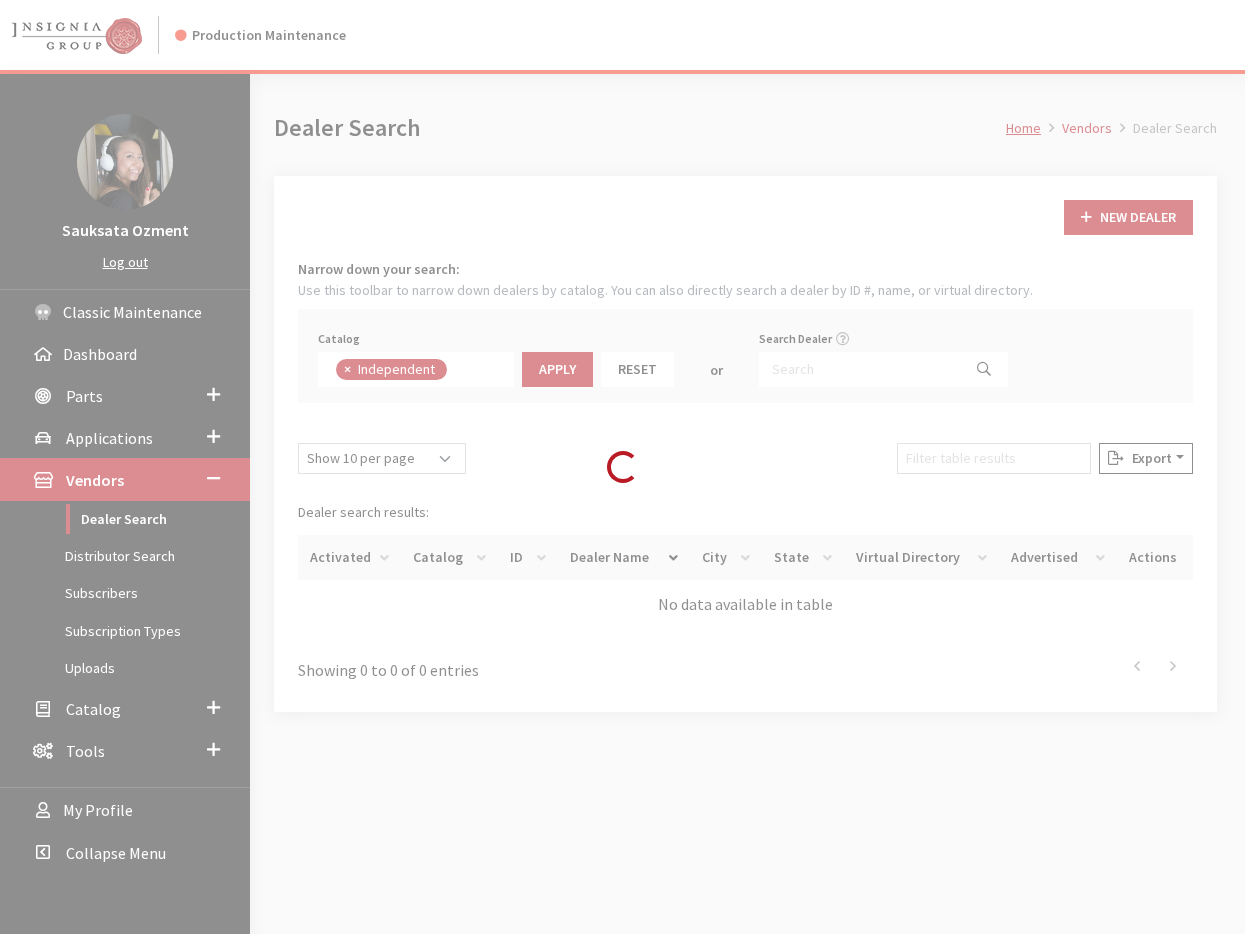 scroll, scrollTop: 0, scrollLeft: 0, axis: both 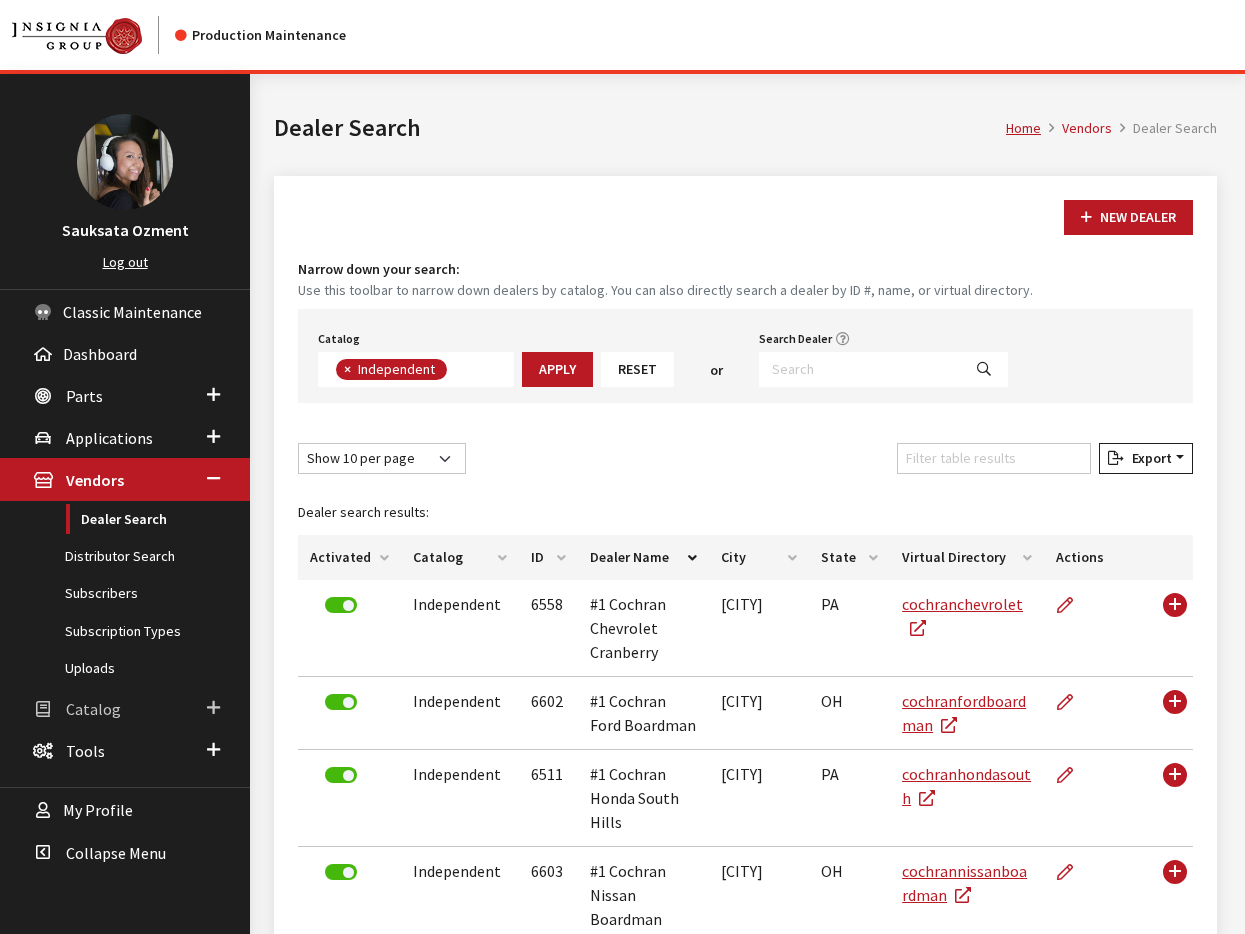 click on "Catalog" at bounding box center [93, 709] 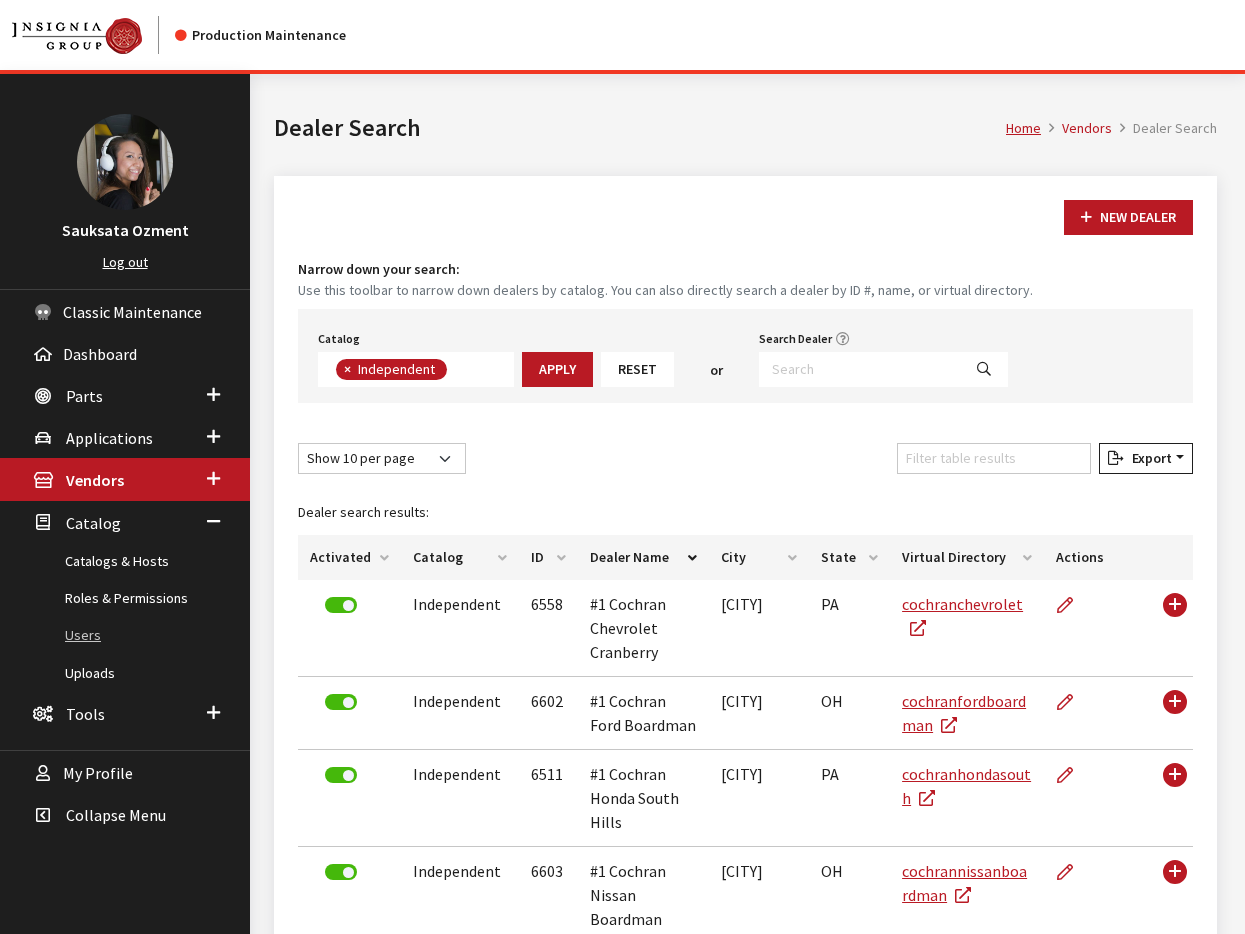 click on "Users" at bounding box center (125, 635) 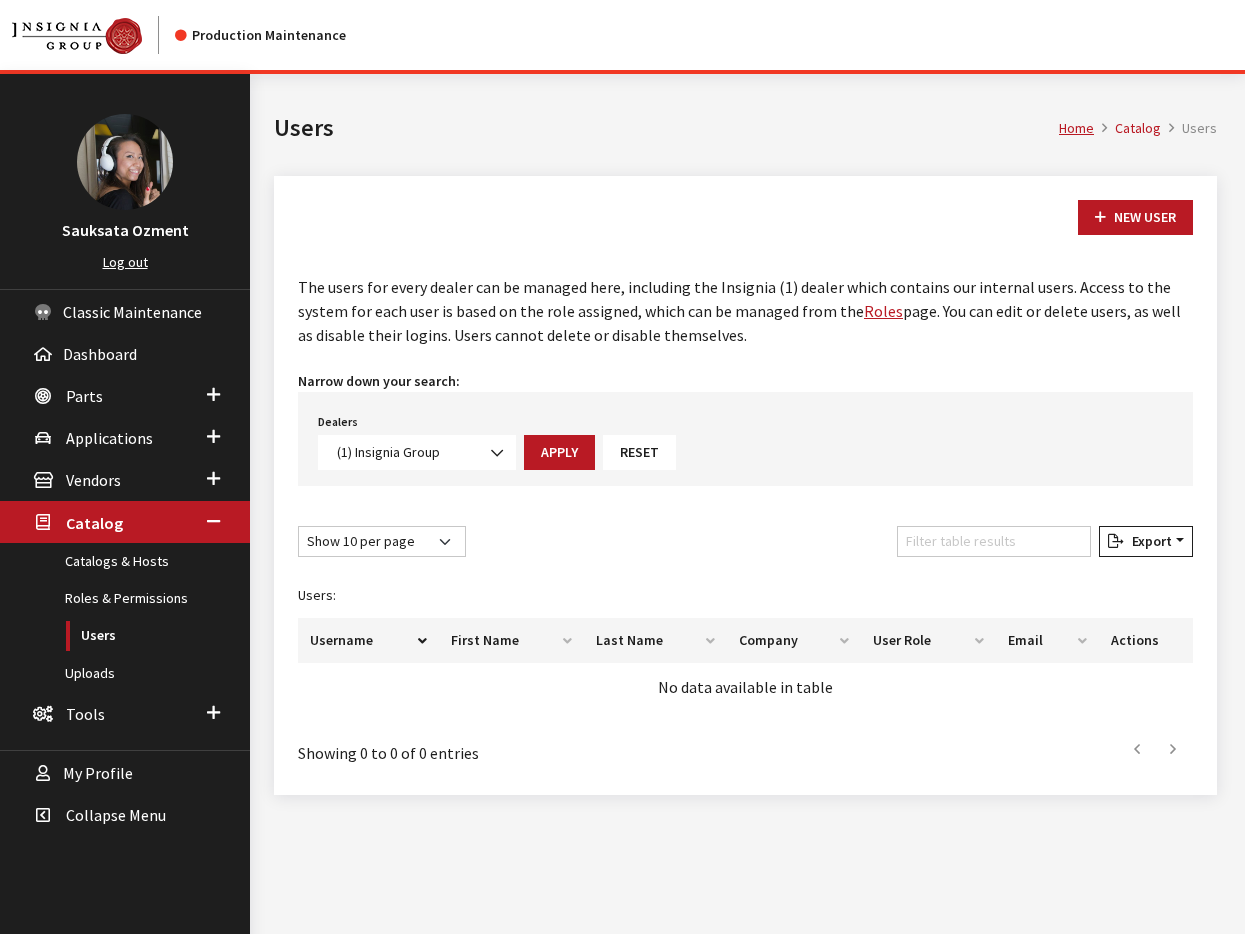 scroll, scrollTop: 0, scrollLeft: 0, axis: both 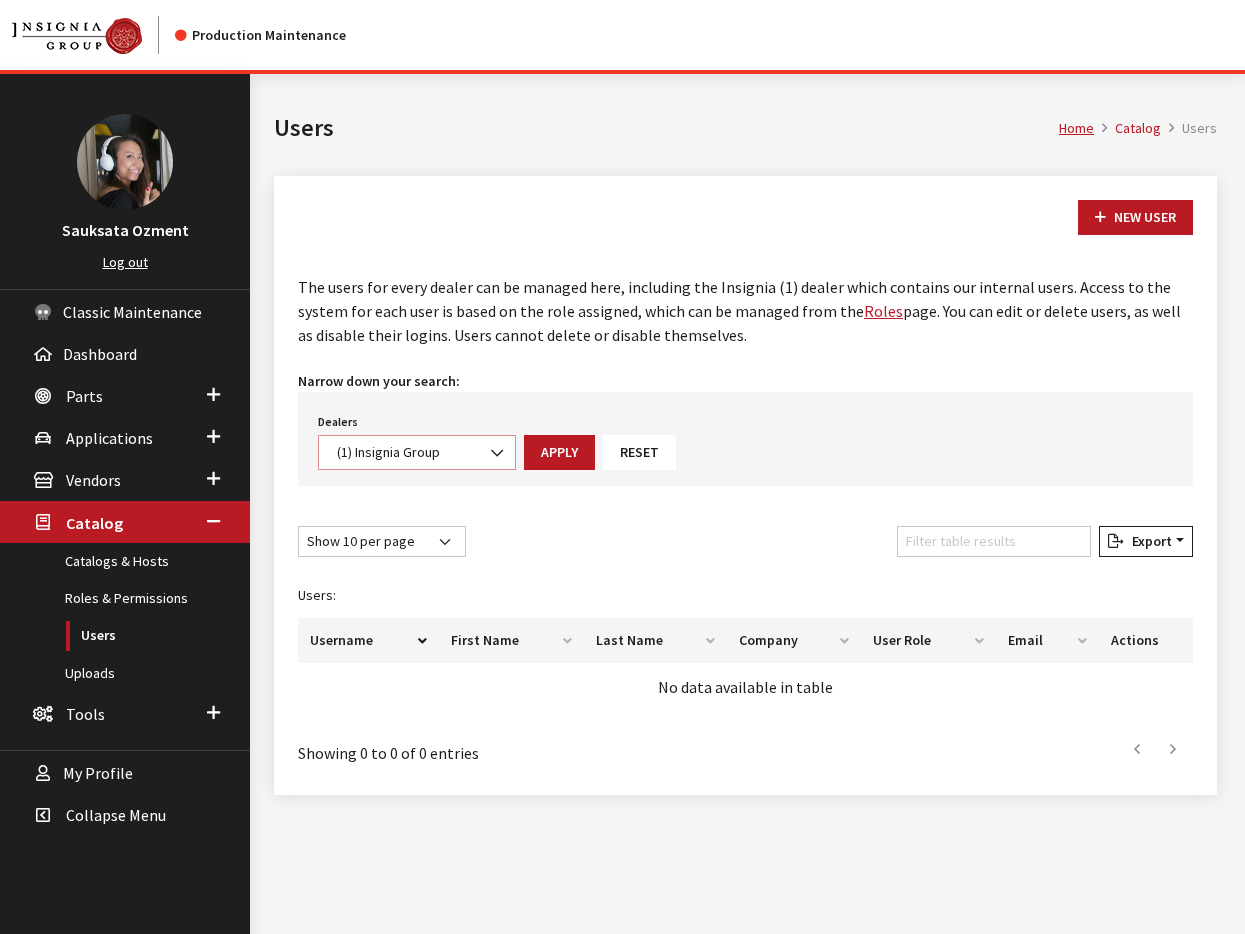 click on "(1) Insignia Group" at bounding box center (417, 452) 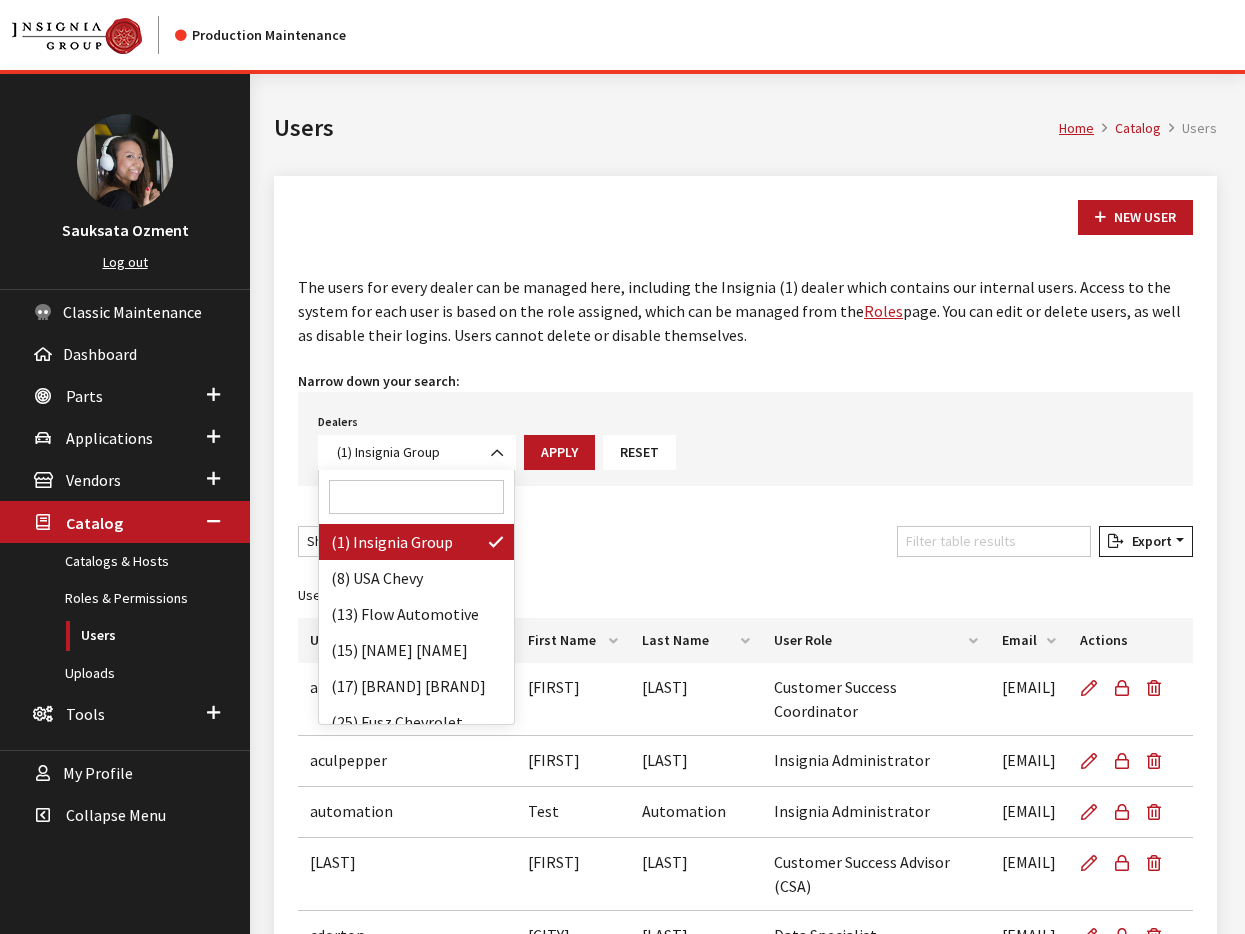 click at bounding box center [416, 497] 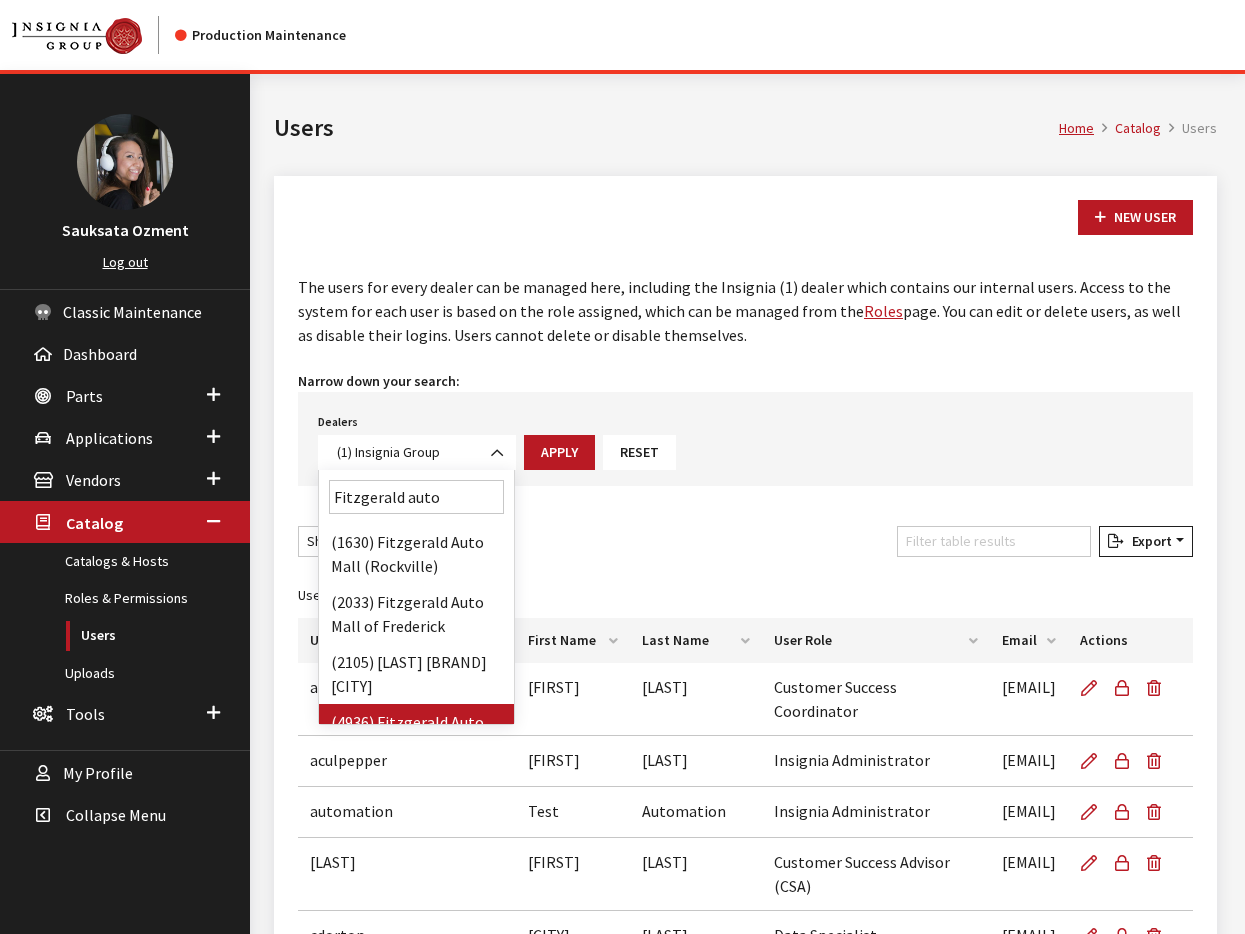 scroll, scrollTop: 40, scrollLeft: 0, axis: vertical 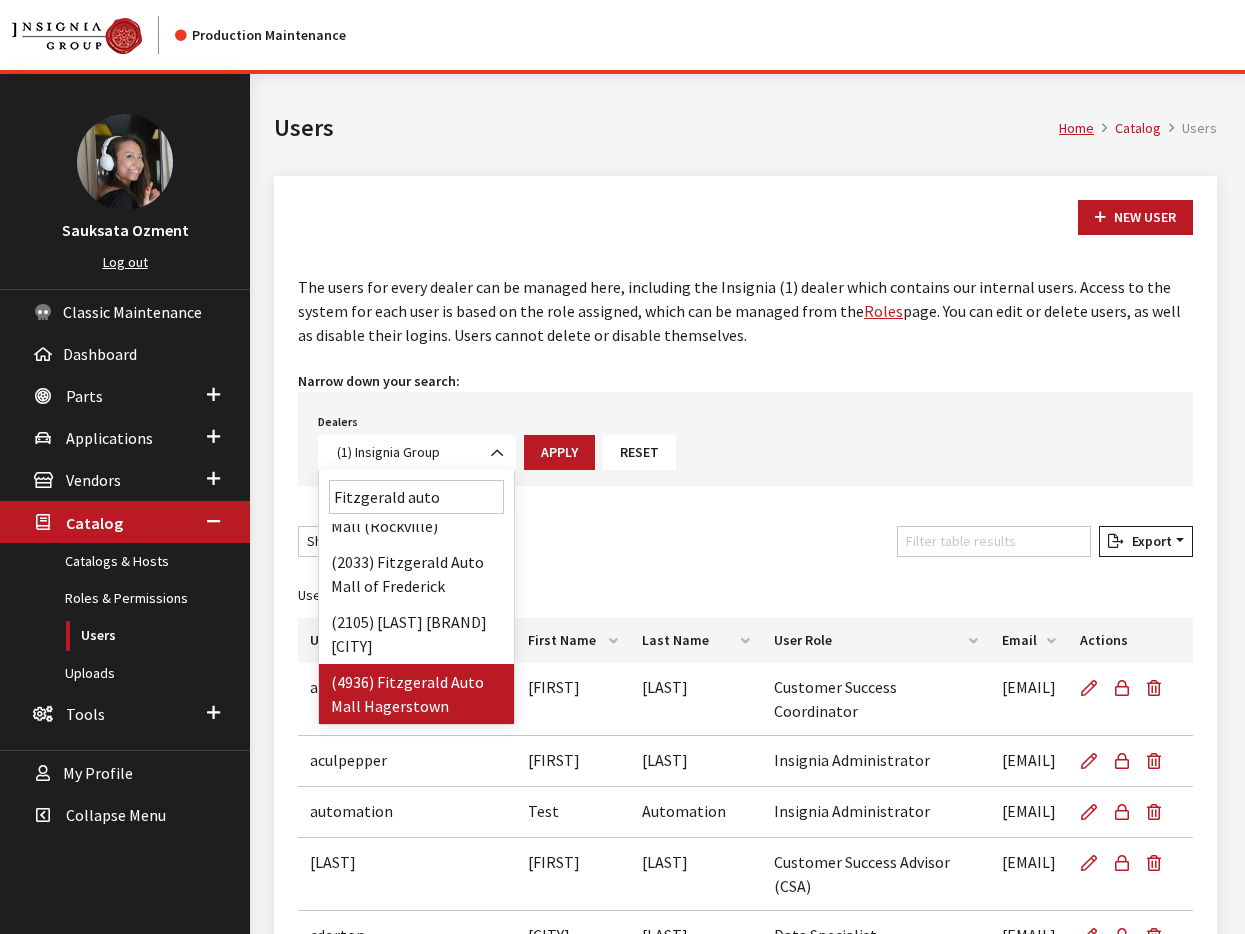 type on "Fitzgerald auto" 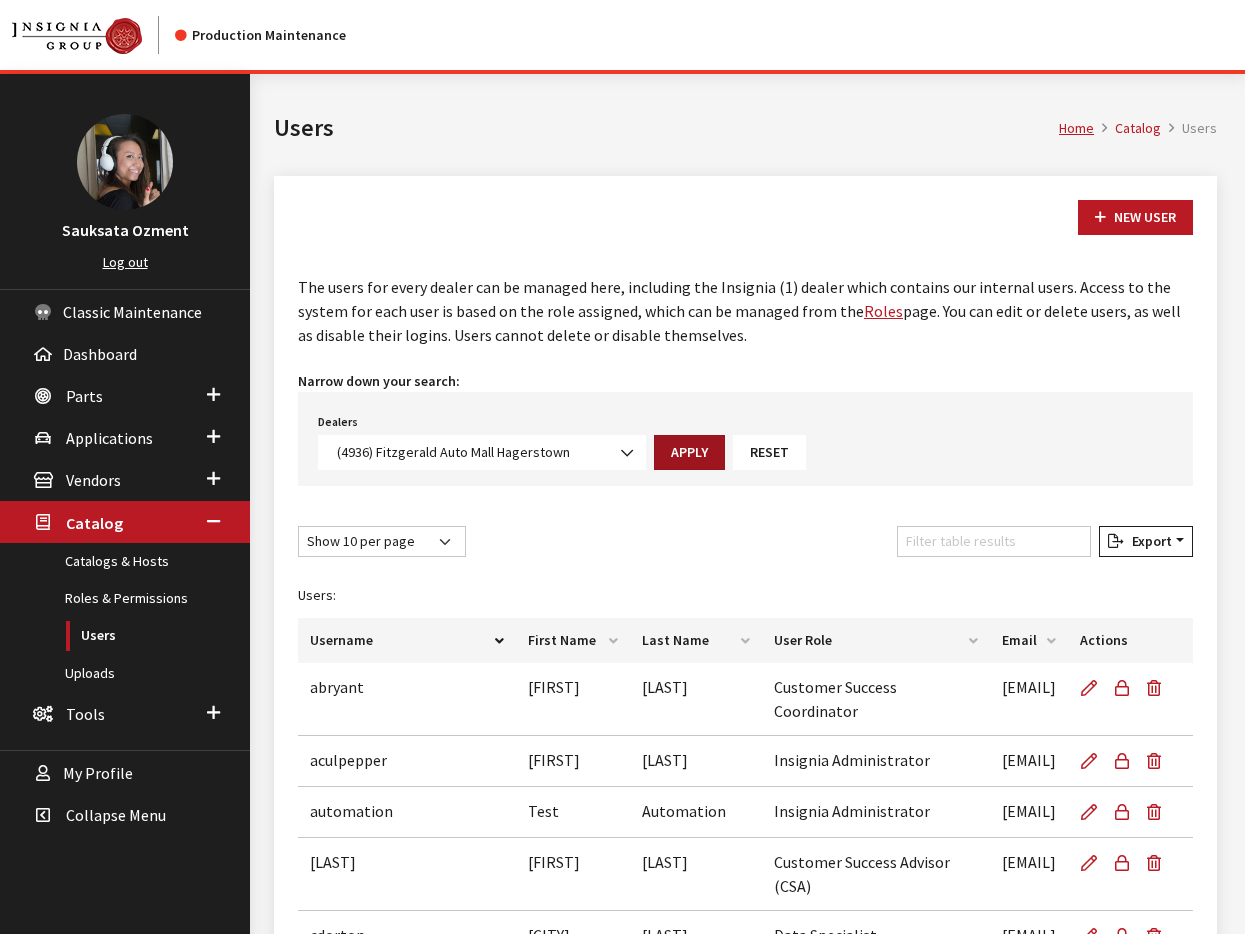 click on "Apply" at bounding box center (689, 452) 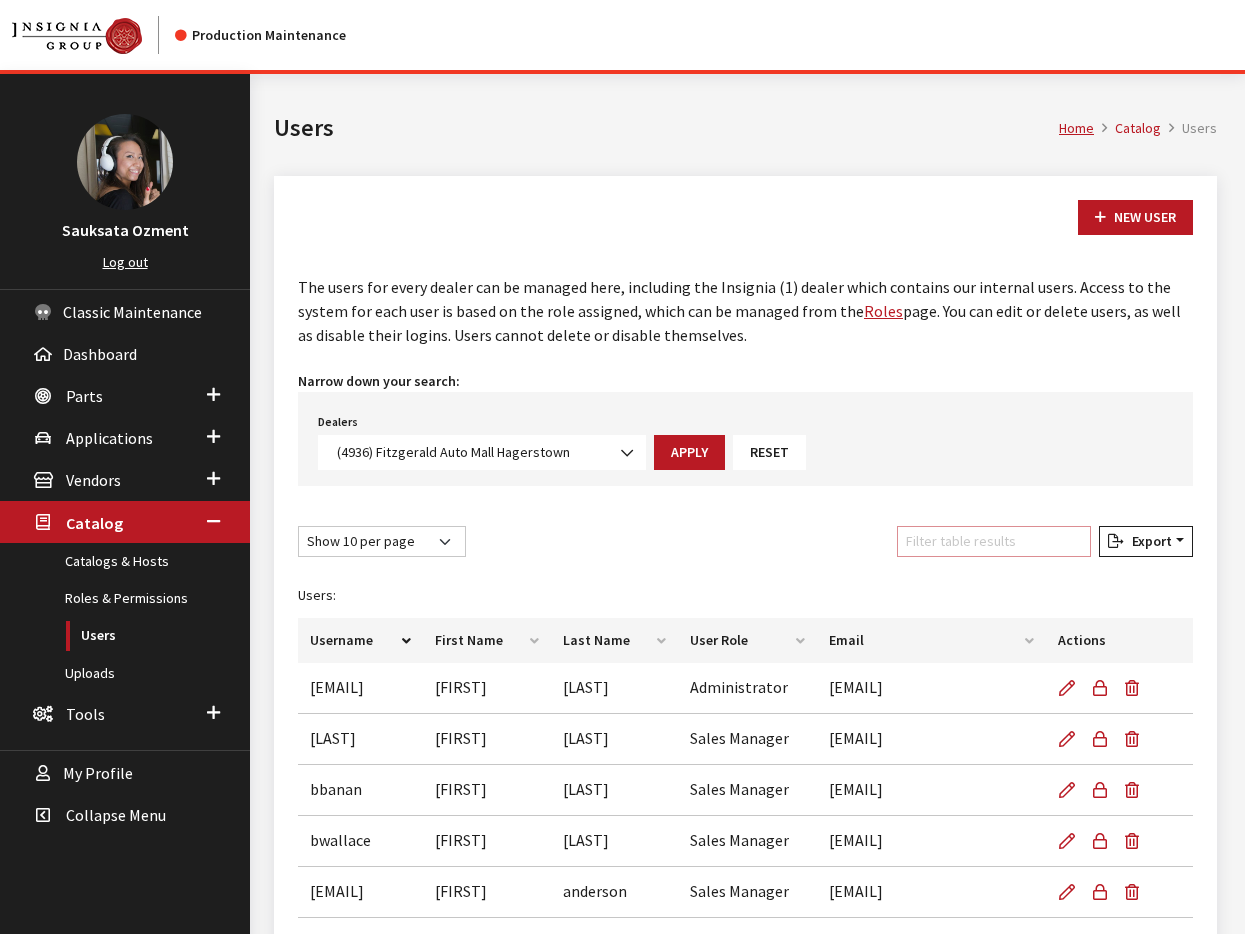 click on "Filter table results" at bounding box center (994, 541) 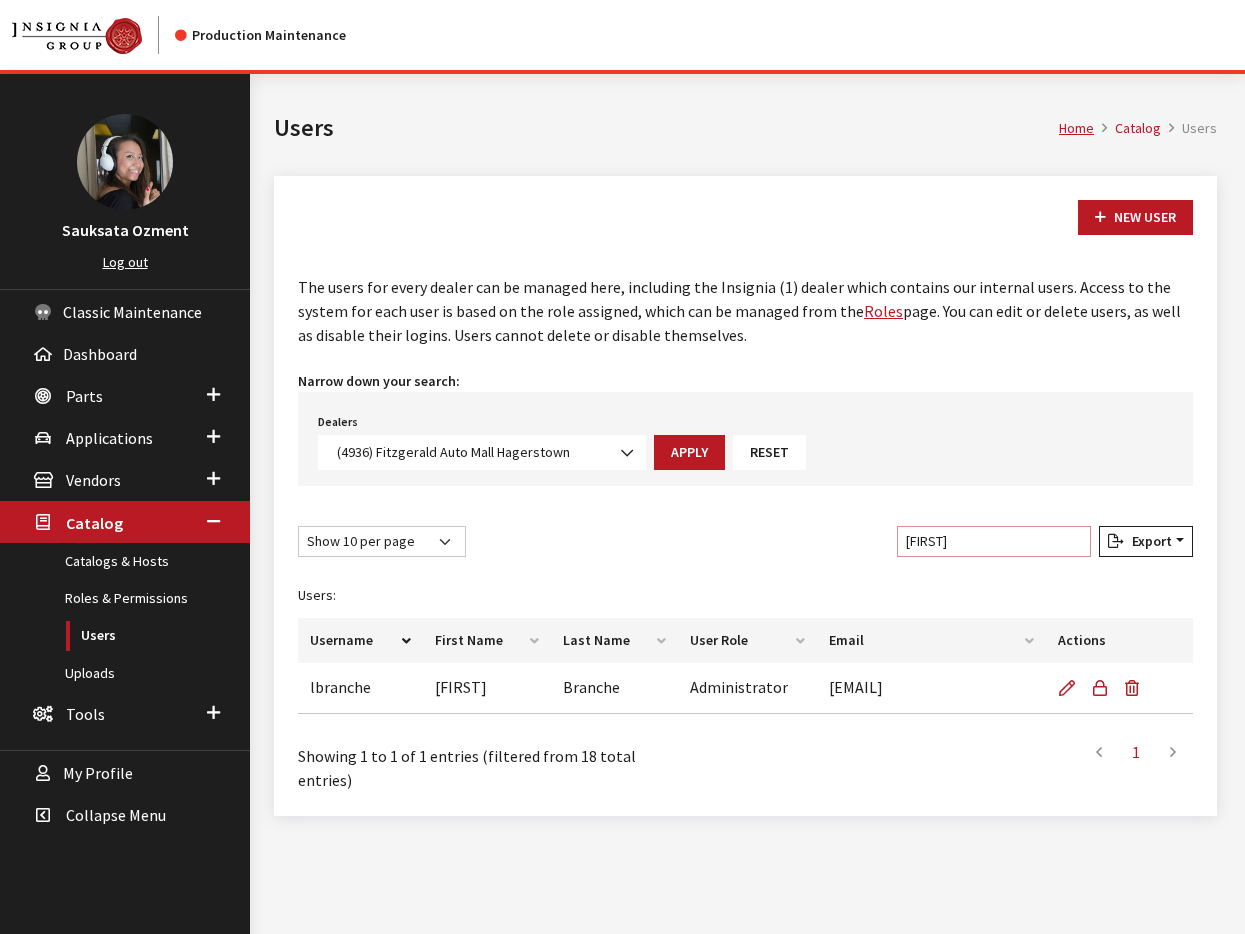 type on "larry" 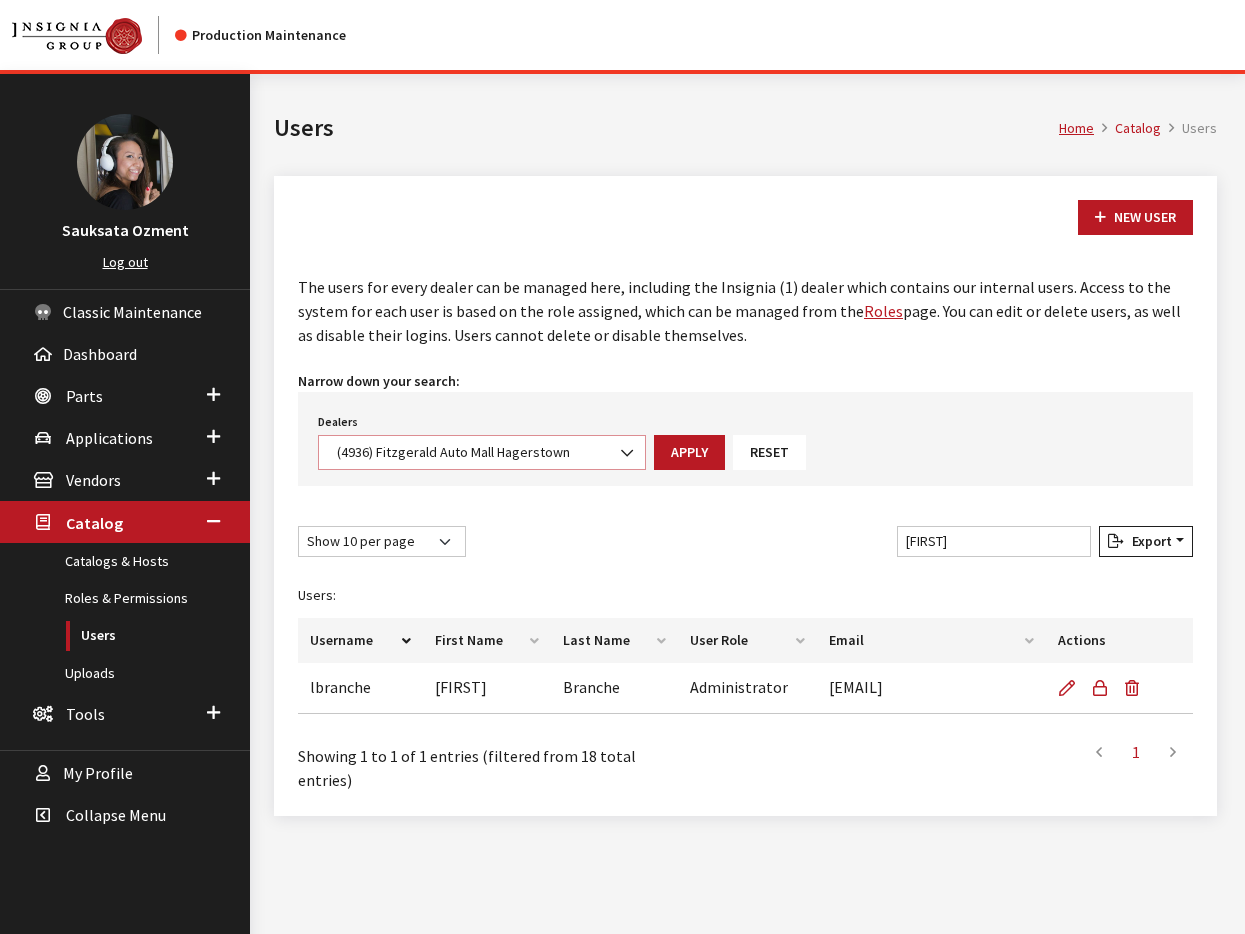 click on "(4936) Fitzgerald Auto Mall Hagerstown" at bounding box center [482, 452] 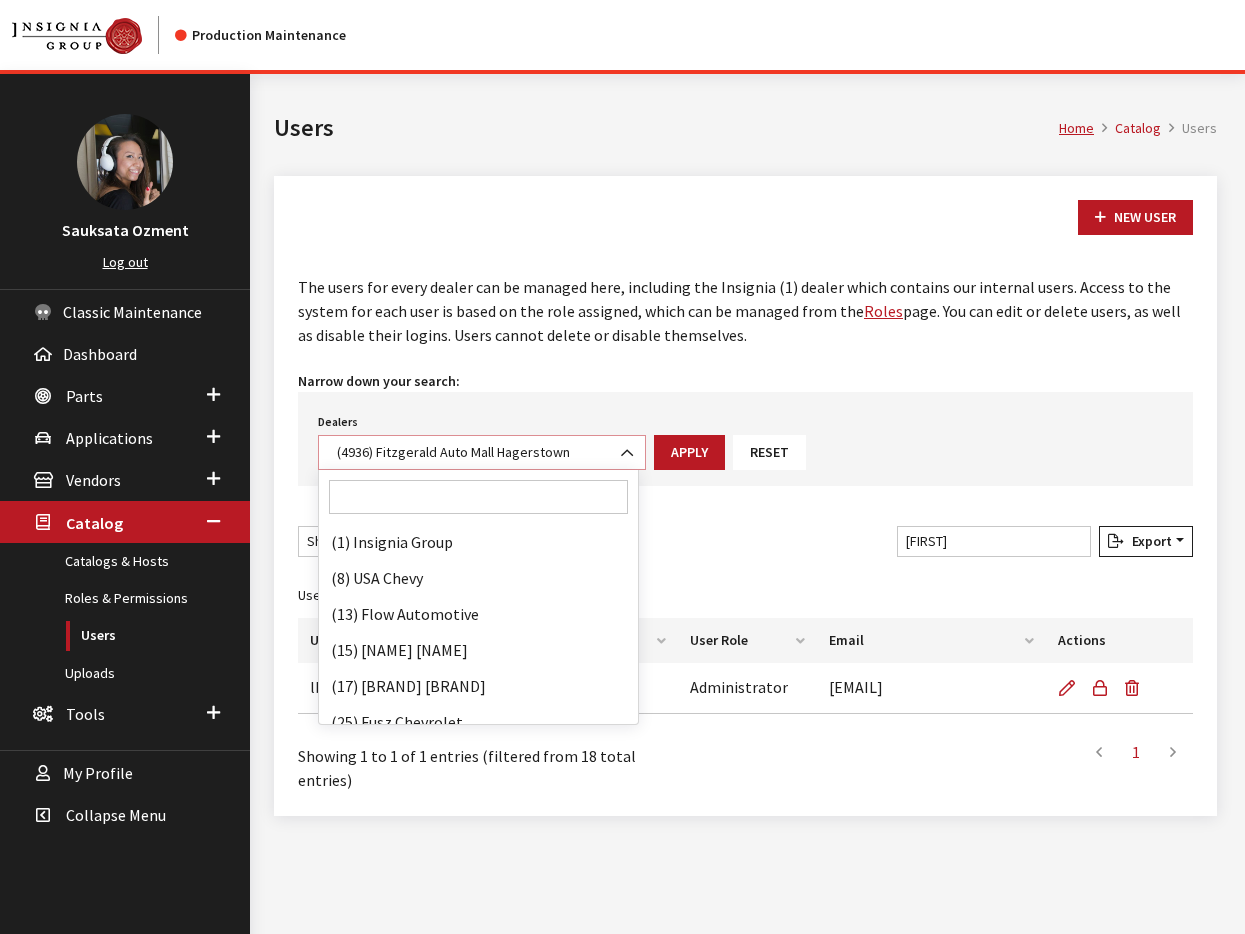 scroll, scrollTop: 103644, scrollLeft: 0, axis: vertical 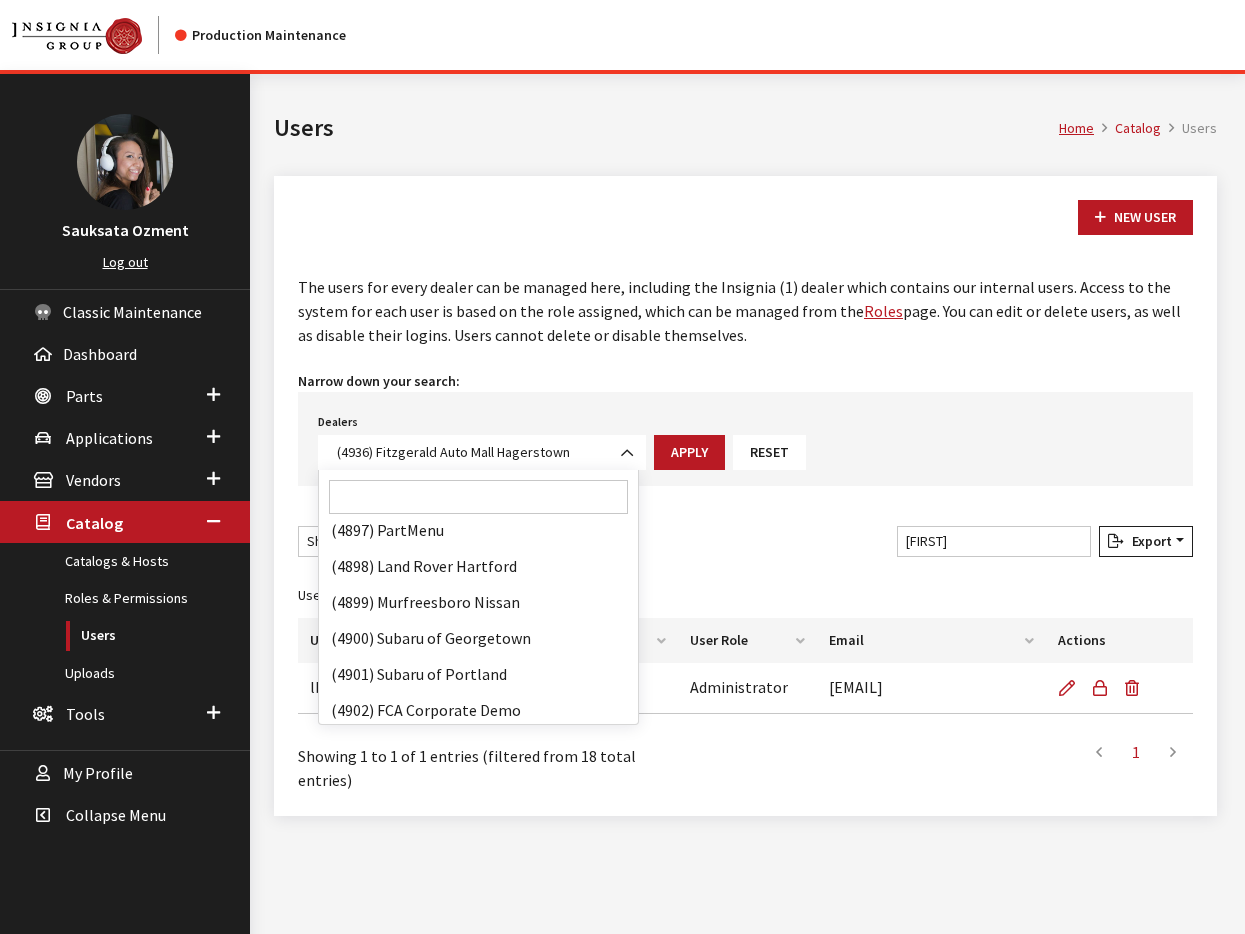 click at bounding box center (478, 497) 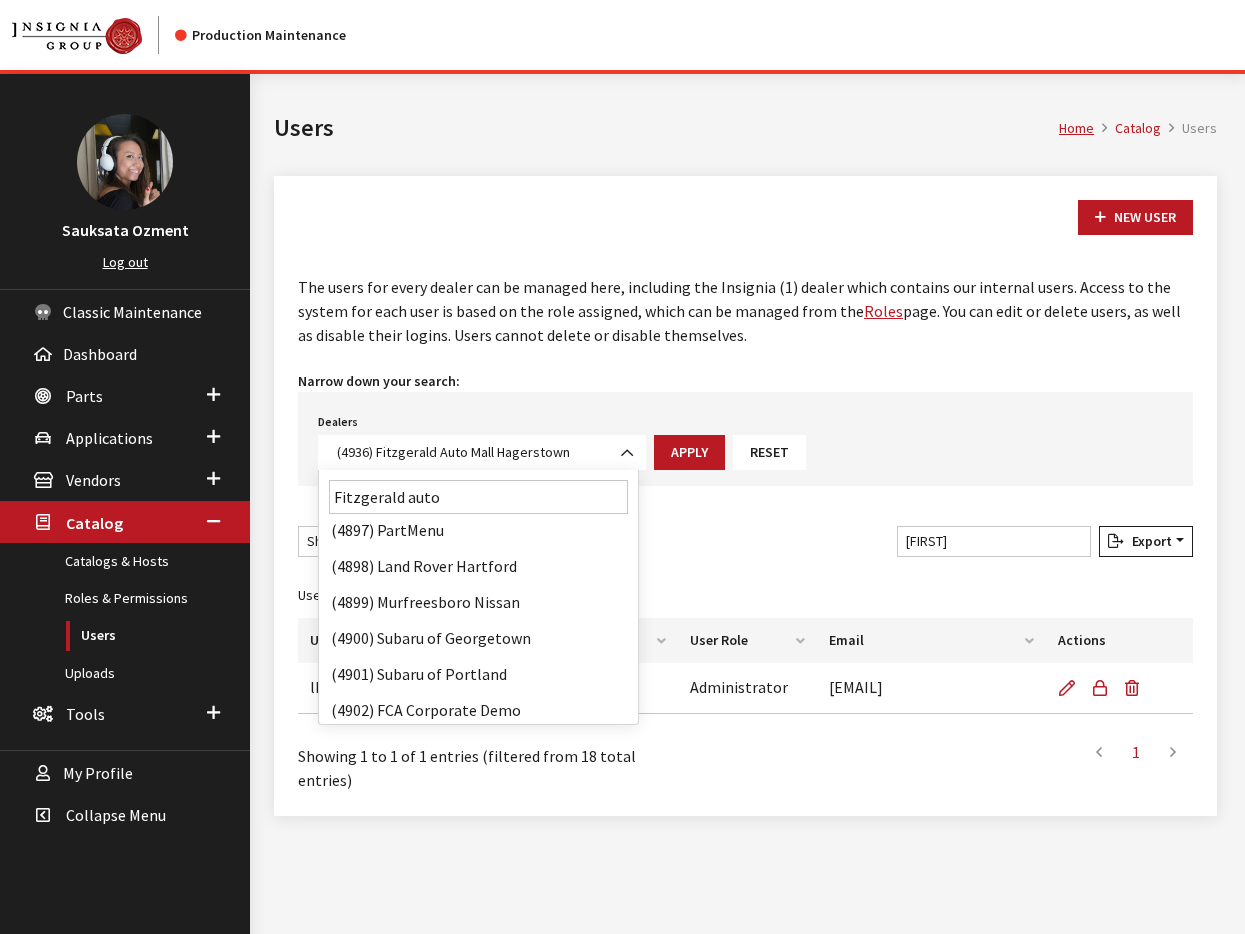 scroll, scrollTop: 0, scrollLeft: 0, axis: both 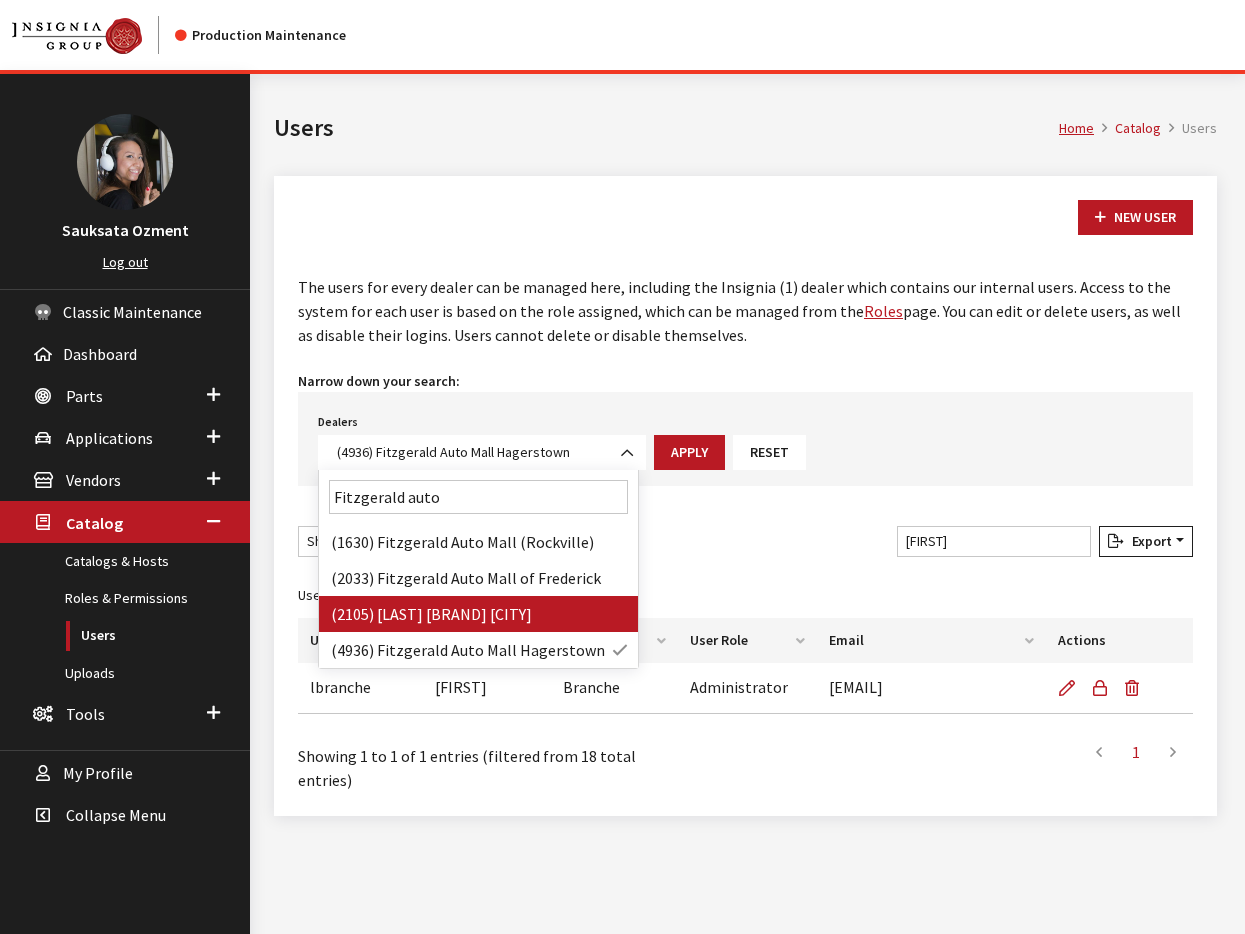 type on "Fitzgerald auto" 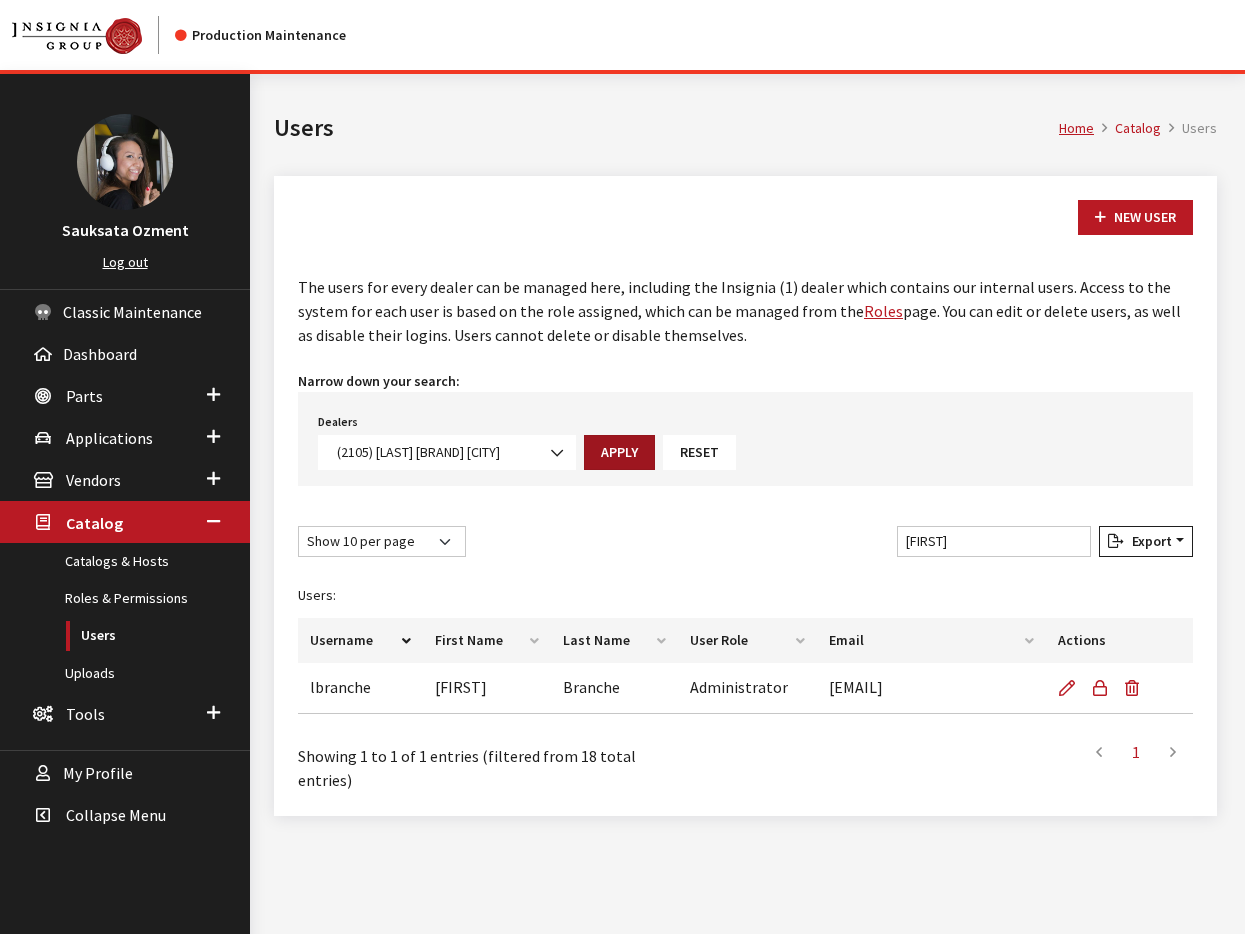 click on "Apply" at bounding box center (619, 452) 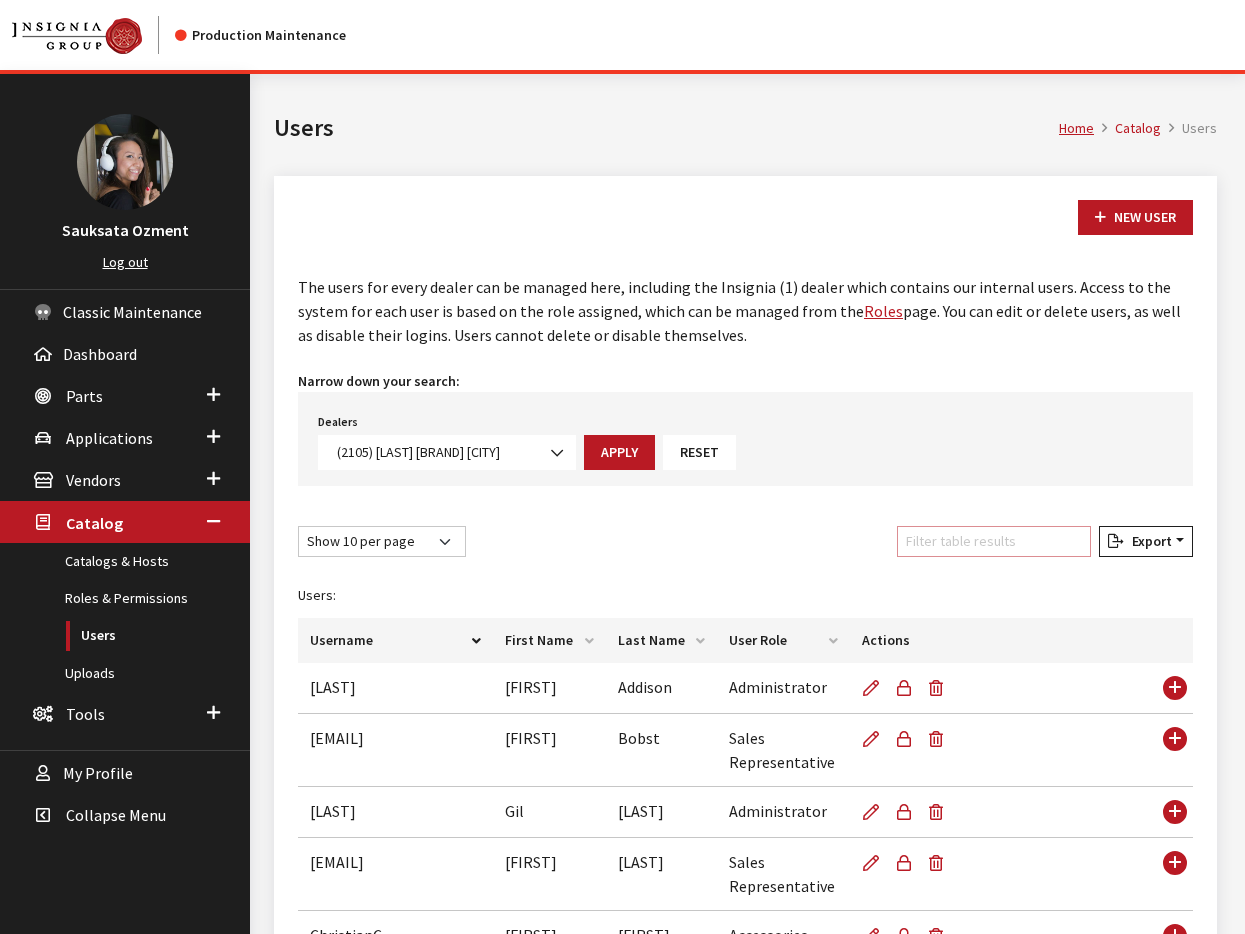 click on "Filter table results" at bounding box center [994, 541] 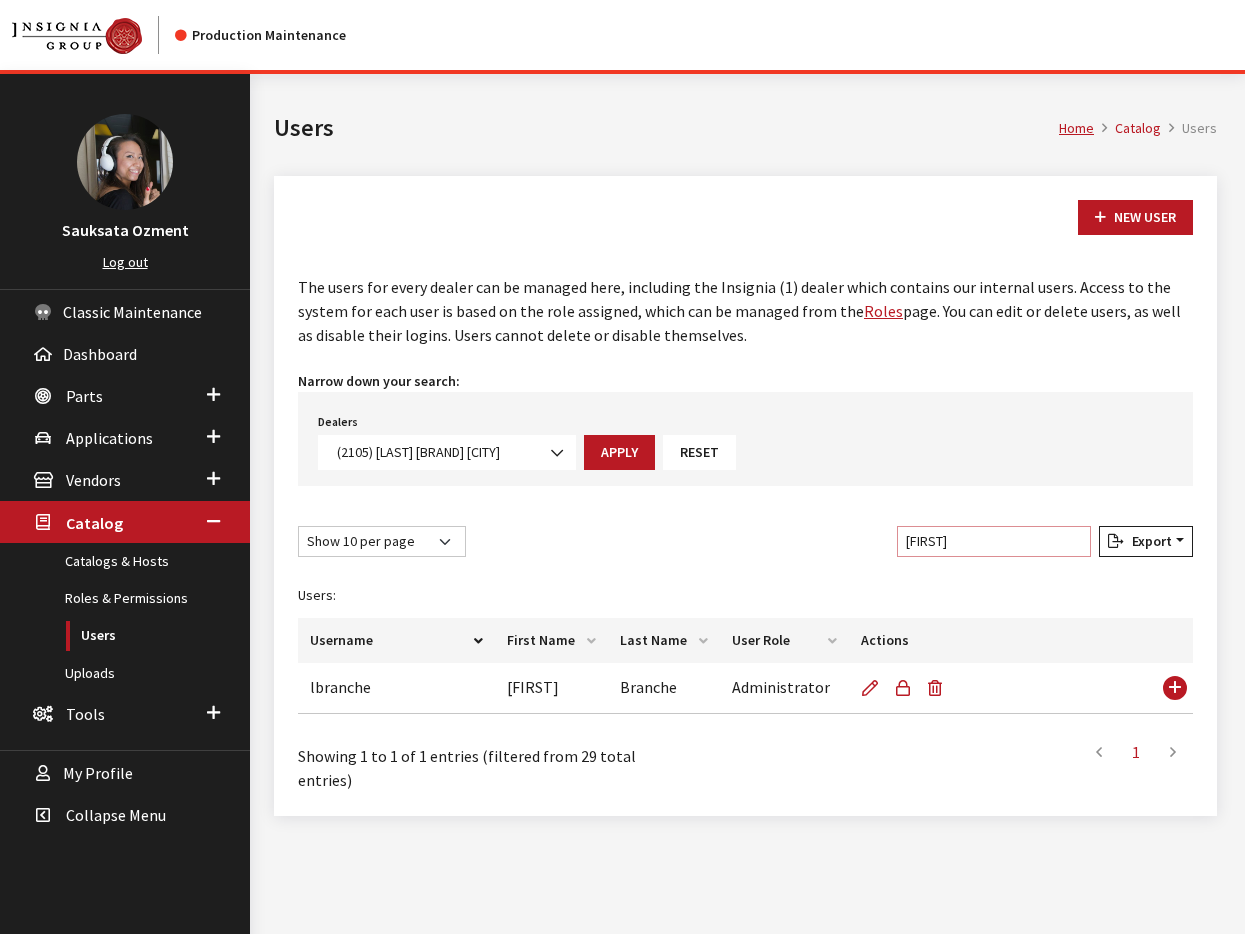 type on "larry" 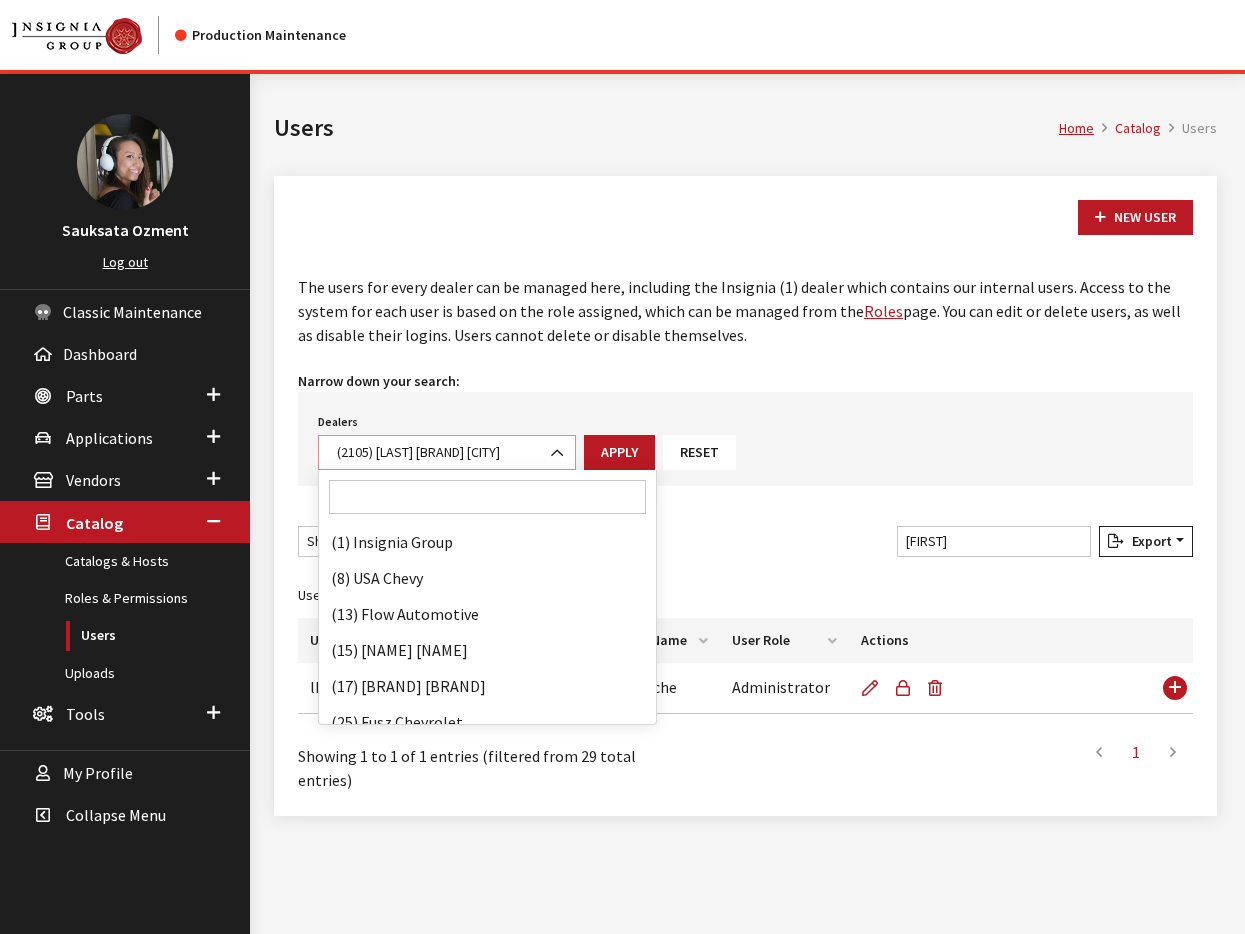 scroll, scrollTop: 33936, scrollLeft: 0, axis: vertical 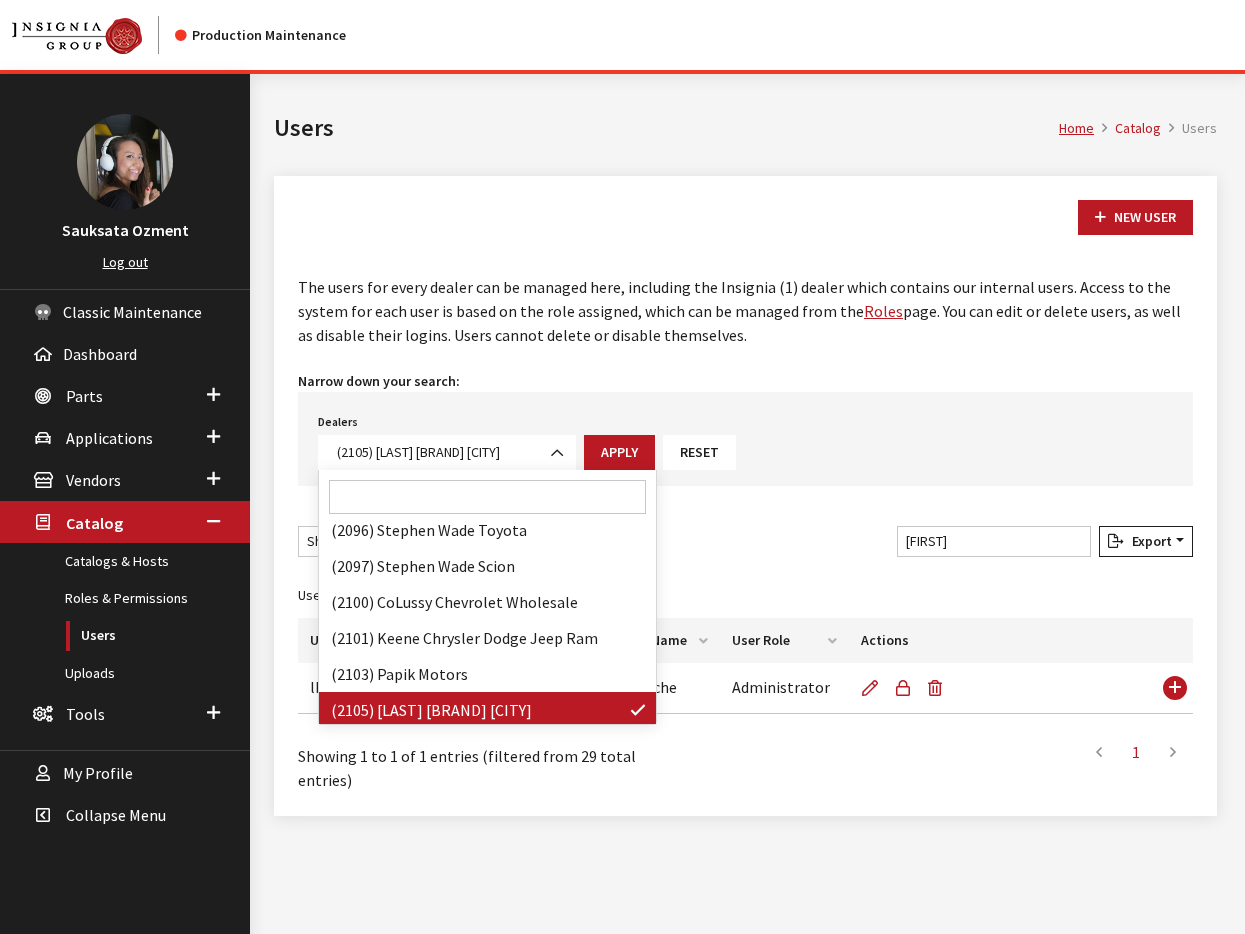 click at bounding box center [487, 497] 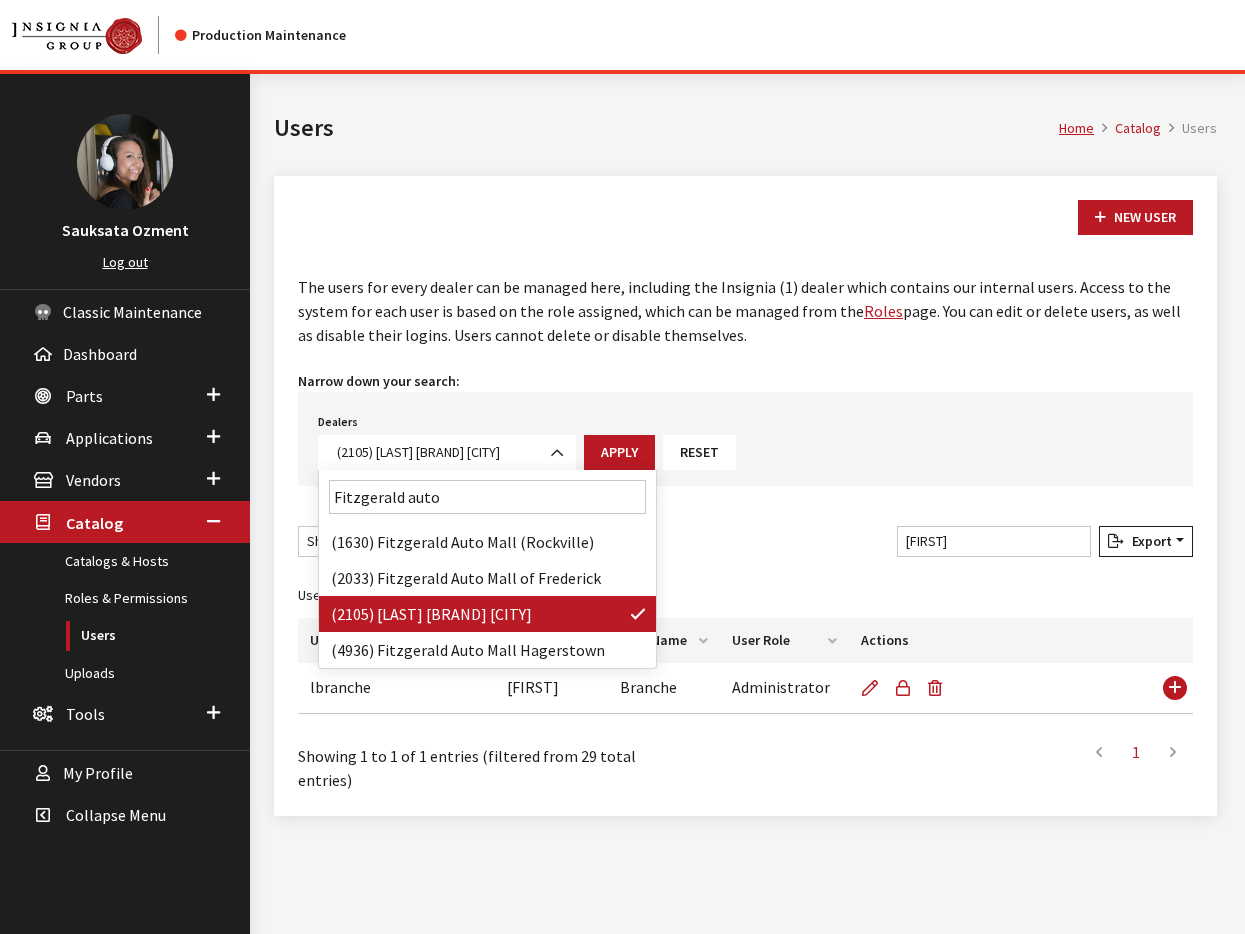 scroll, scrollTop: 0, scrollLeft: 0, axis: both 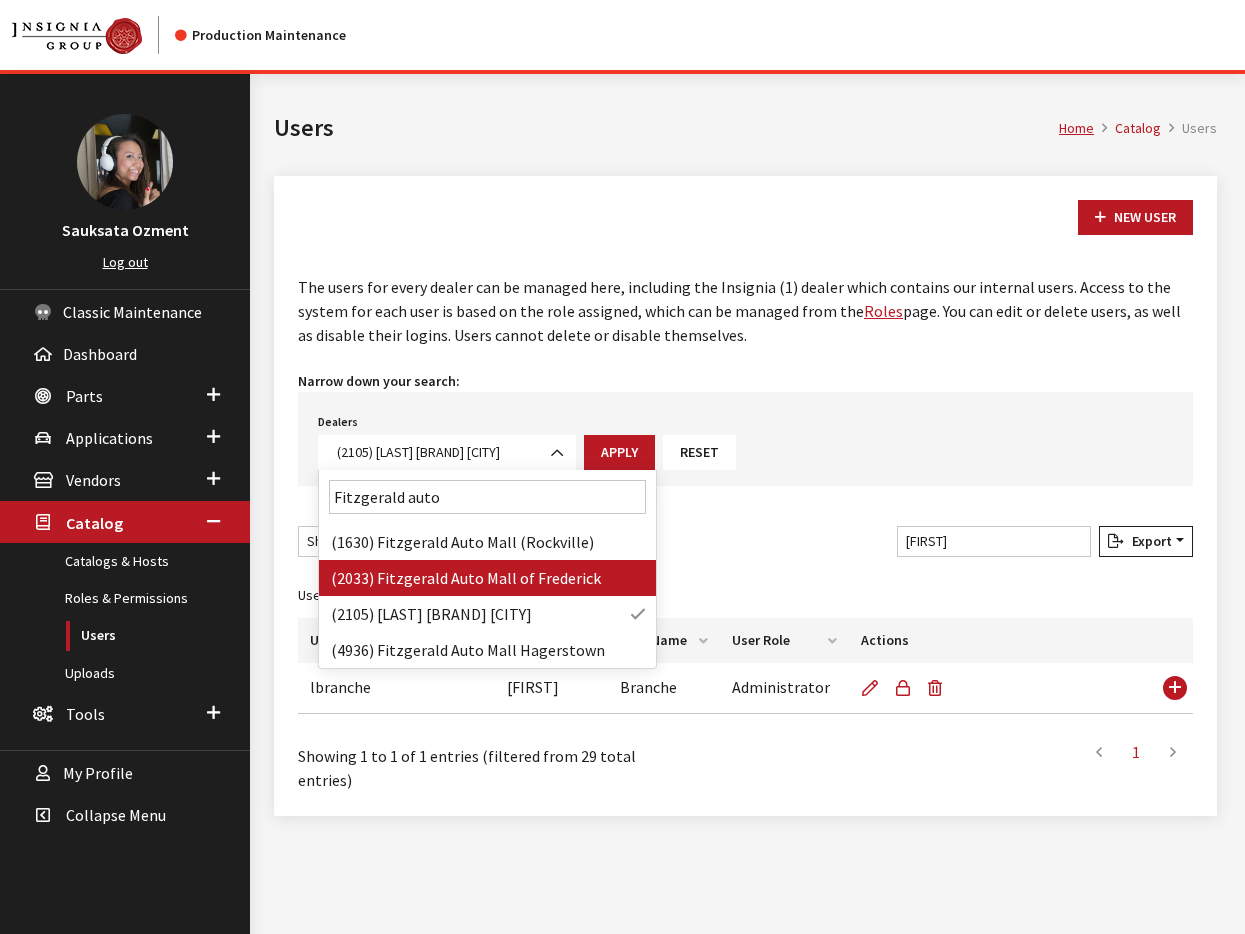 type on "Fitzgerald auto" 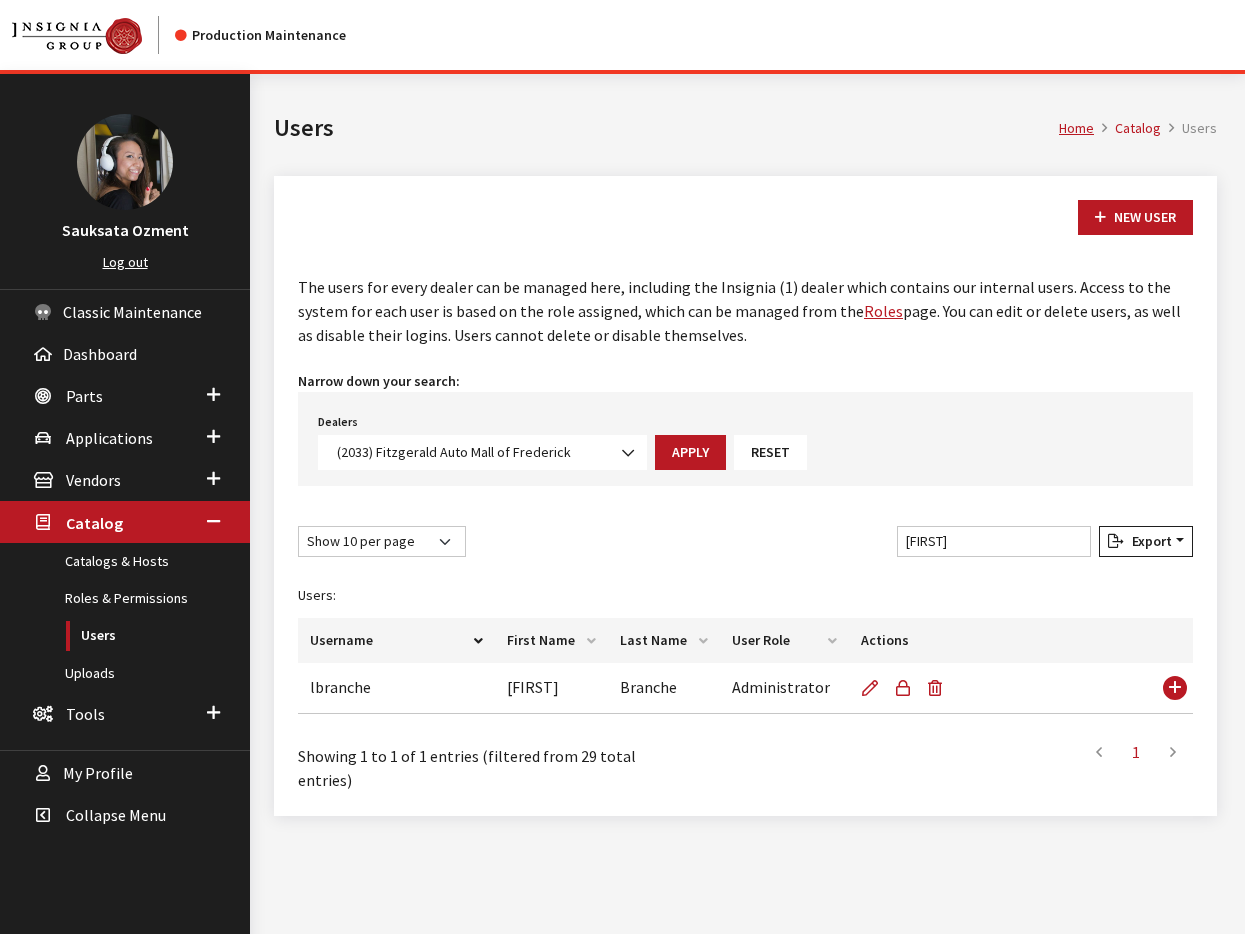 click on "Apply" at bounding box center [690, 452] 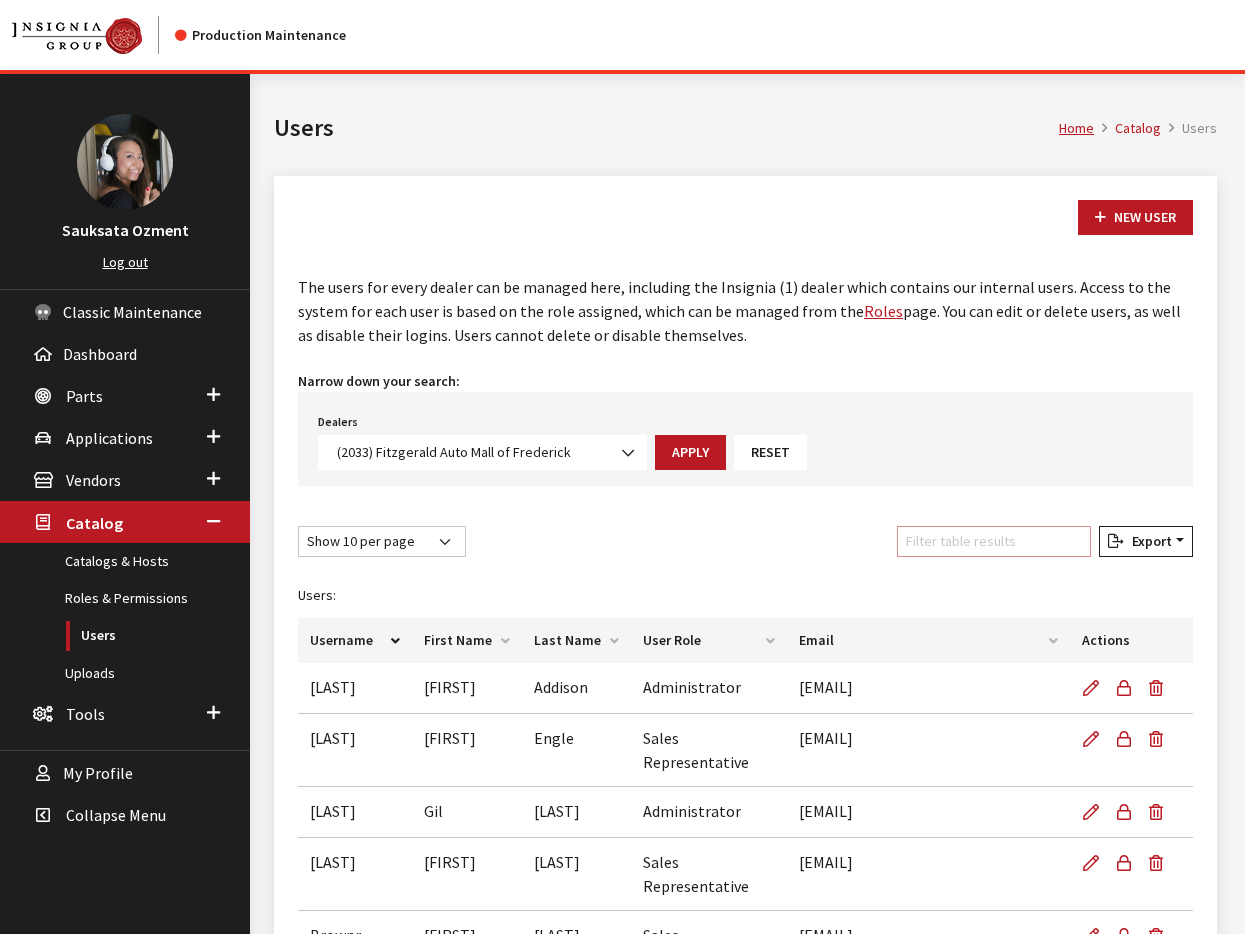click on "Filter table results" at bounding box center [994, 541] 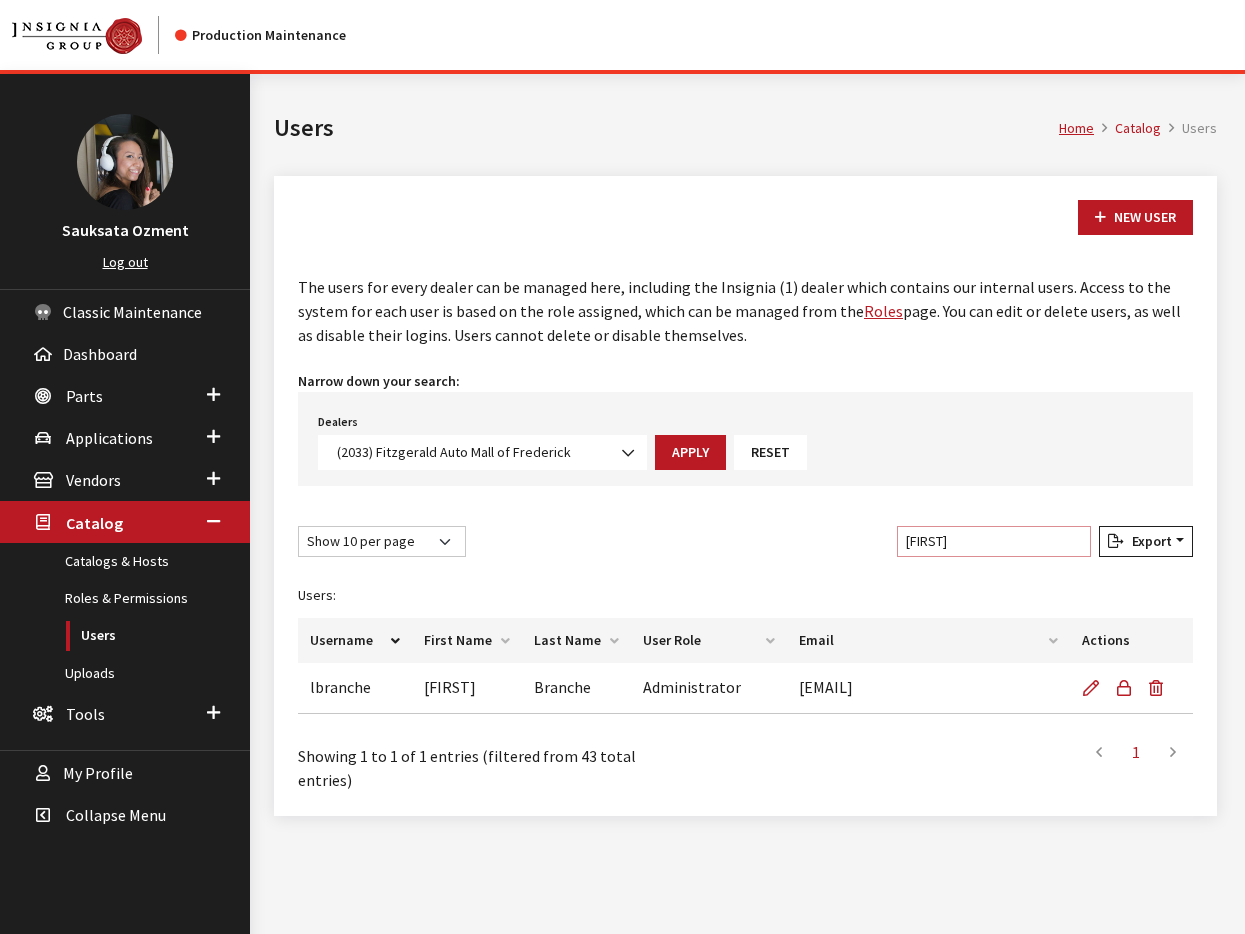 type on "larry" 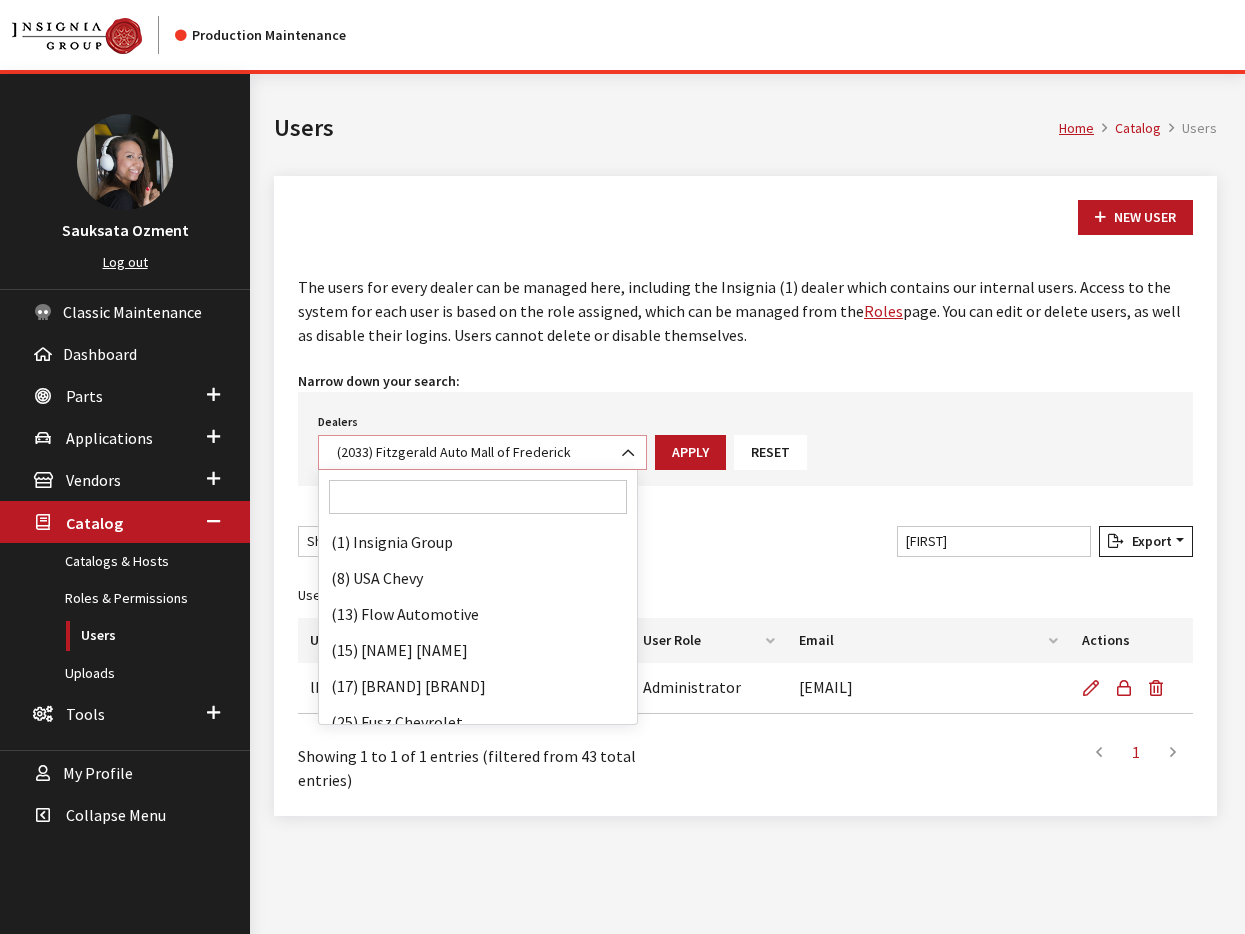 scroll, scrollTop: 33096, scrollLeft: 0, axis: vertical 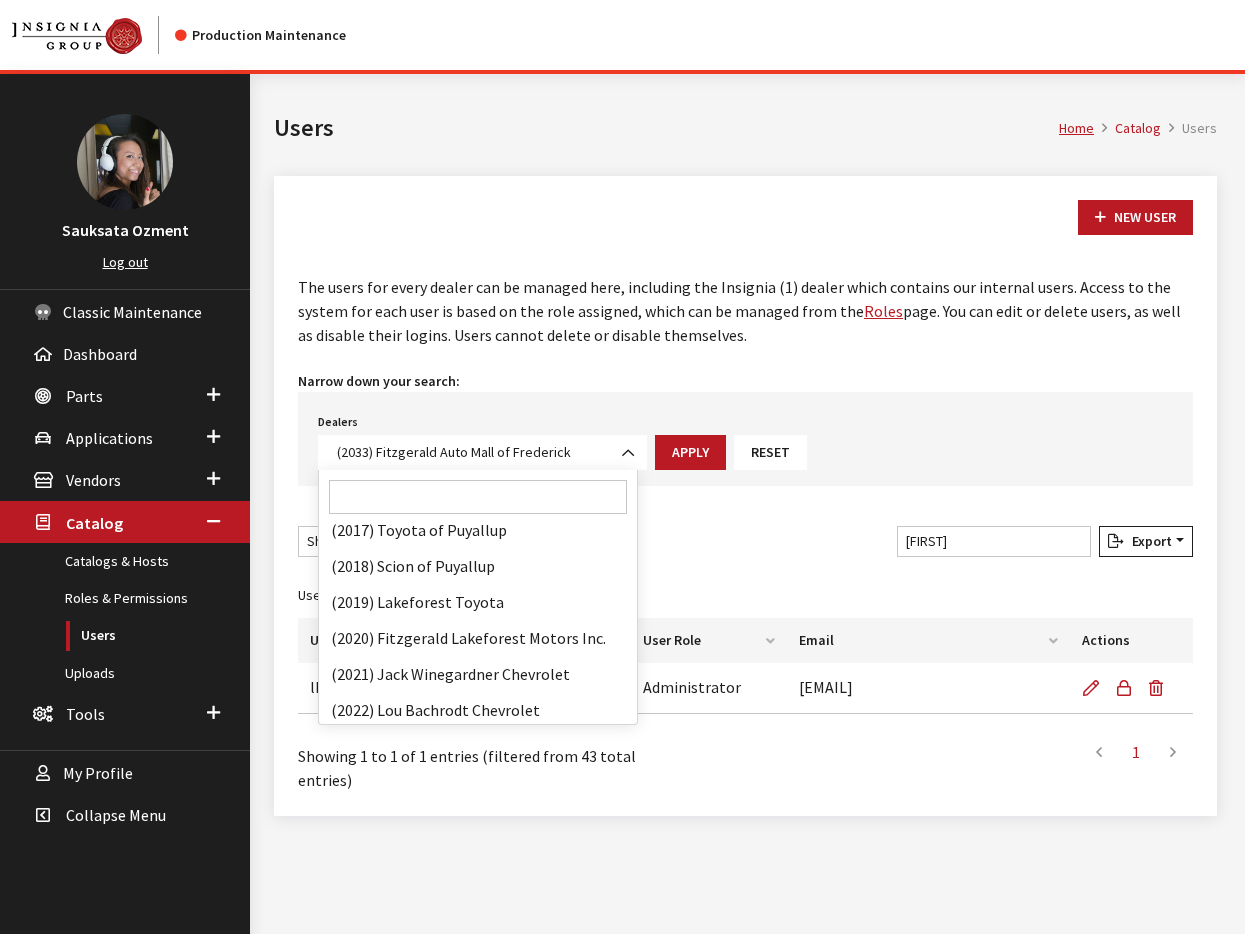 click at bounding box center [478, 497] 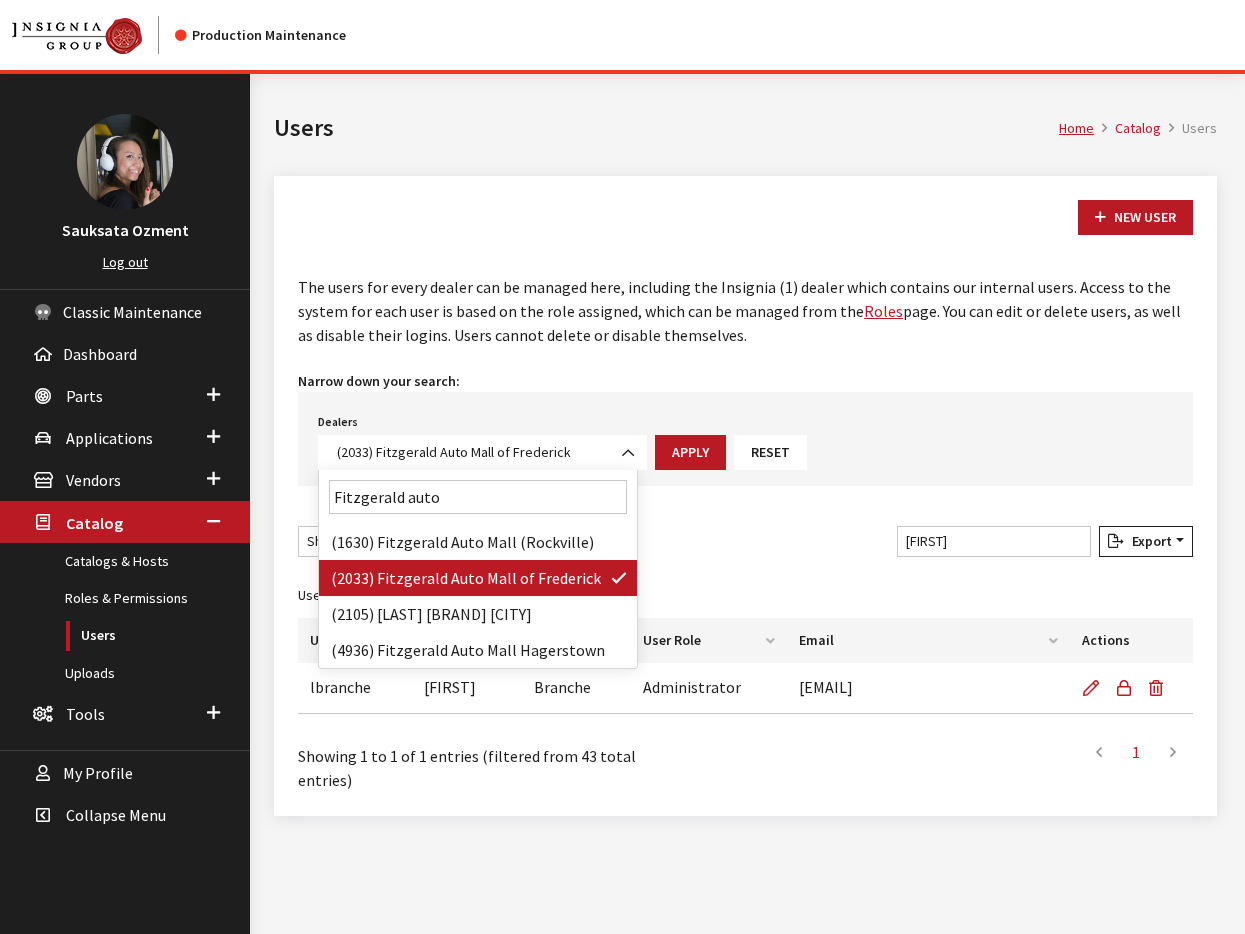 scroll, scrollTop: 0, scrollLeft: 0, axis: both 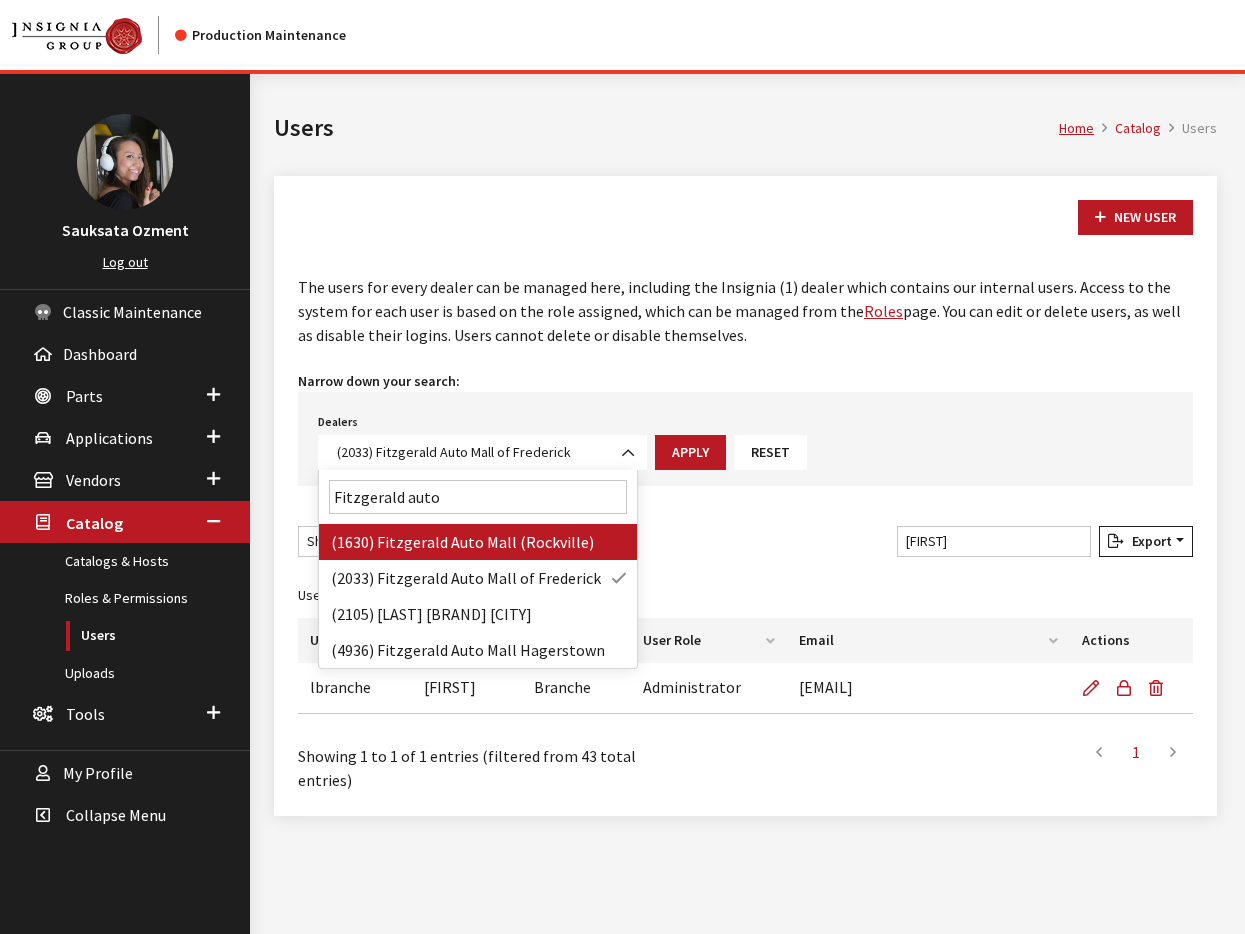 type on "Fitzgerald auto" 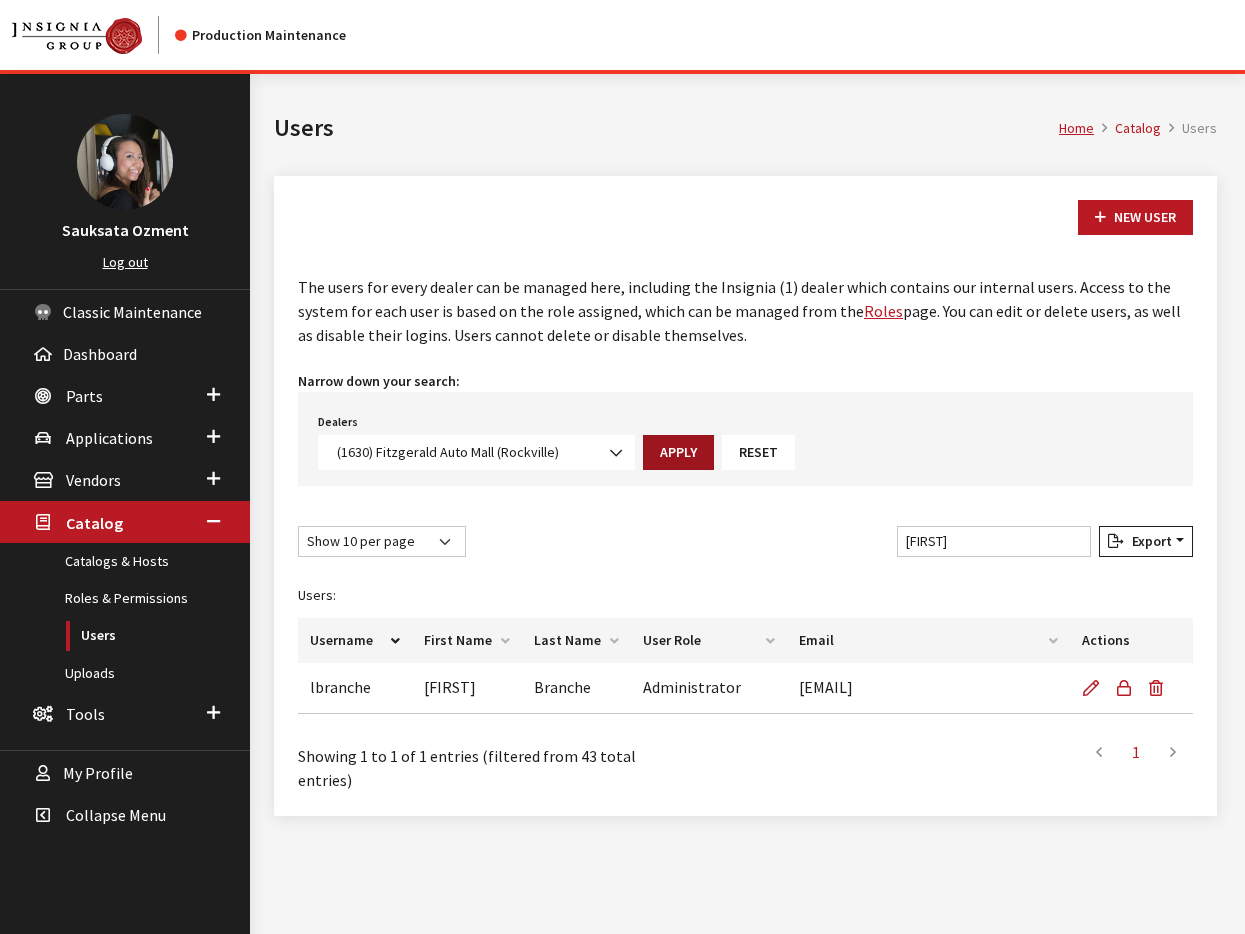 click on "Apply" at bounding box center (678, 452) 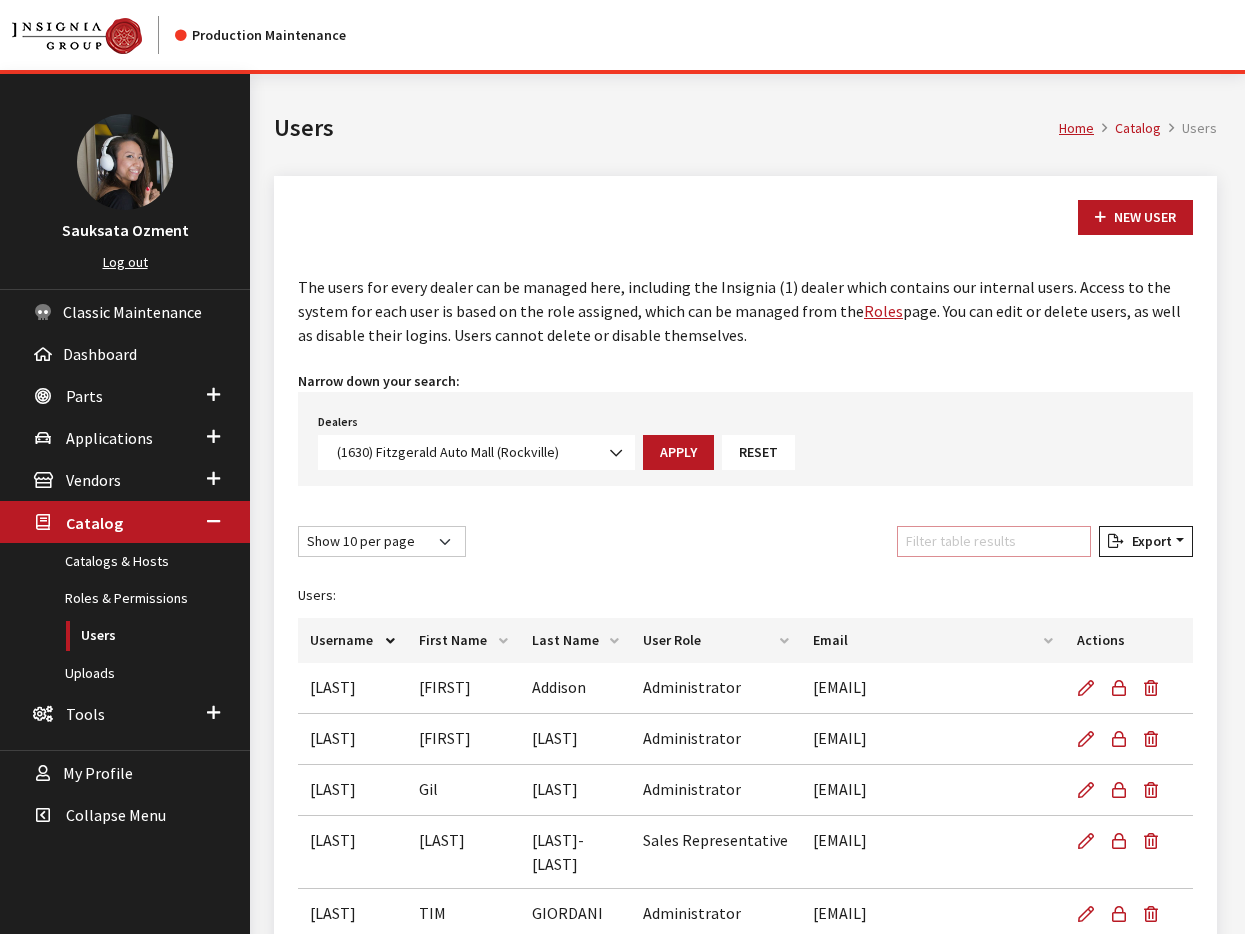 click on "Filter table results" at bounding box center (994, 541) 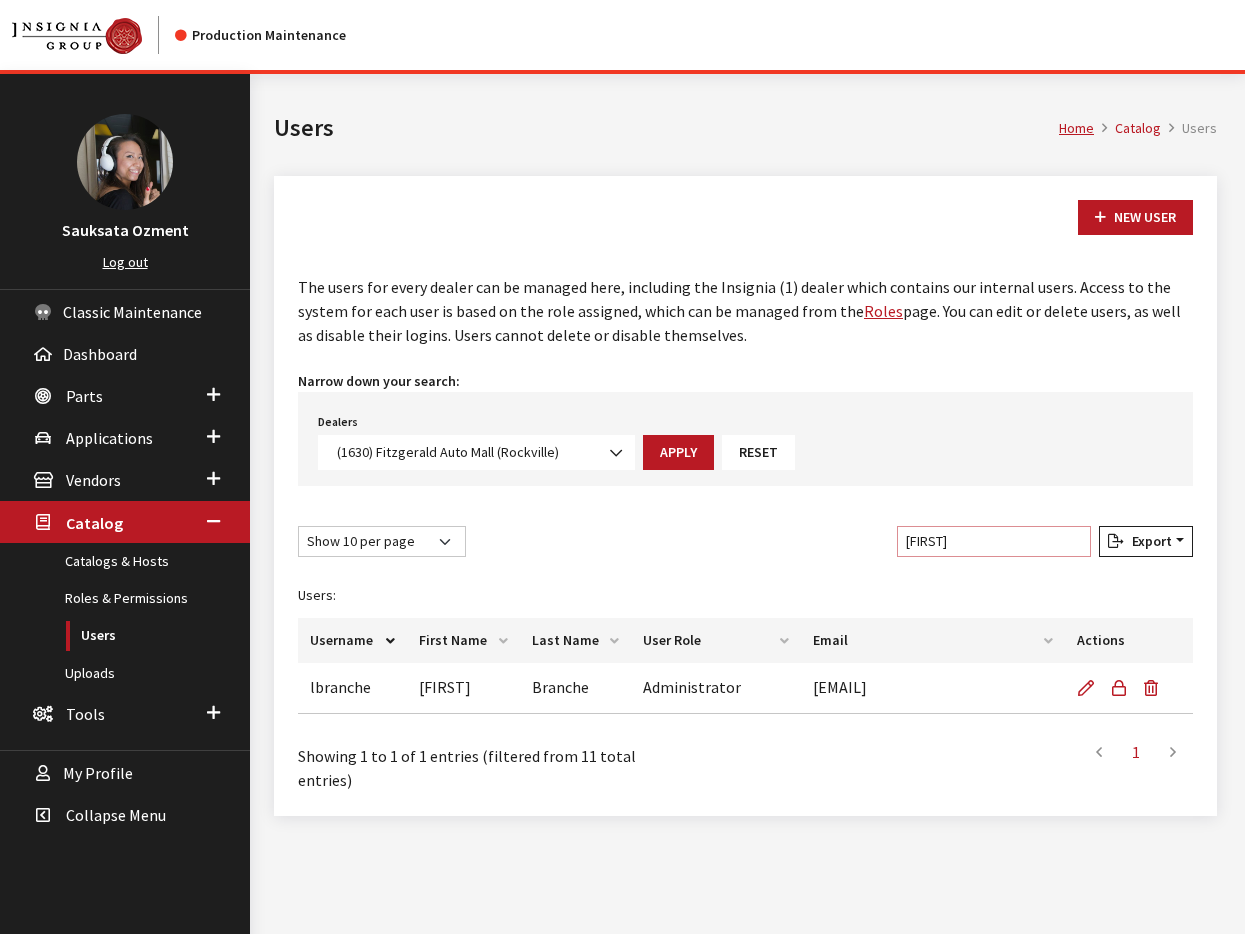 type on "larry" 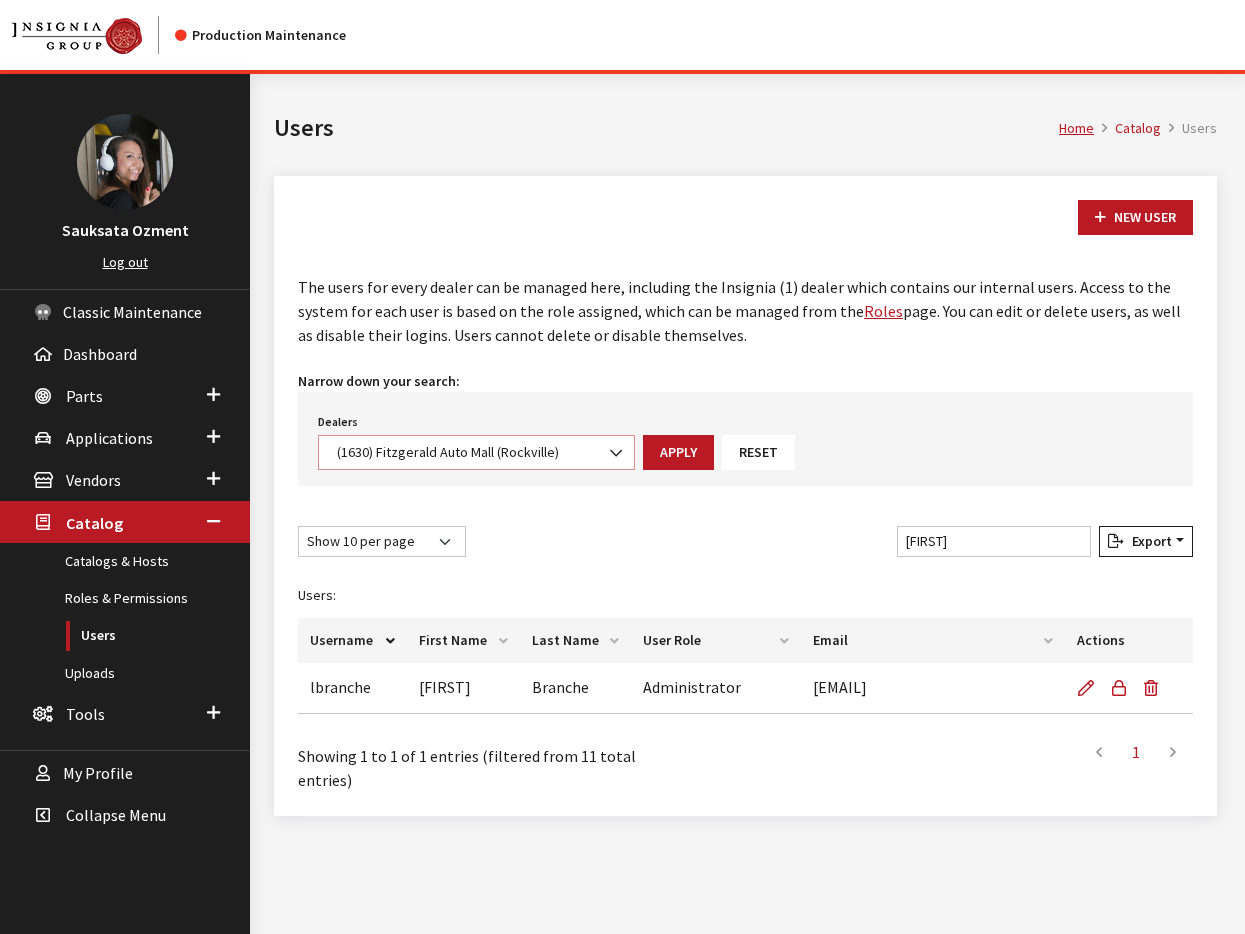 click on "(1630) Fitzgerald Auto Mall (Rockville)" at bounding box center [476, 452] 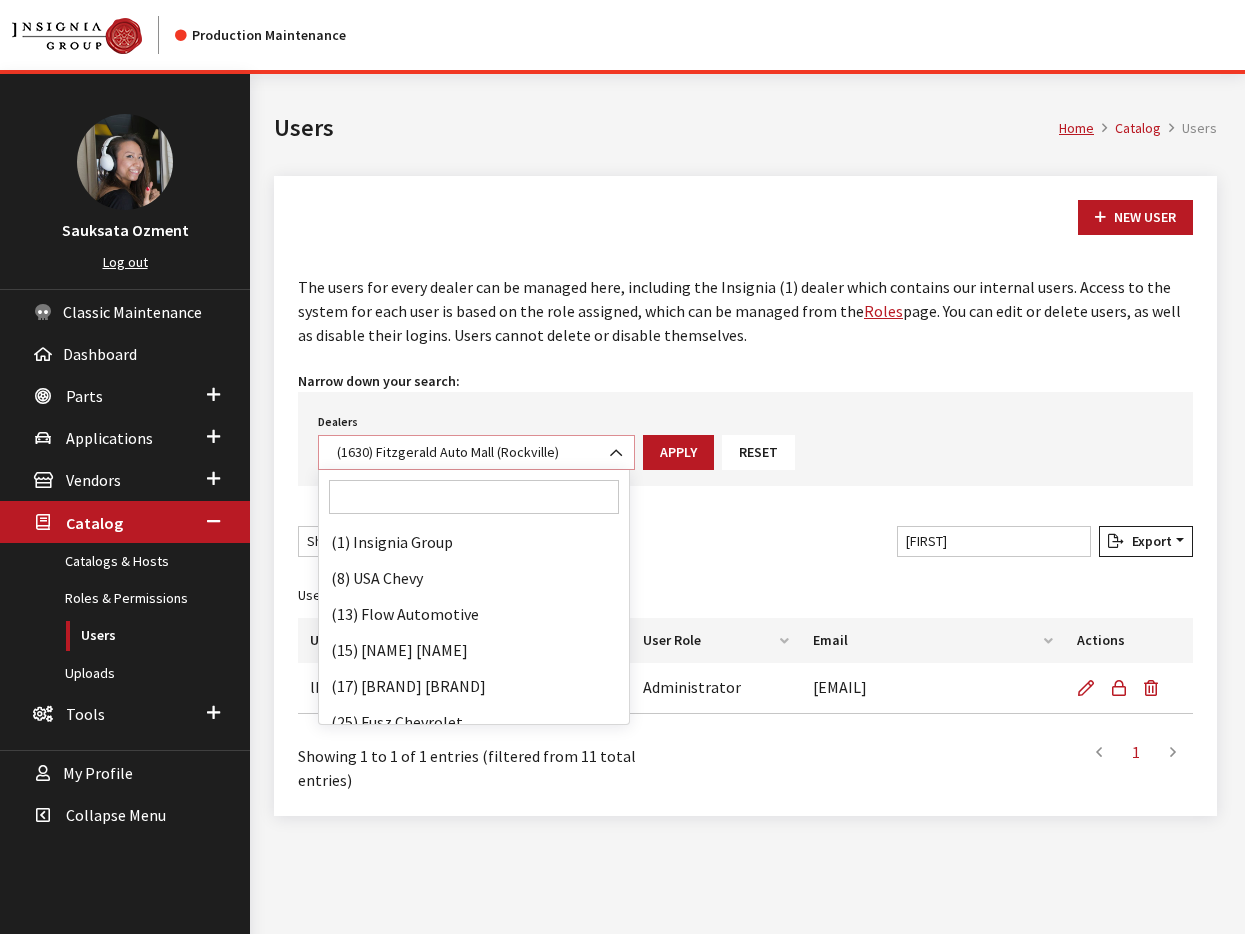 scroll, scrollTop: 26448, scrollLeft: 0, axis: vertical 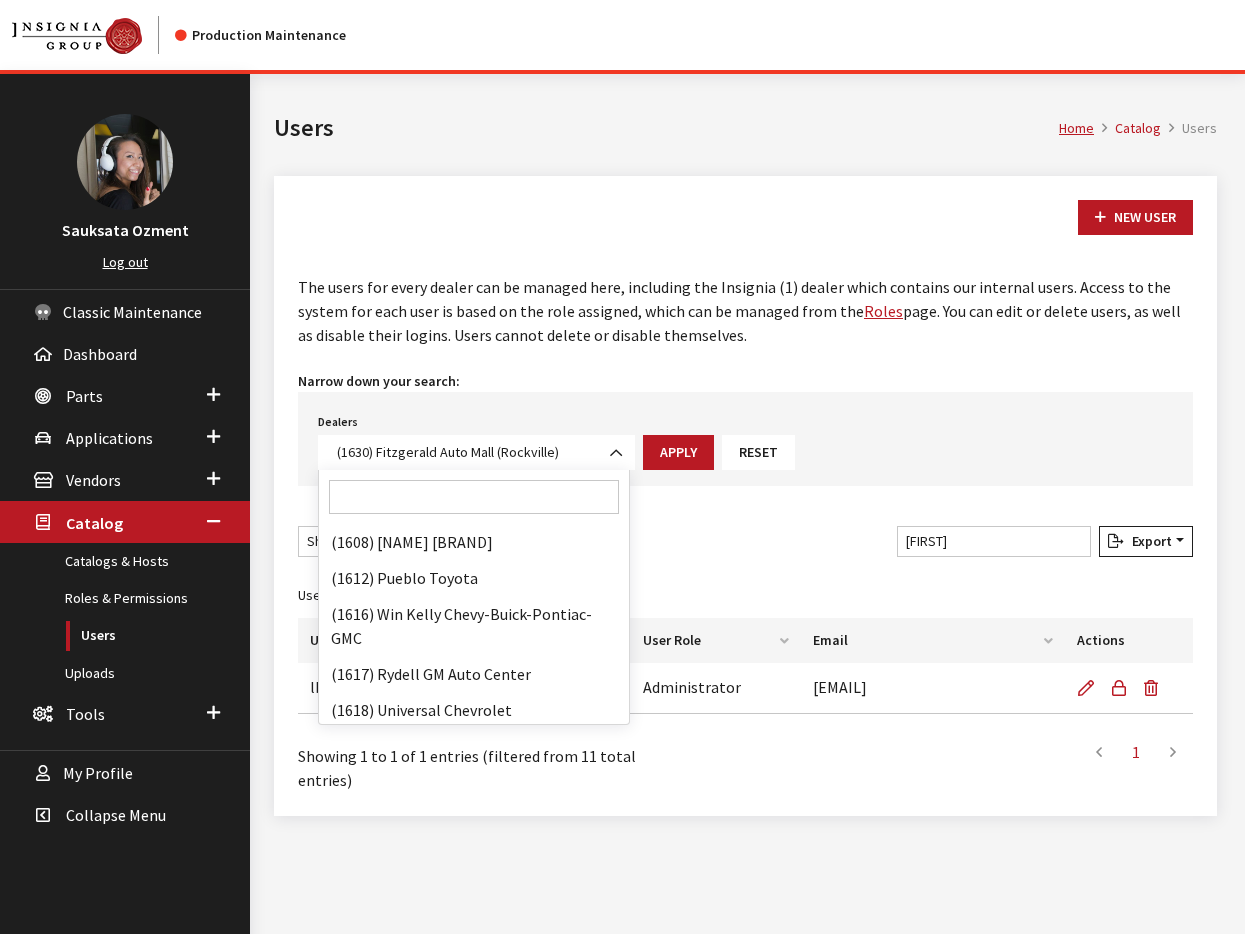 click at bounding box center [474, 497] 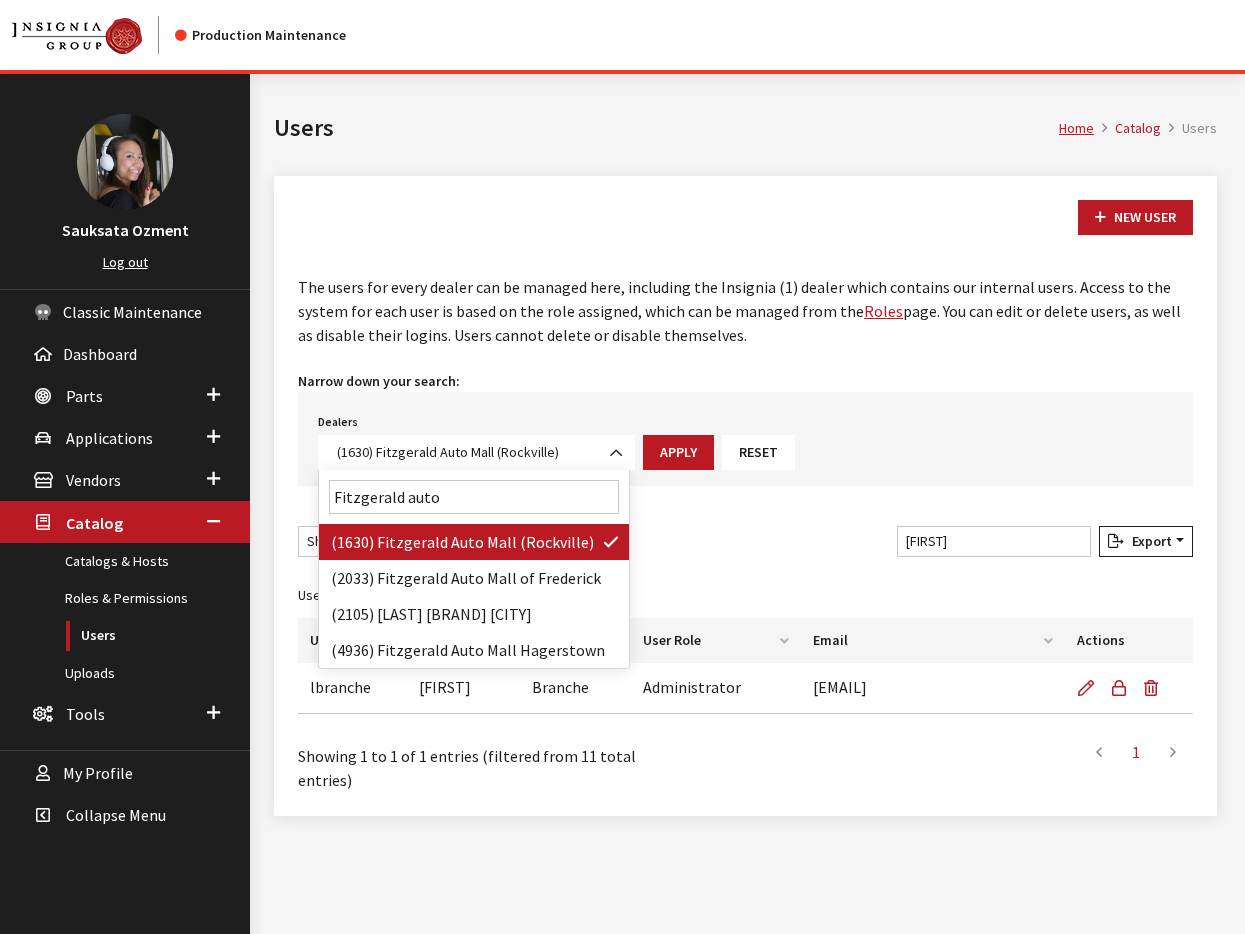 scroll, scrollTop: 0, scrollLeft: 0, axis: both 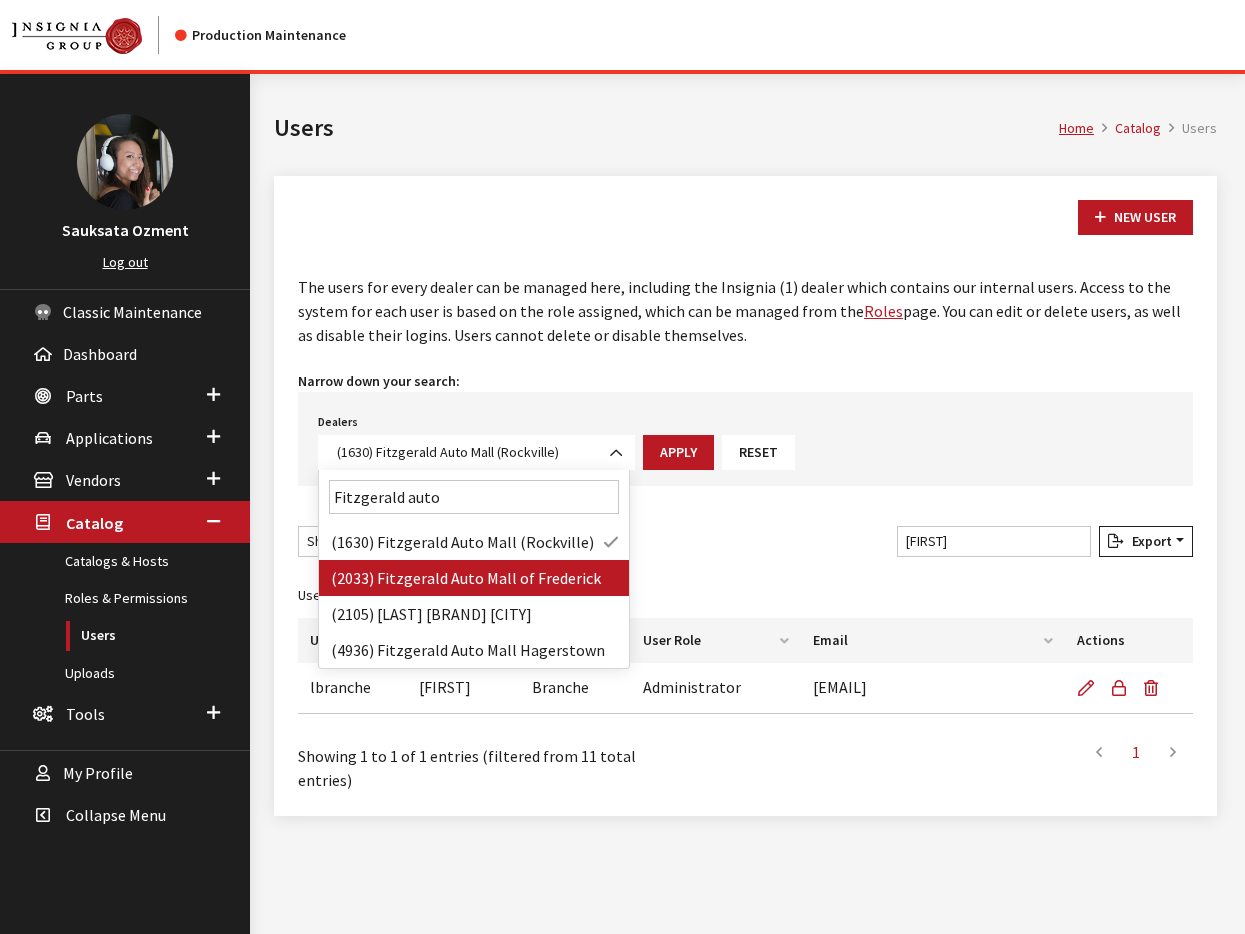 type on "Fitzgerald auto" 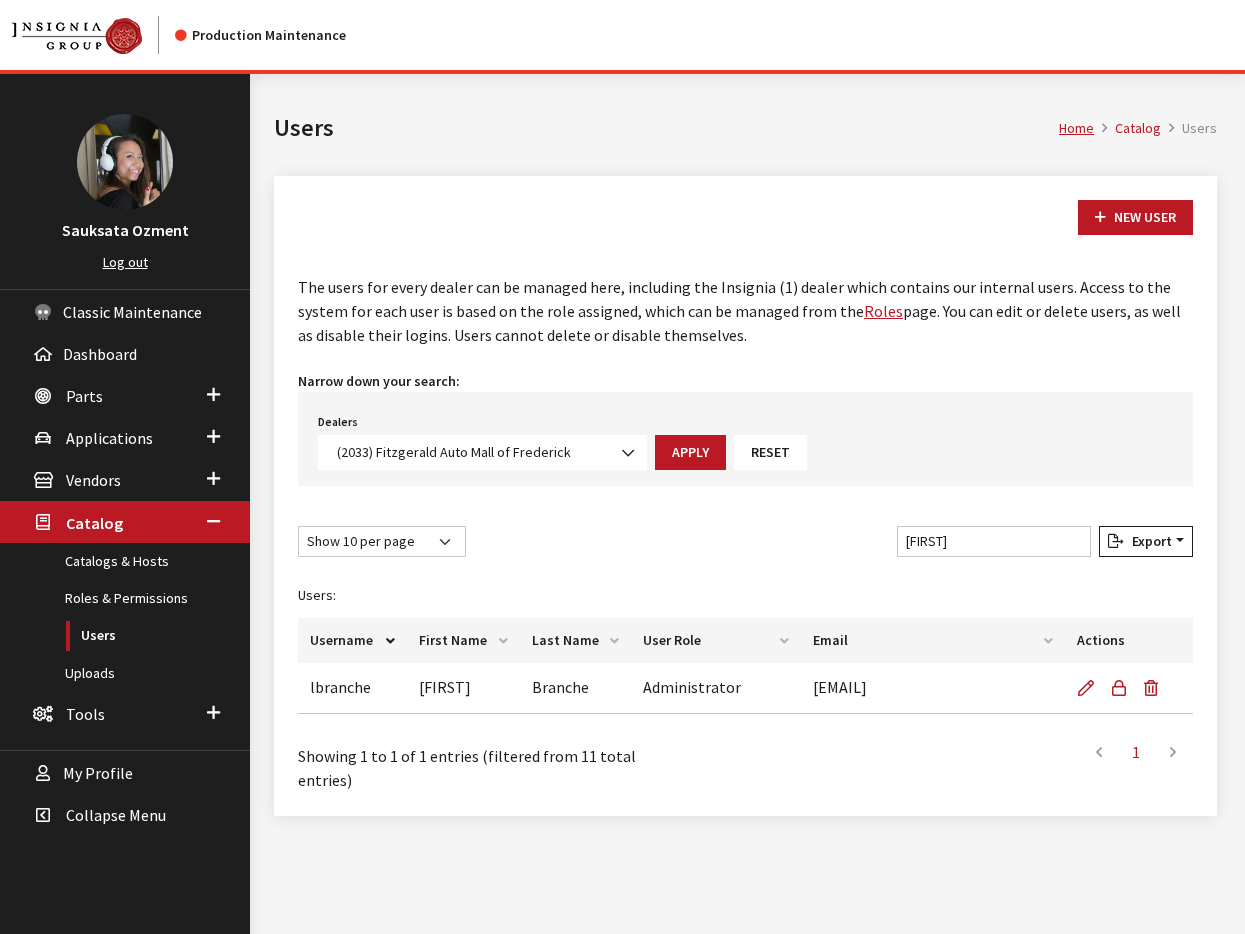 click on "Apply" at bounding box center (690, 452) 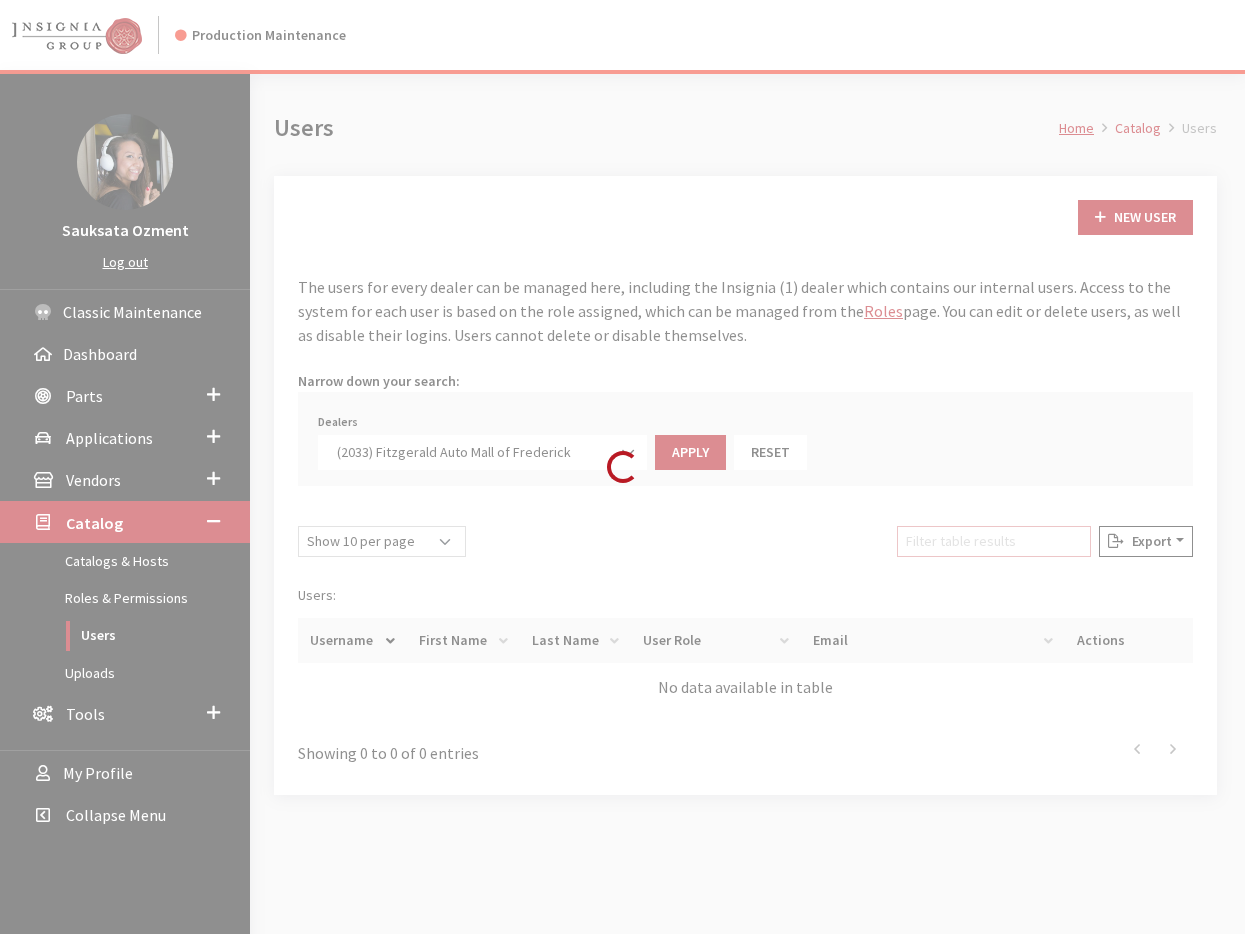 click on "Filter table results" at bounding box center (994, 541) 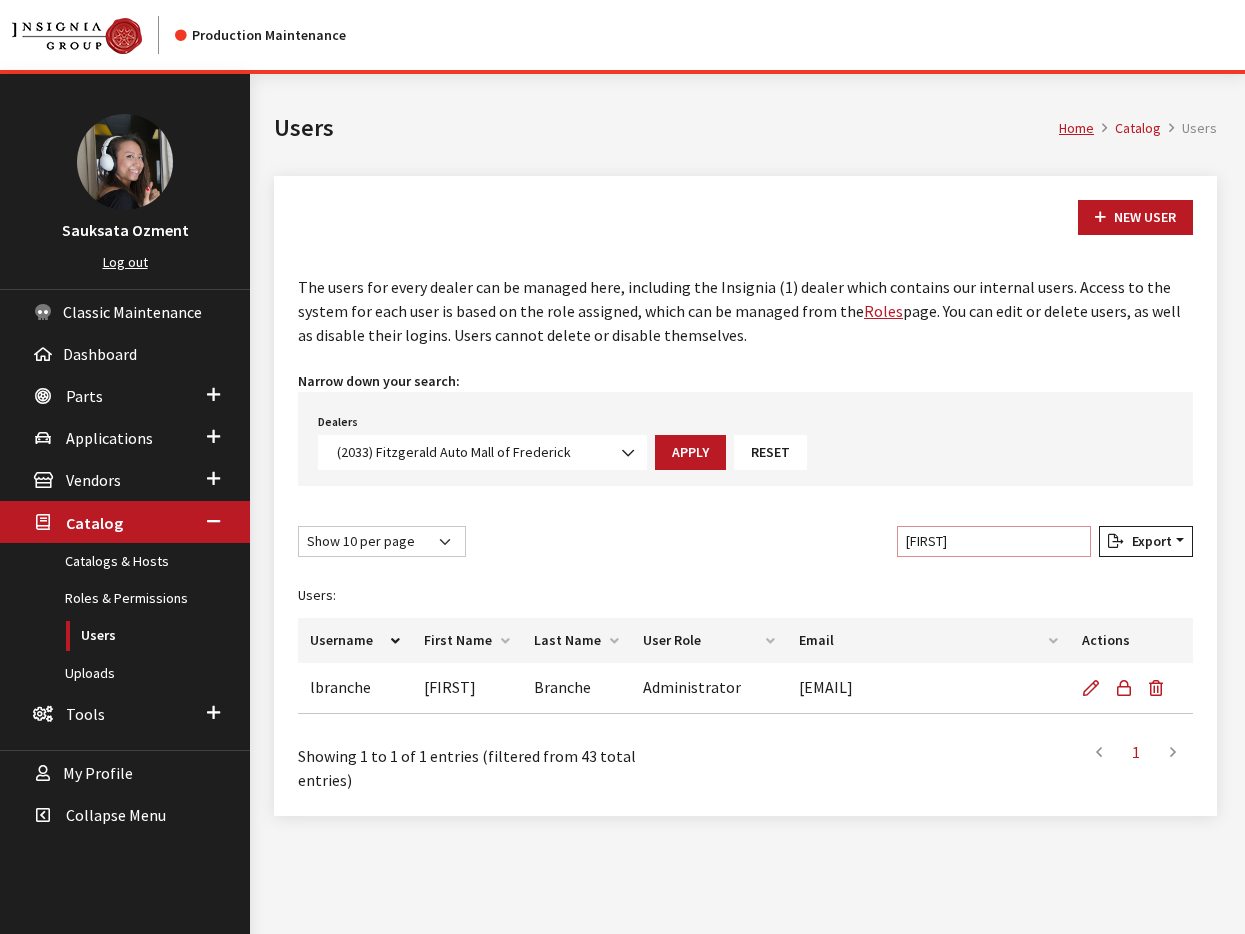 type on "larry" 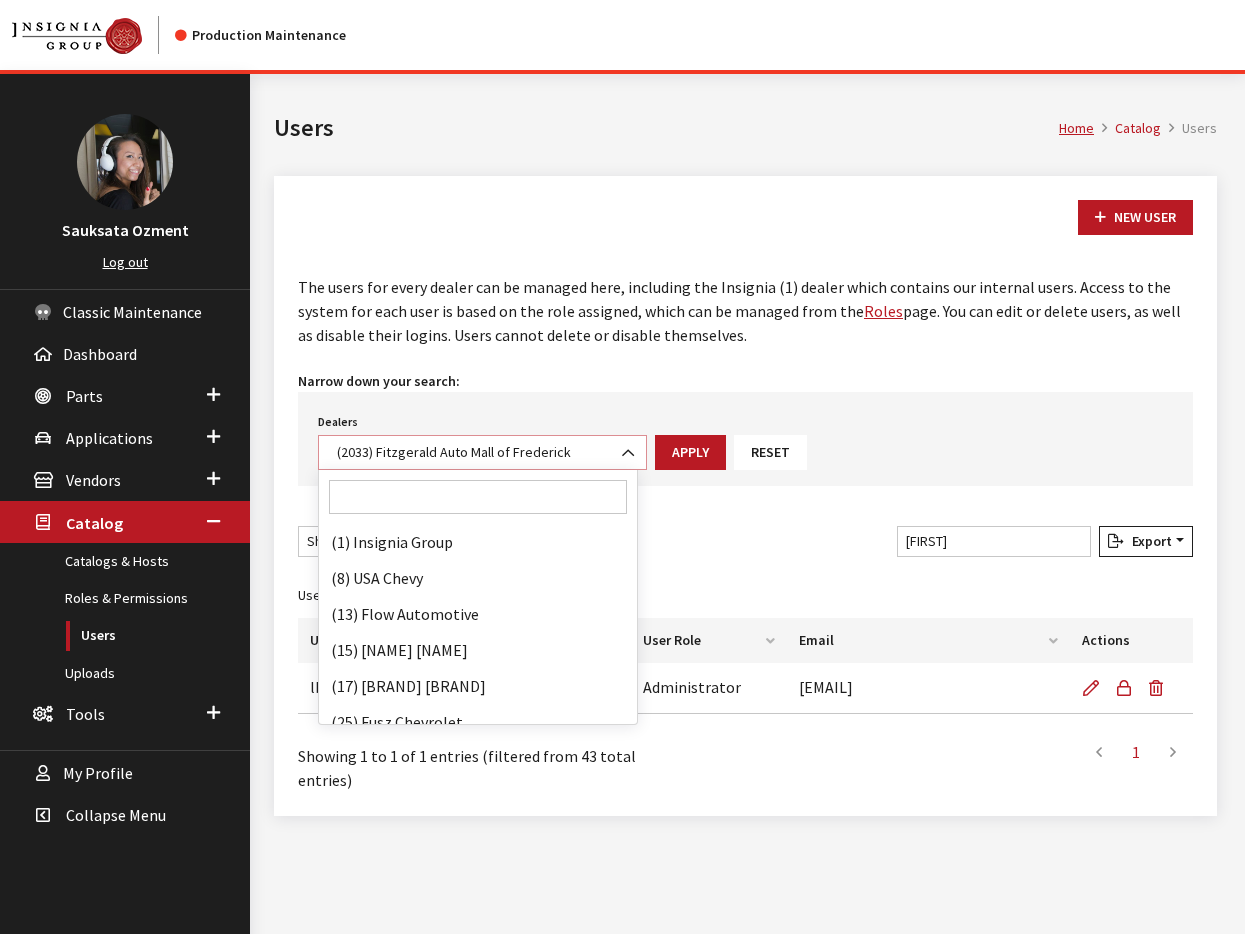 scroll, scrollTop: 33096, scrollLeft: 0, axis: vertical 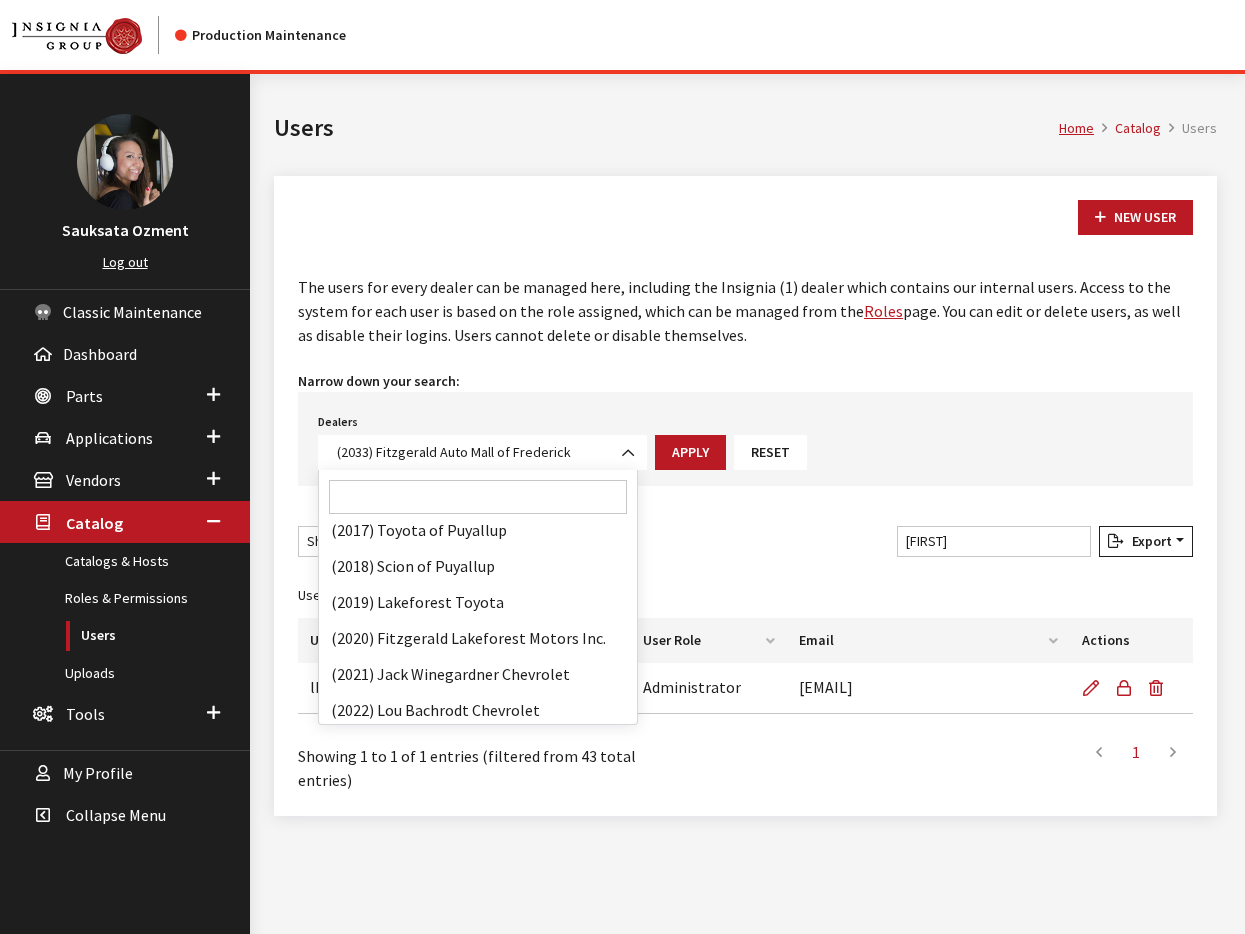 click at bounding box center [478, 497] 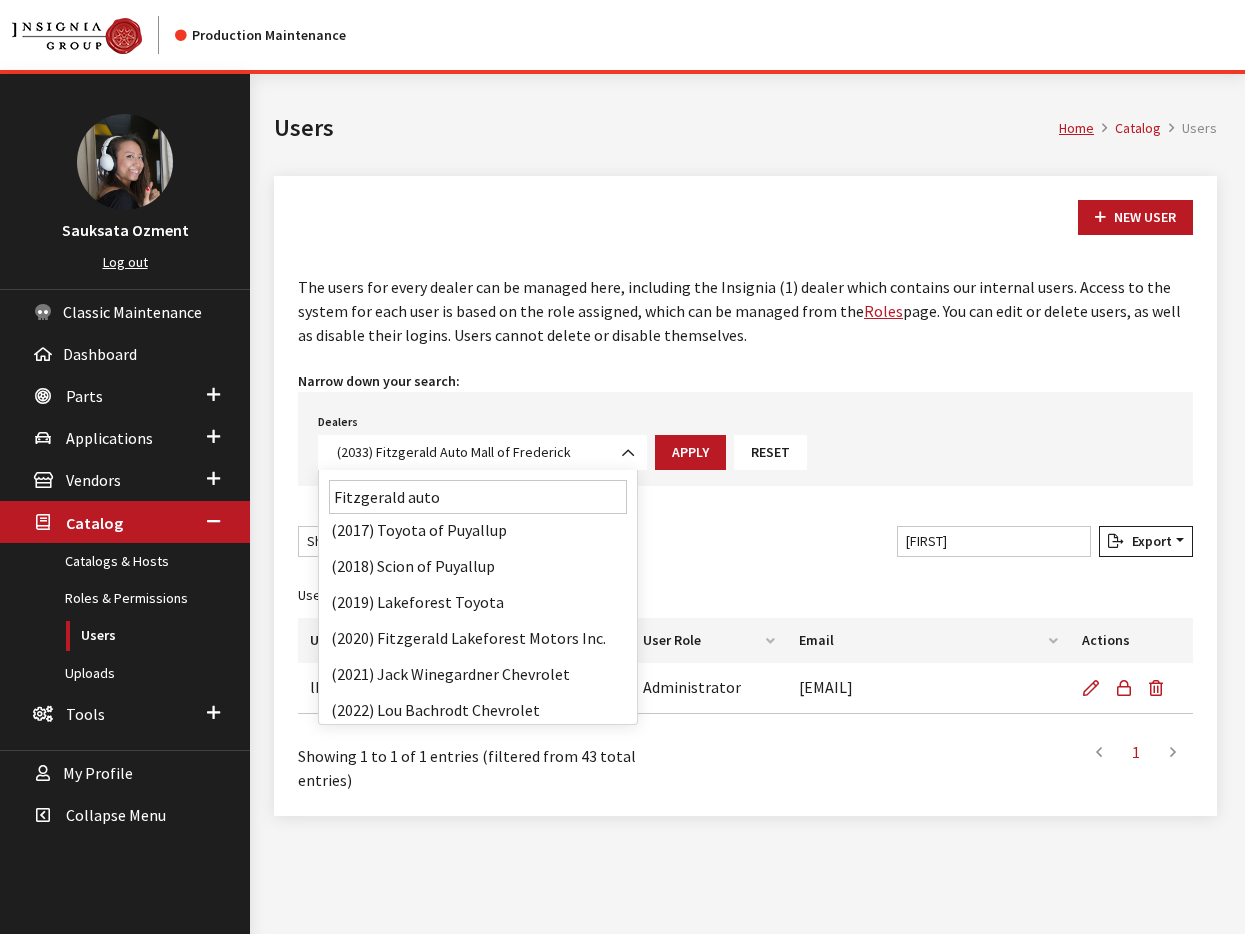 scroll, scrollTop: 0, scrollLeft: 0, axis: both 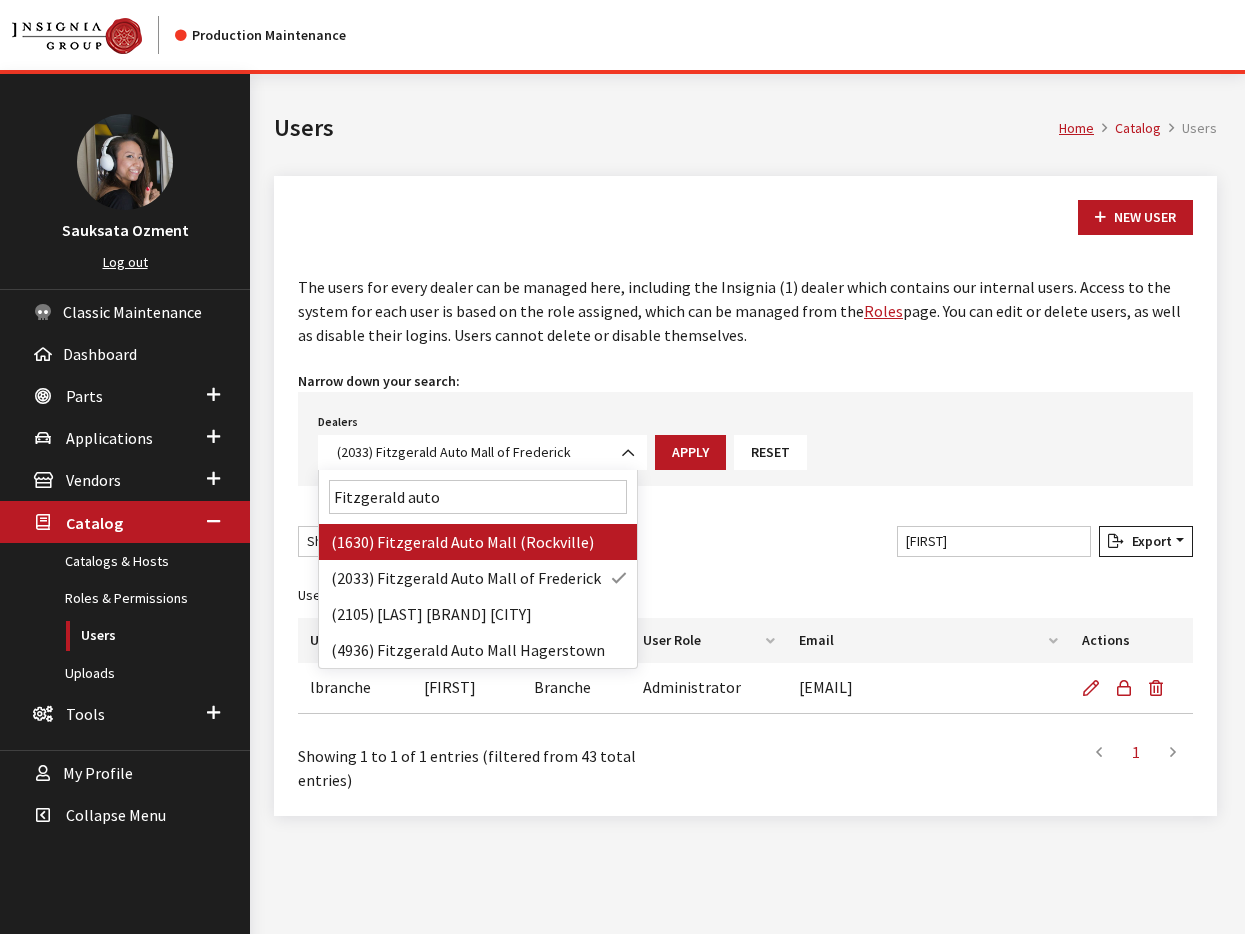 type on "Fitzgerald auto" 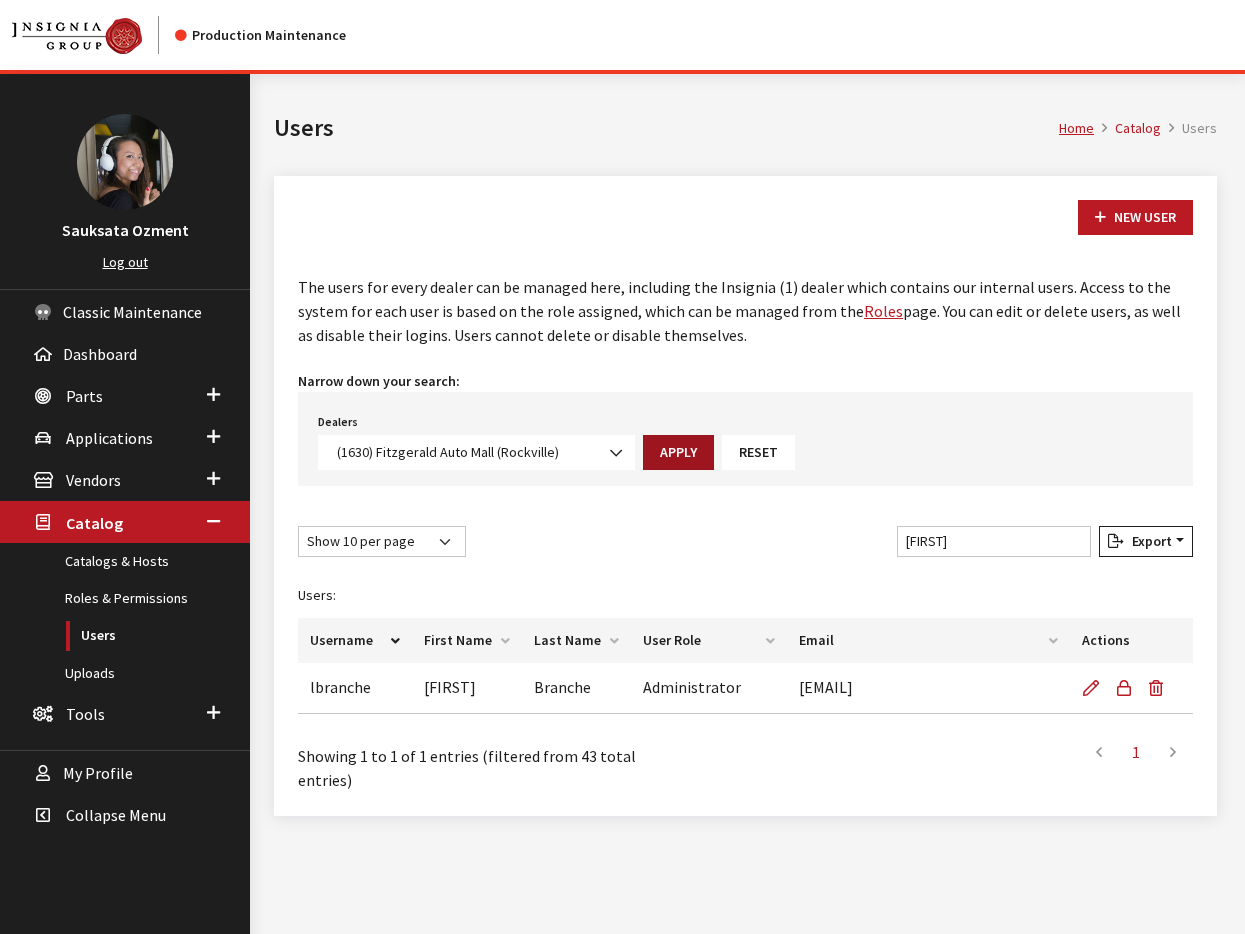click on "Apply" at bounding box center (678, 452) 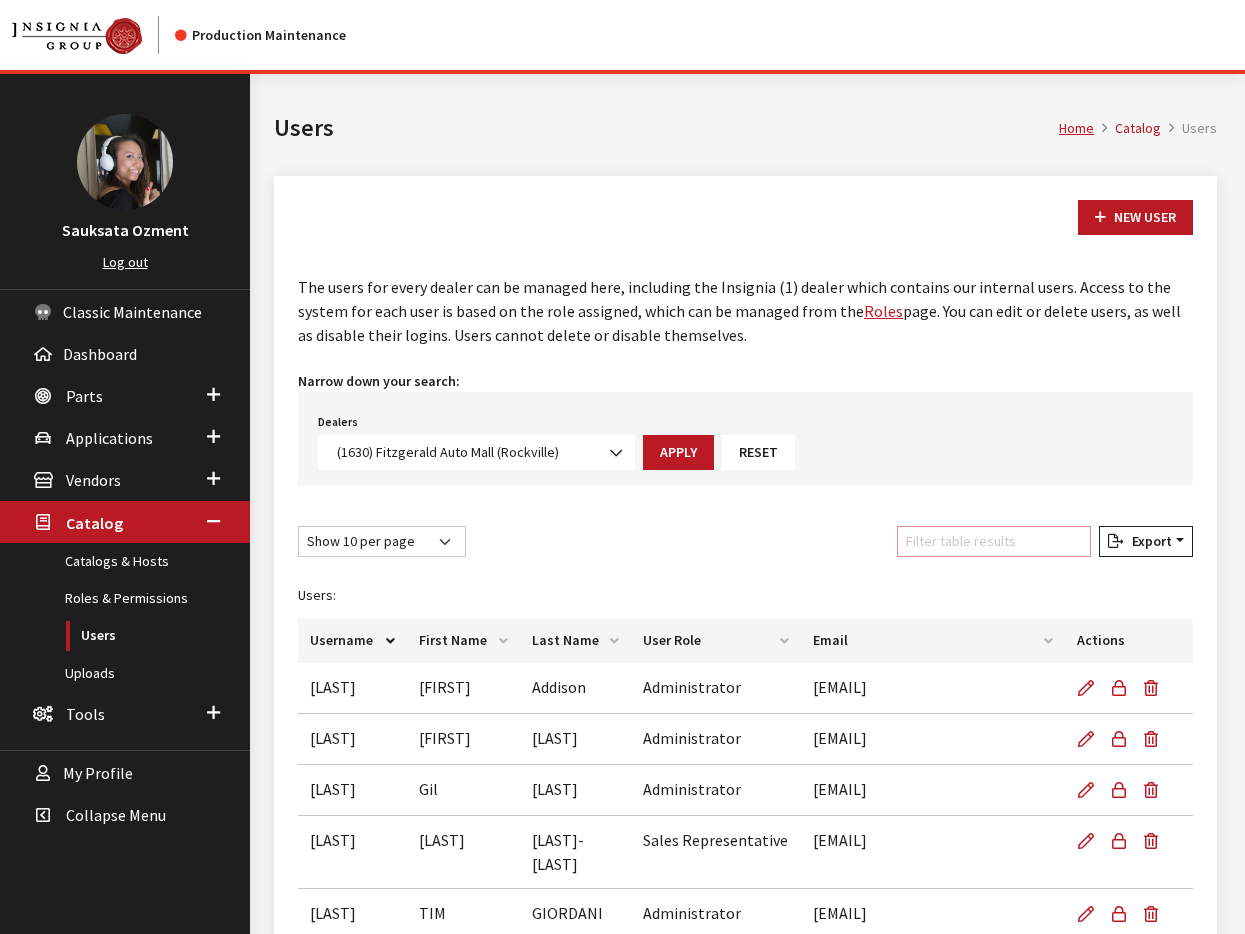 click on "Filter table results" at bounding box center [994, 541] 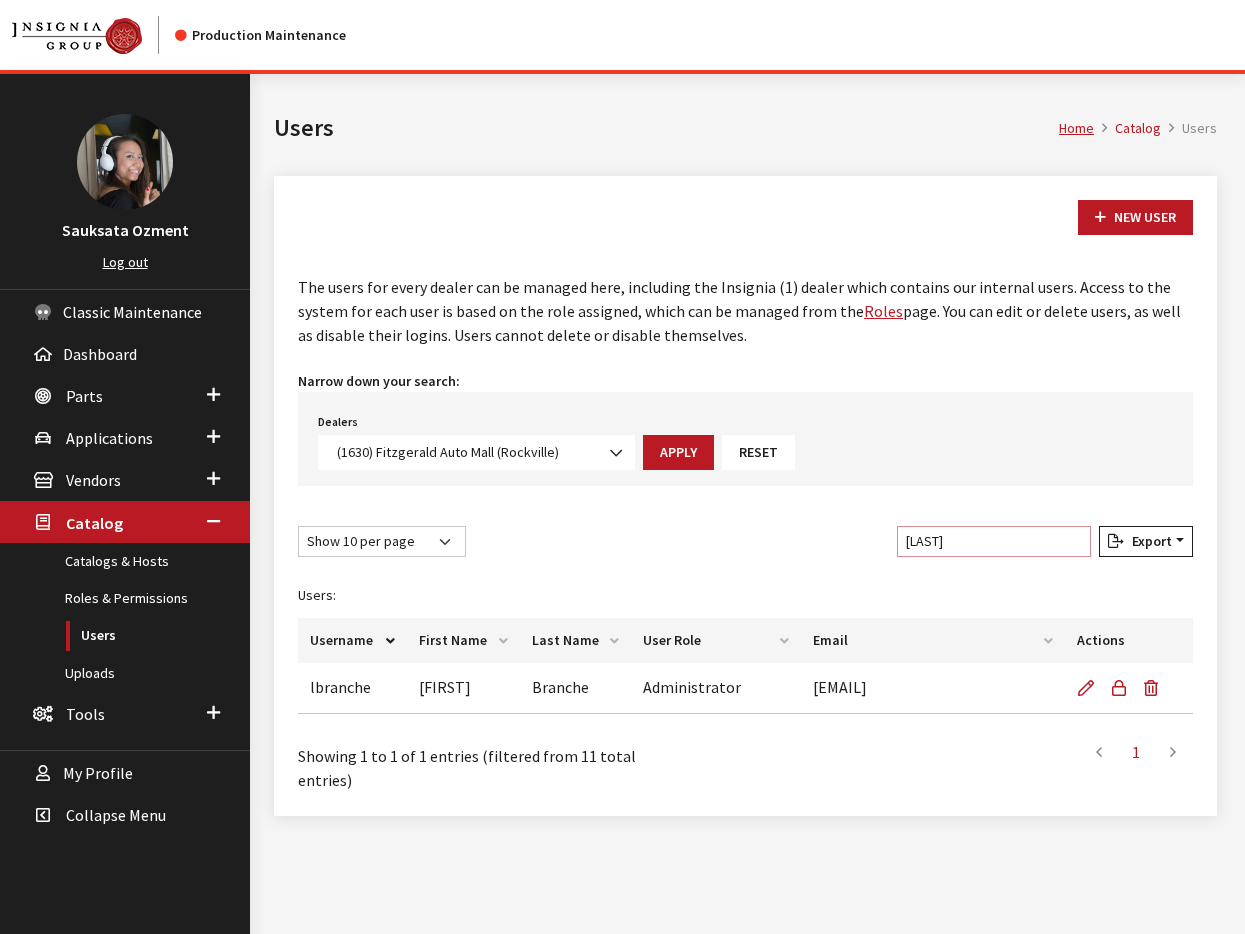 type on "larr" 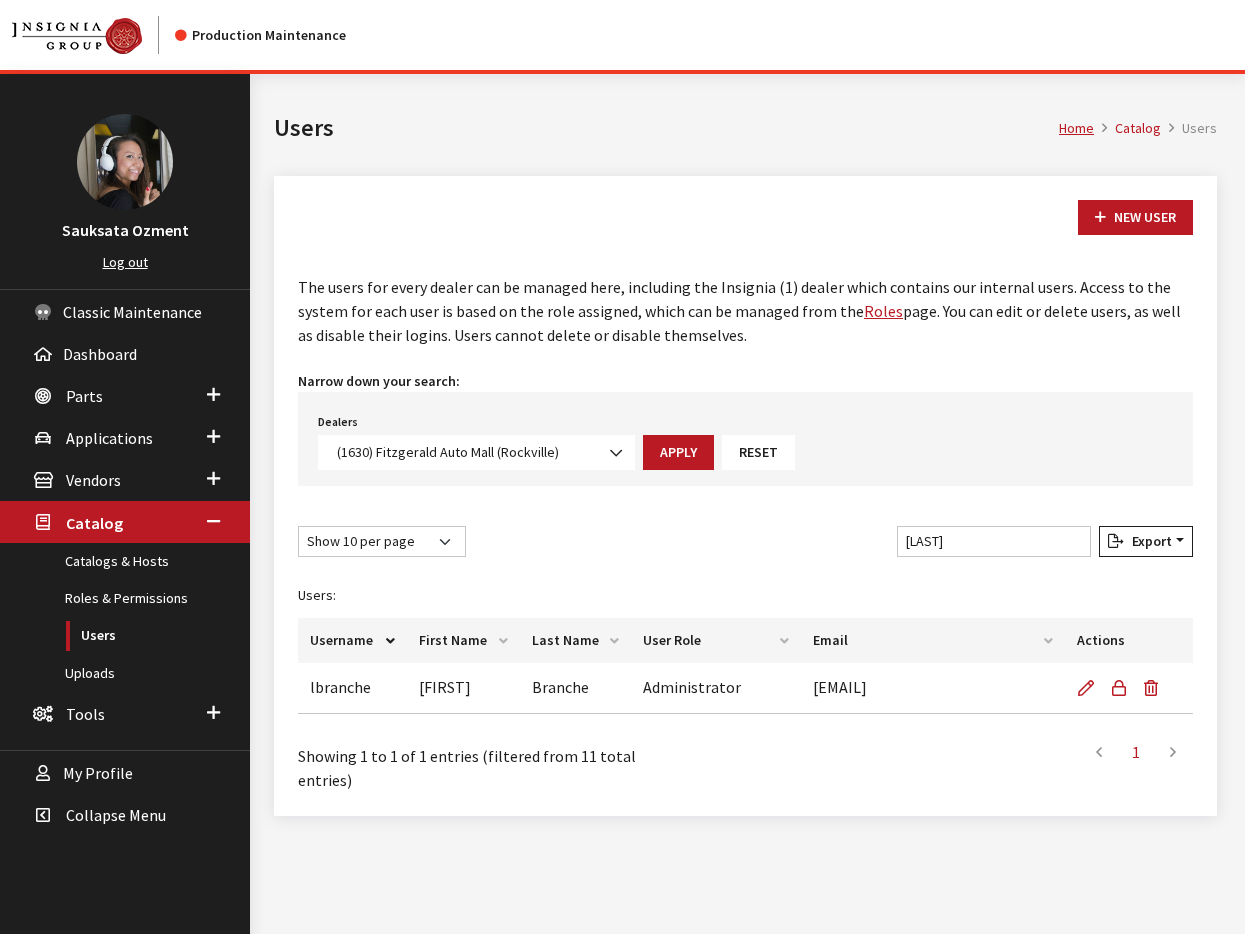 click at bounding box center (617, 453) 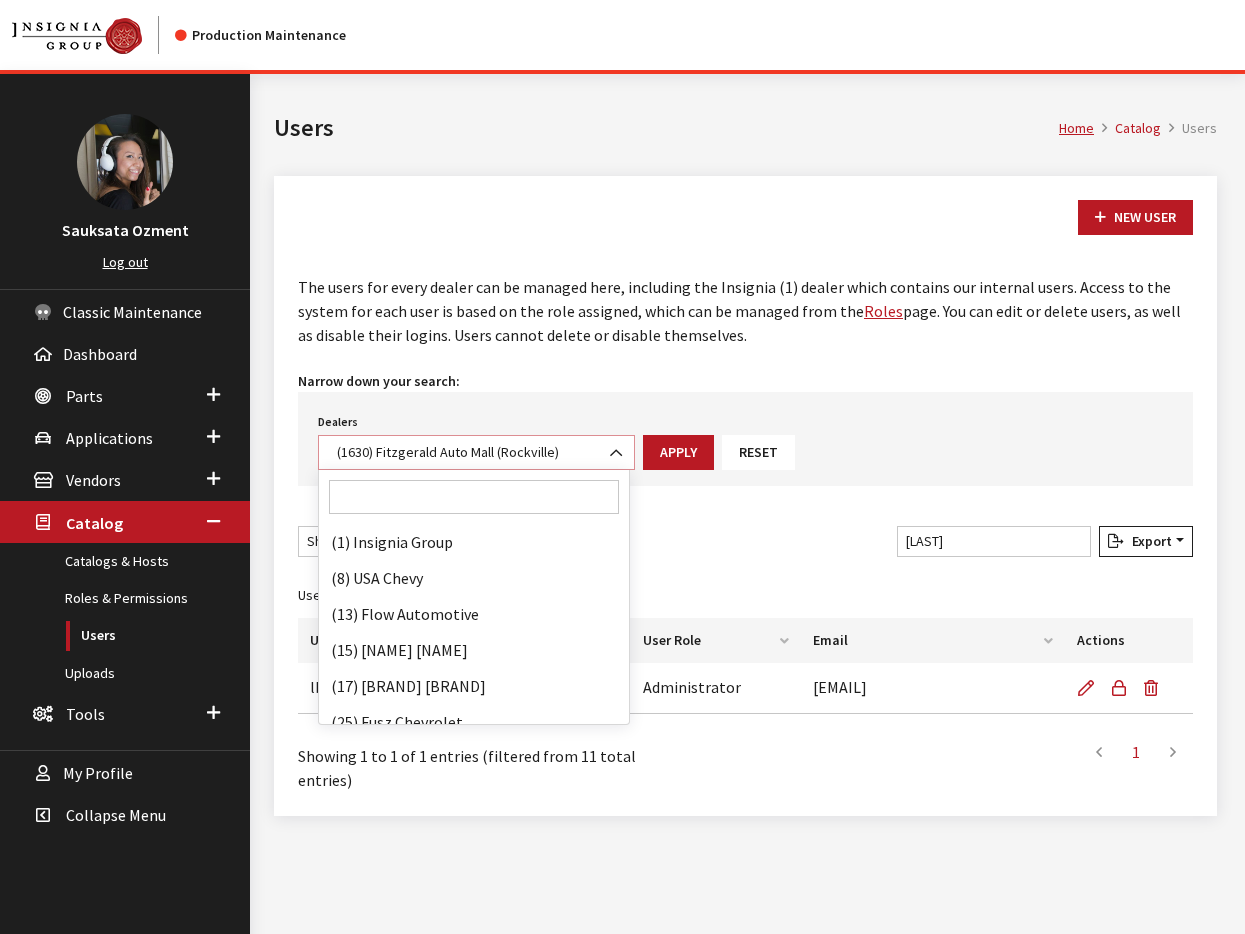 scroll, scrollTop: 26448, scrollLeft: 0, axis: vertical 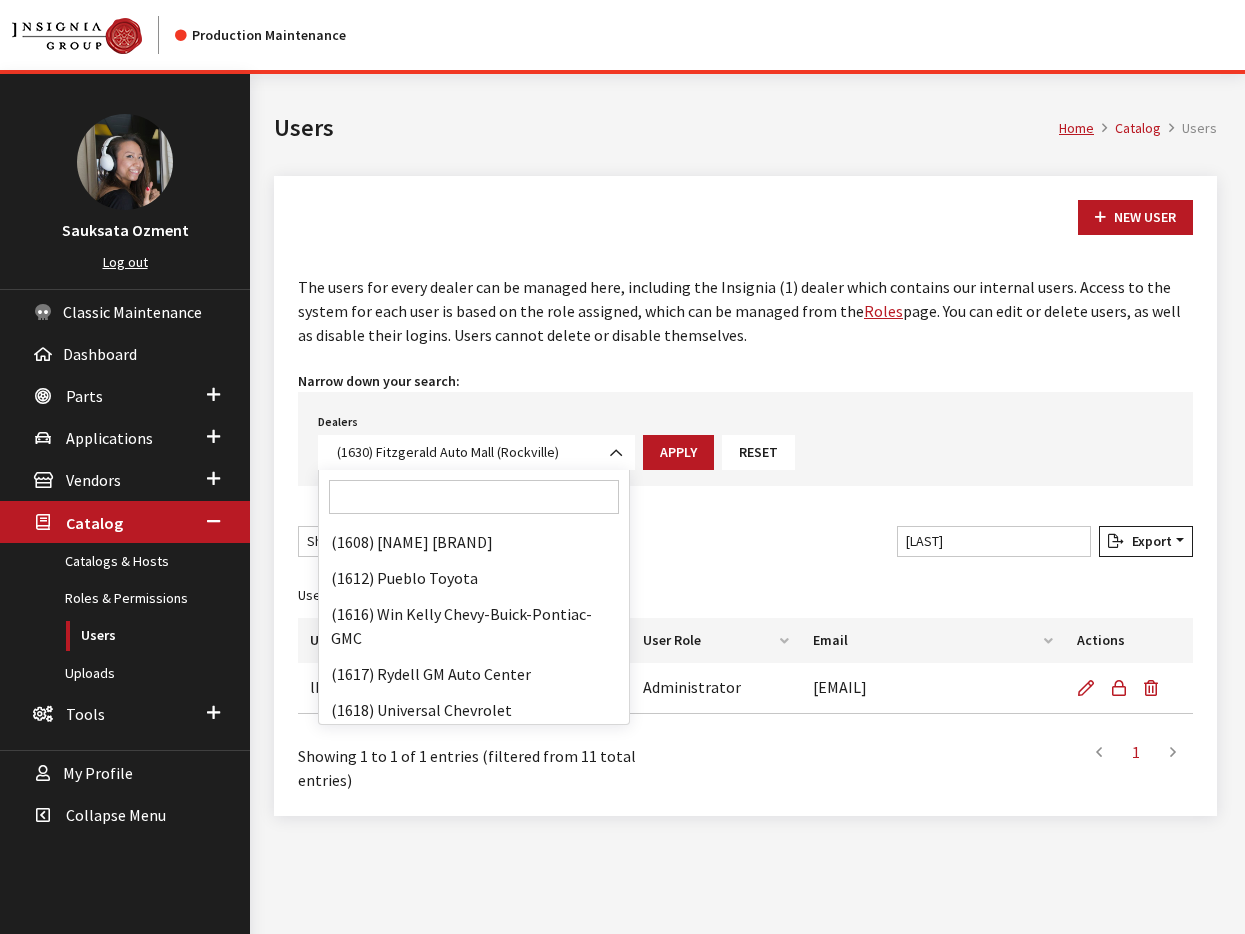 click at bounding box center [474, 497] 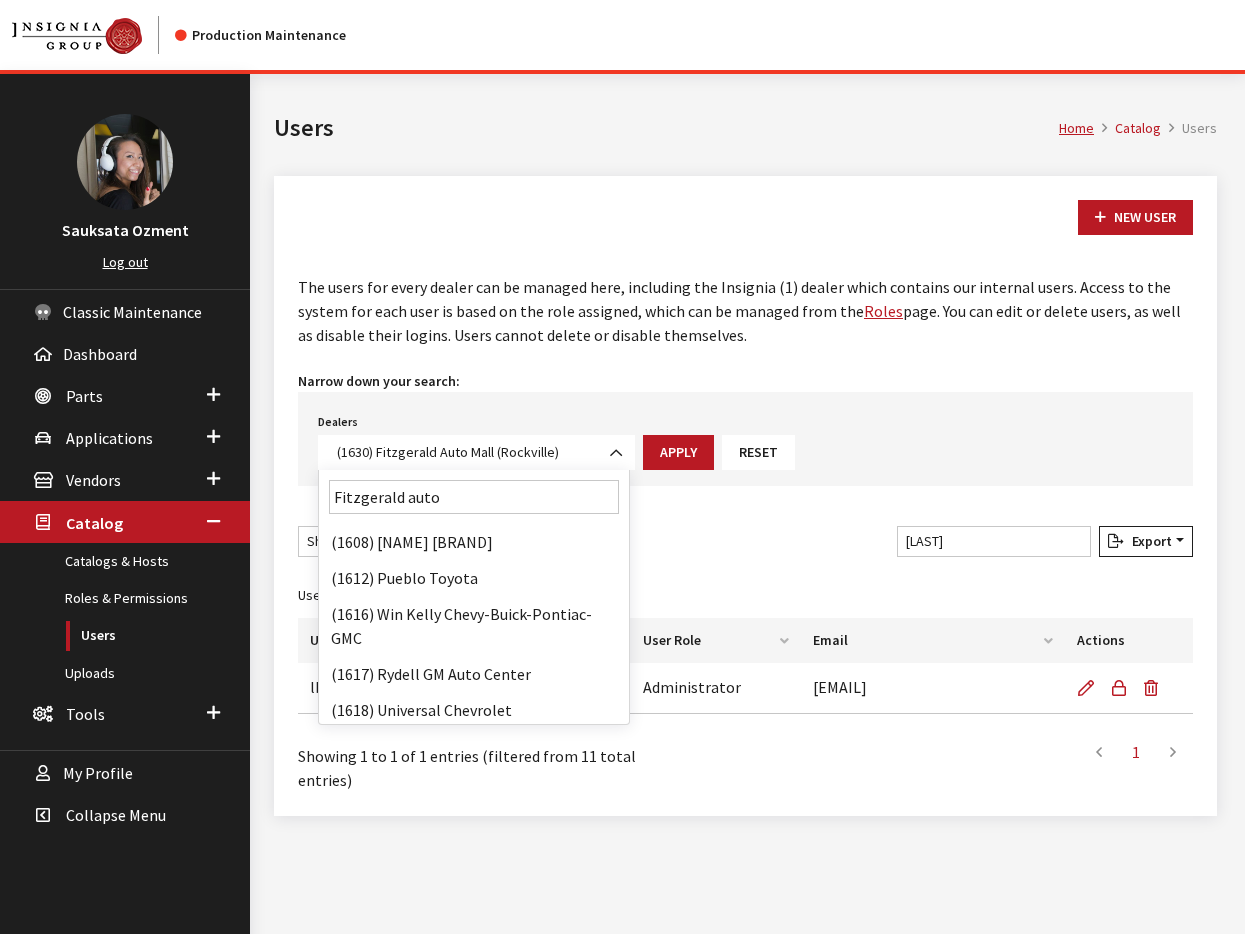 scroll, scrollTop: 0, scrollLeft: 0, axis: both 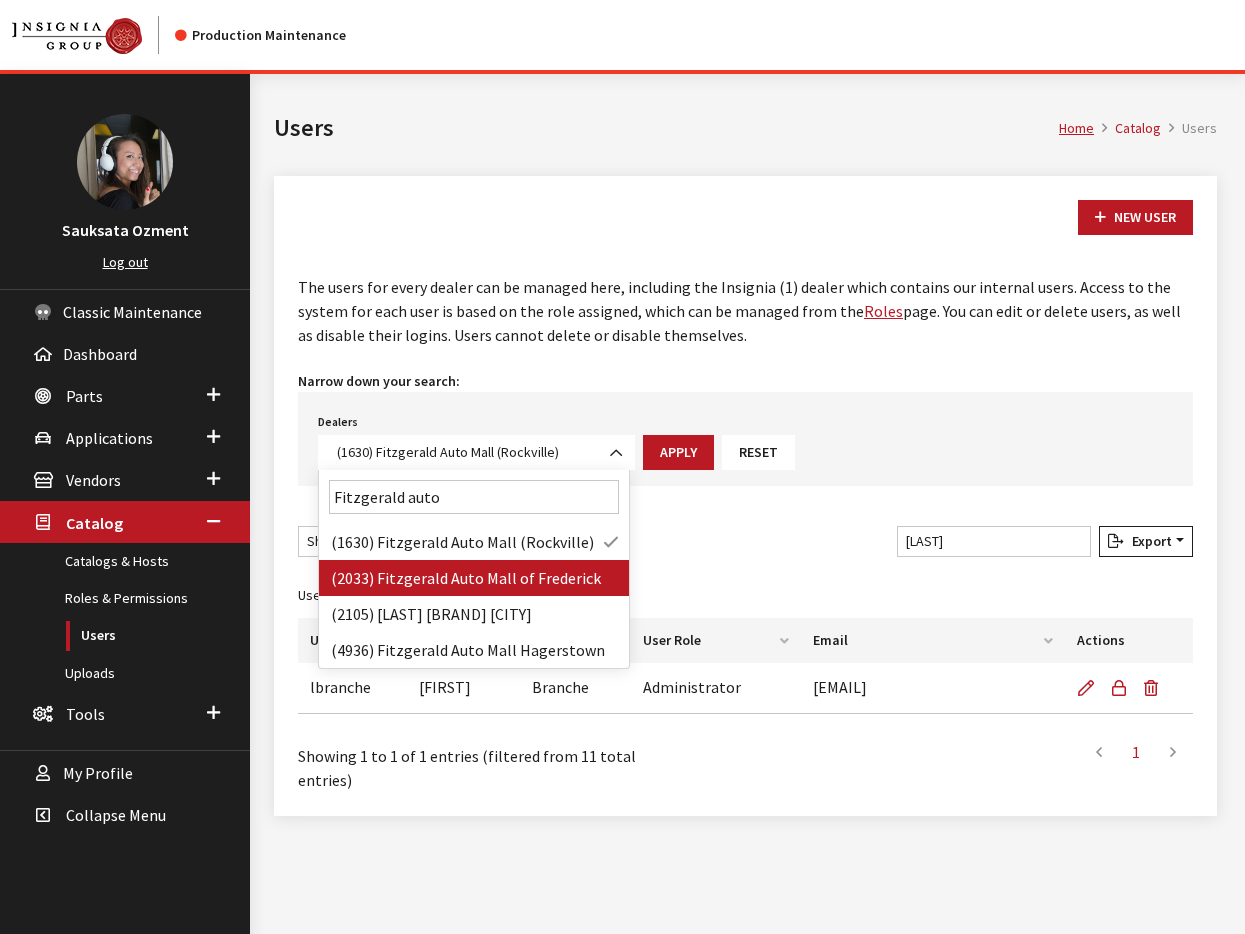 type on "Fitzgerald auto" 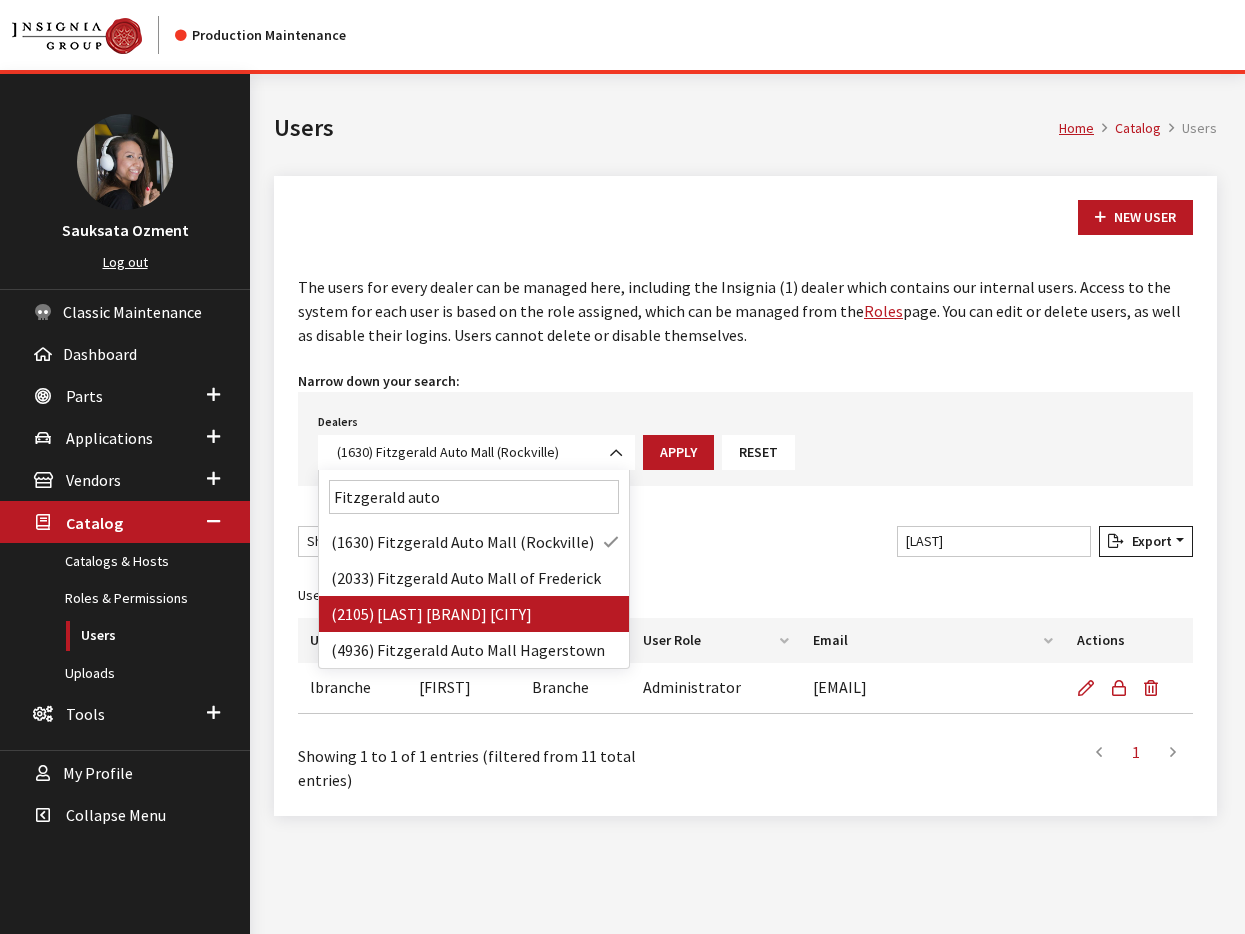 drag, startPoint x: 506, startPoint y: 623, endPoint x: 579, endPoint y: 563, distance: 94.493385 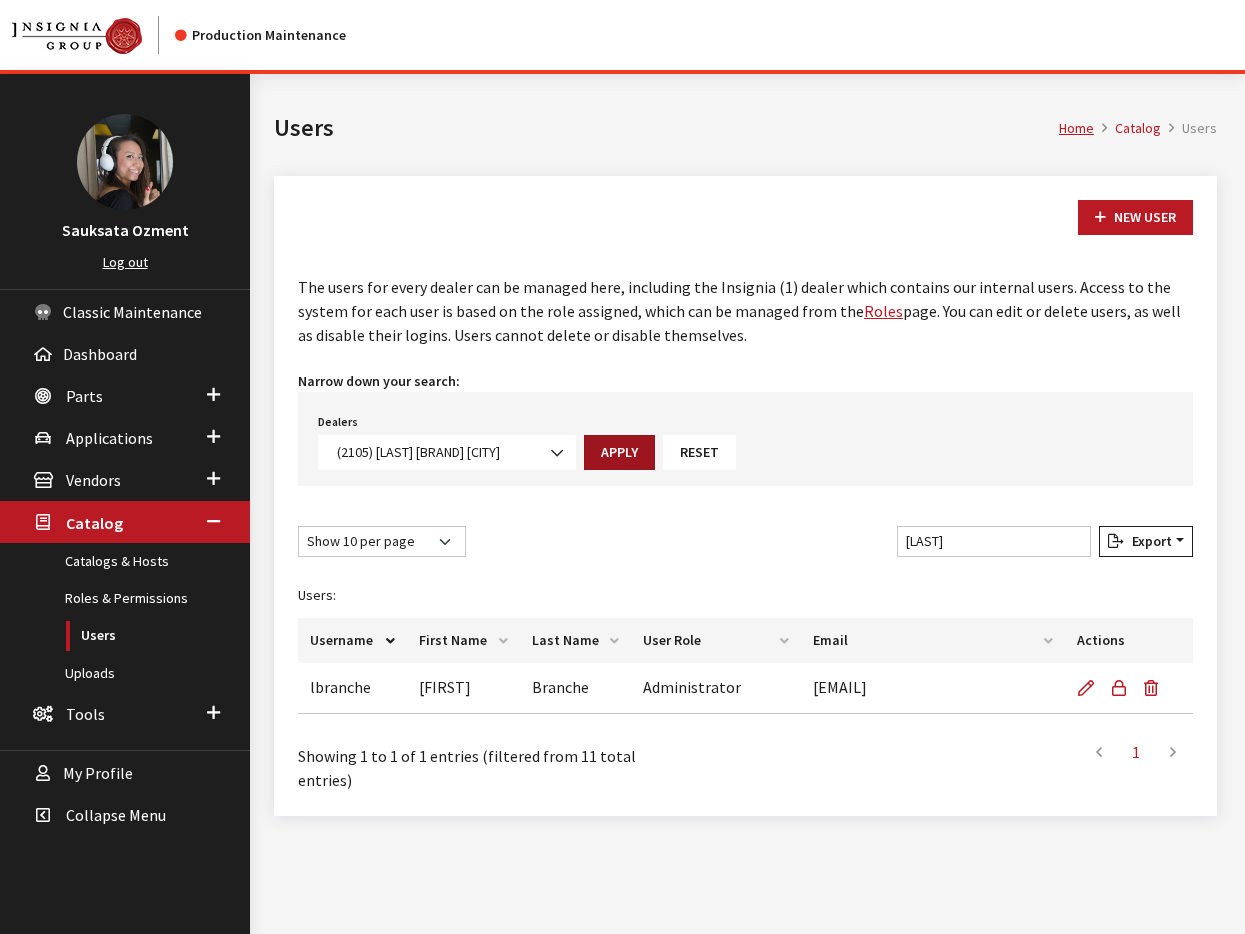 click on "Apply" at bounding box center (619, 452) 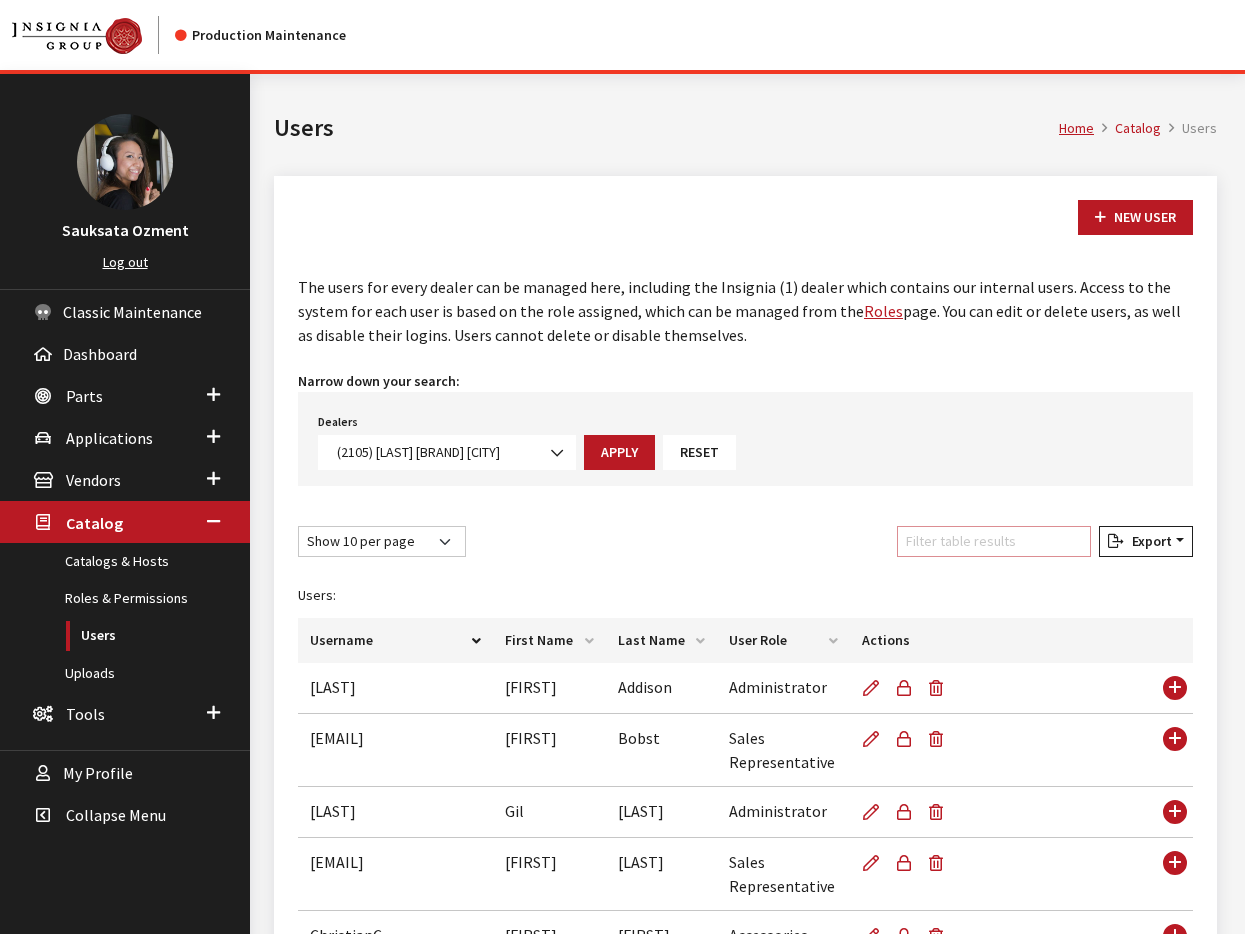 click on "Filter table results" at bounding box center [994, 541] 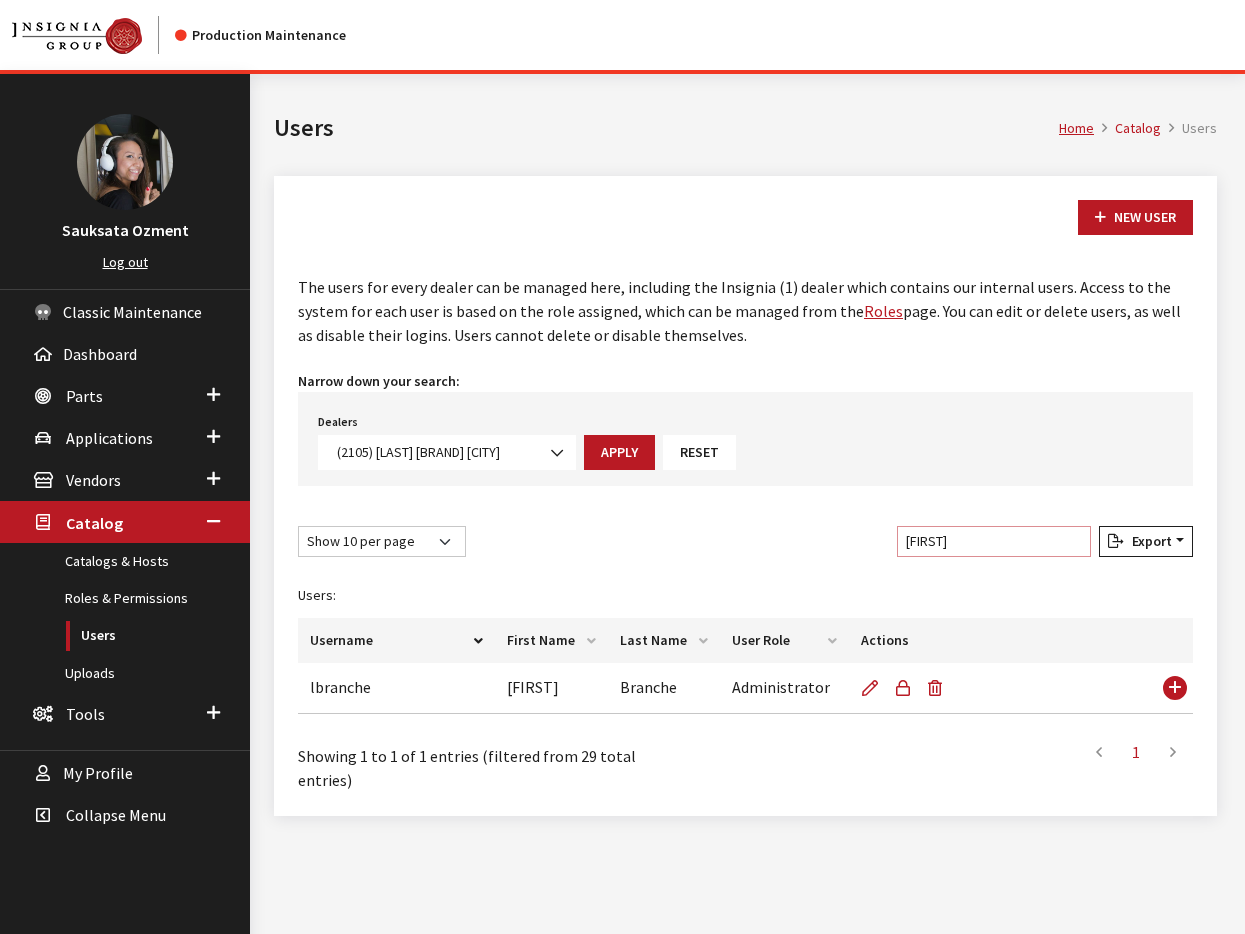 type on "larry" 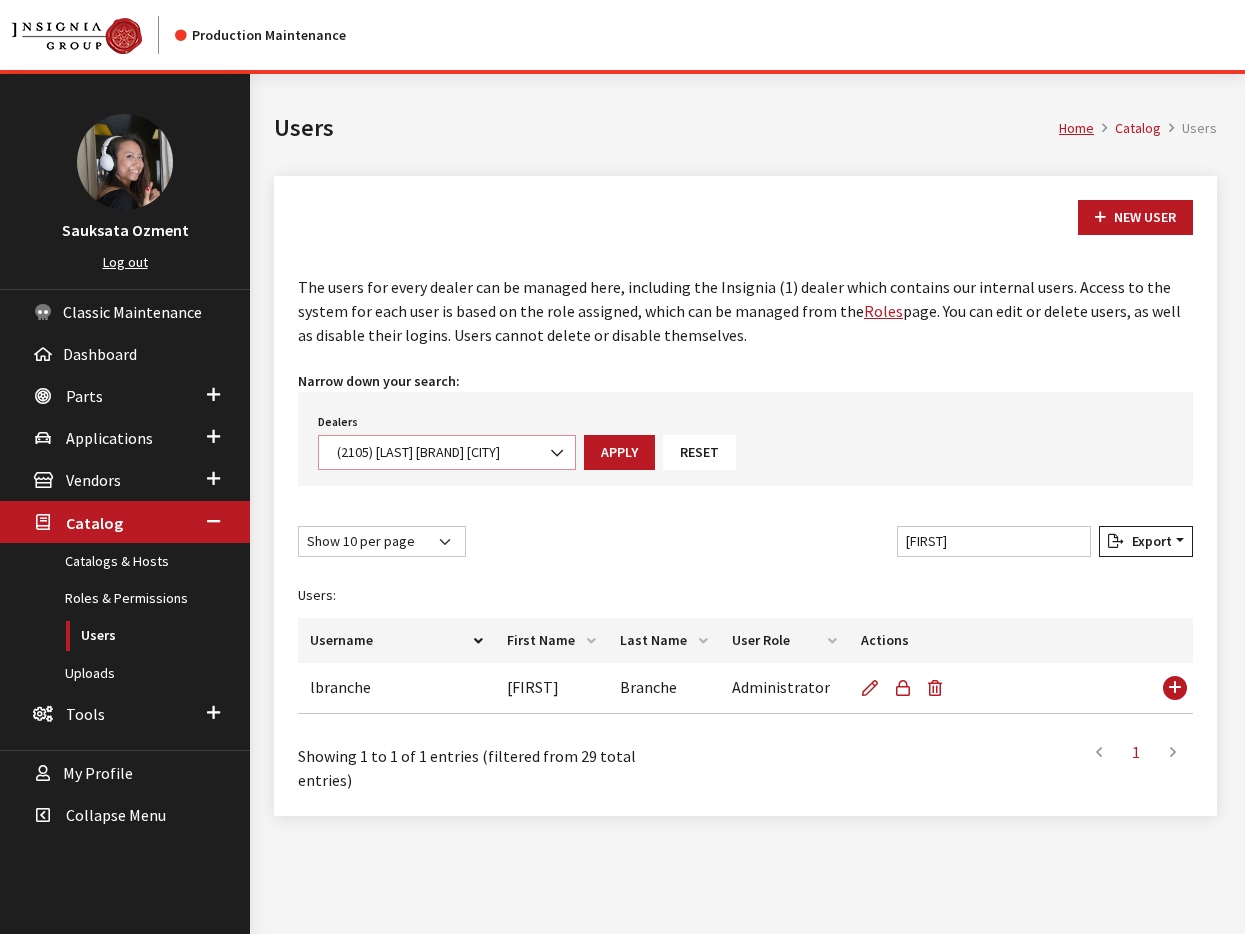 click on "(2105) Fitzgerald Automall West Annapolis" at bounding box center [447, 452] 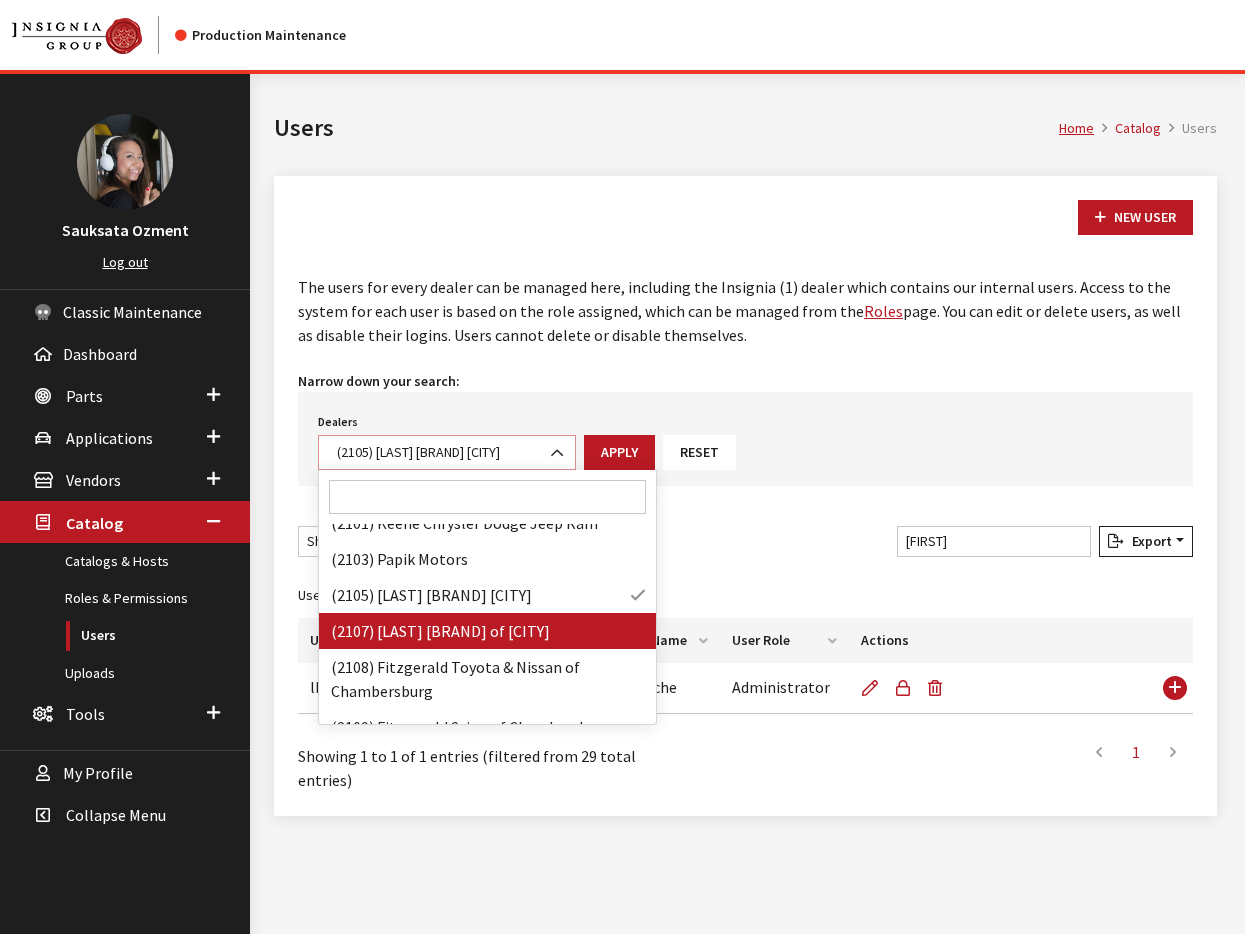 scroll, scrollTop: 34086, scrollLeft: 0, axis: vertical 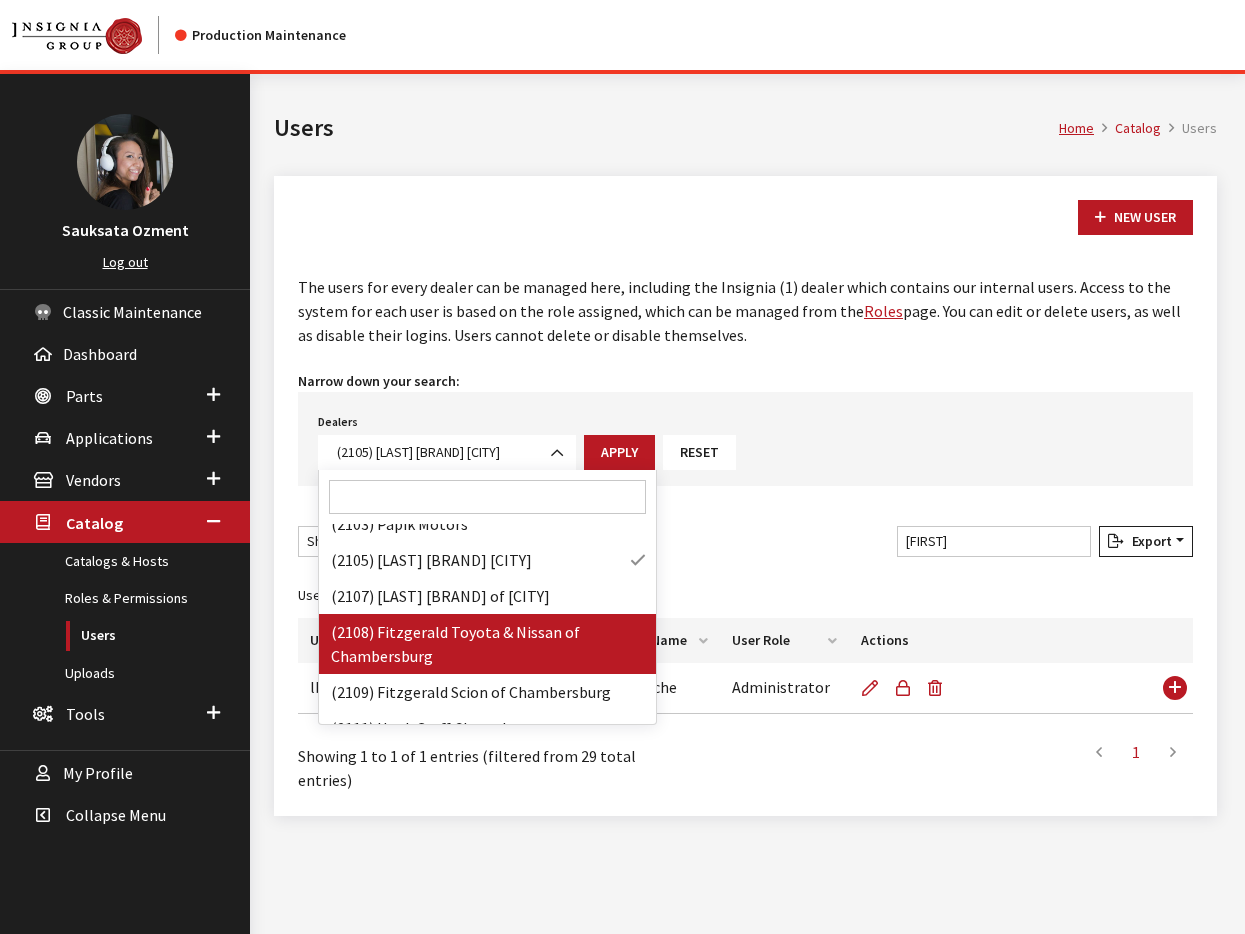 click at bounding box center (487, 497) 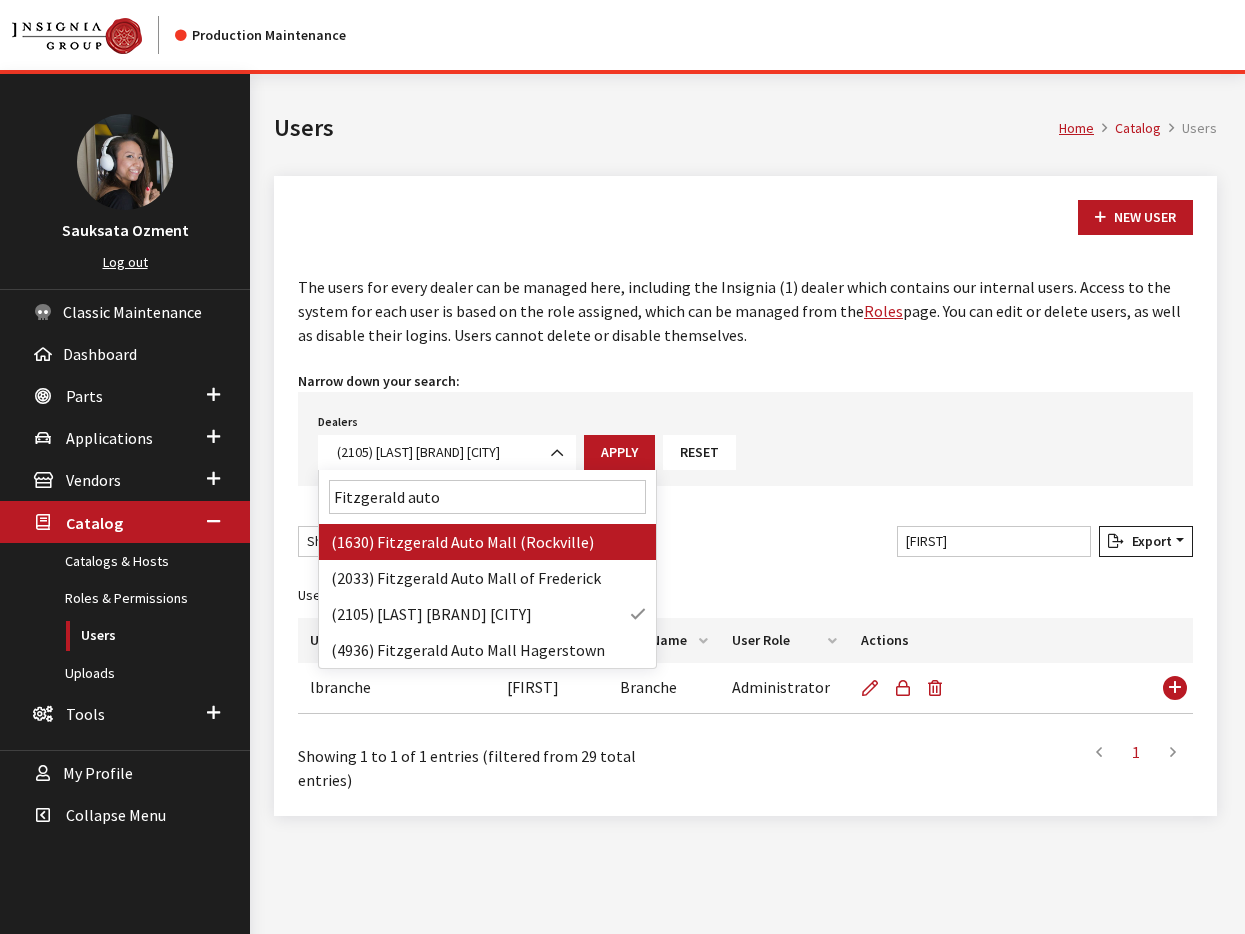scroll, scrollTop: 0, scrollLeft: 0, axis: both 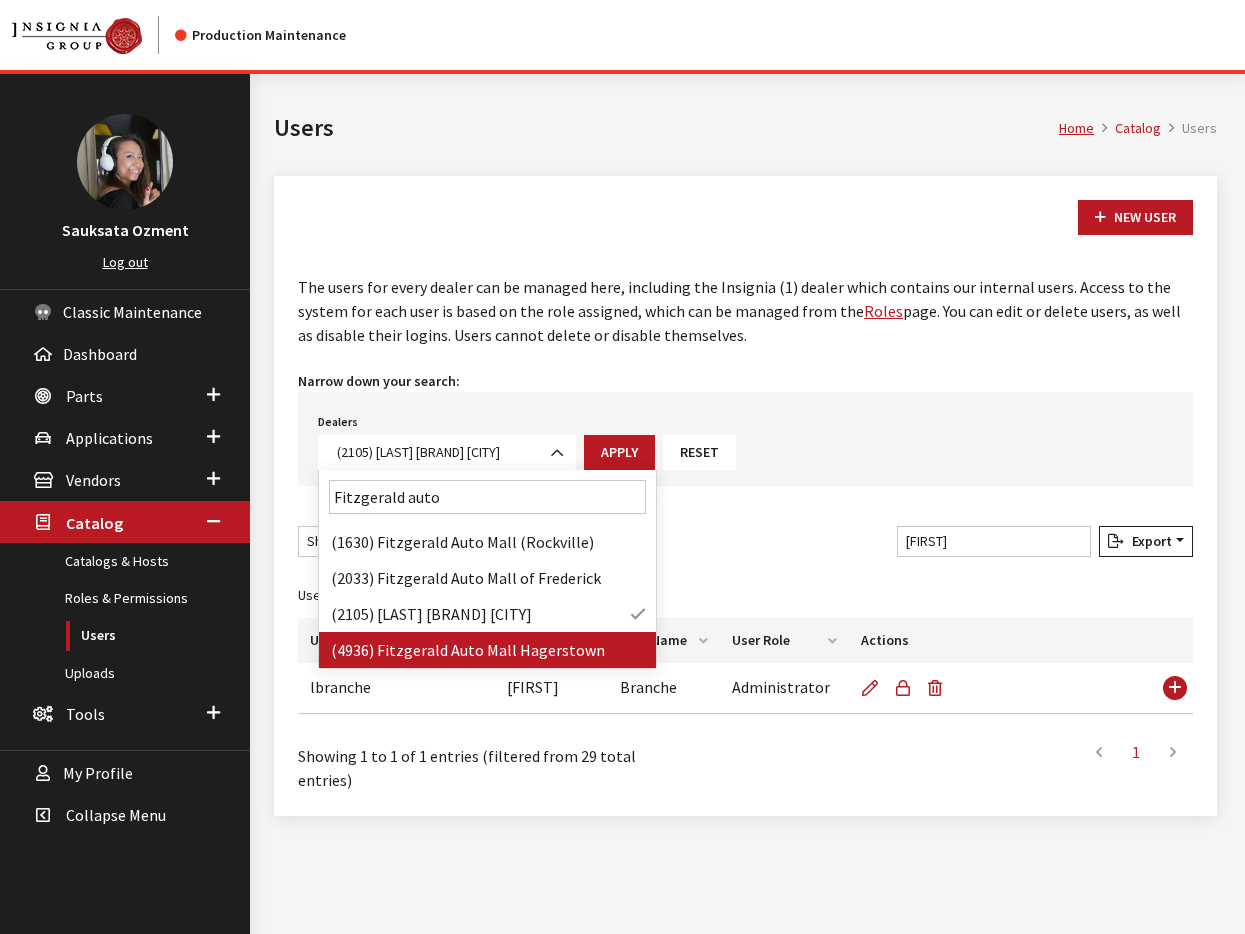 type on "Fitzgerald auto" 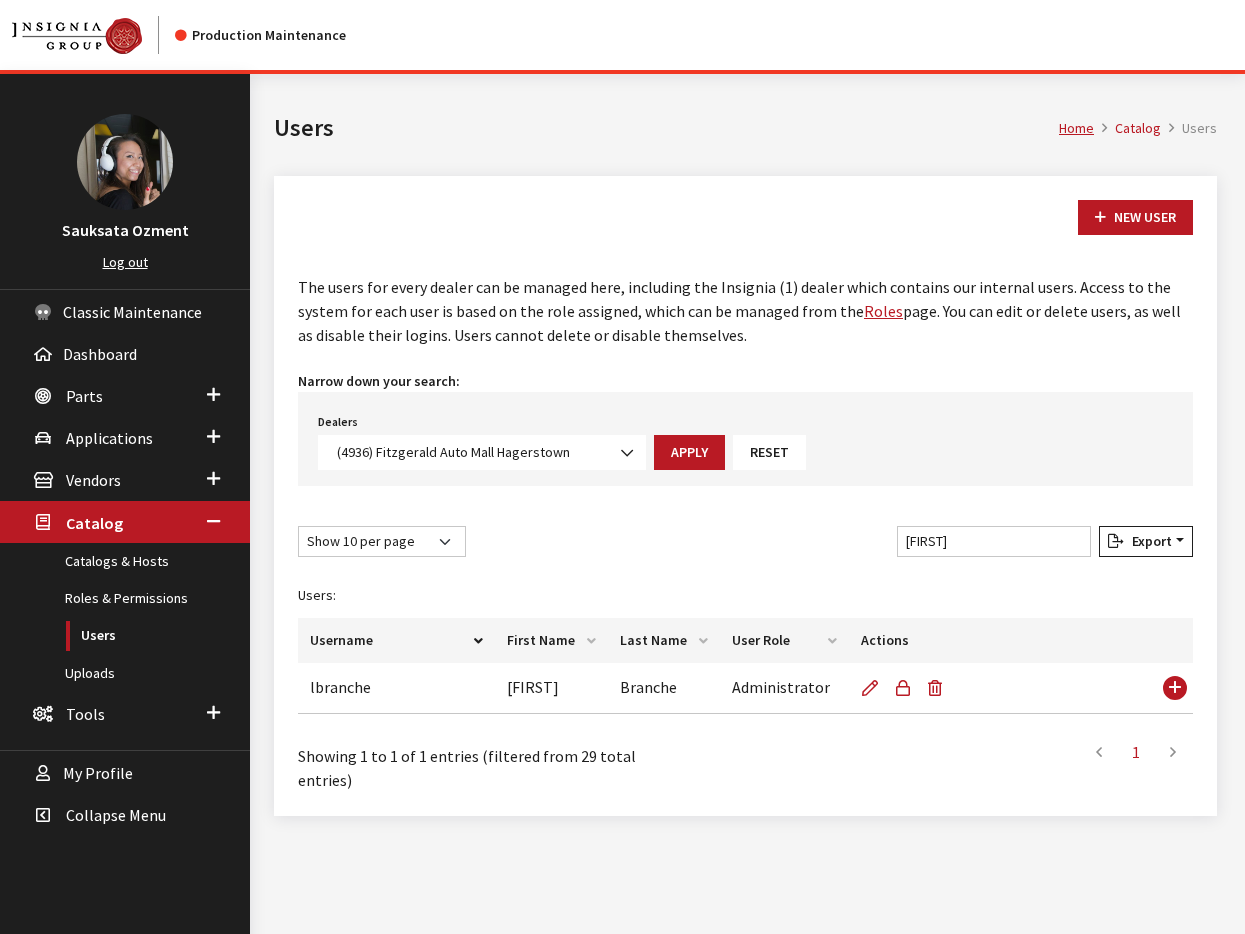 click on "Apply" at bounding box center [689, 452] 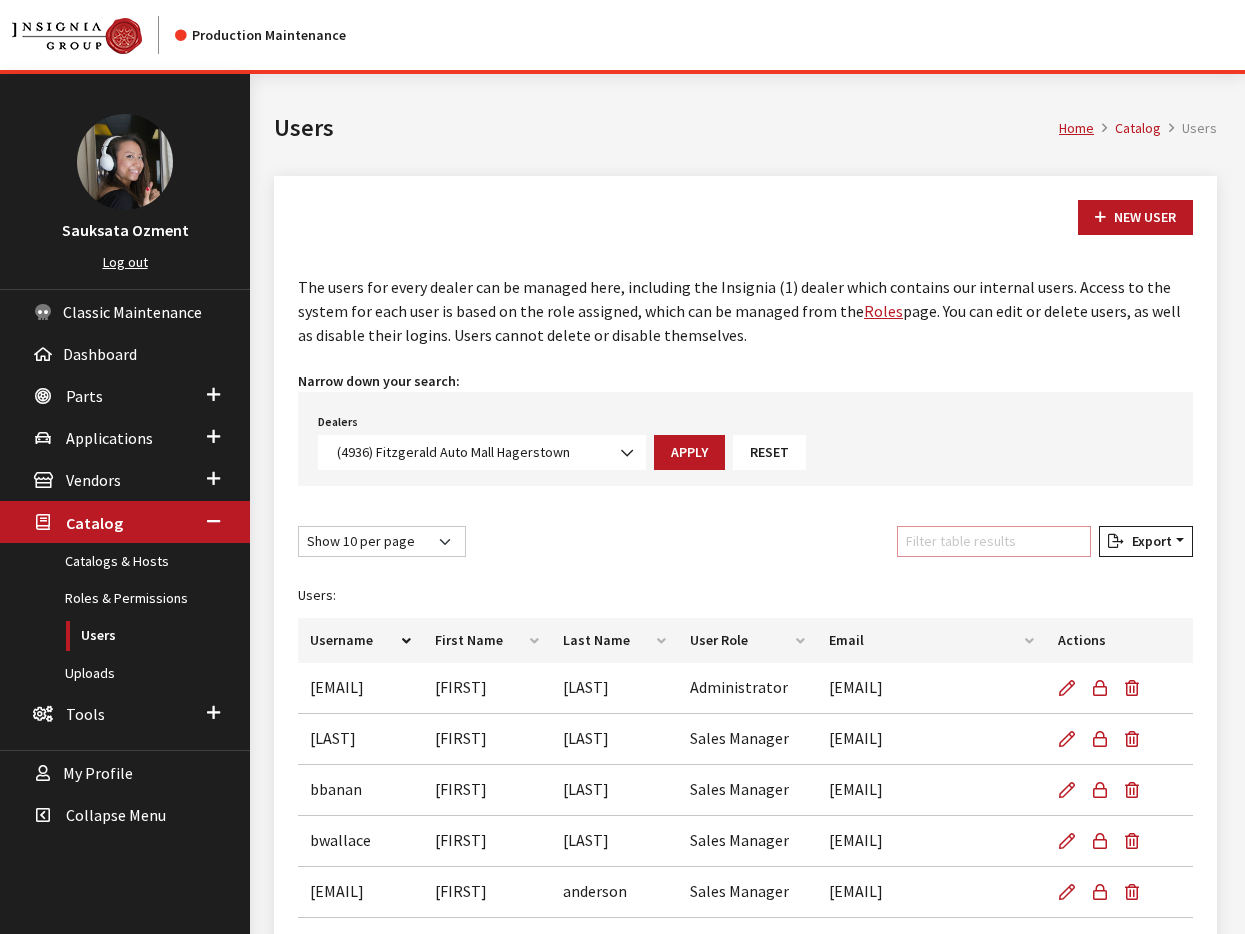 click on "Filter table results" at bounding box center (994, 541) 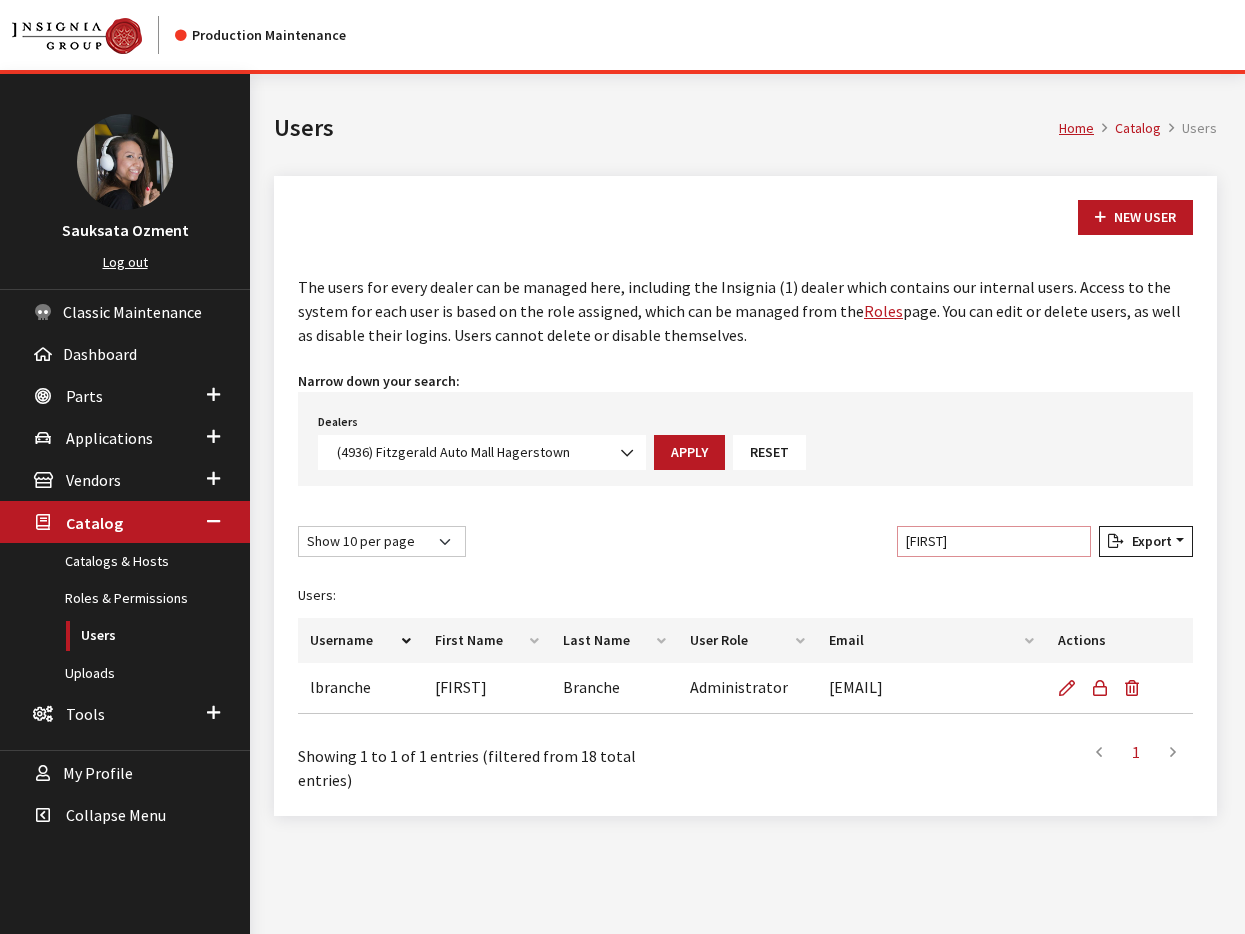 type on "larry" 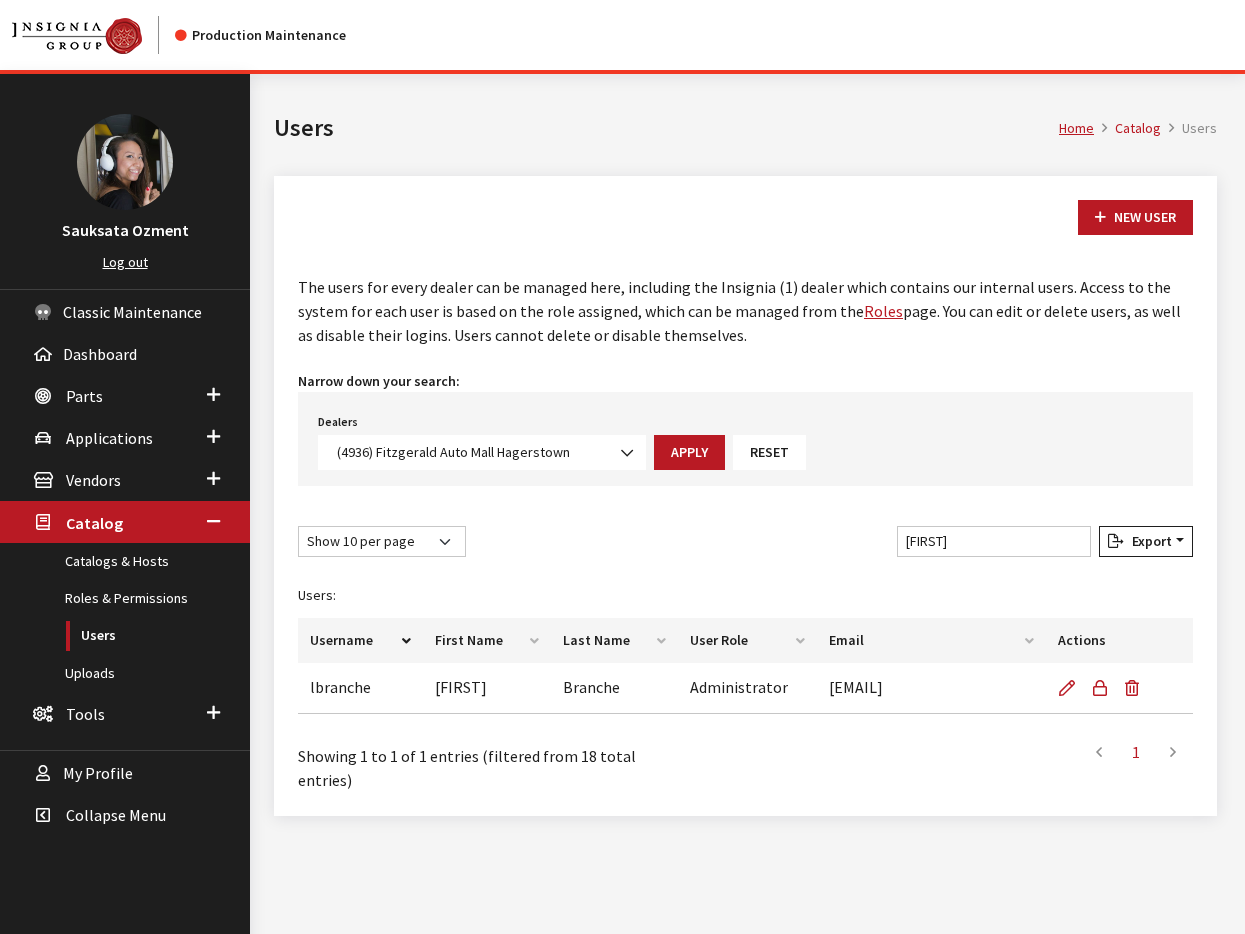 click on "(4936) Fitzgerald Auto Mall Hagerstown" at bounding box center (482, 452) 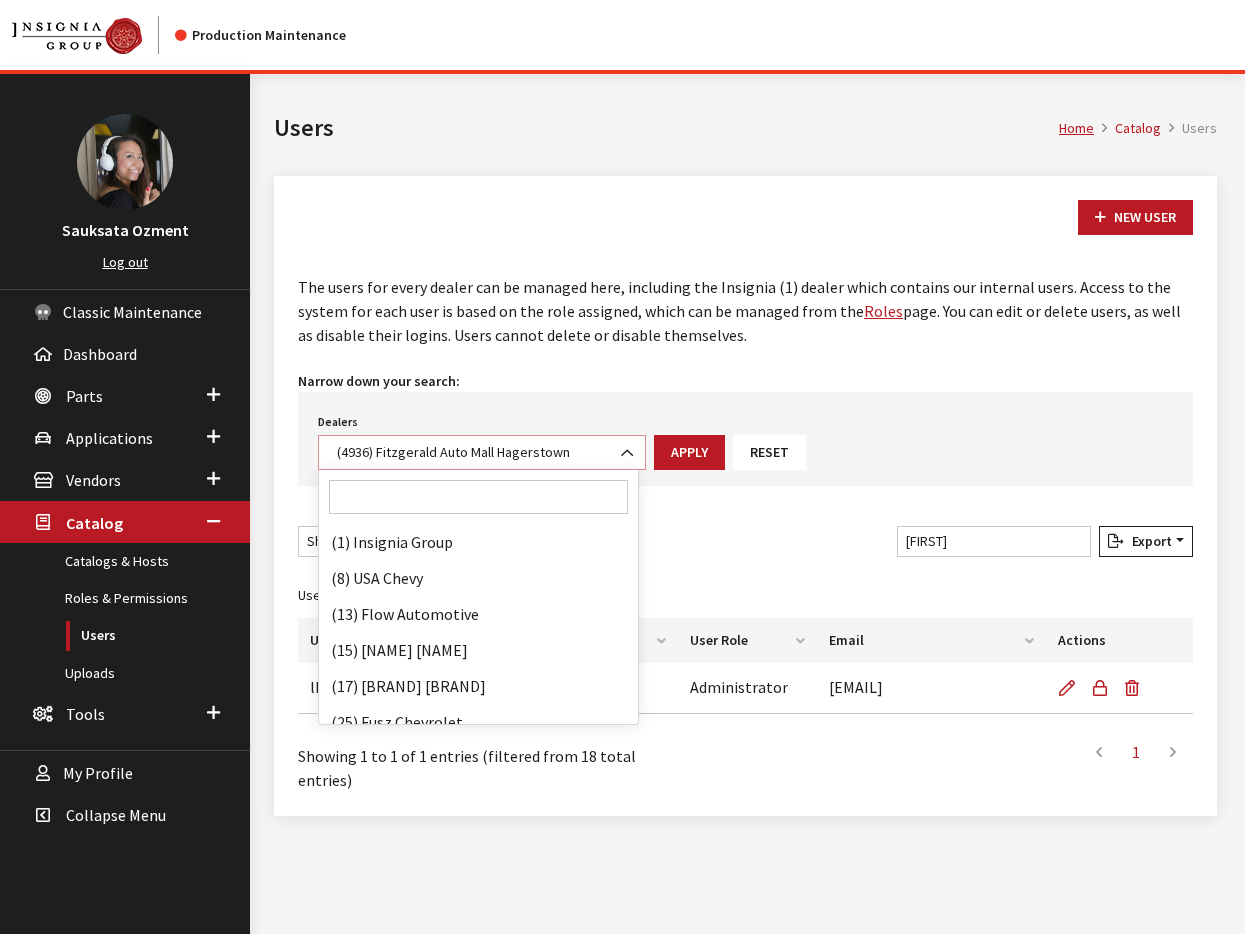 scroll, scrollTop: 103644, scrollLeft: 0, axis: vertical 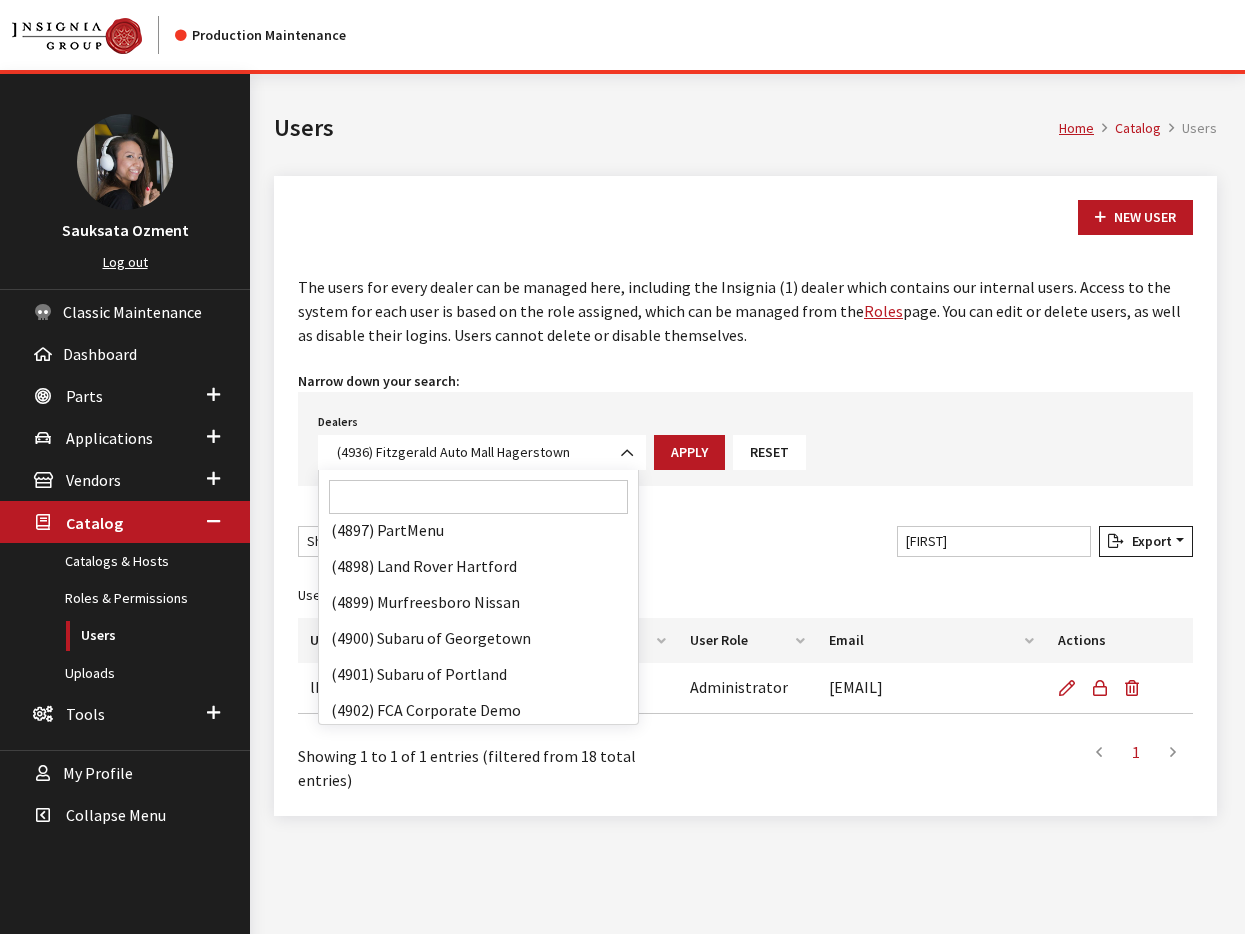 click at bounding box center (478, 497) 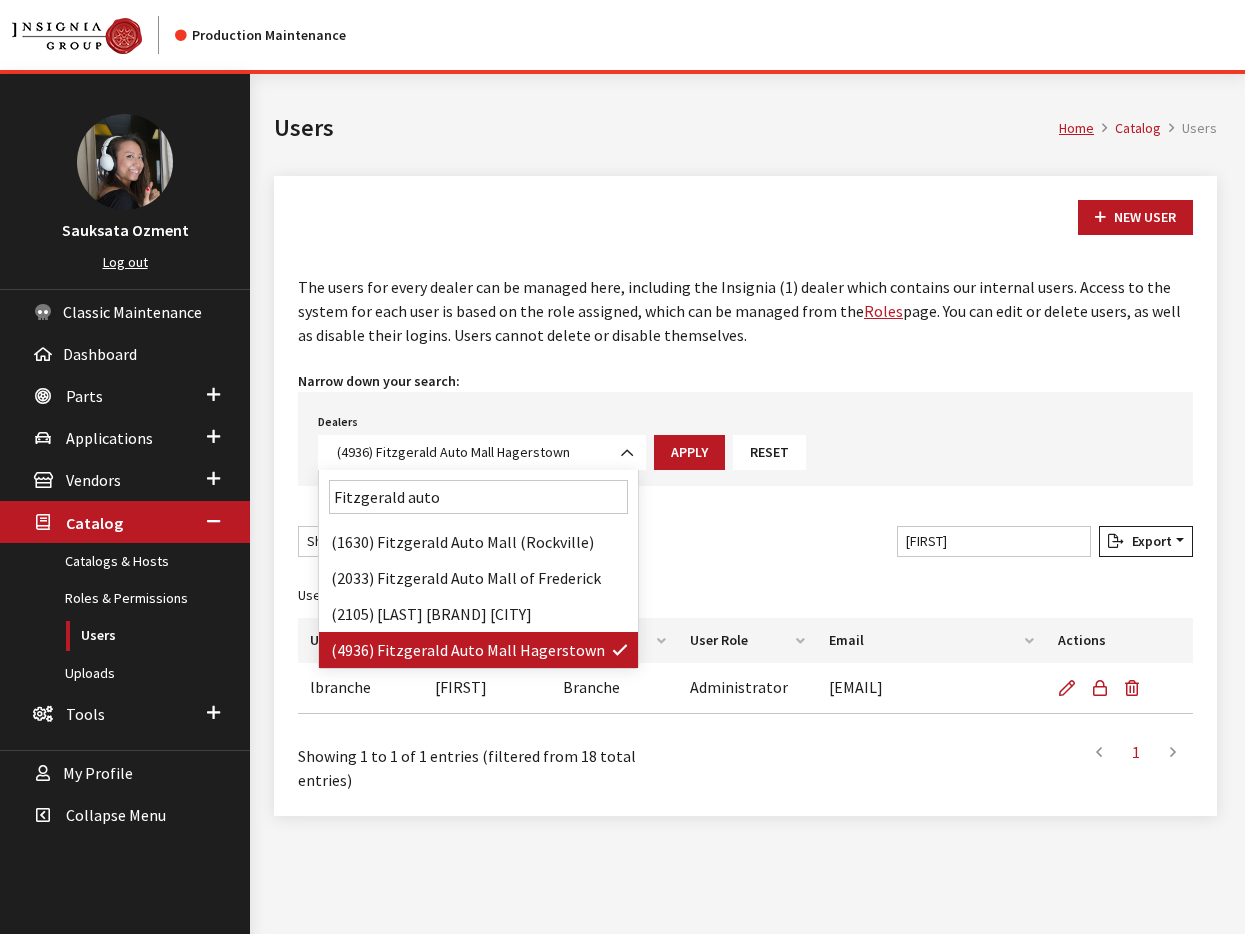 scroll, scrollTop: 0, scrollLeft: 0, axis: both 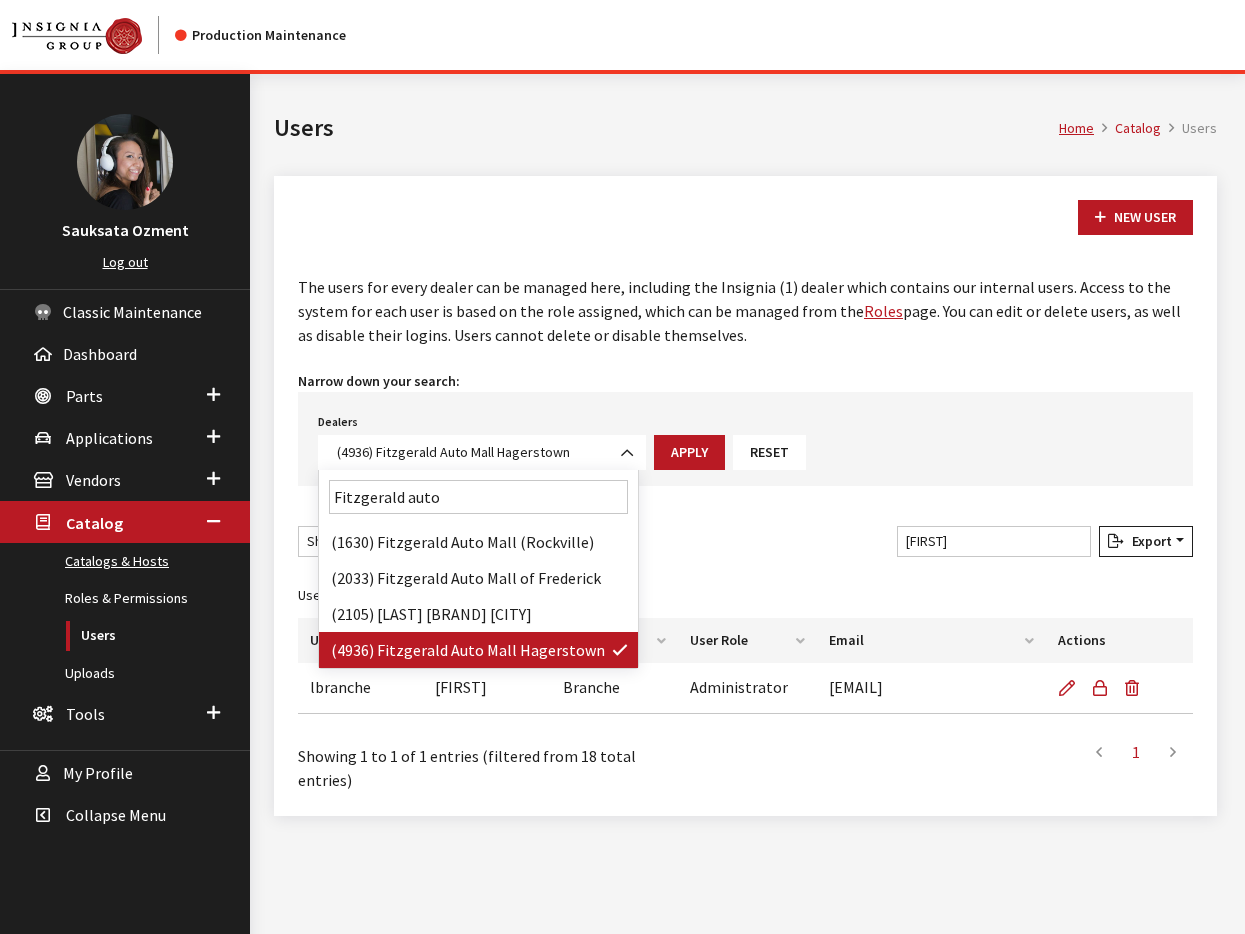 type on "Fitzgerald auto" 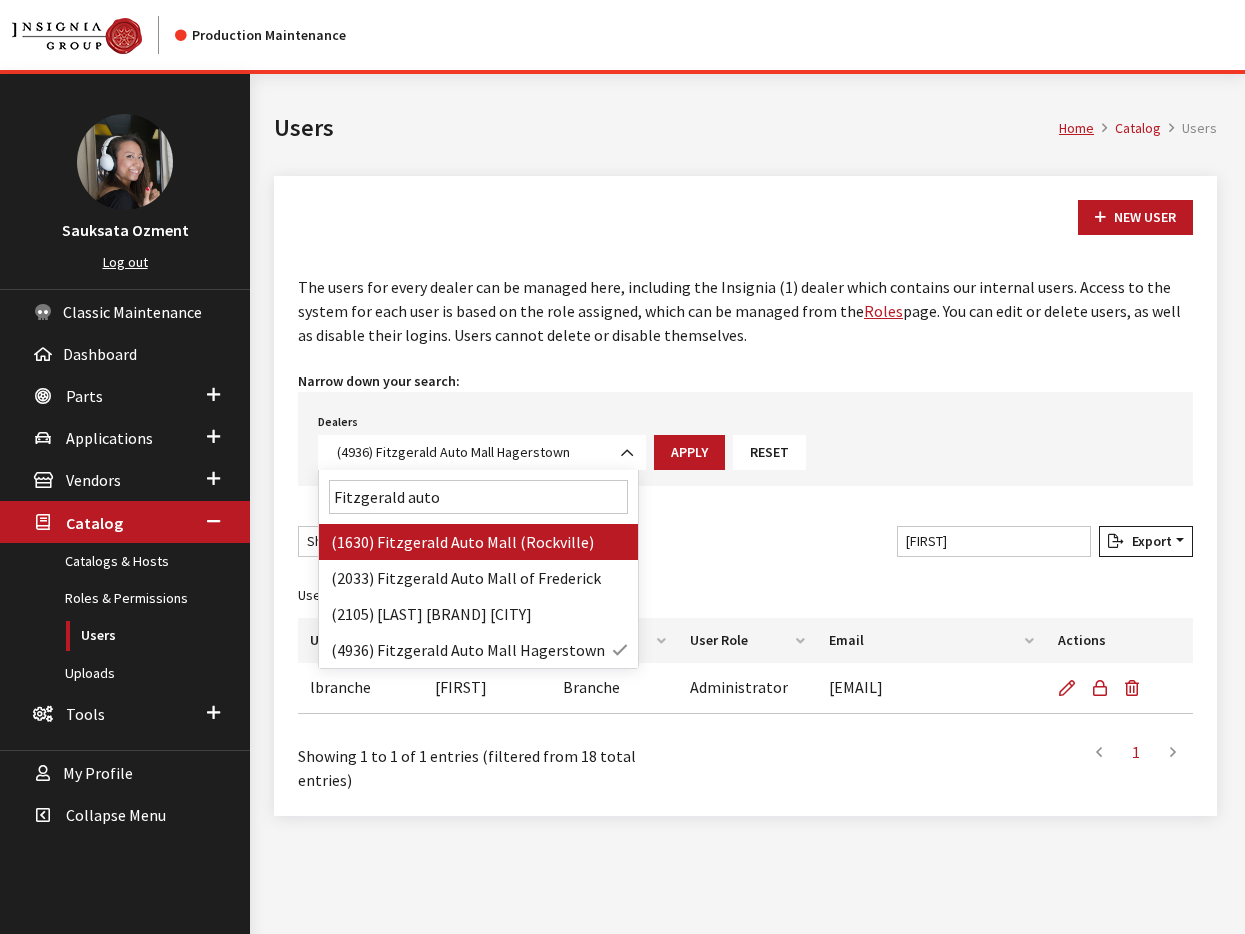click on "Fitzgerald auto" at bounding box center [478, 497] 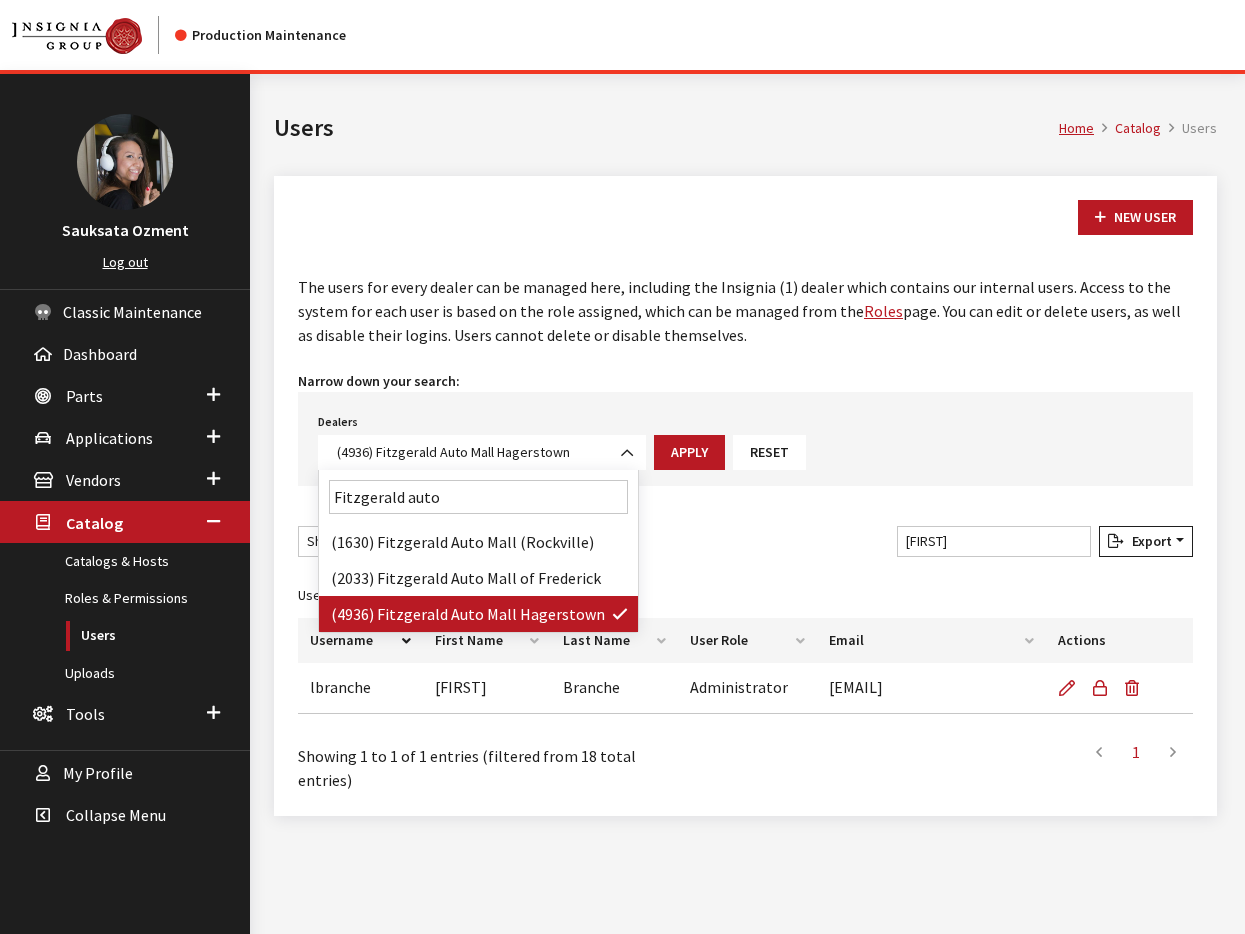 click on "Fitzgerald auto" at bounding box center (478, 497) 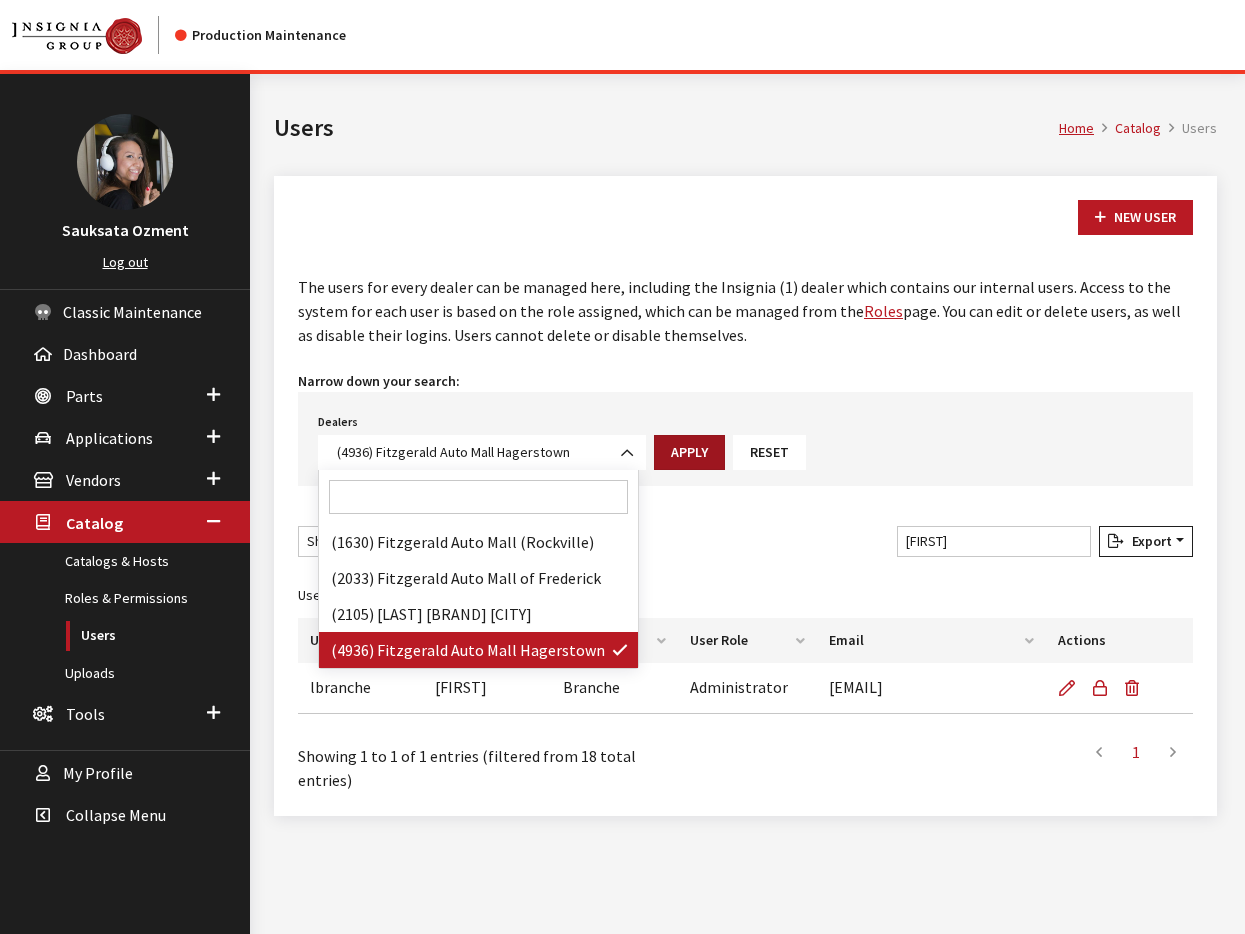 click on "Apply" at bounding box center (689, 452) 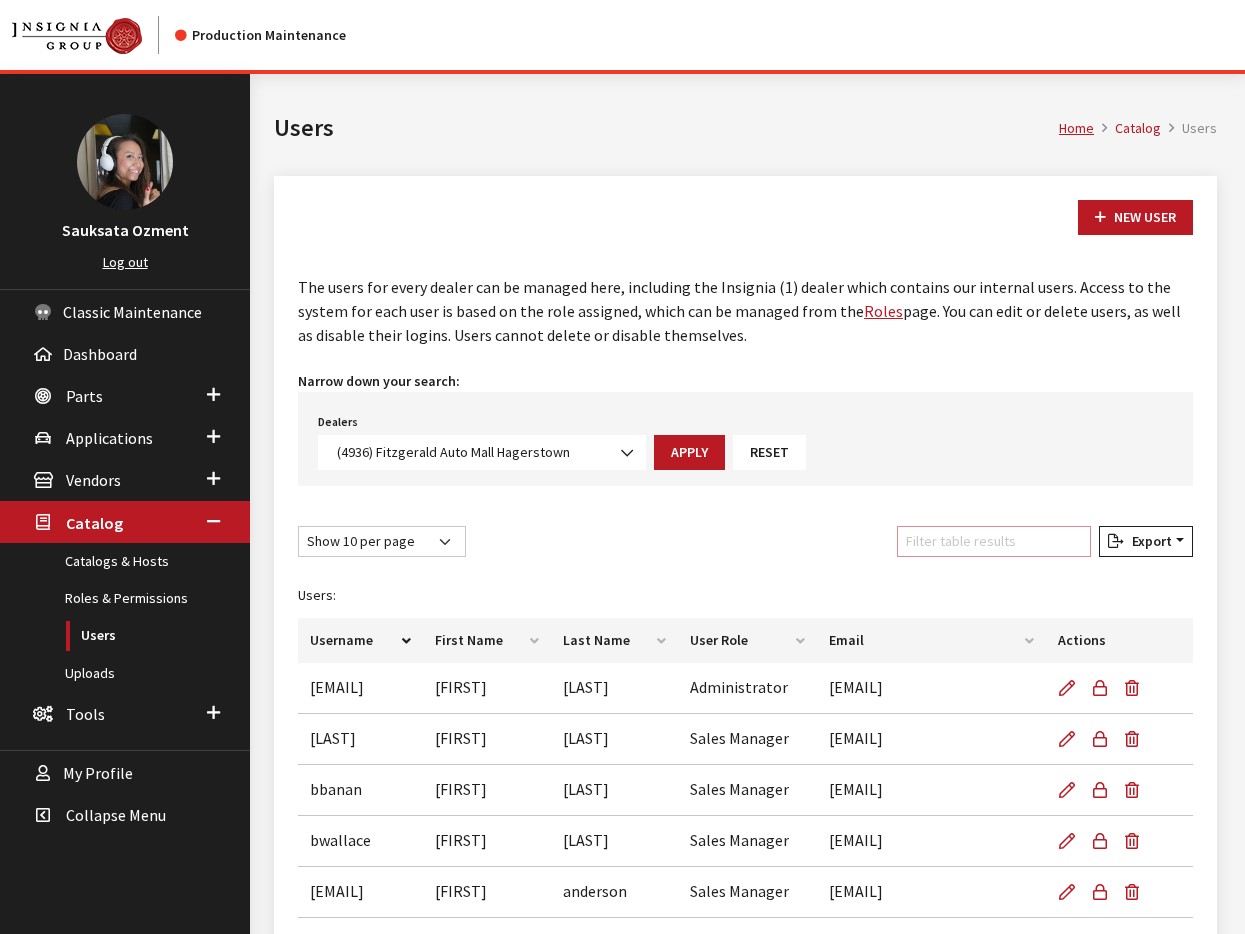 click on "Filter table results" at bounding box center [994, 541] 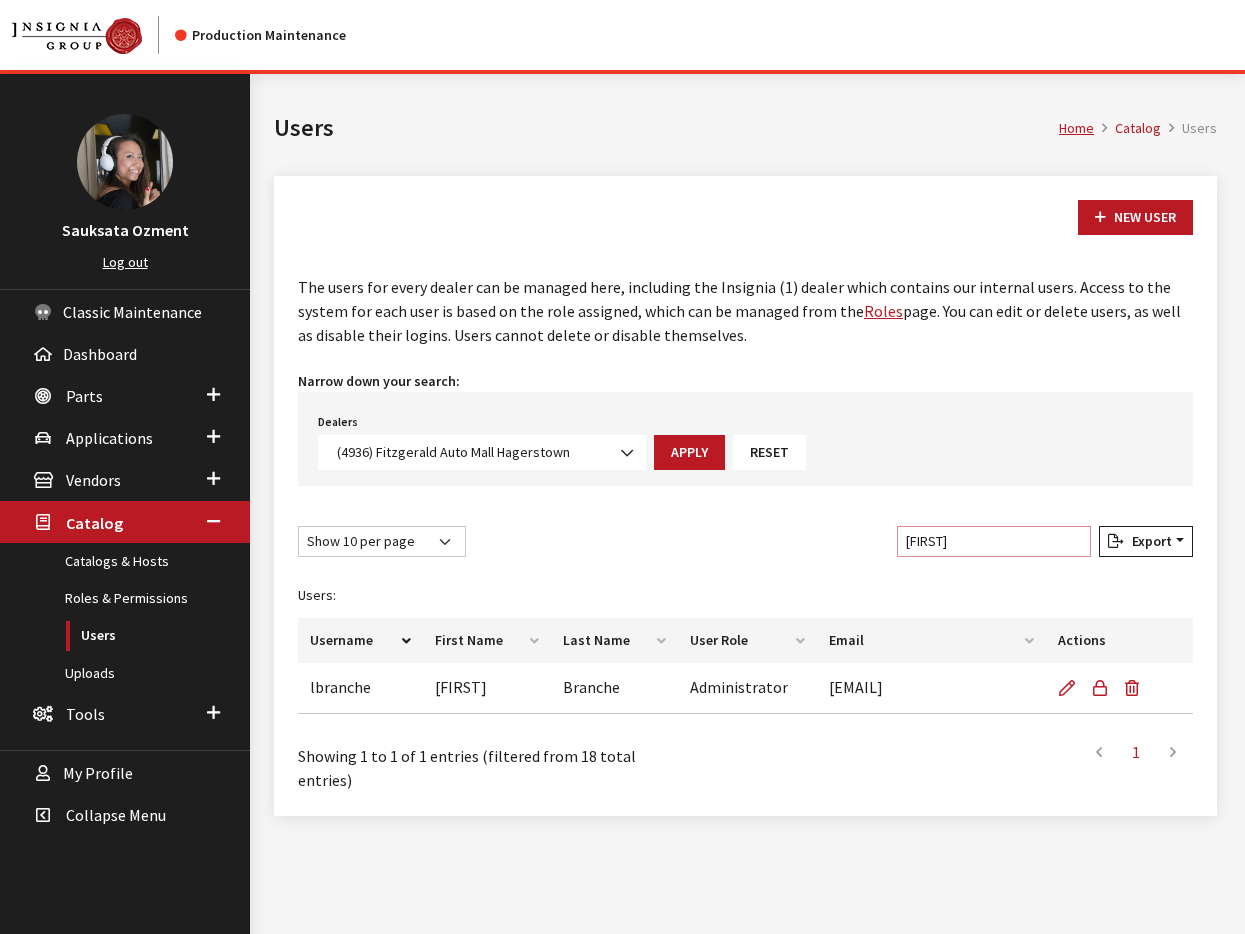 type on "larry" 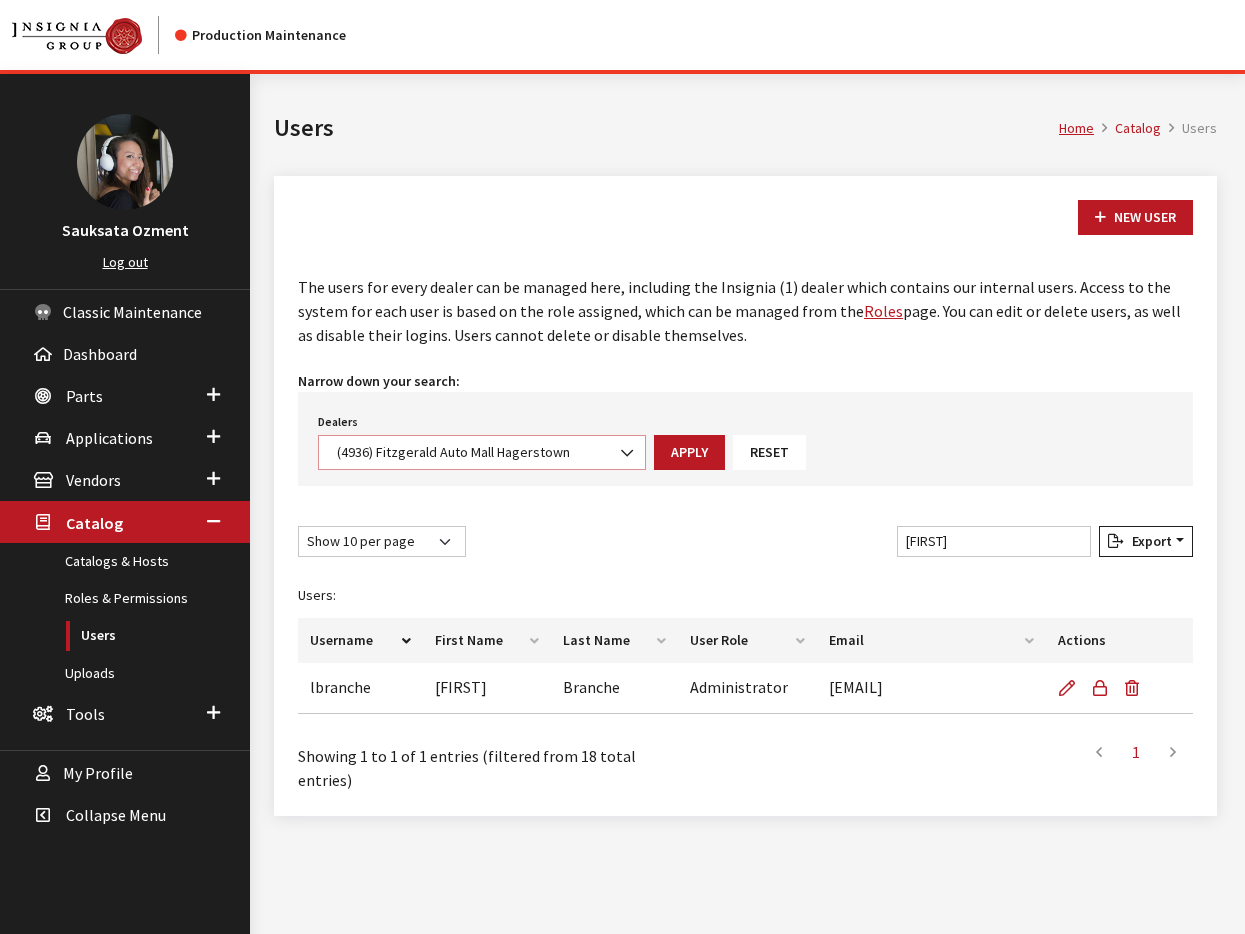 click on "(4936) Fitzgerald Auto Mall Hagerstown" at bounding box center (482, 452) 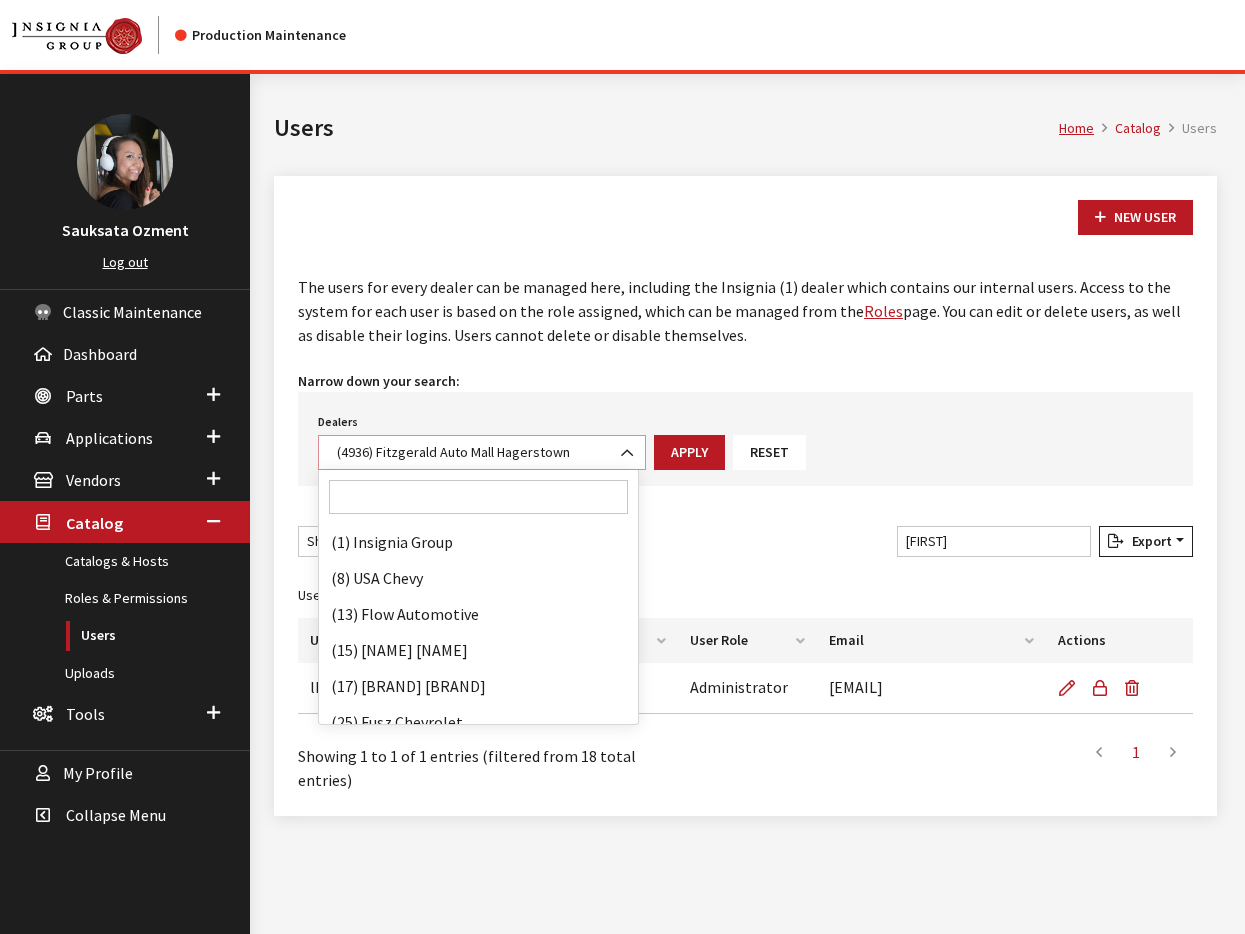 scroll, scrollTop: 103644, scrollLeft: 0, axis: vertical 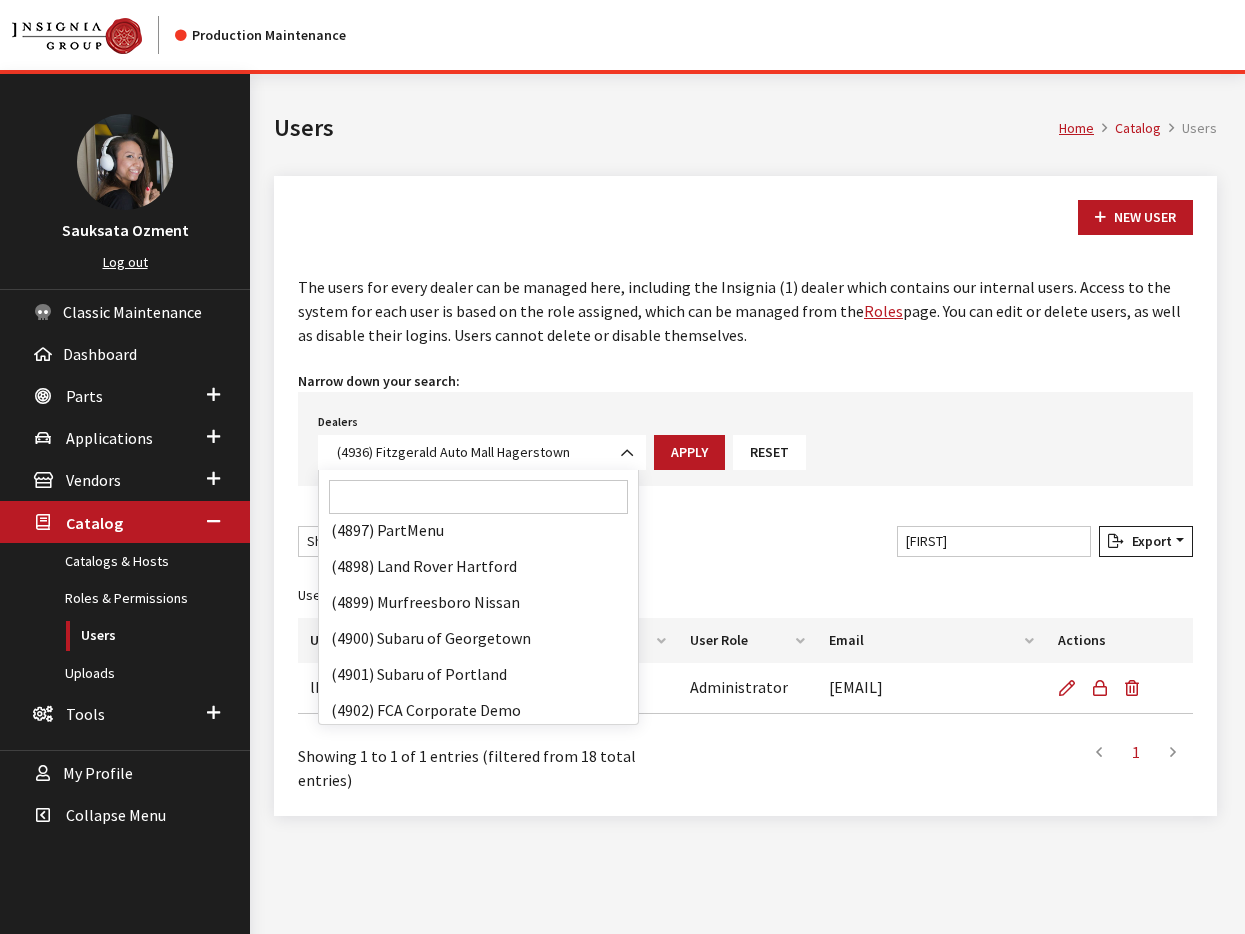 click at bounding box center [478, 497] 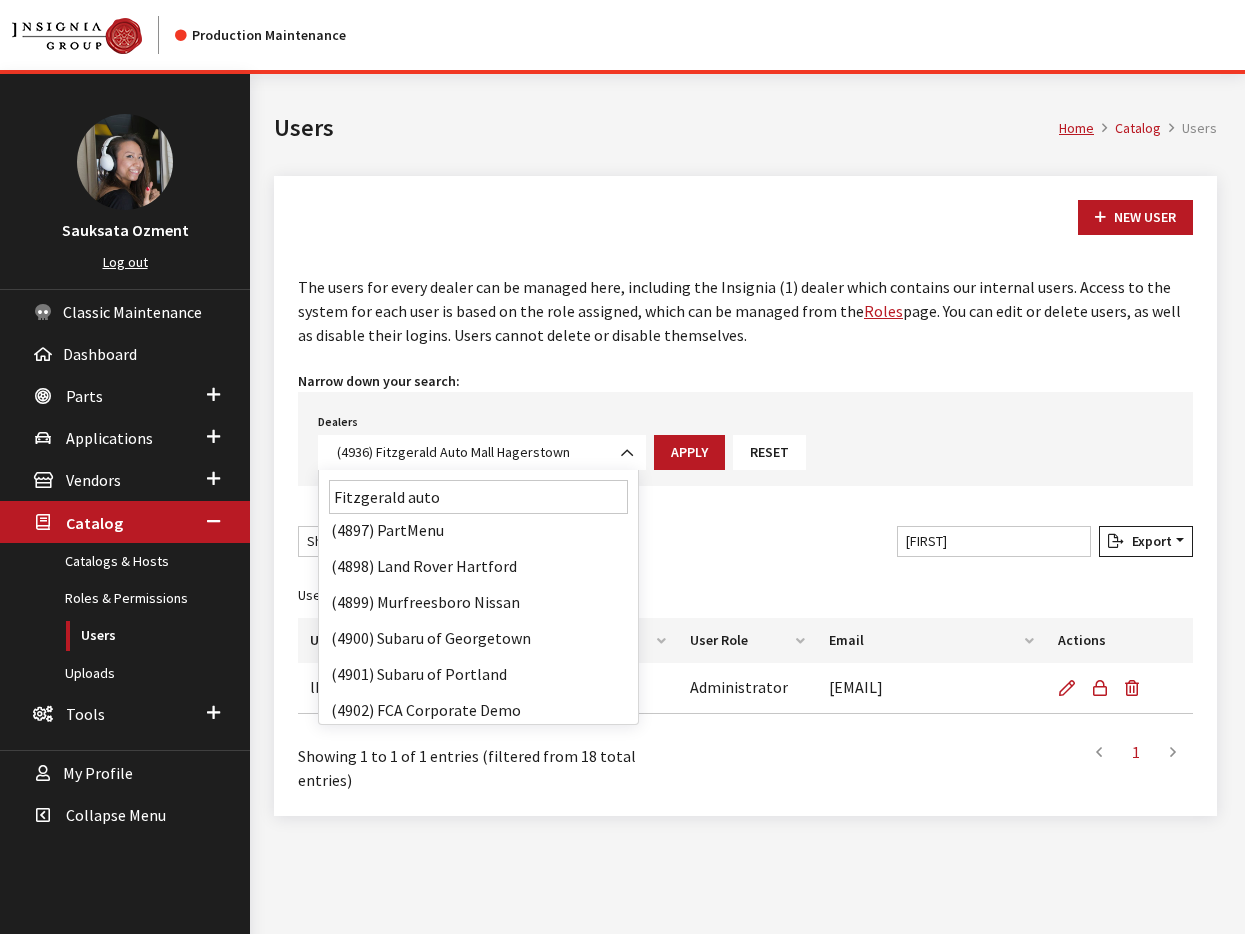 scroll, scrollTop: 0, scrollLeft: 0, axis: both 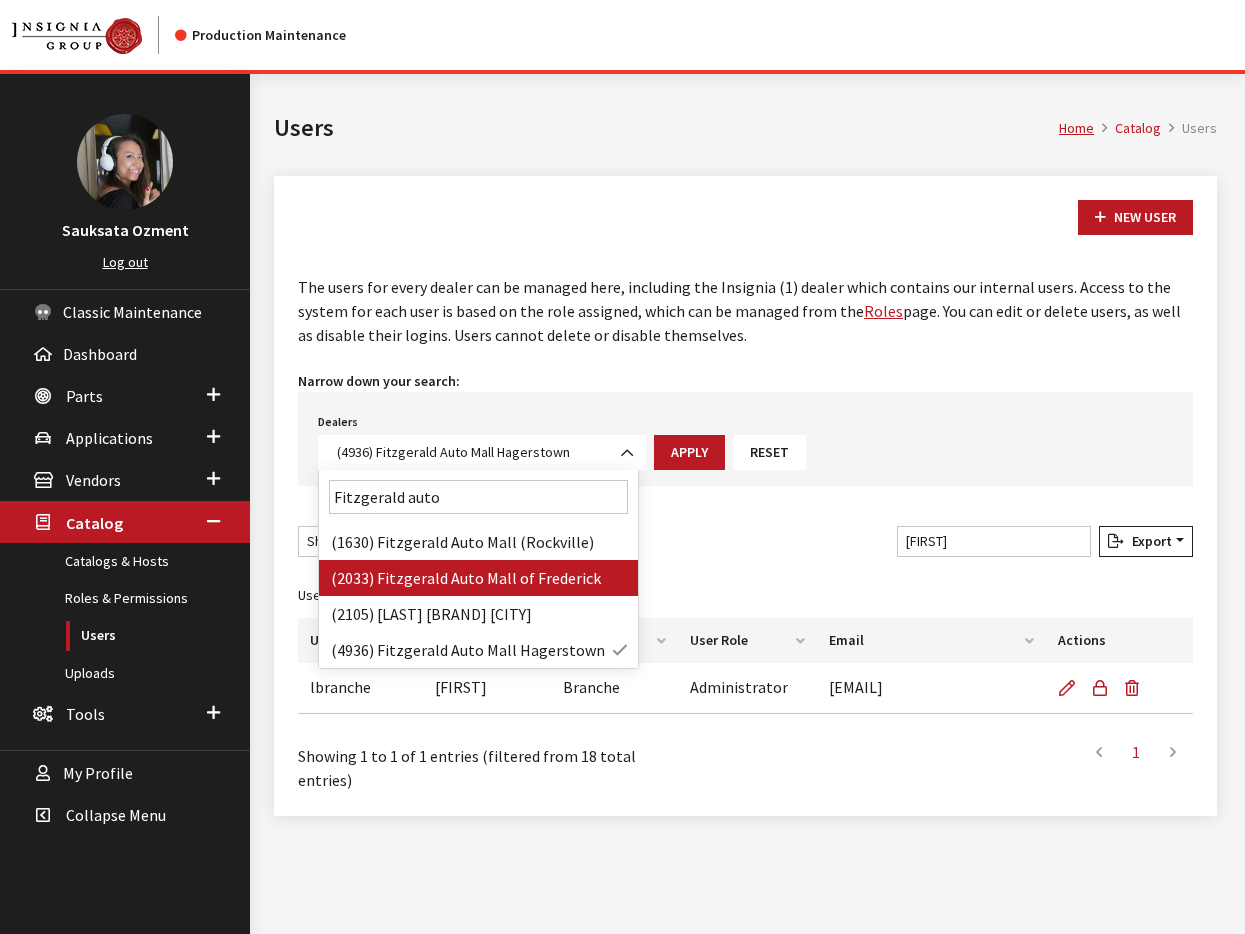 type on "Fitzgerald auto" 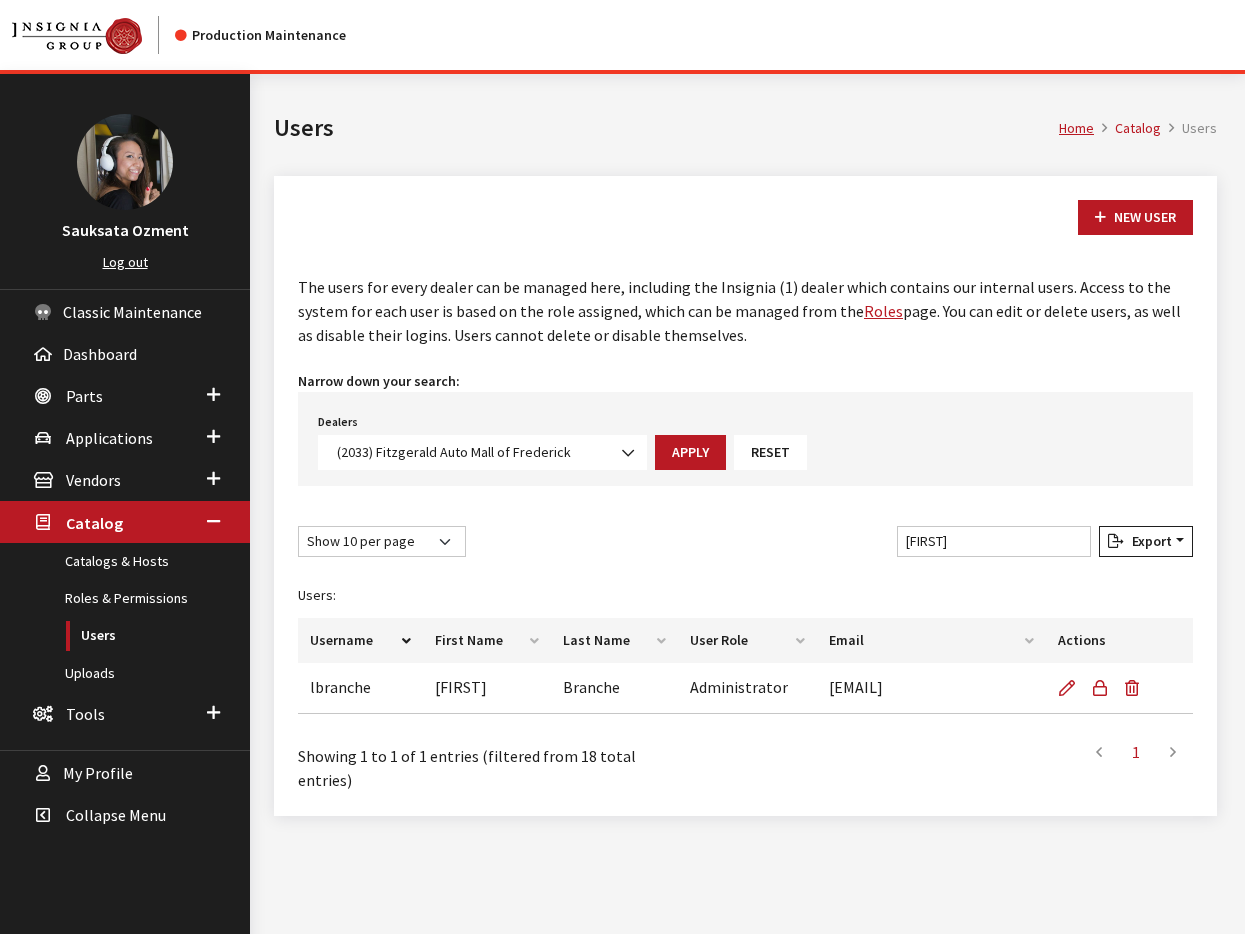 click on "Apply" at bounding box center (690, 452) 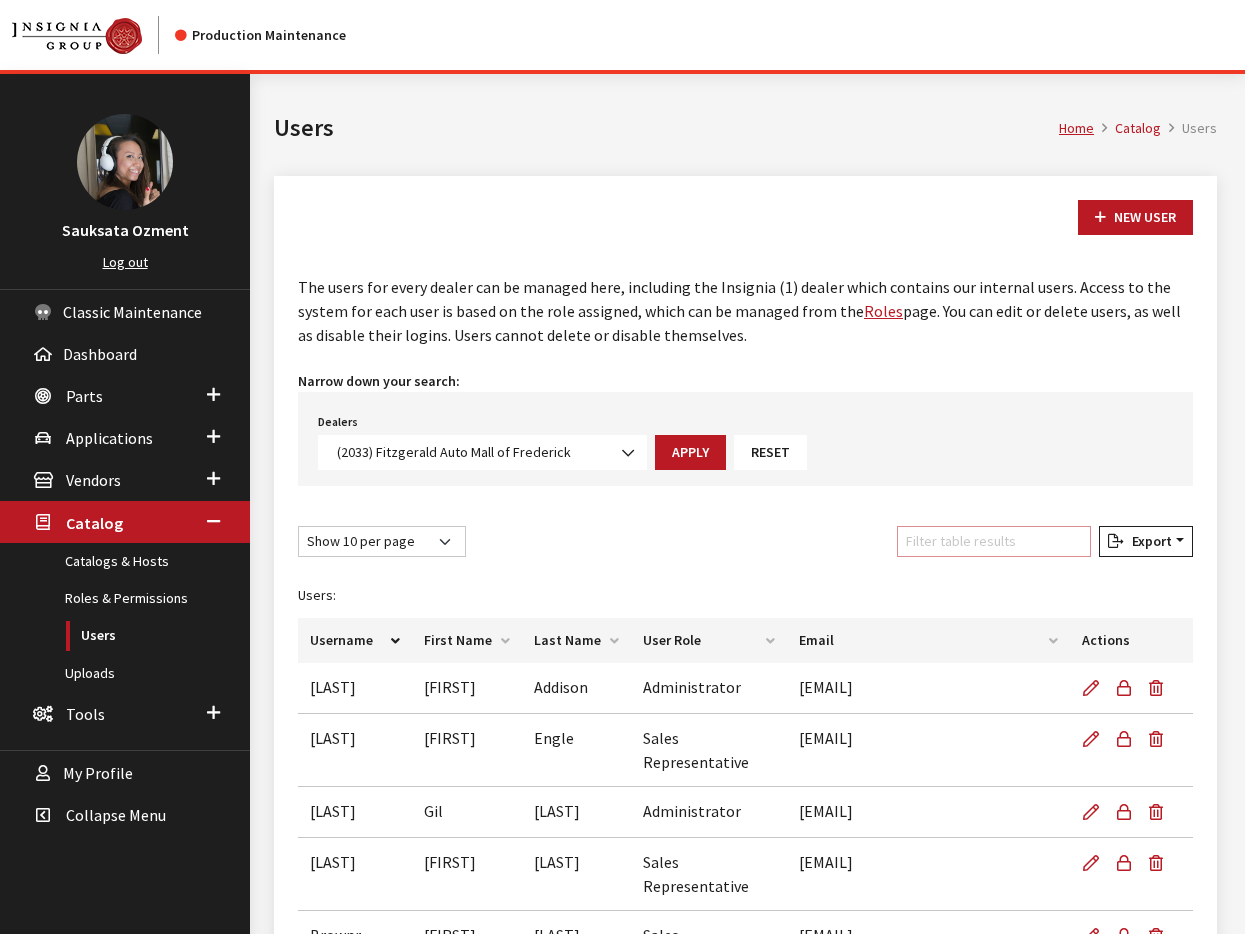 click on "Filter table results" at bounding box center (994, 541) 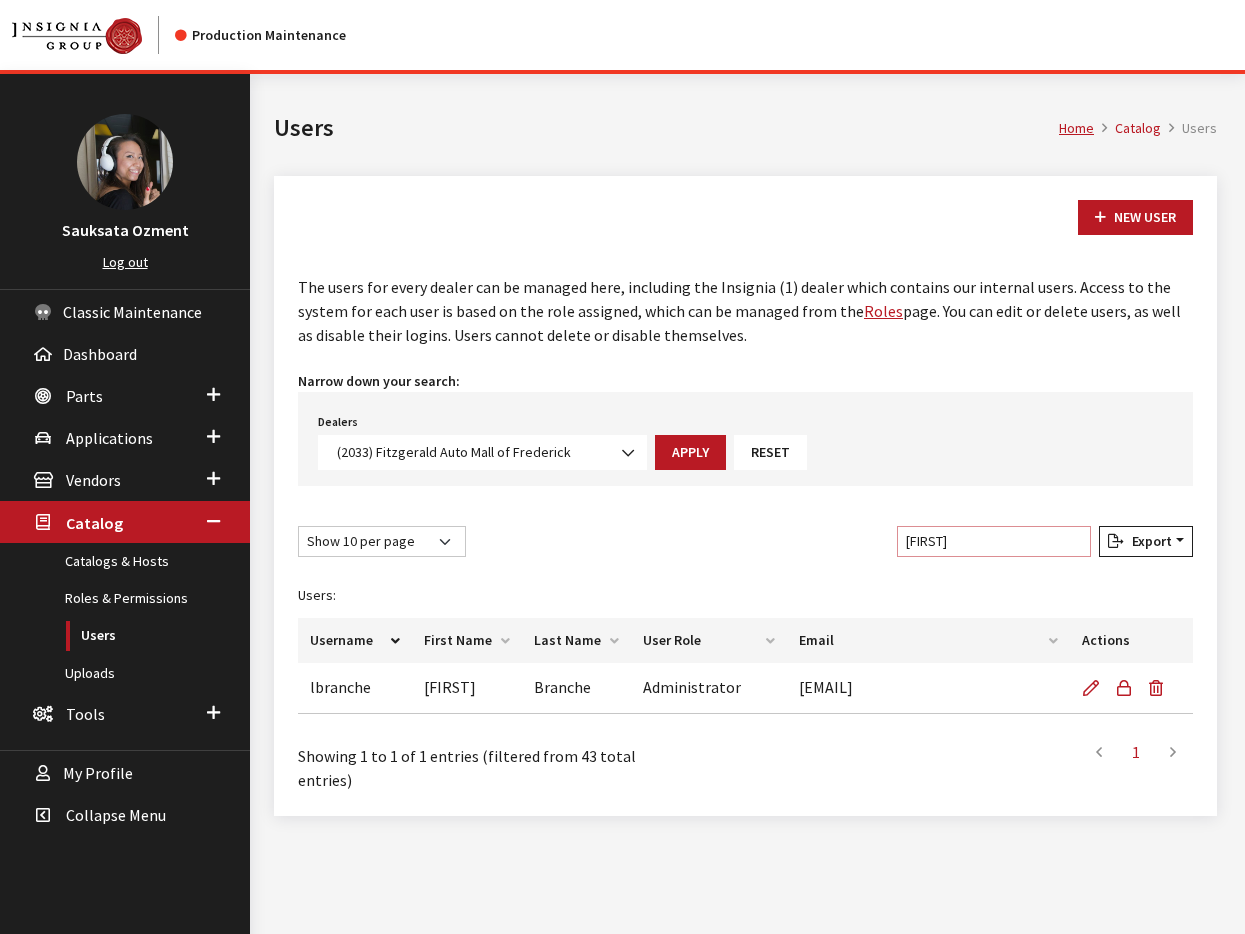 type on "larry" 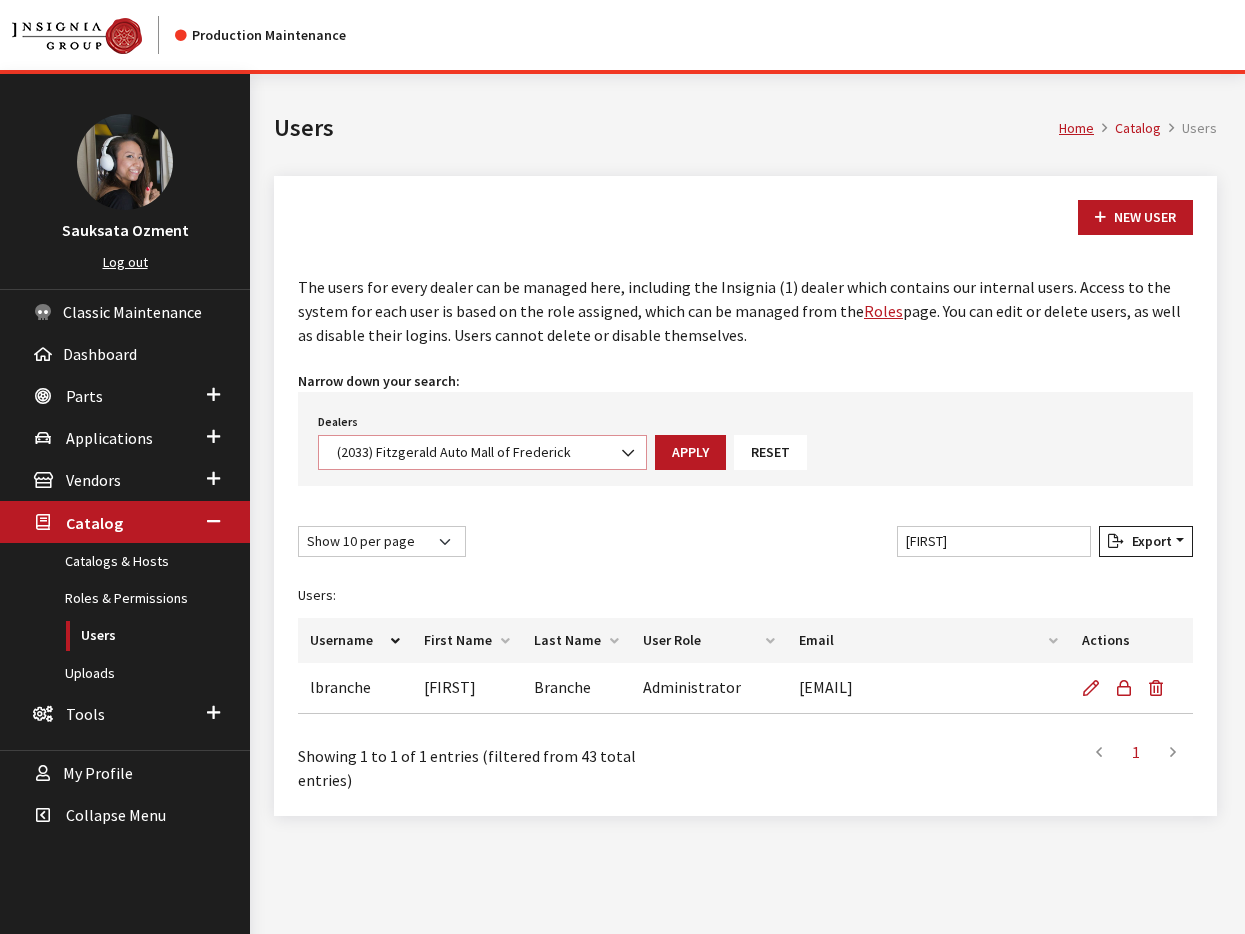 click at bounding box center (629, 453) 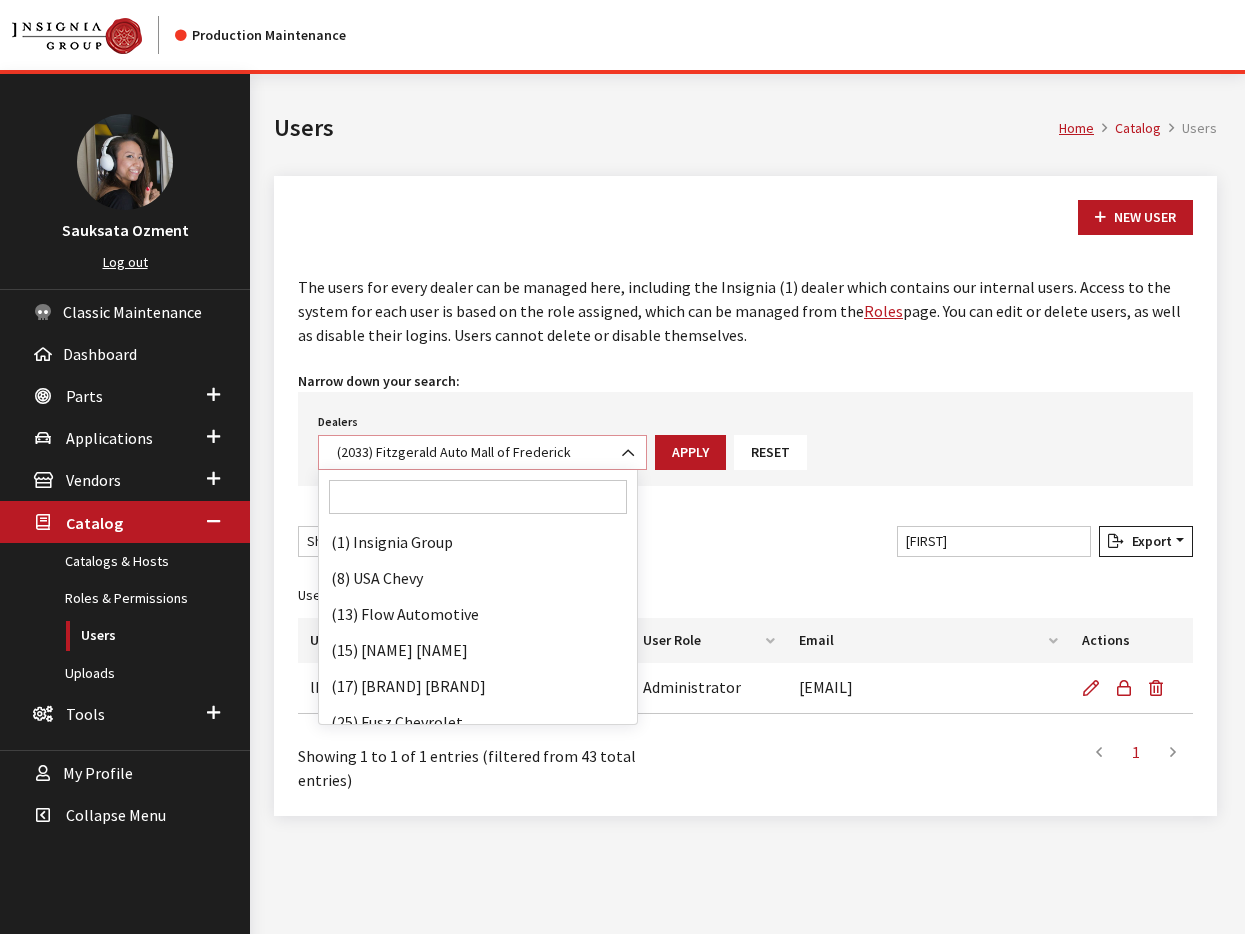 scroll, scrollTop: 33096, scrollLeft: 0, axis: vertical 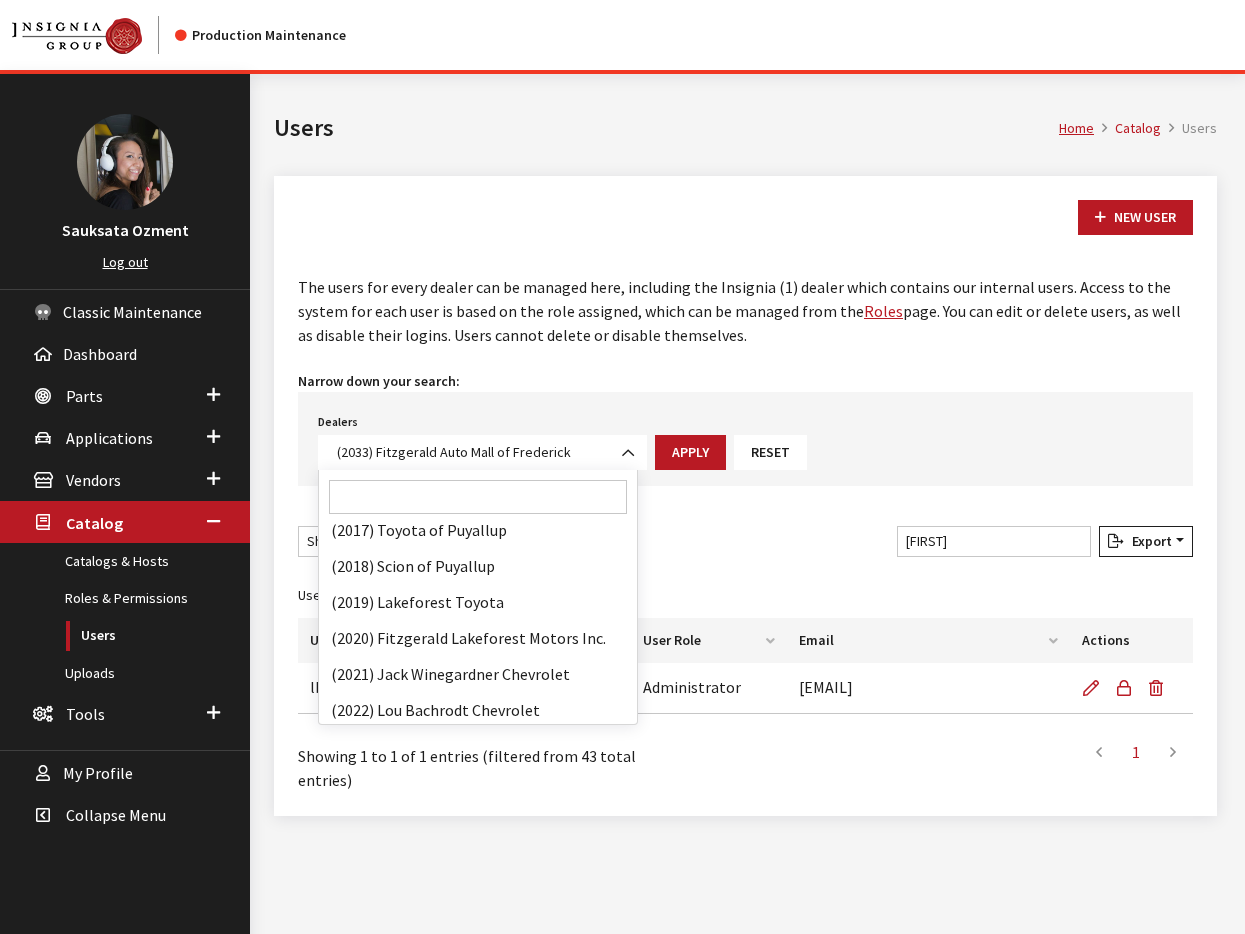 click at bounding box center [478, 497] 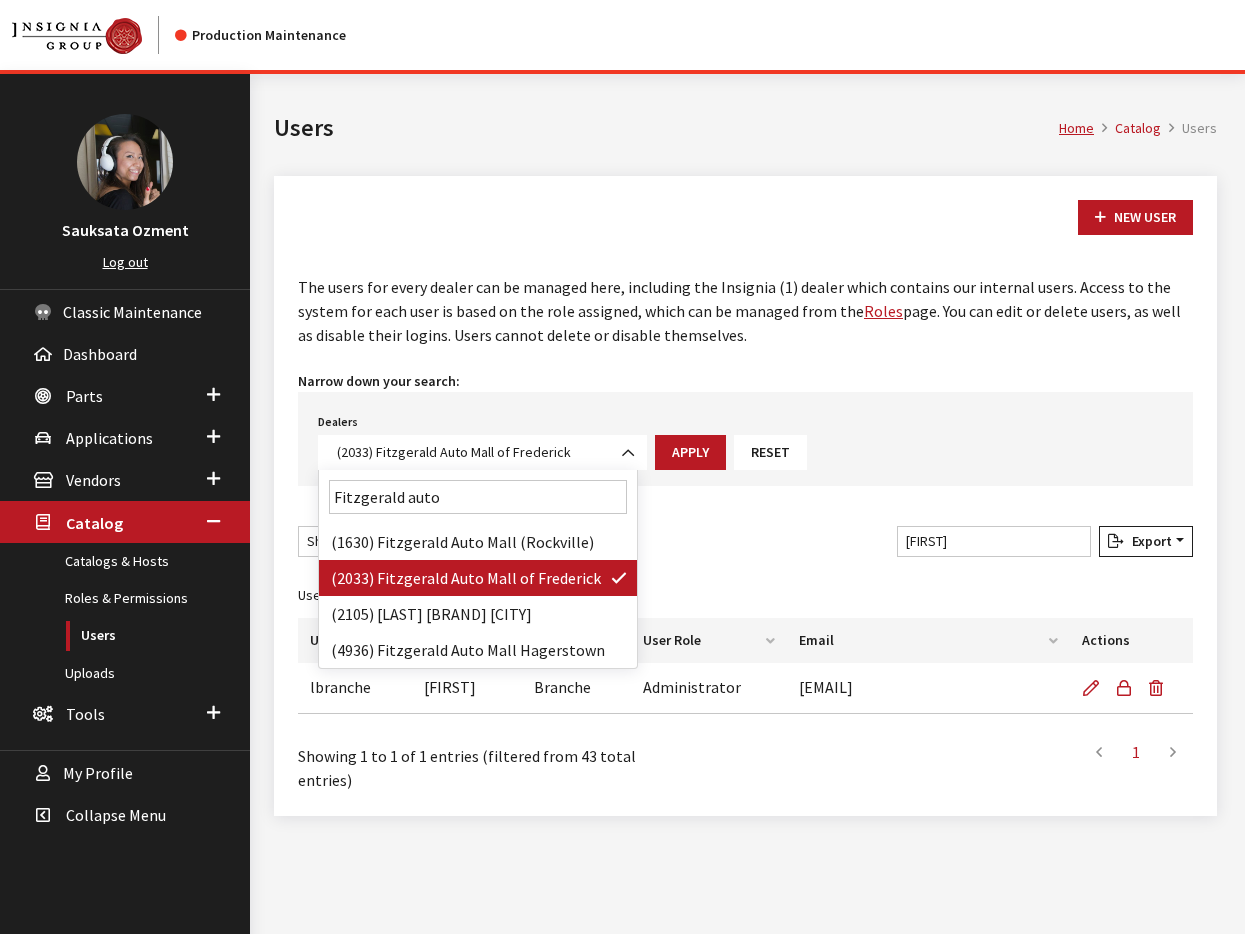 scroll, scrollTop: 0, scrollLeft: 0, axis: both 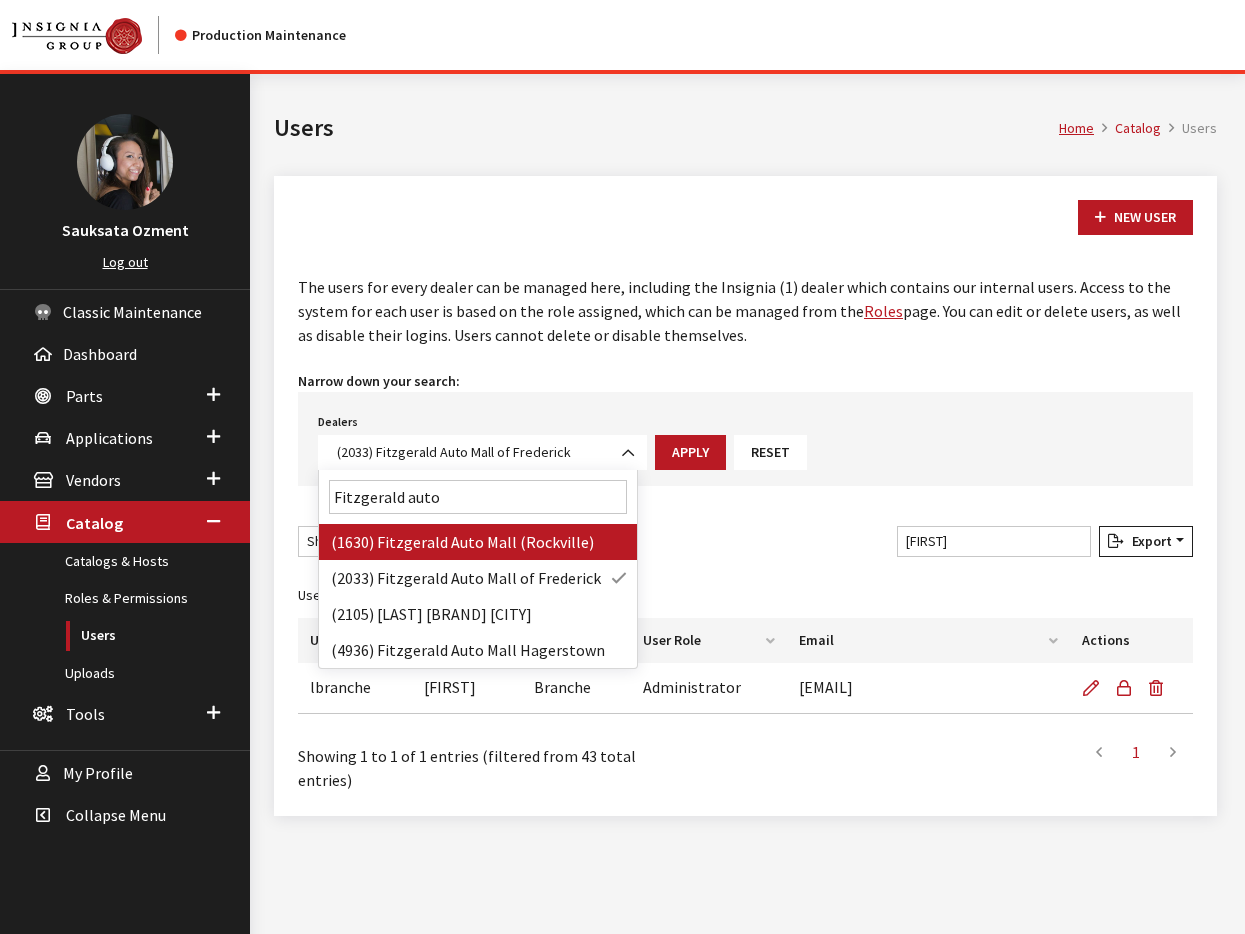 type on "Fitzgerald auto" 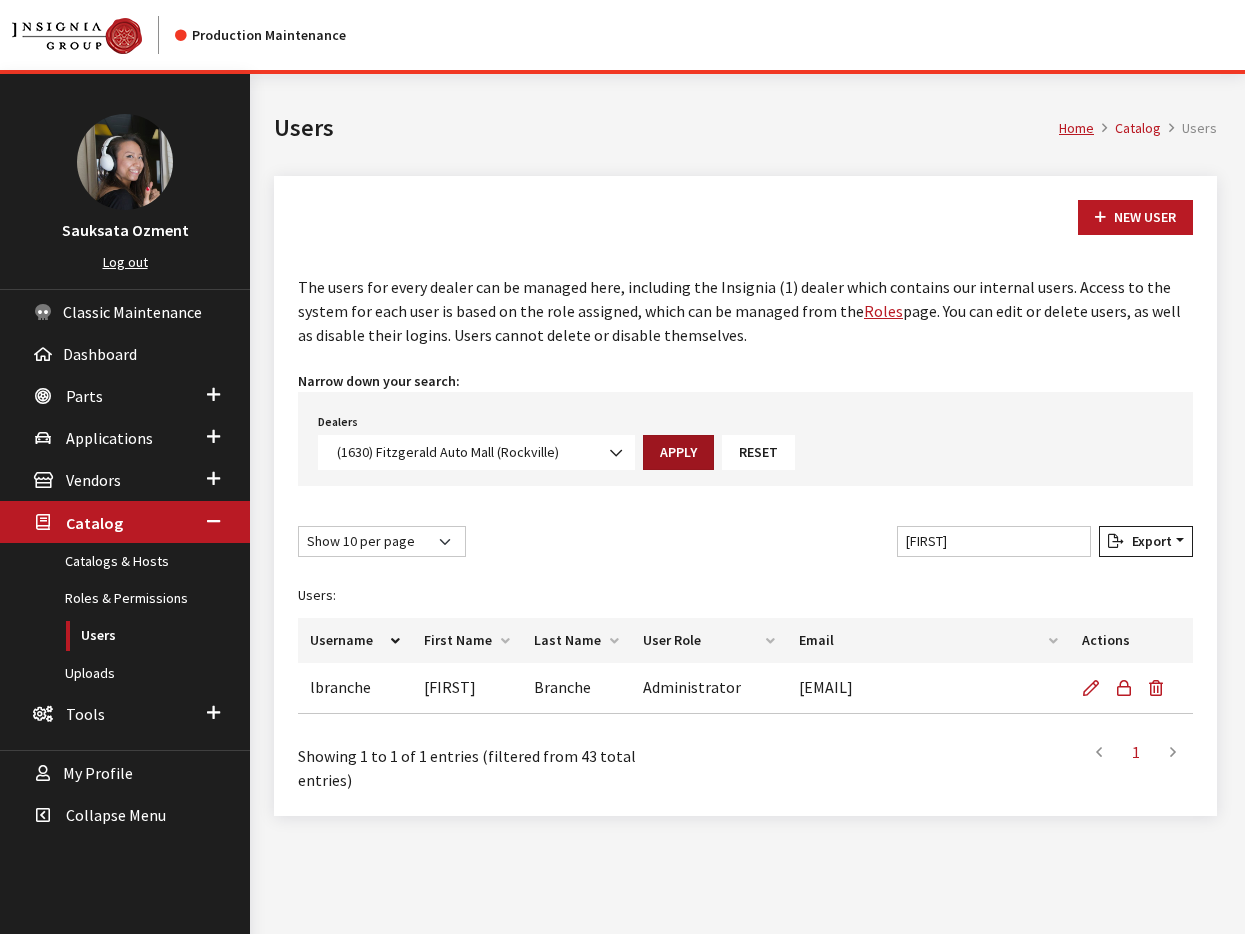 click on "Apply" at bounding box center (678, 452) 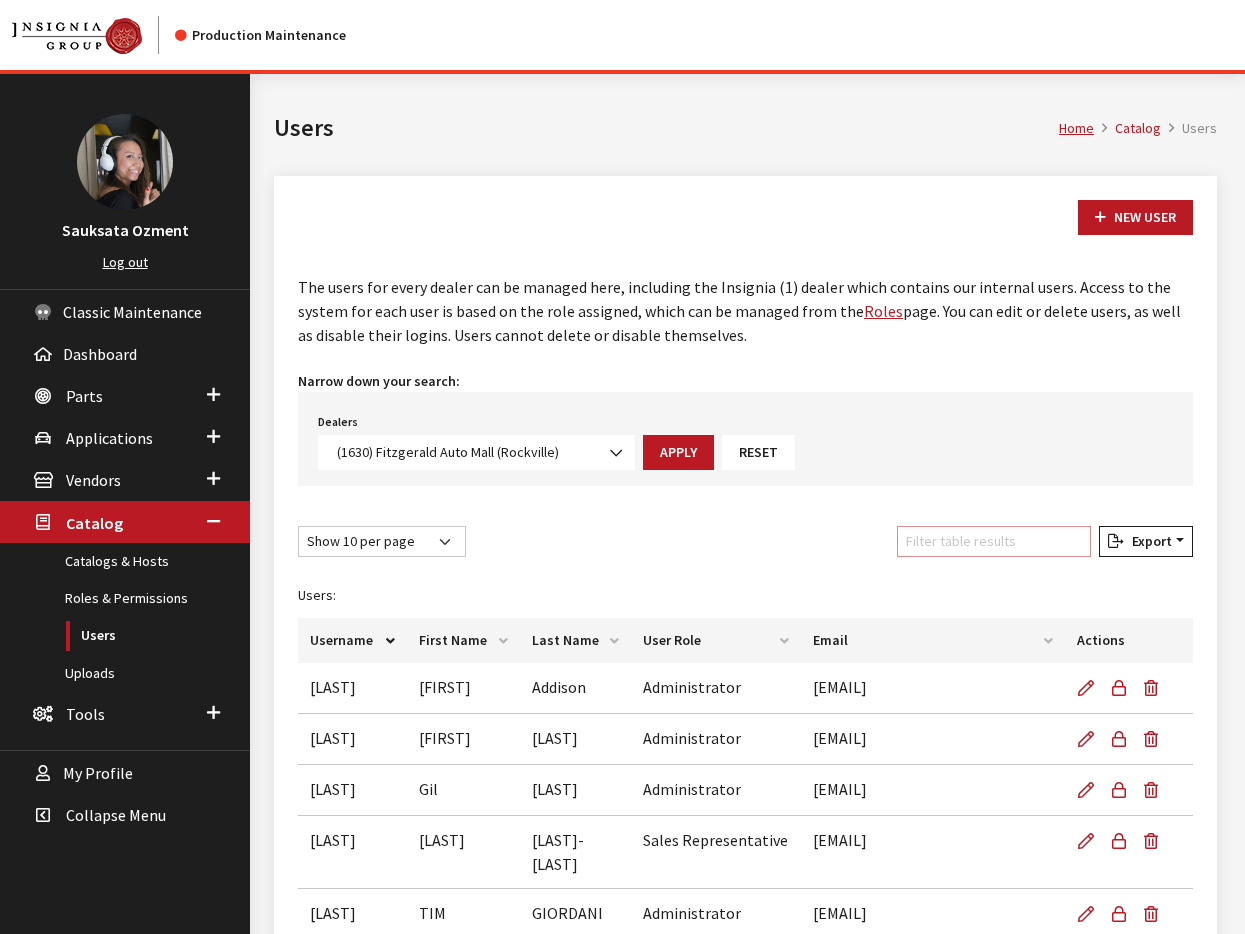click on "Filter table results" at bounding box center (994, 541) 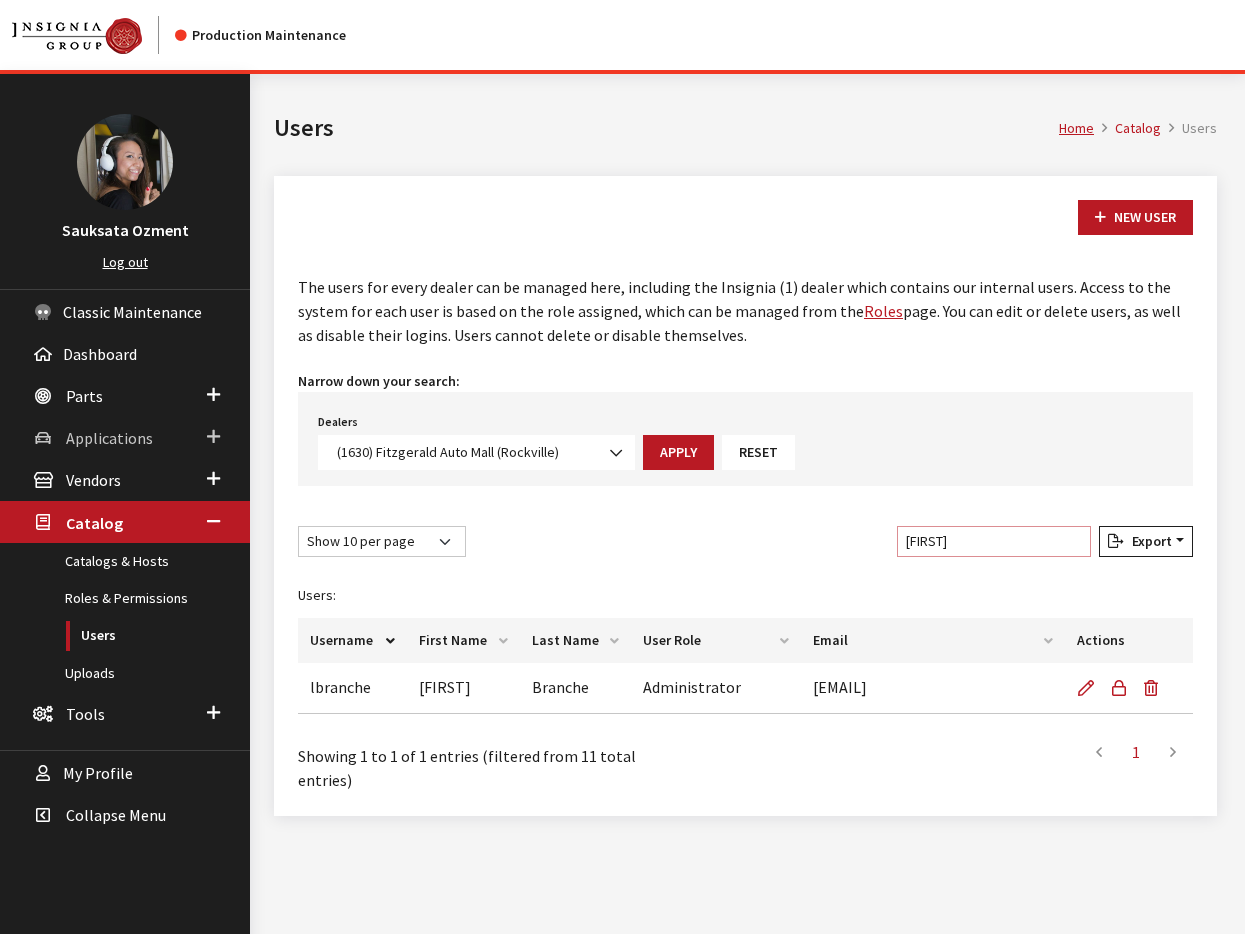 type on "larry" 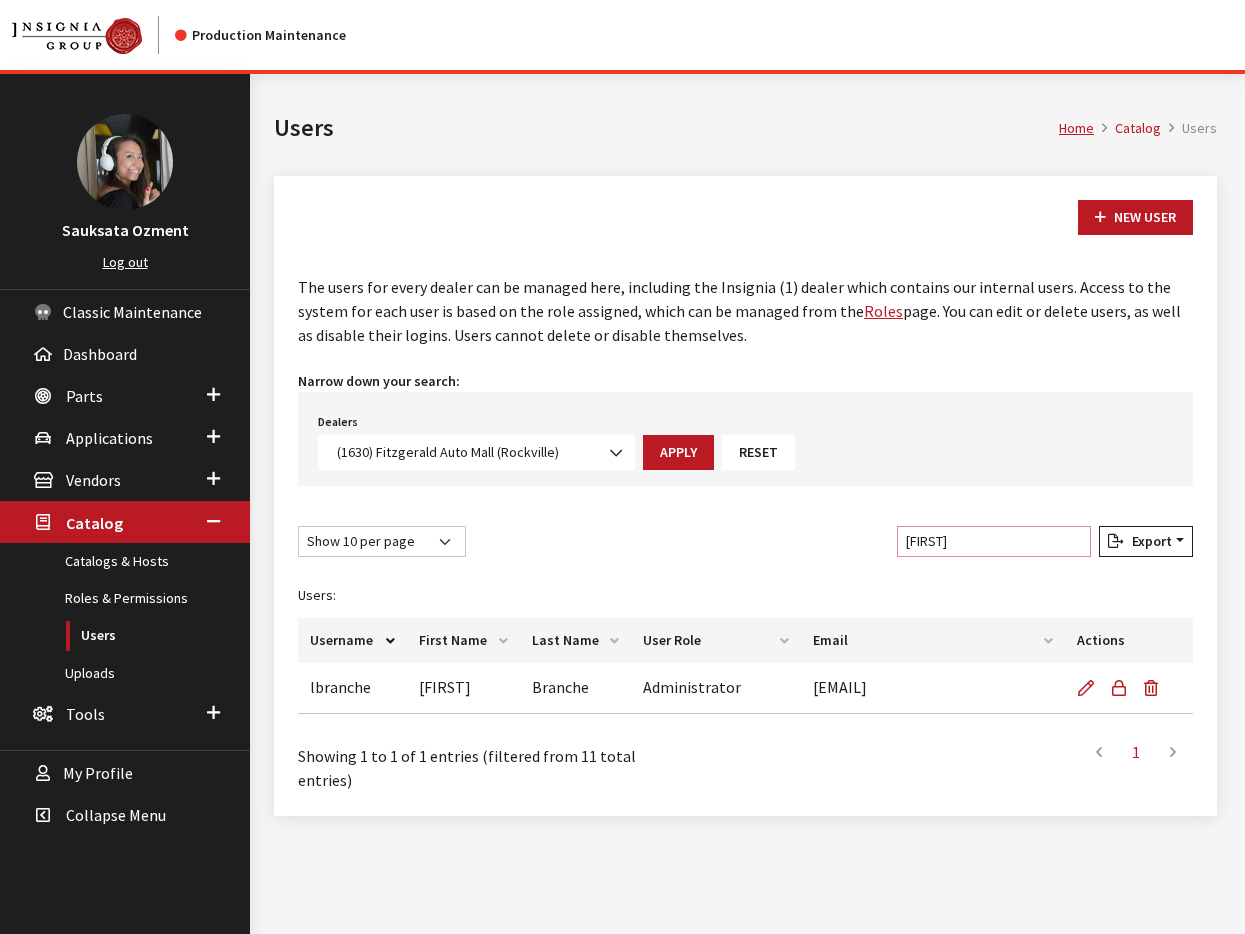click on "(1630) Fitzgerald Auto Mall (Rockville)" at bounding box center (476, 452) 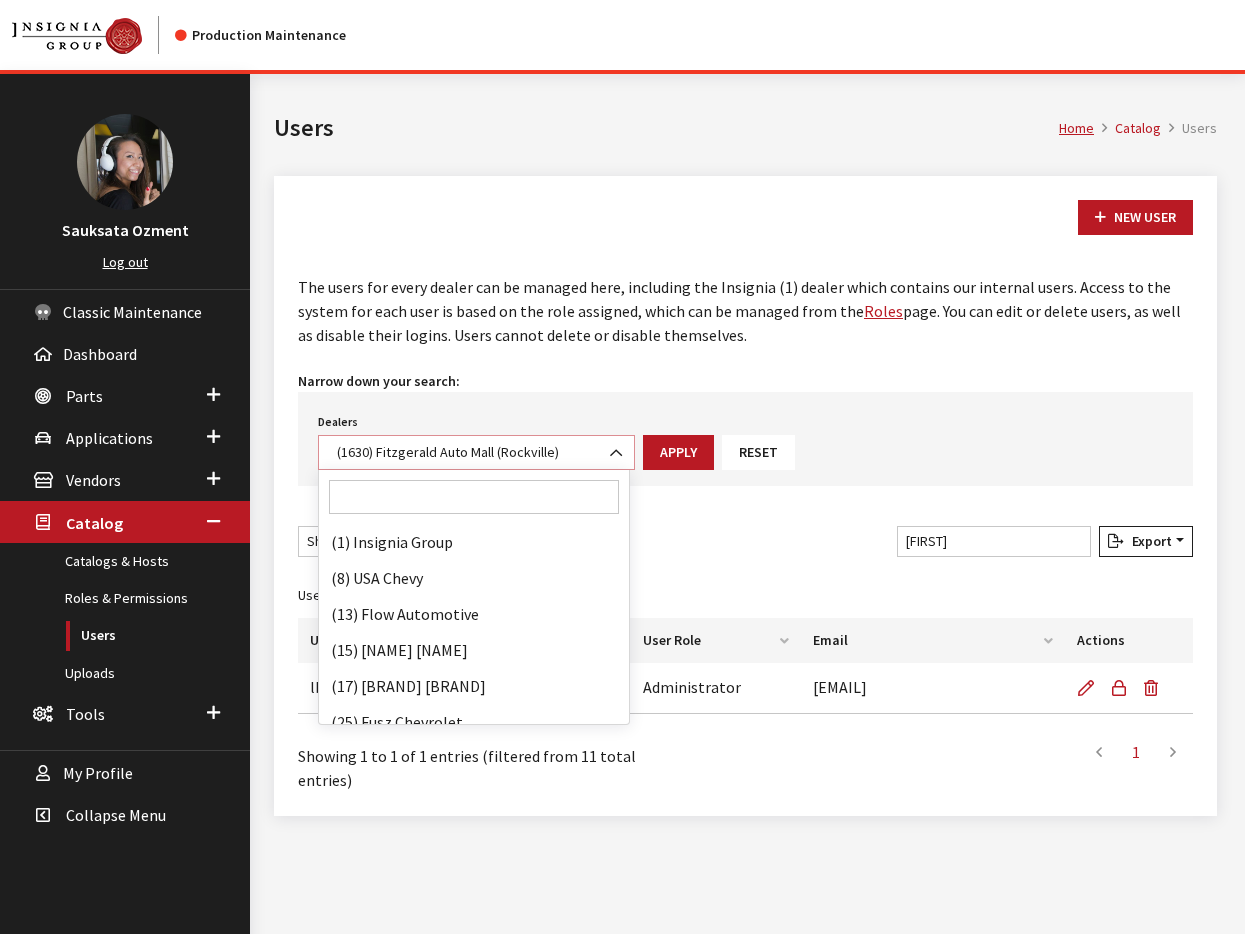 scroll, scrollTop: 26448, scrollLeft: 0, axis: vertical 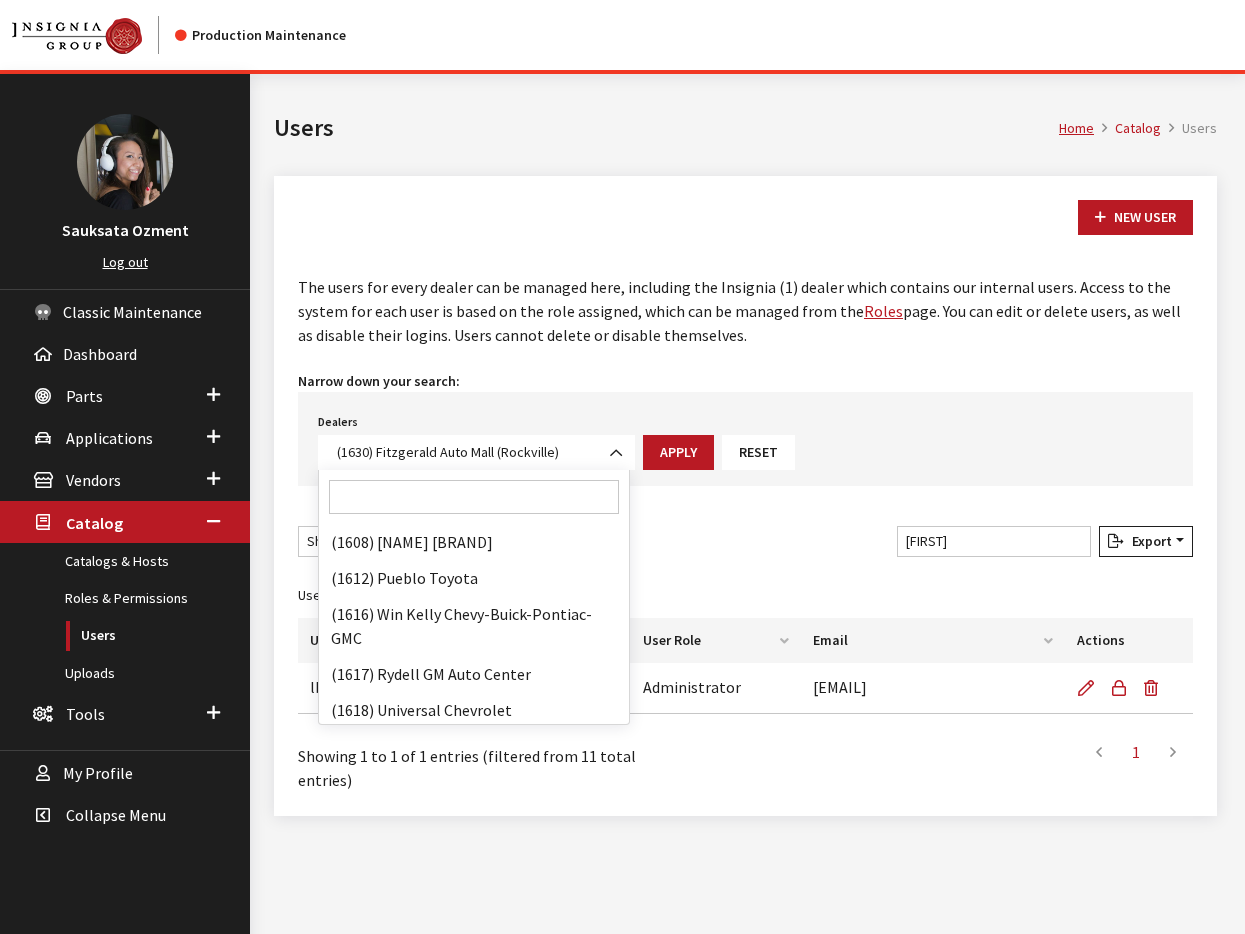 click at bounding box center [474, 497] 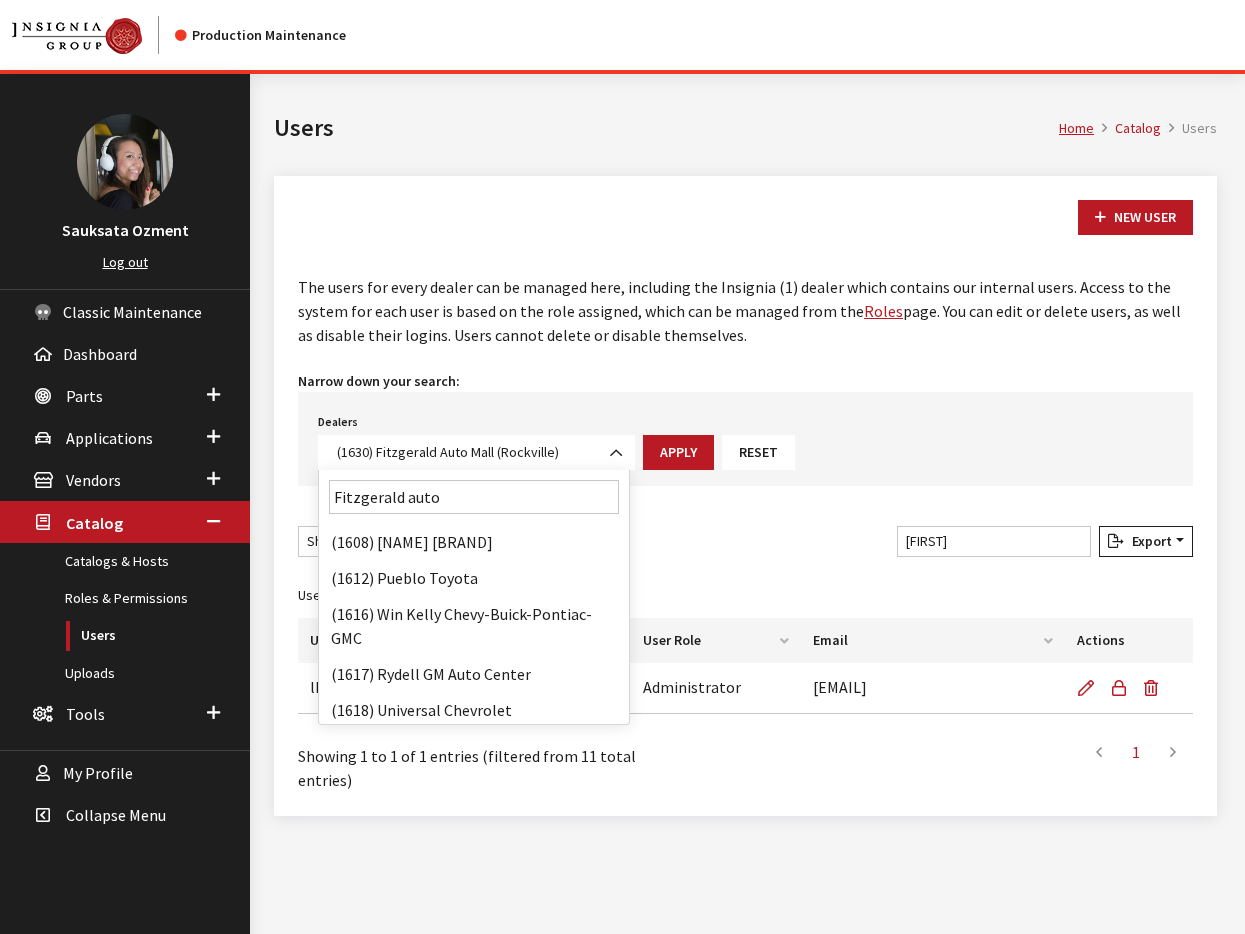scroll, scrollTop: 0, scrollLeft: 0, axis: both 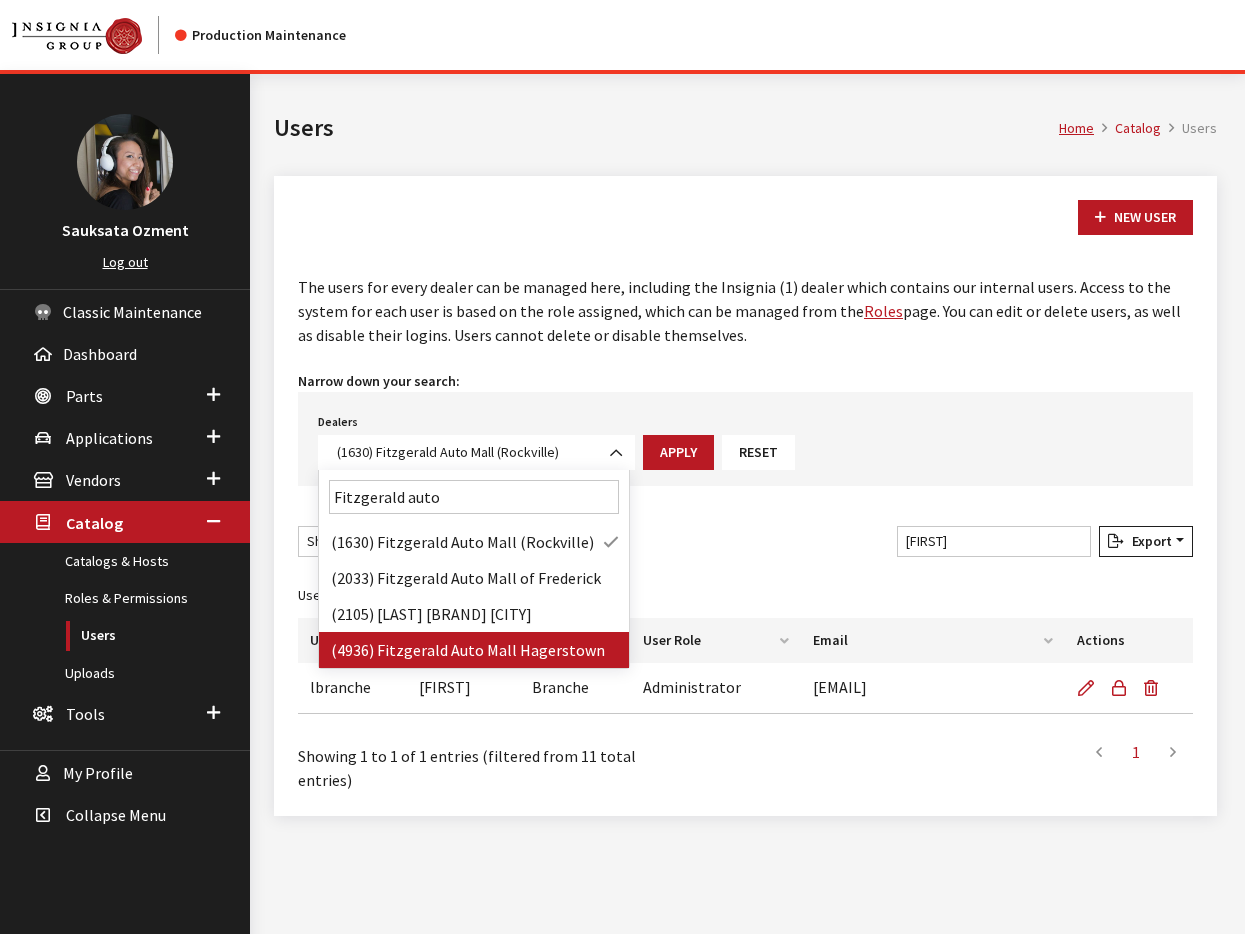 type on "Fitzgerald auto" 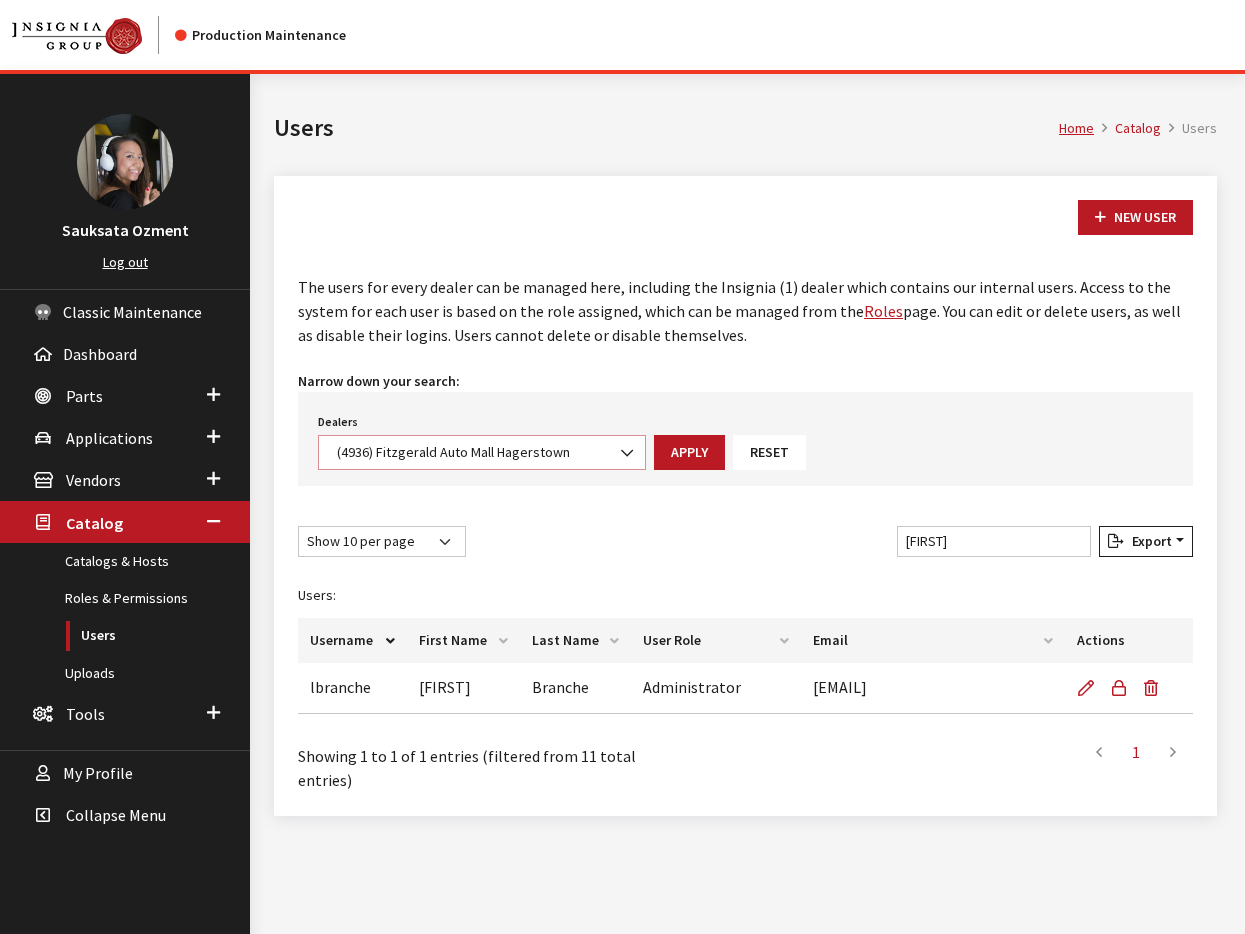 click on "(4936) Fitzgerald Auto Mall Hagerstown" at bounding box center [482, 452] 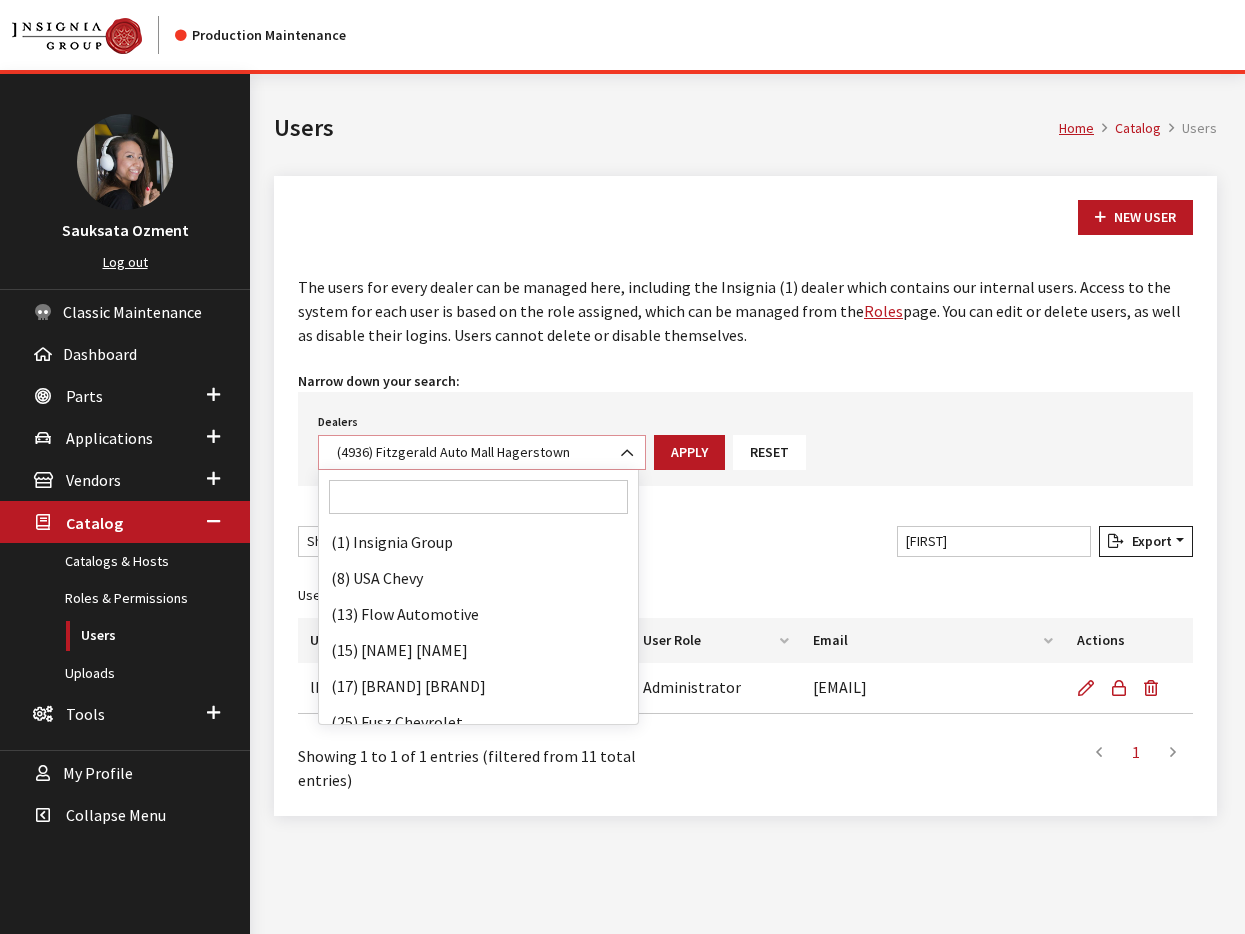 scroll, scrollTop: 103644, scrollLeft: 0, axis: vertical 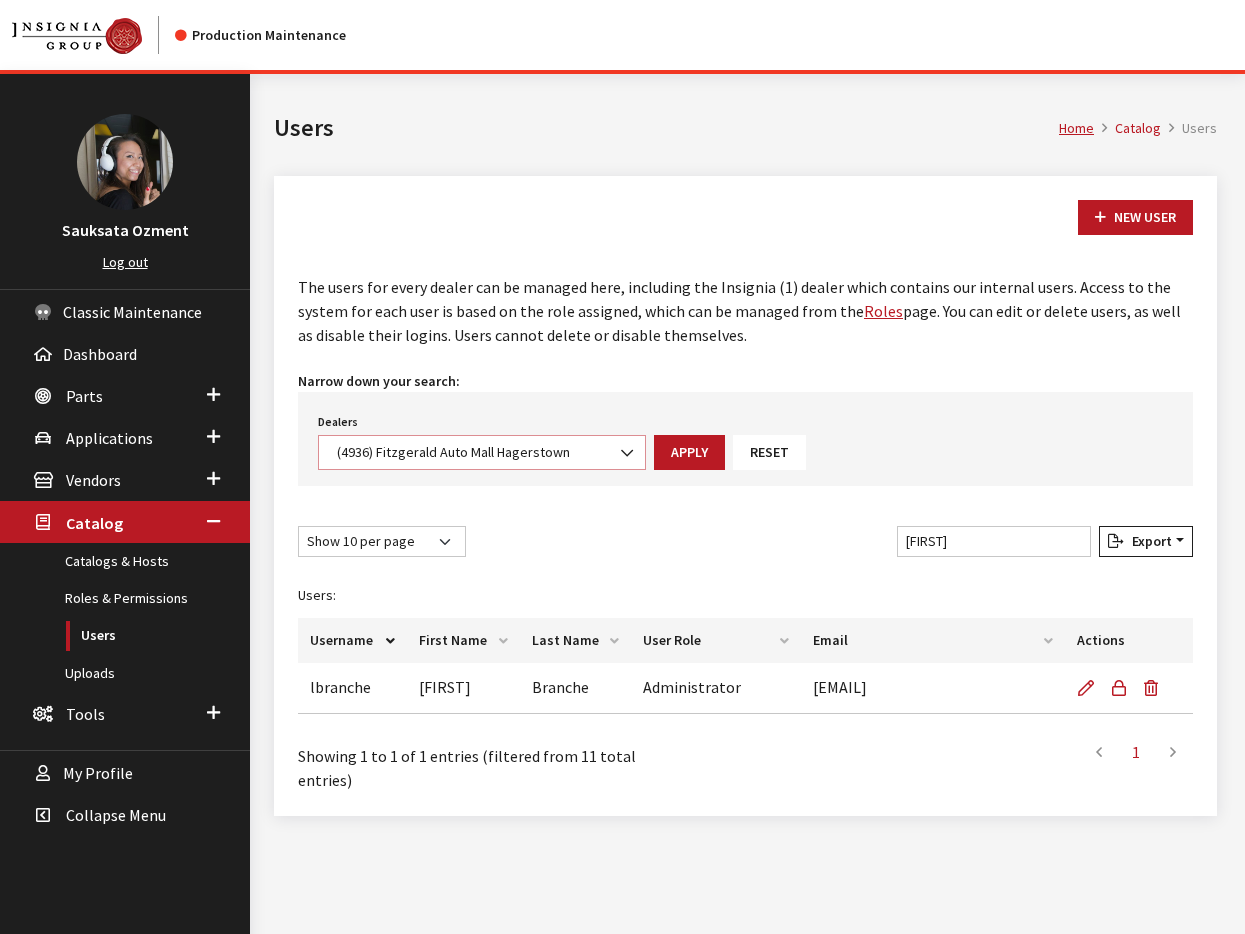 click on "(4936) Fitzgerald Auto Mall Hagerstown" at bounding box center [482, 452] 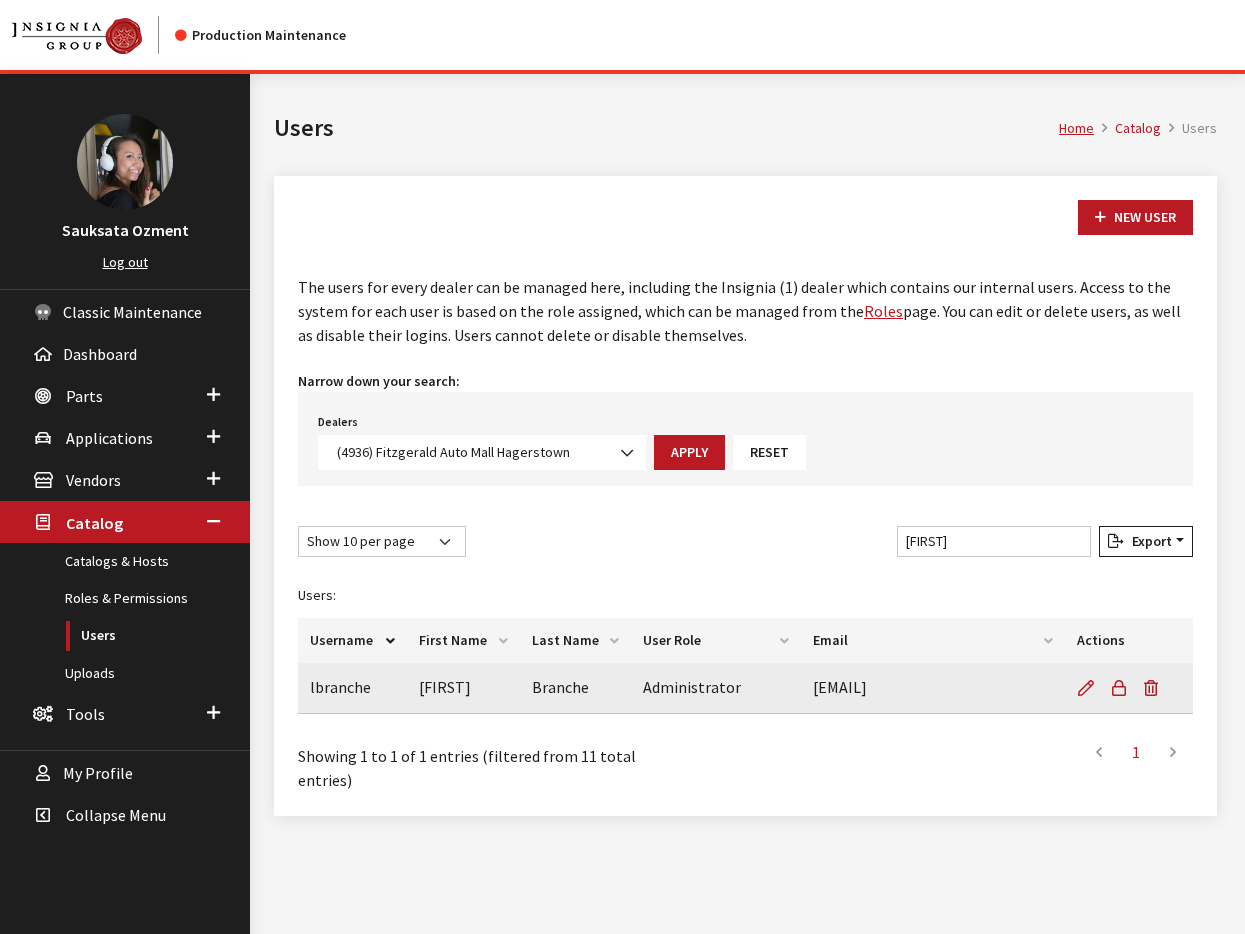 click at bounding box center [1129, 688] 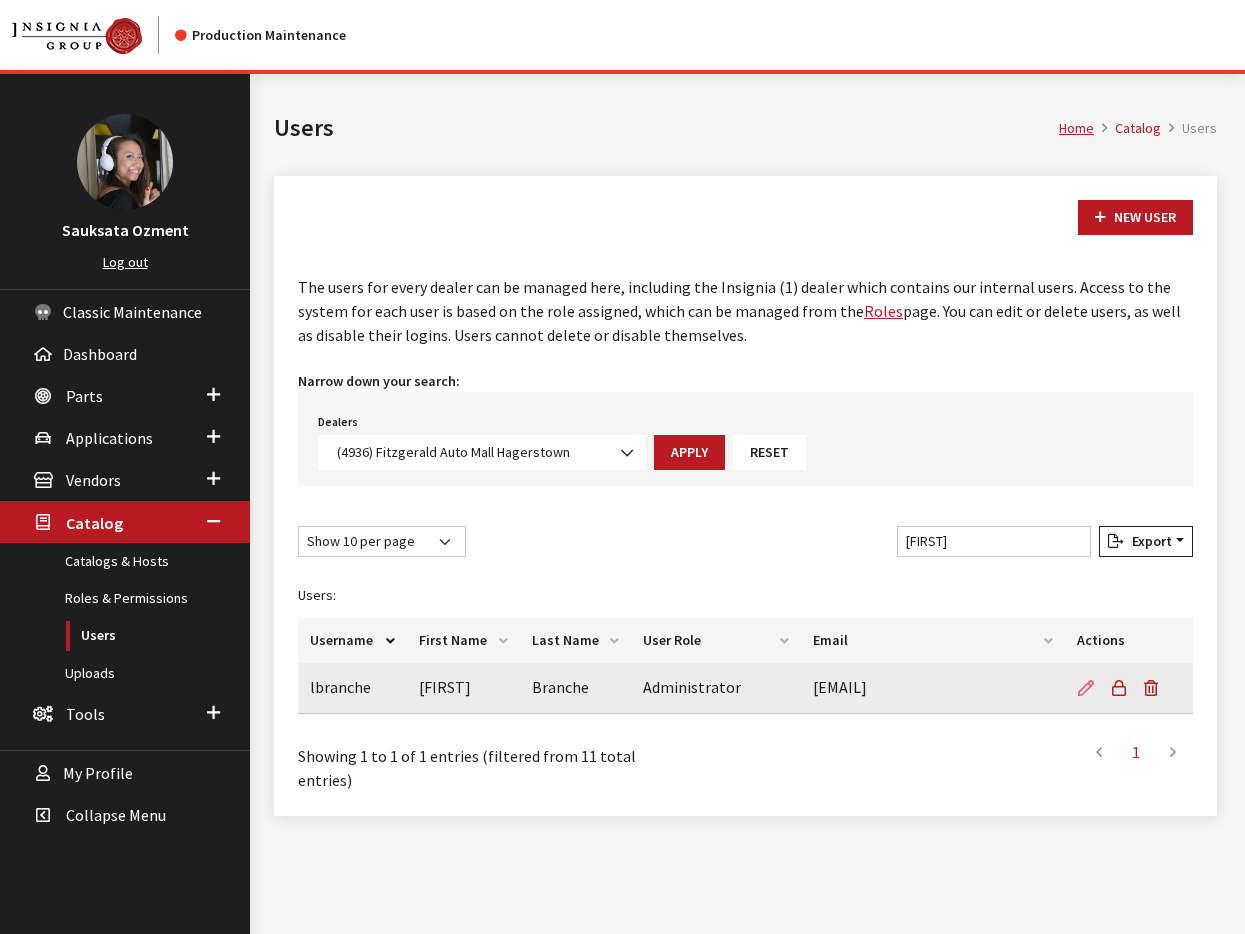 click at bounding box center [1090, 688] 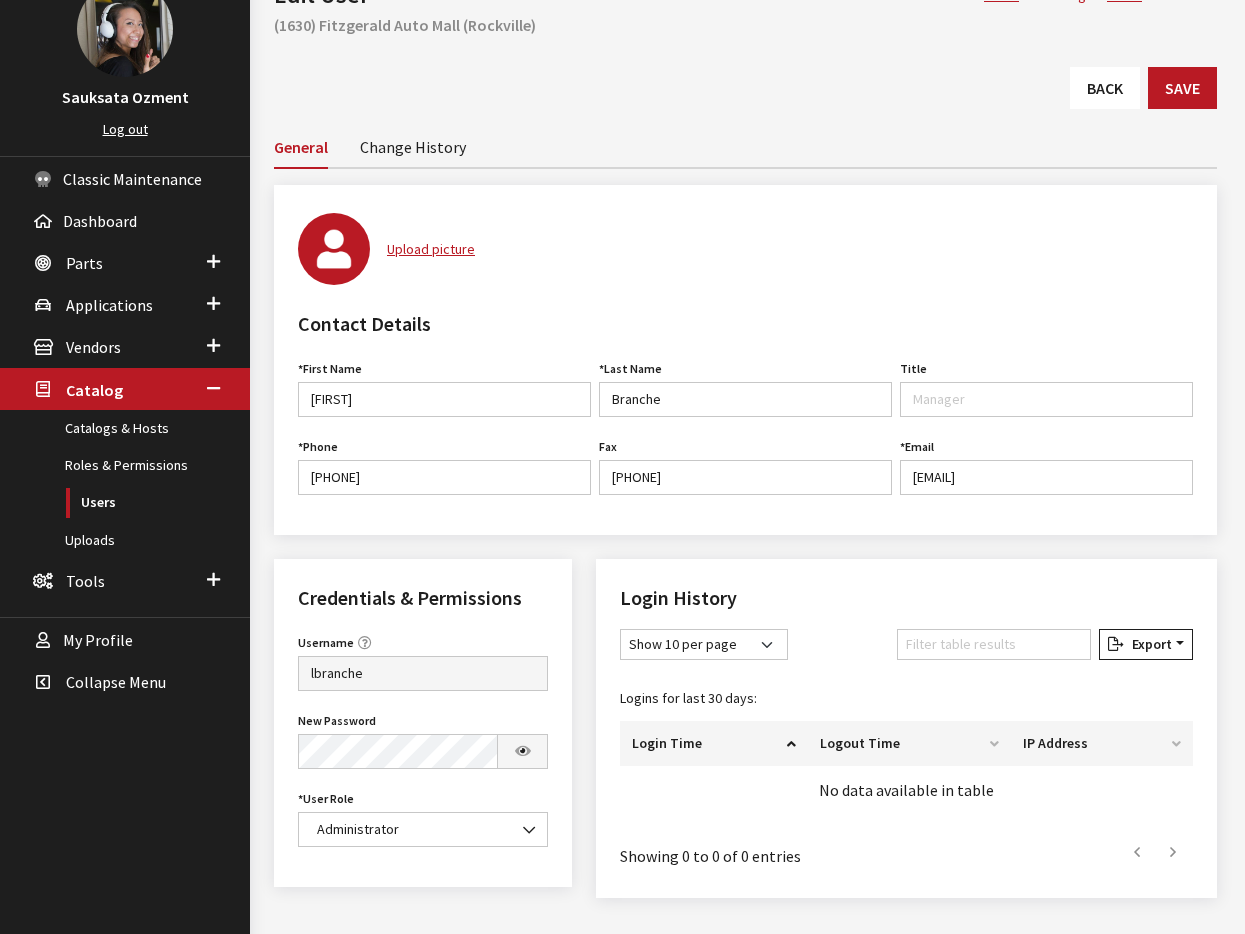 scroll, scrollTop: 0, scrollLeft: 0, axis: both 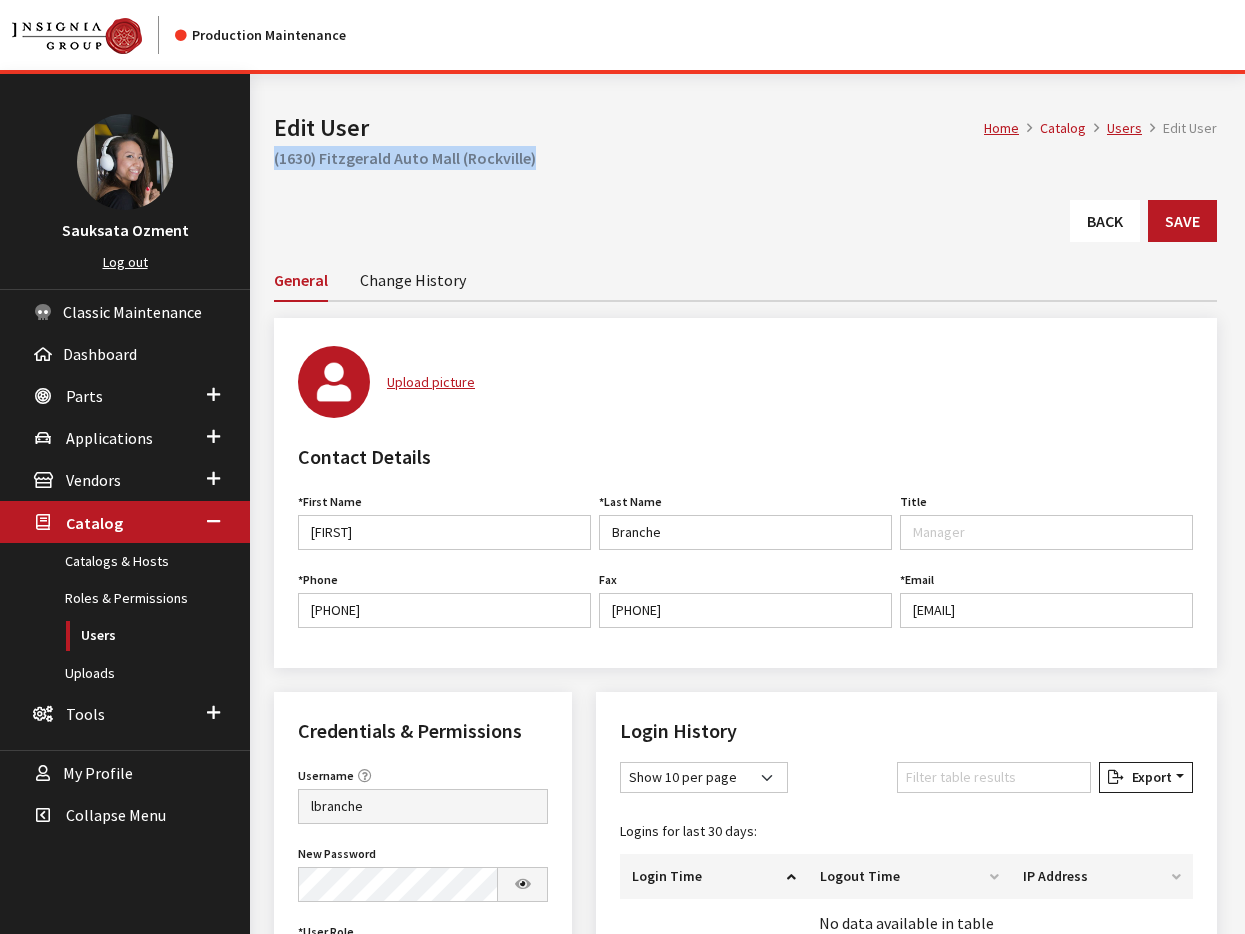drag, startPoint x: 551, startPoint y: 158, endPoint x: 275, endPoint y: 159, distance: 276.0018 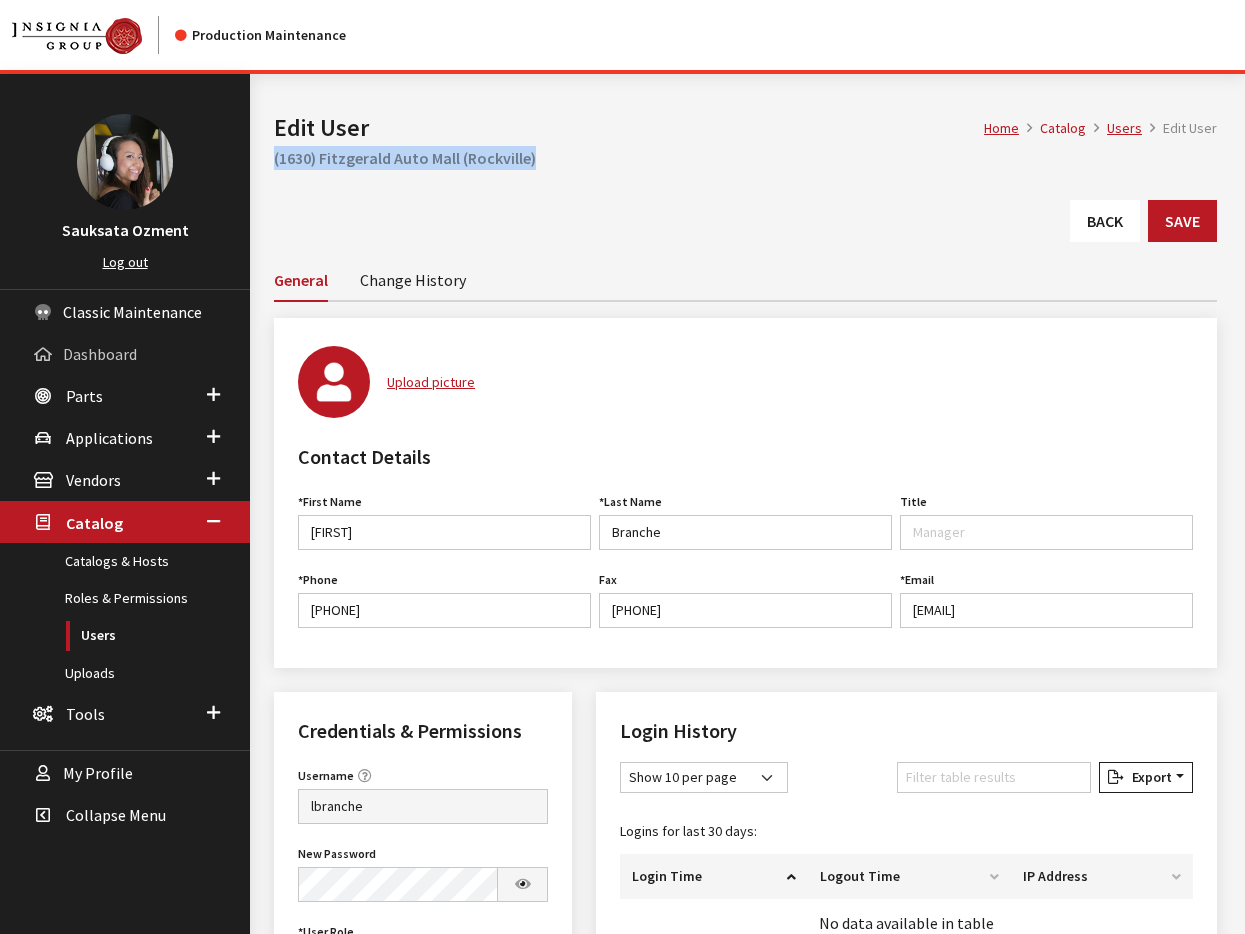 copy on "(1630) Fitzgerald Auto Mall (Rockville)" 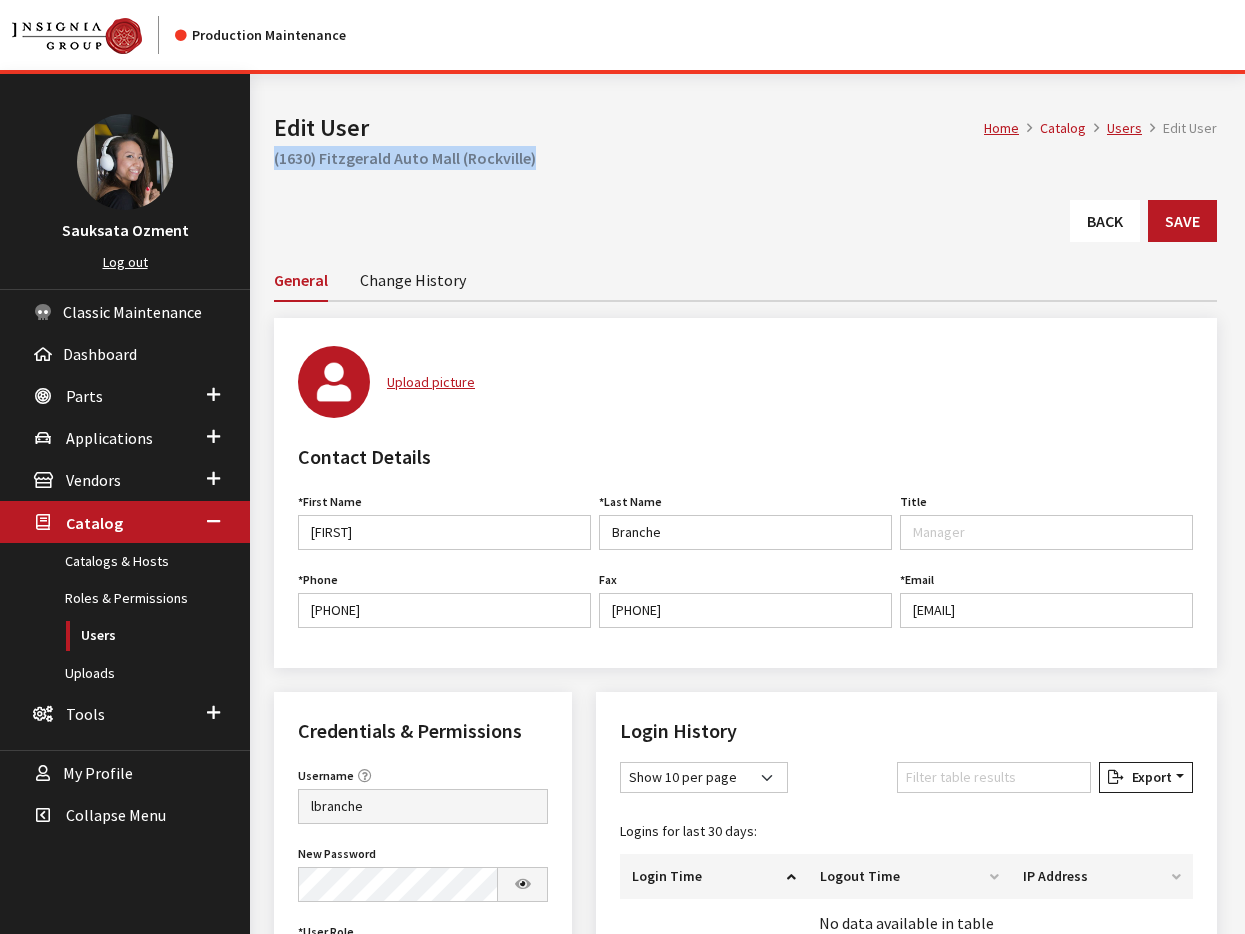 click on "Back" at bounding box center (1105, 221) 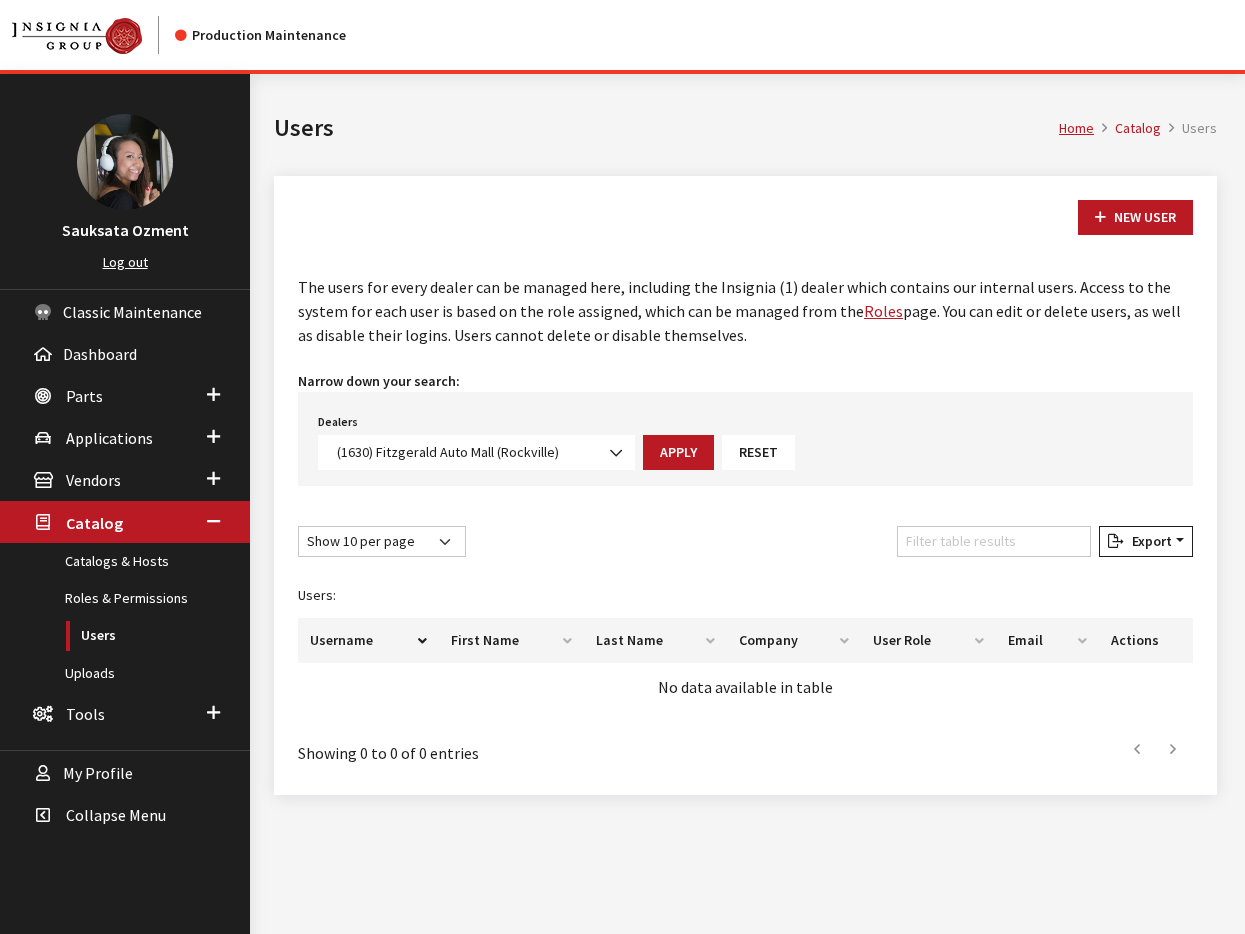 scroll, scrollTop: 0, scrollLeft: 0, axis: both 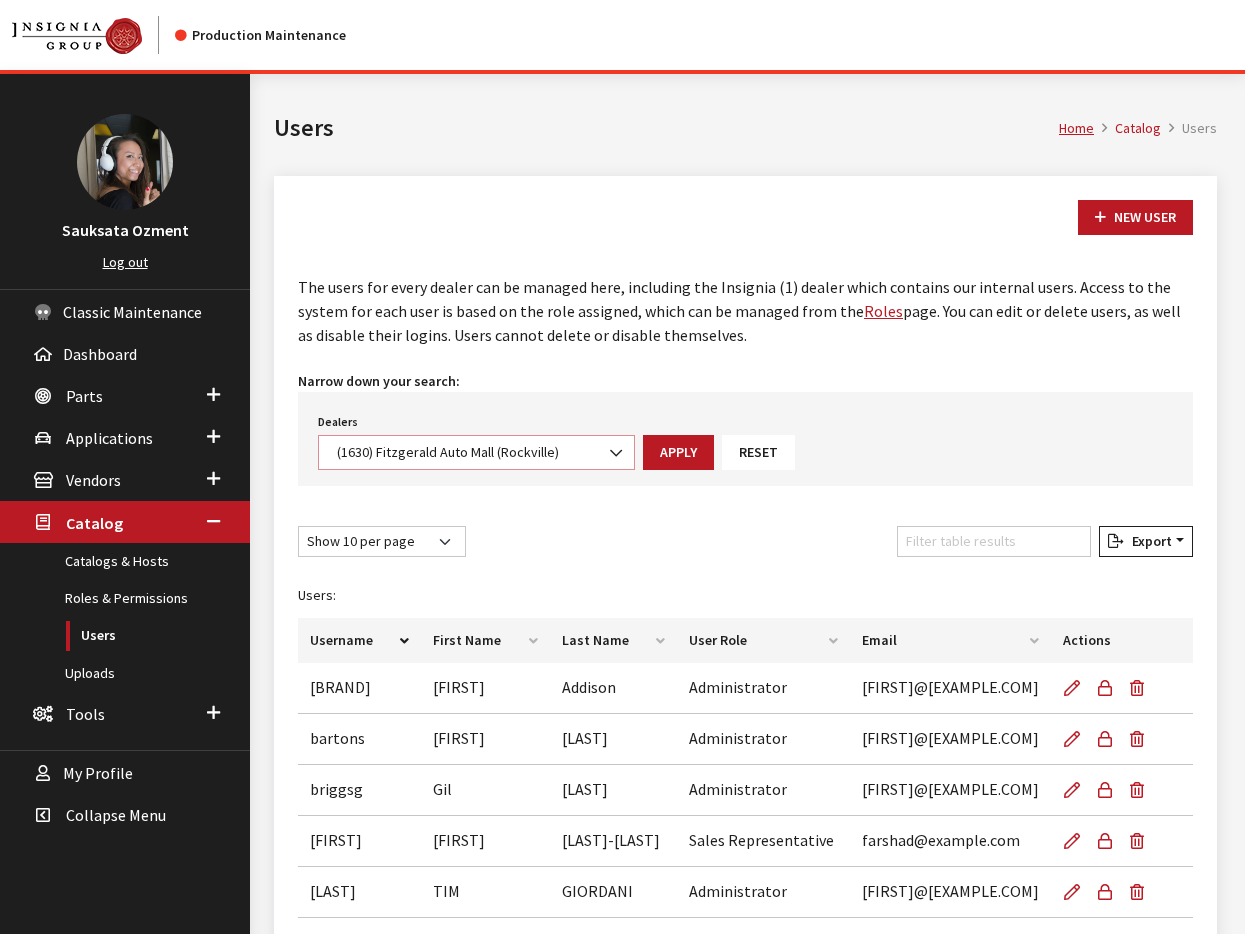 click on "(1630) Fitzgerald Auto Mall (Rockville)" at bounding box center [476, 452] 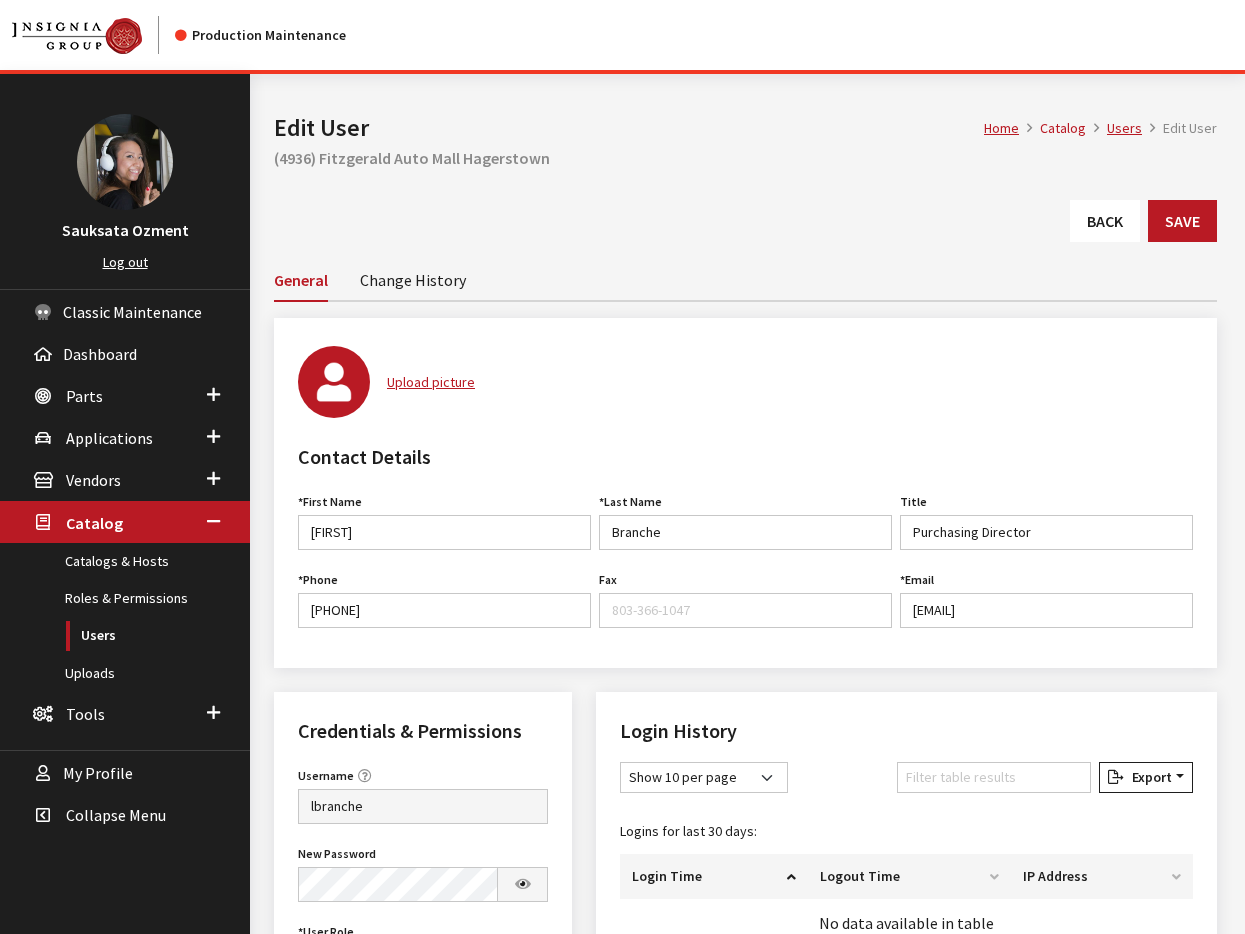 scroll, scrollTop: 0, scrollLeft: 0, axis: both 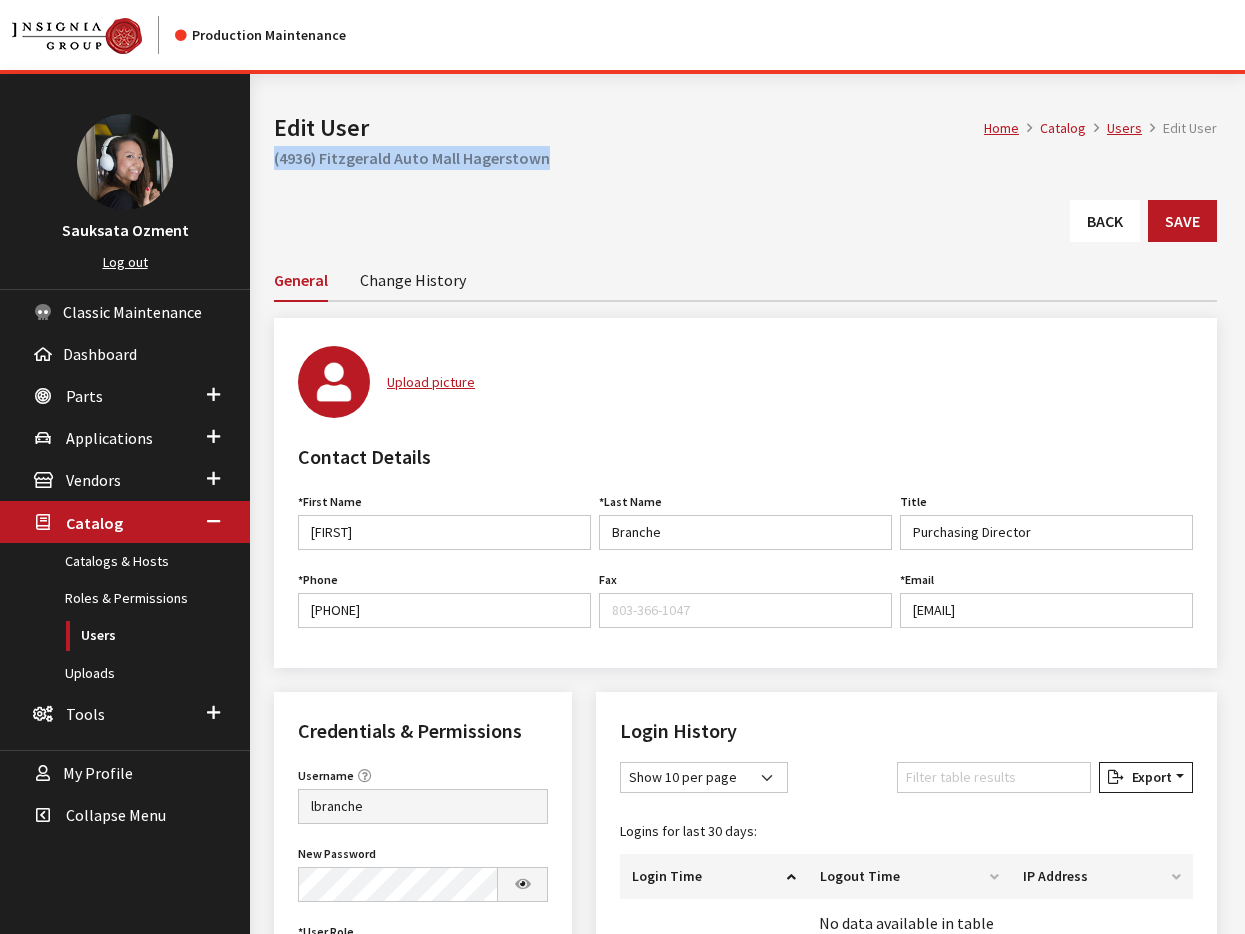 drag, startPoint x: 346, startPoint y: 157, endPoint x: 266, endPoint y: 155, distance: 80.024994 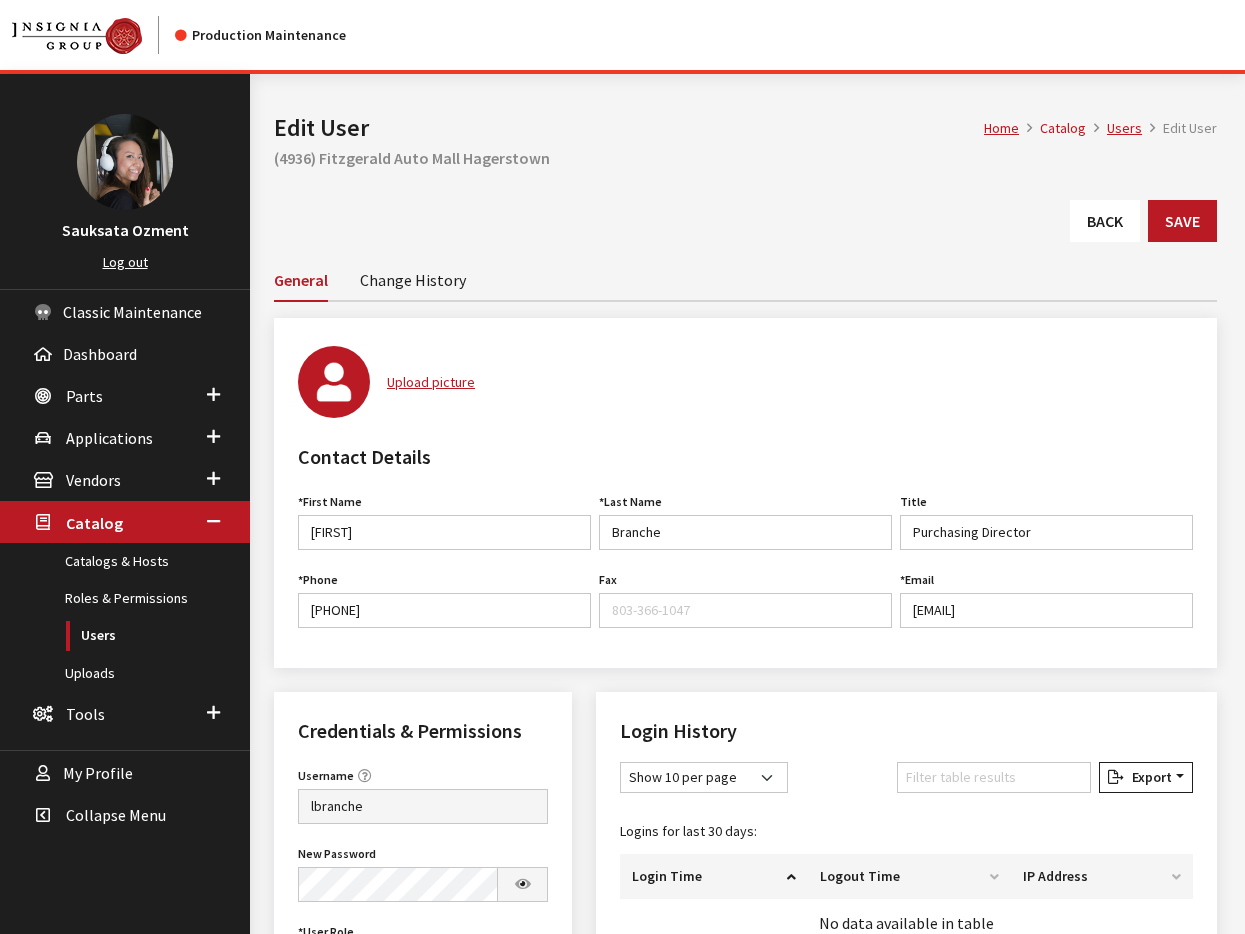 click on "Back 					 Save" at bounding box center (745, 229) 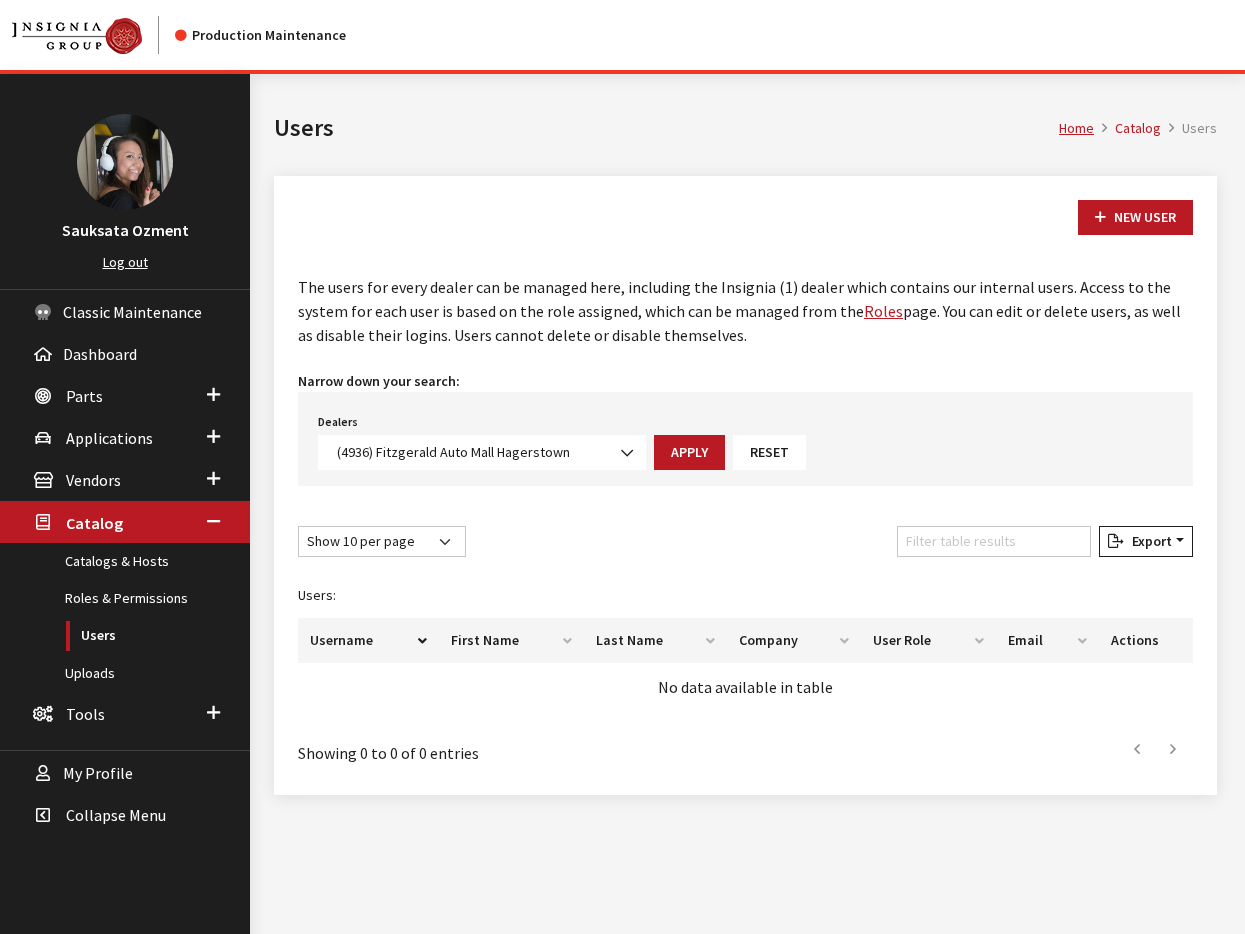 scroll, scrollTop: 0, scrollLeft: 0, axis: both 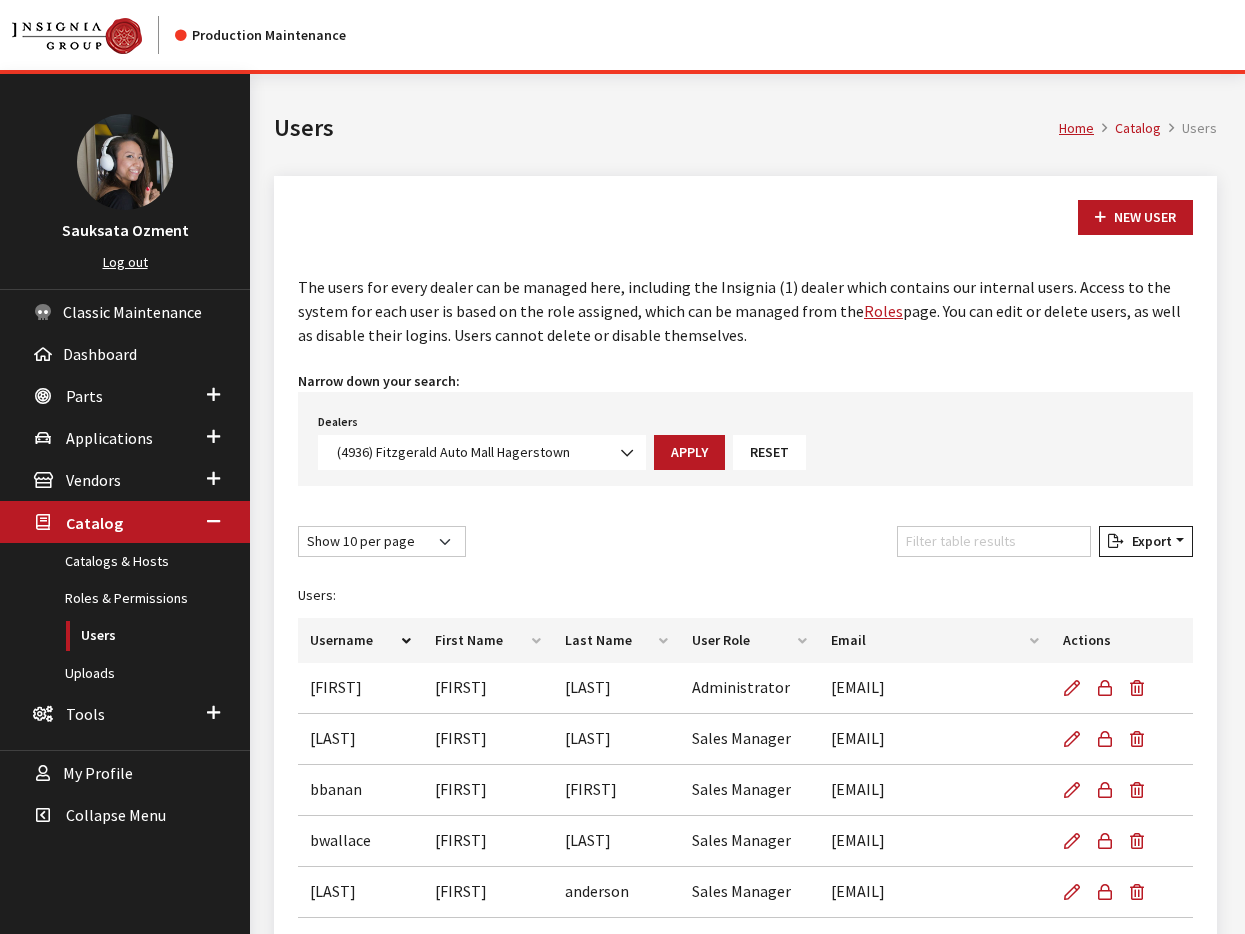 click on "(4936) Fitzgerald Auto Mall Hagerstown" at bounding box center (482, 452) 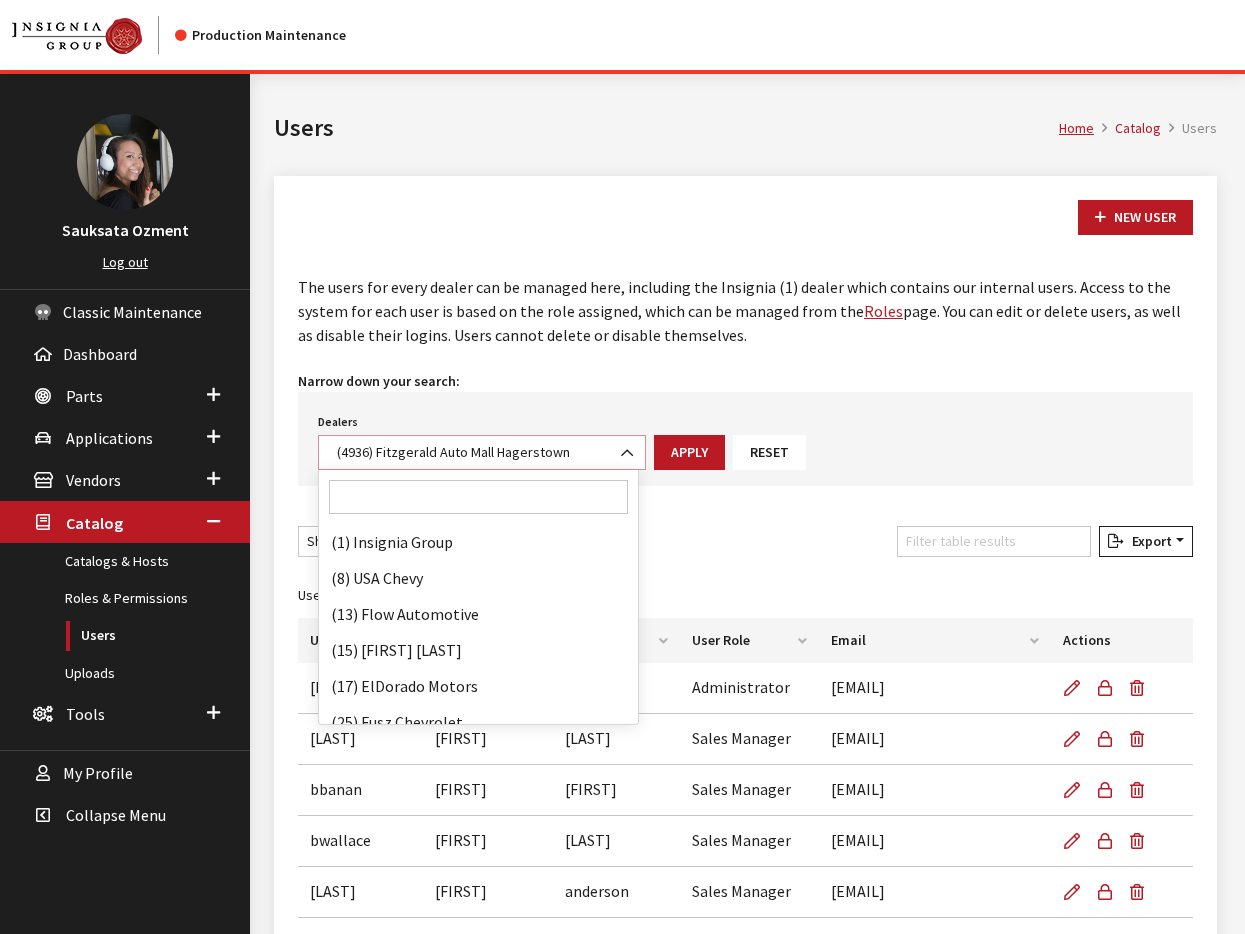 scroll, scrollTop: 103644, scrollLeft: 0, axis: vertical 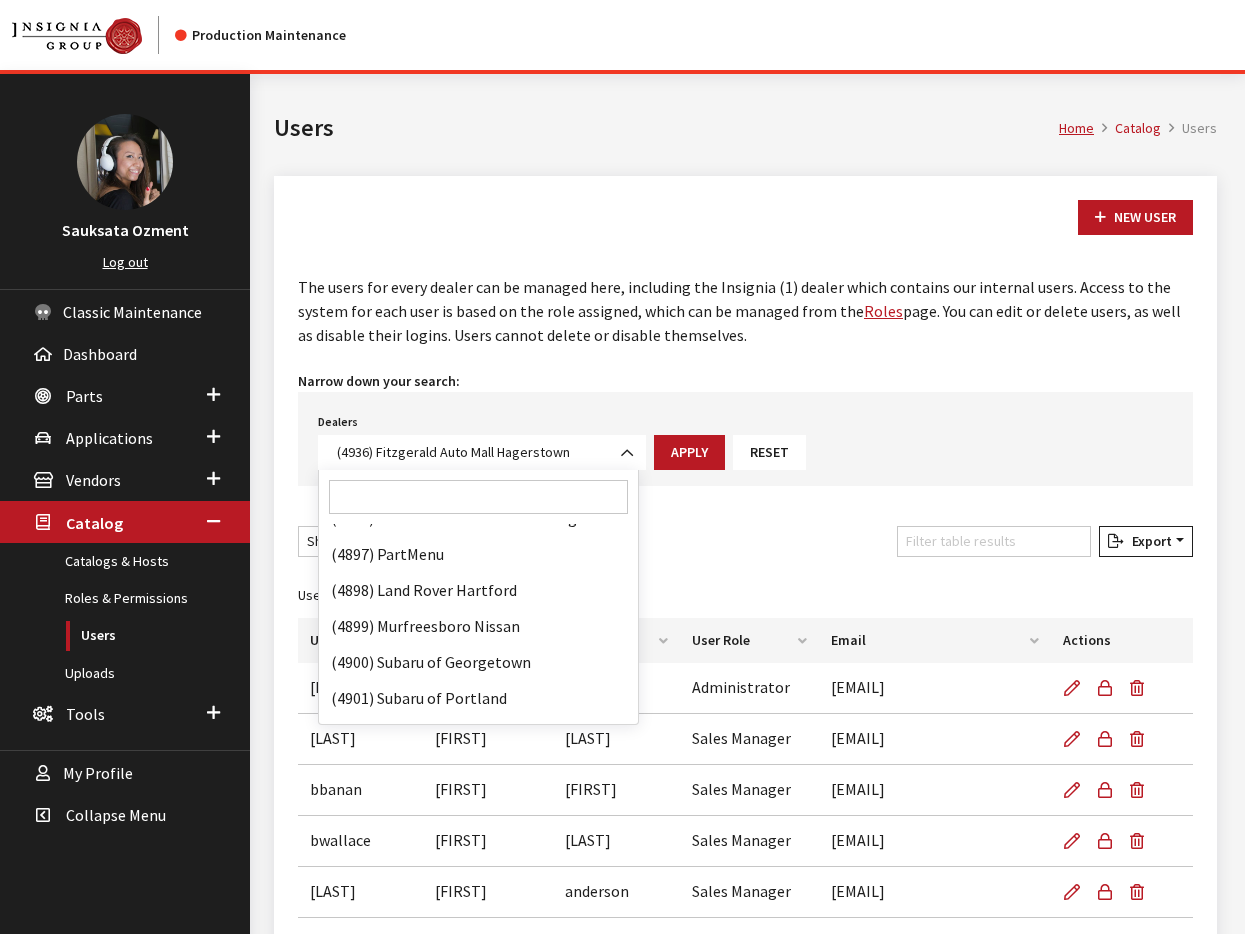 click at bounding box center [478, 497] 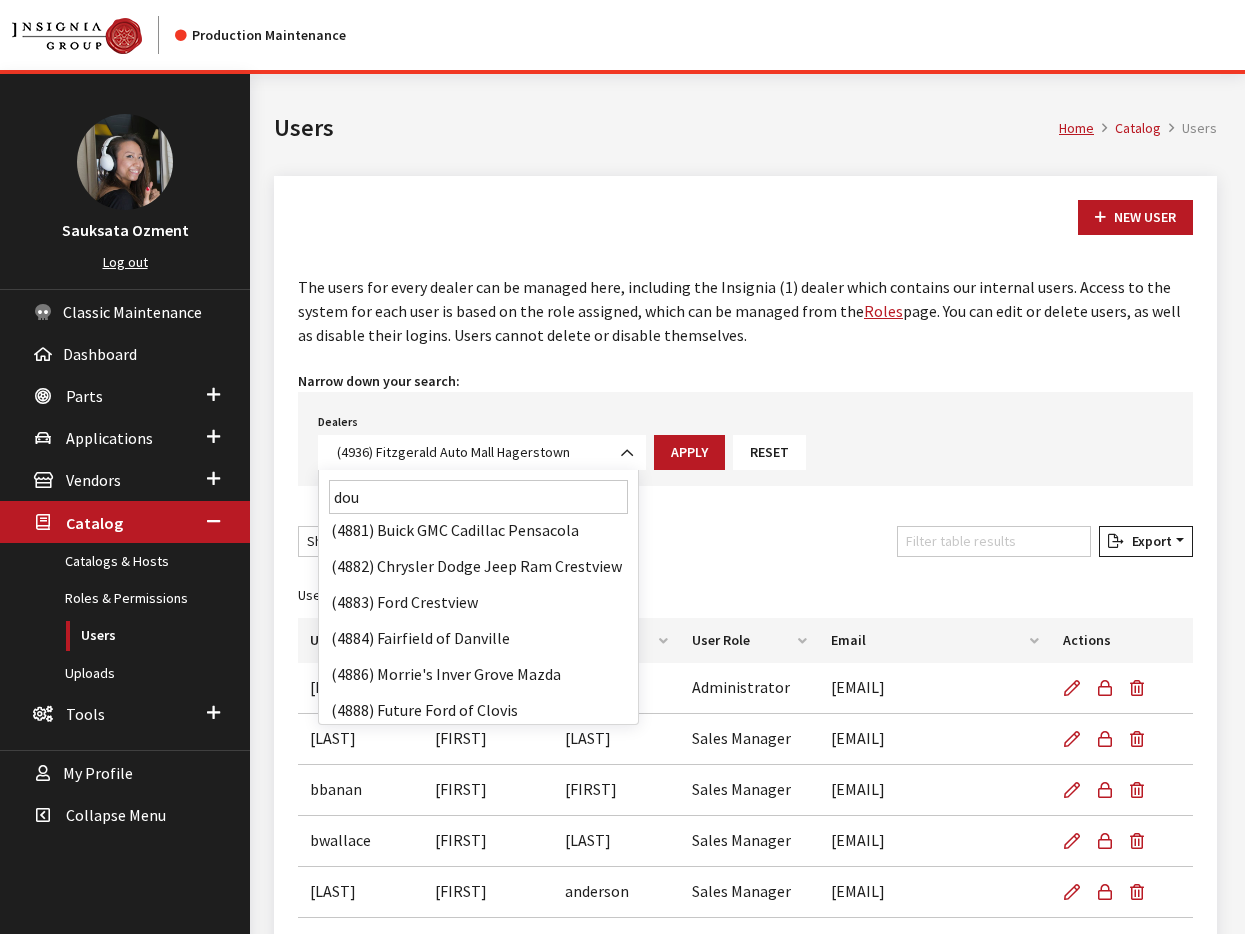 scroll, scrollTop: 0, scrollLeft: 0, axis: both 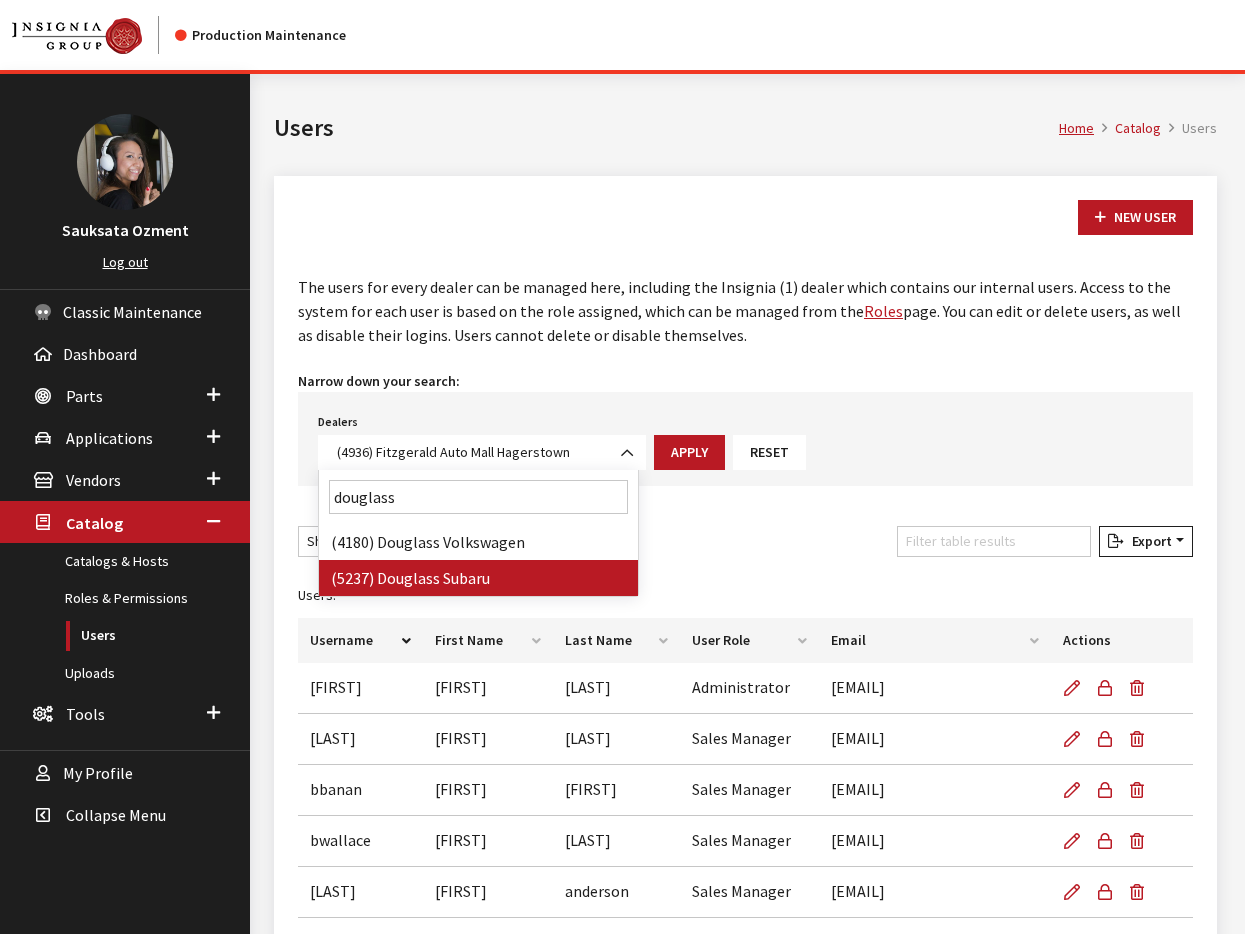 type on "douglass" 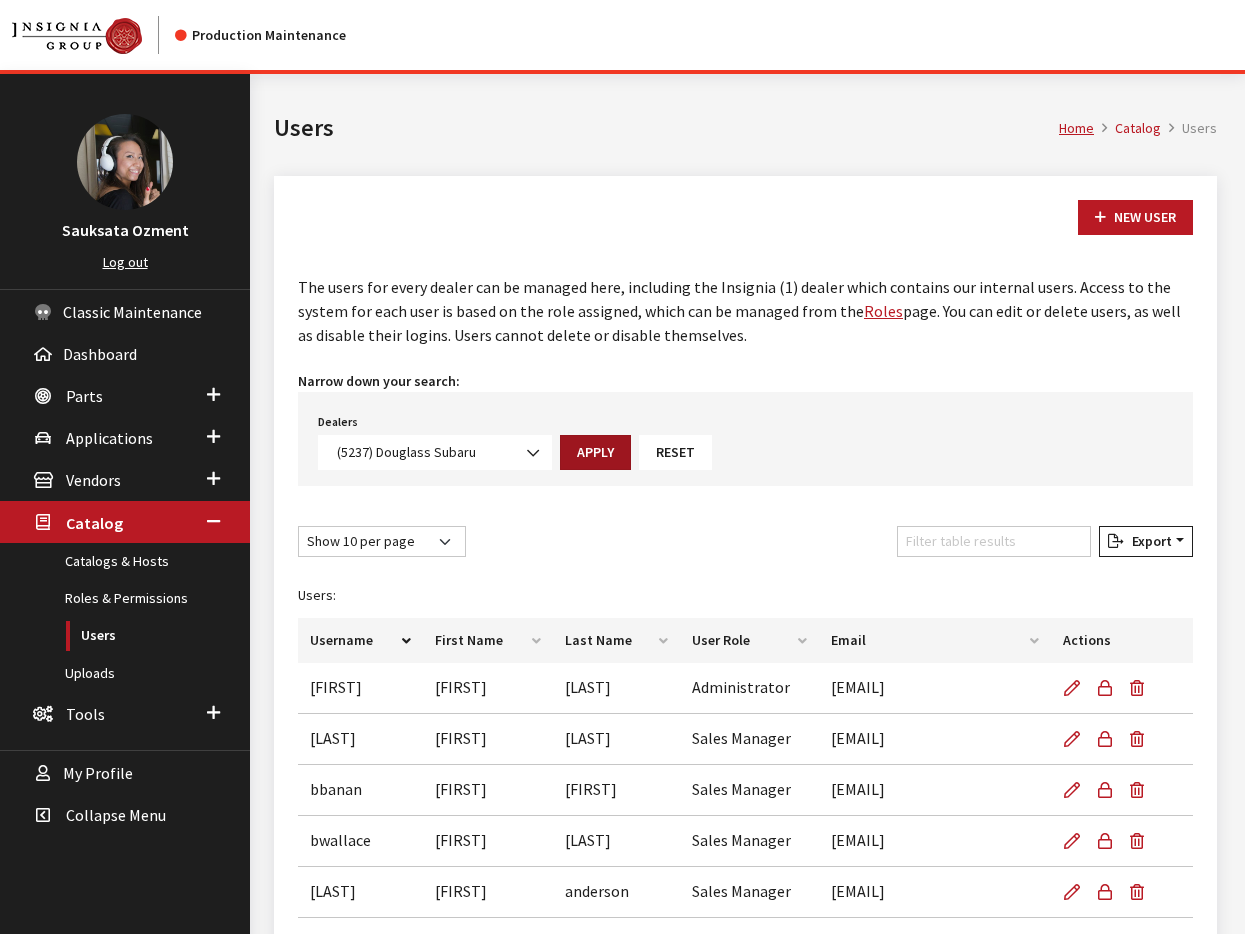 click on "Apply" at bounding box center [595, 452] 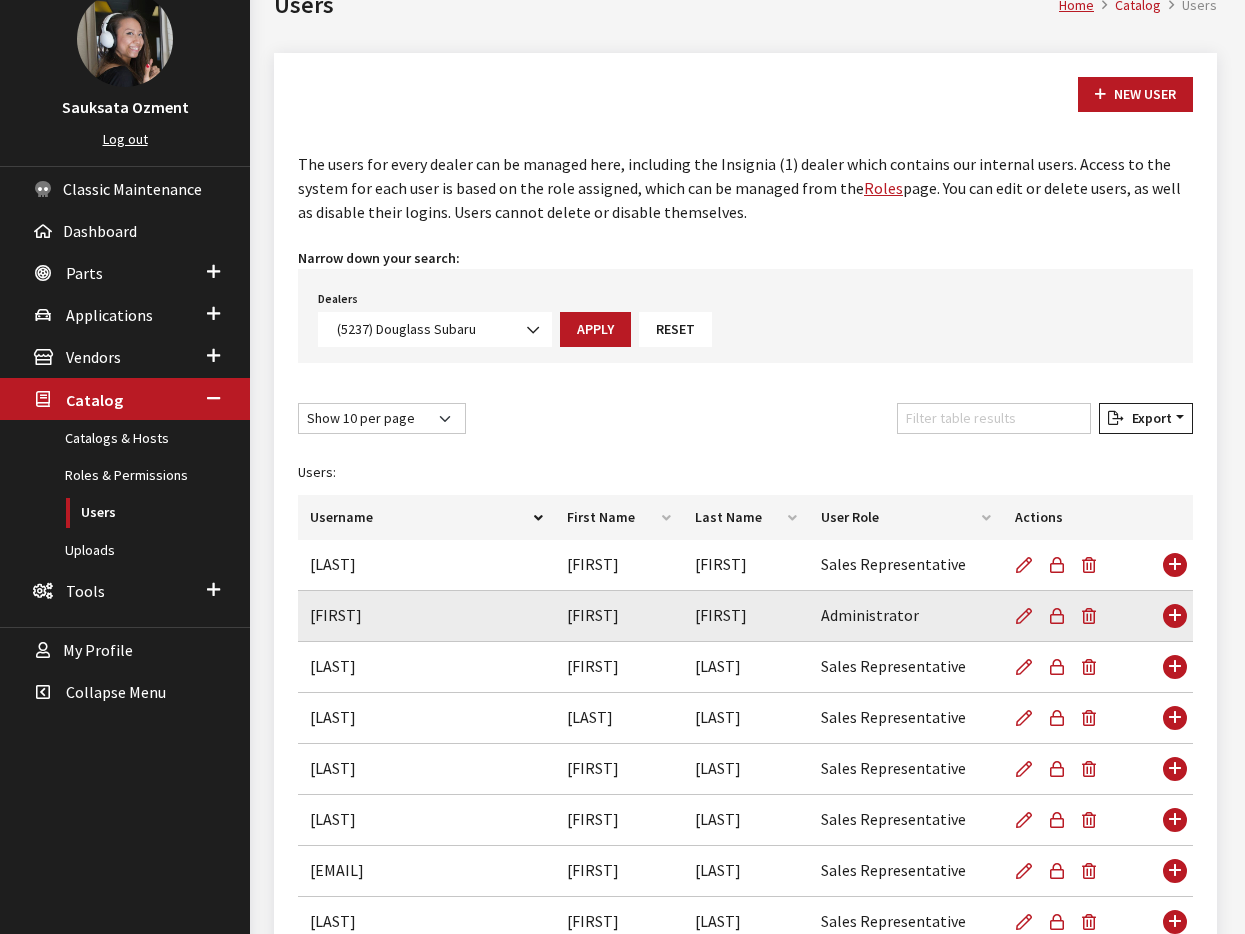 scroll, scrollTop: 162, scrollLeft: 0, axis: vertical 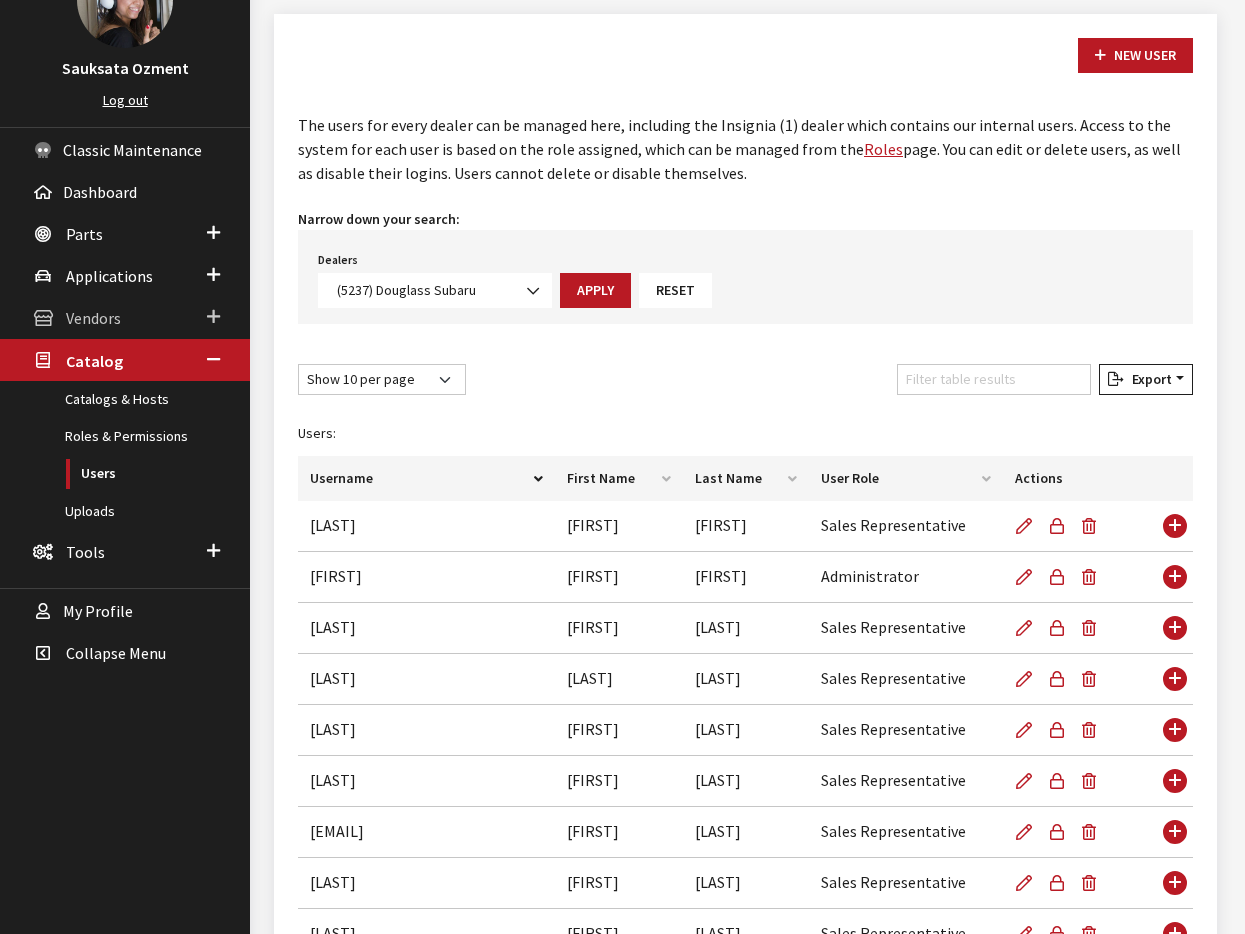 click on "Vendors" at bounding box center [93, 319] 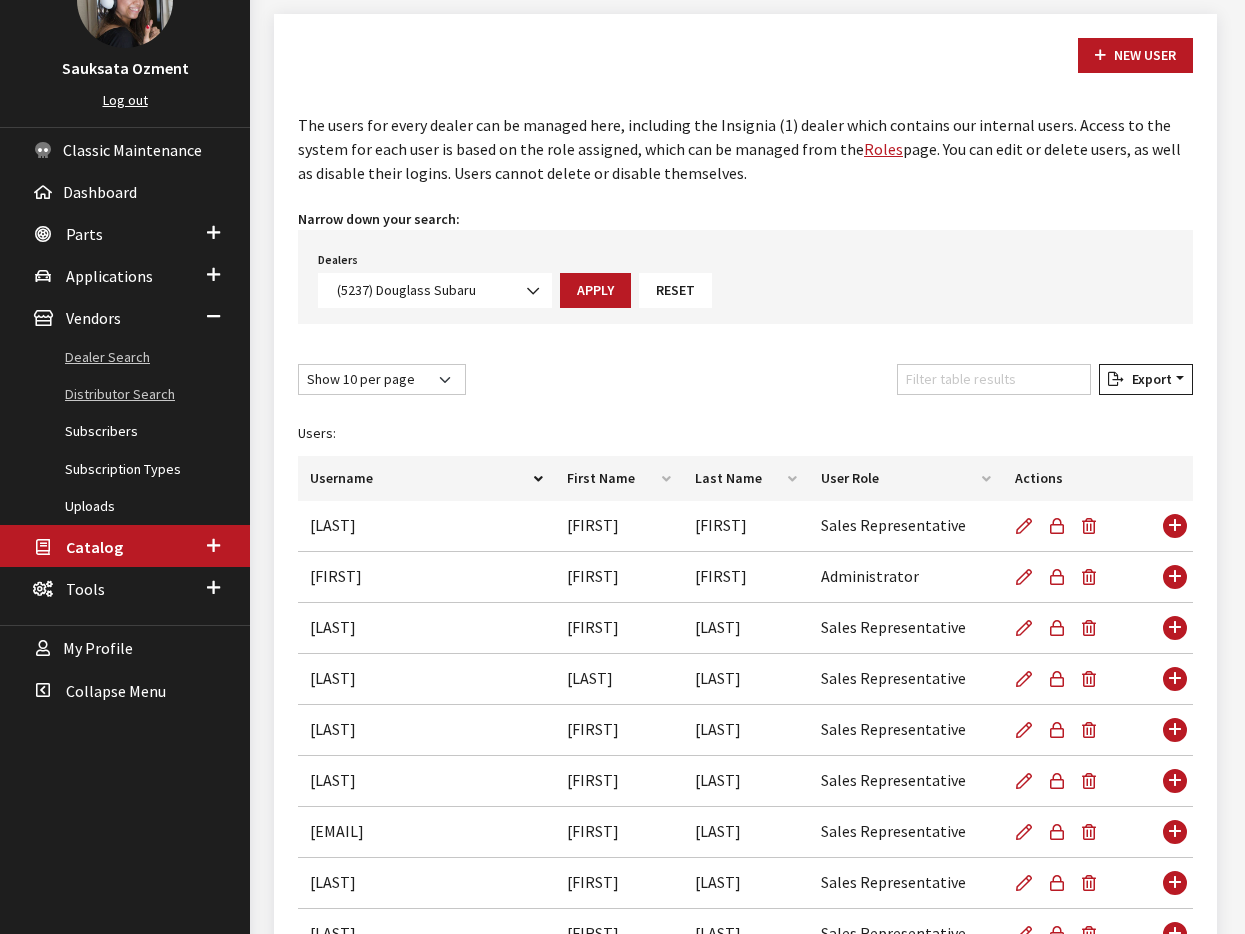 drag, startPoint x: 105, startPoint y: 346, endPoint x: 211, endPoint y: 384, distance: 112.60551 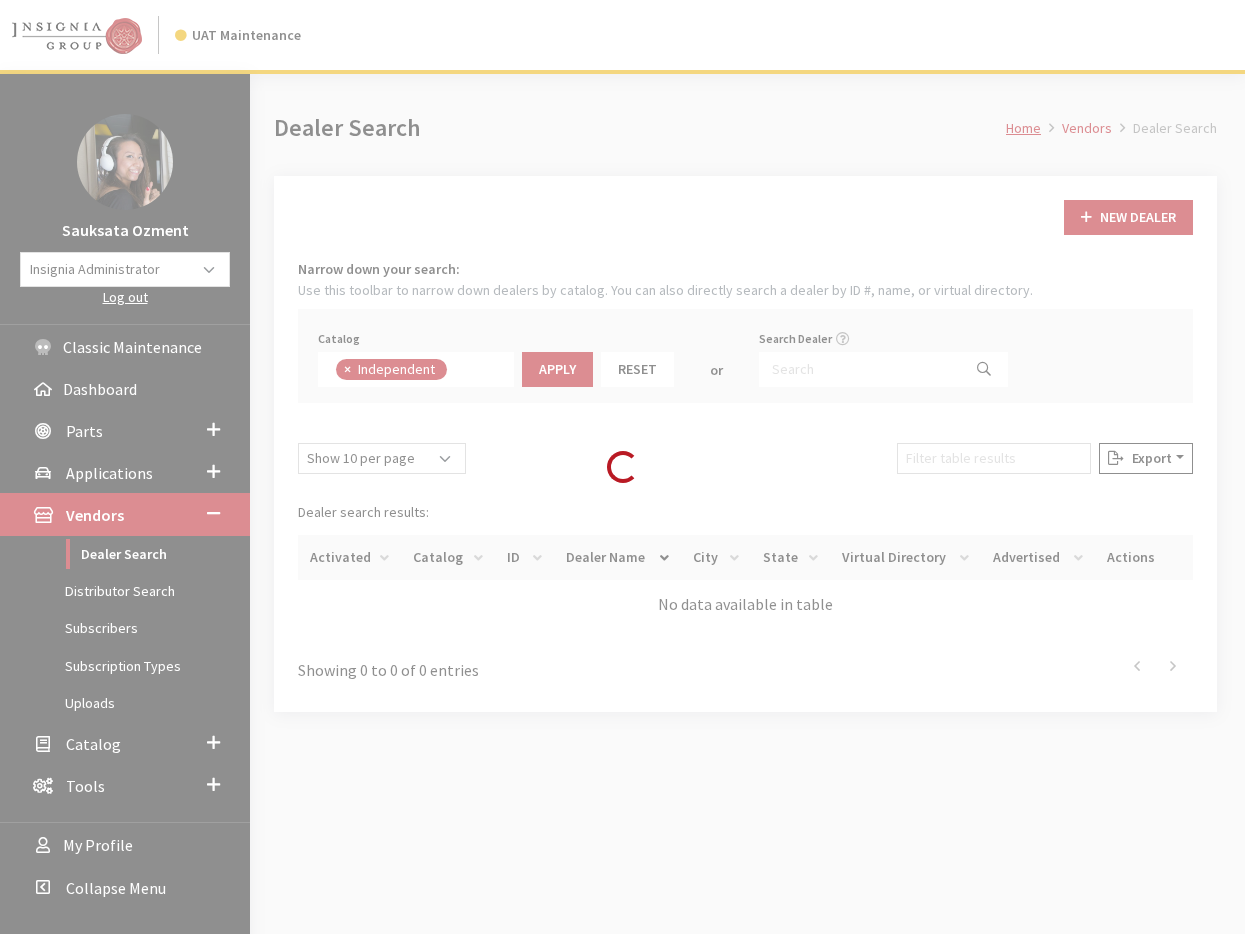 scroll, scrollTop: 0, scrollLeft: 0, axis: both 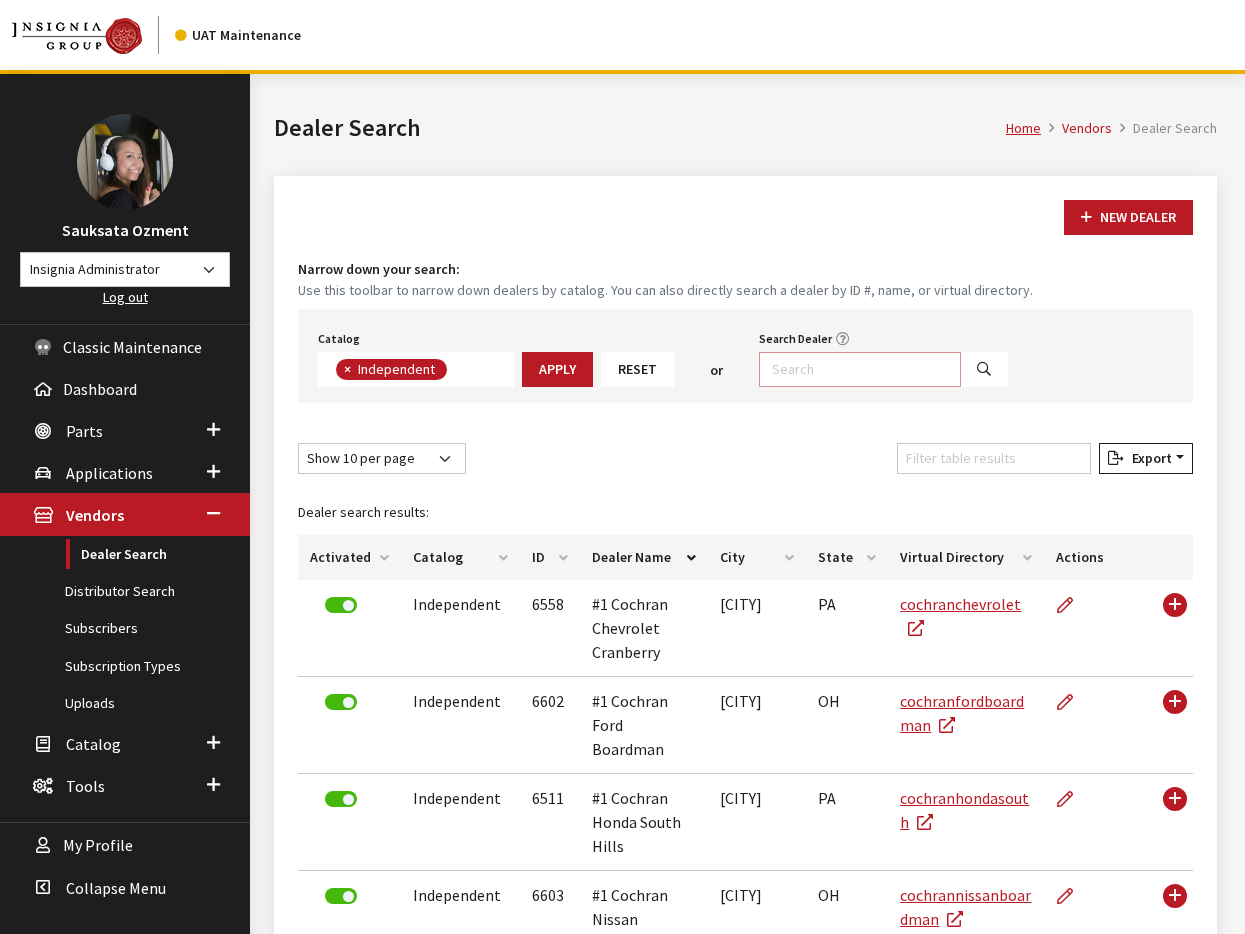 click on "Search Dealer" at bounding box center [860, 369] 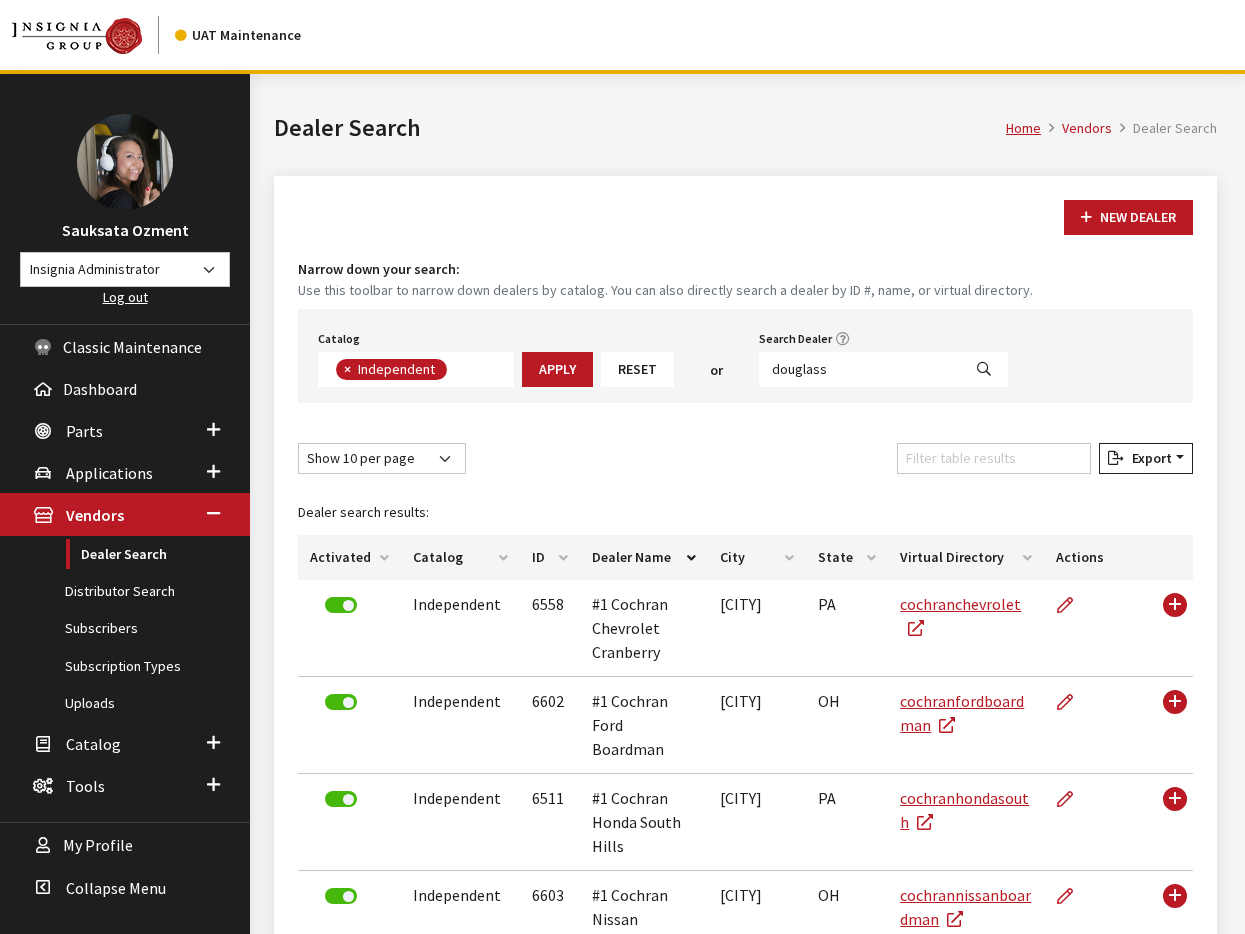 scroll, scrollTop: 209, scrollLeft: 0, axis: vertical 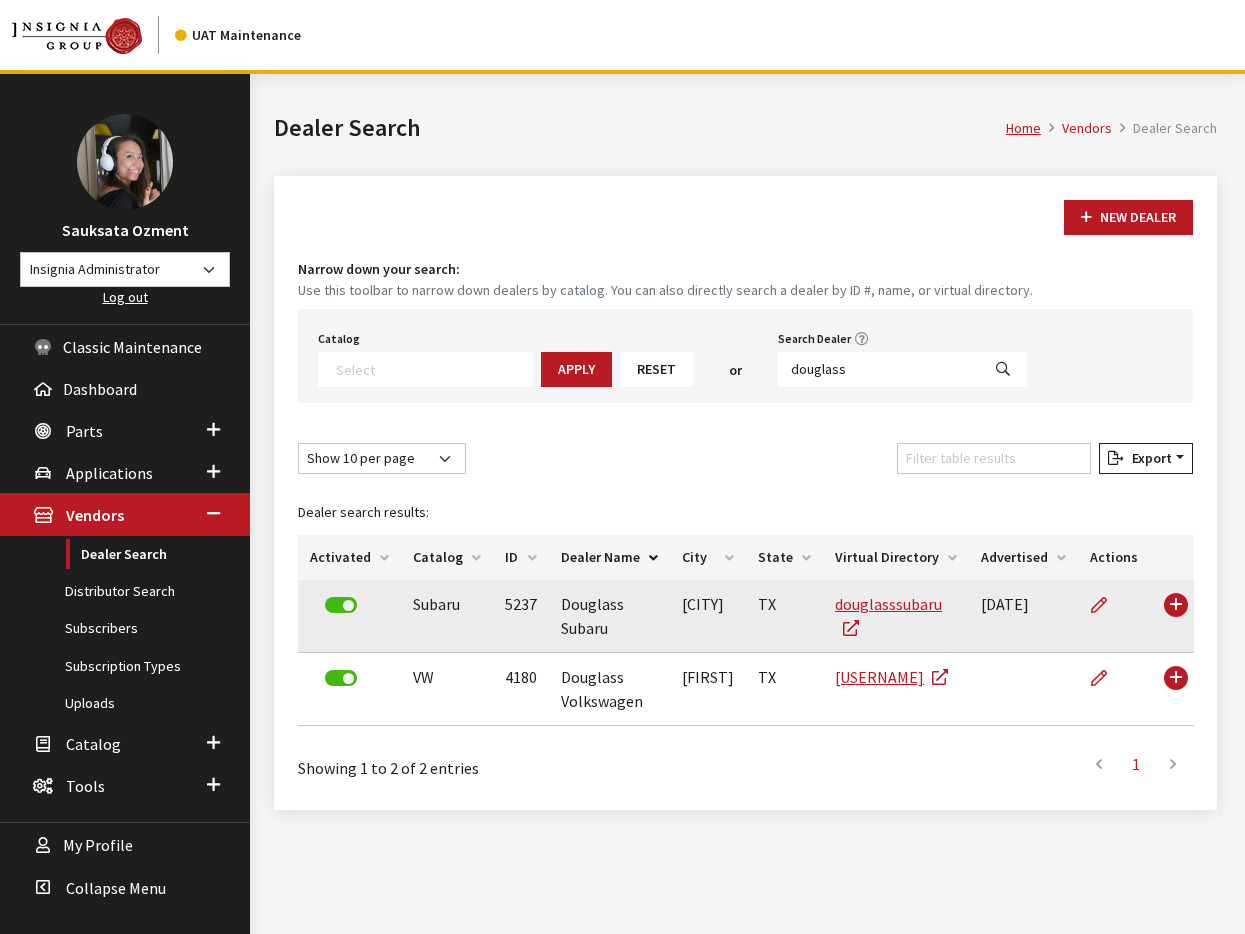 click at bounding box center (1114, 616) 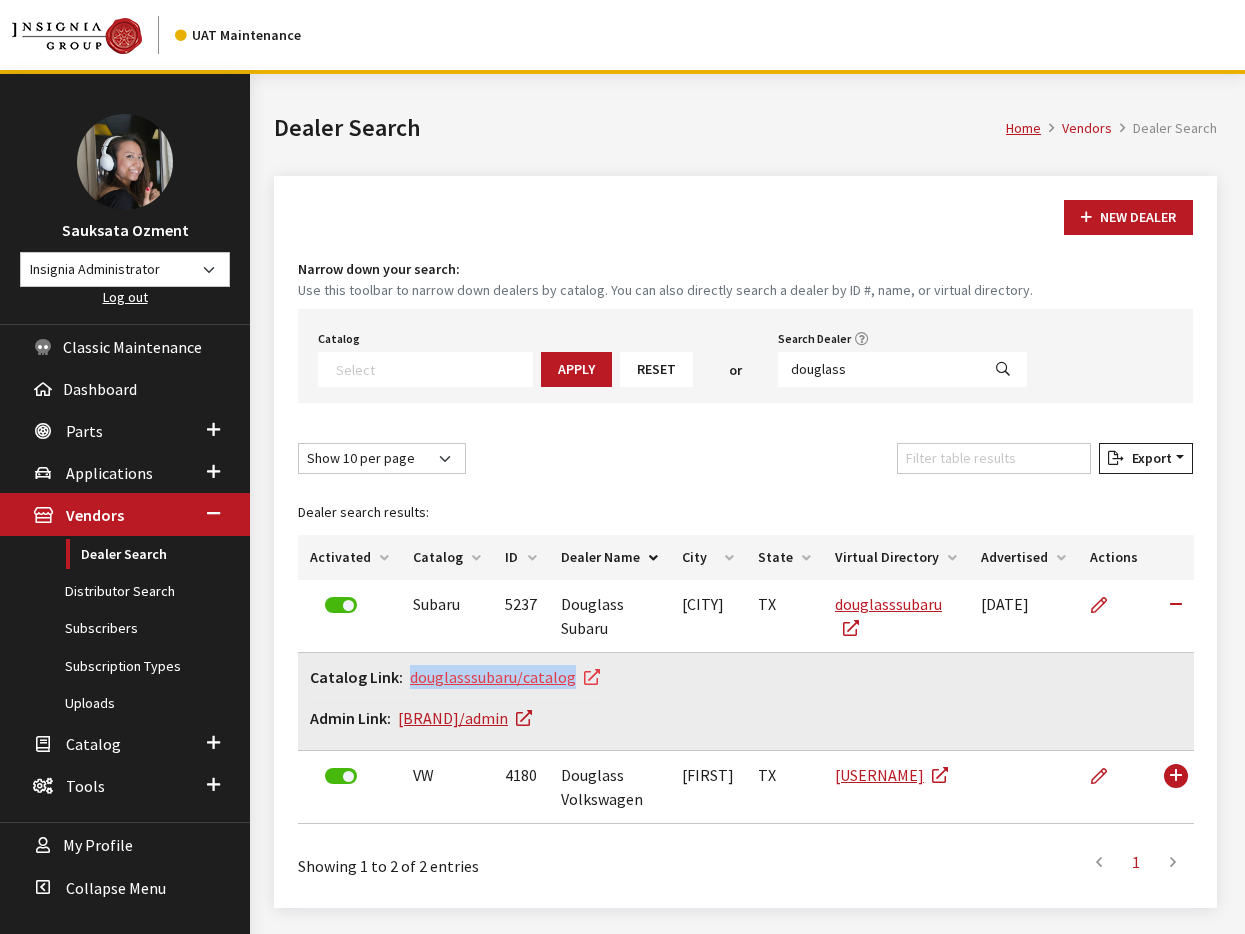 click on "douglasssubaru/catalog" at bounding box center [505, 677] 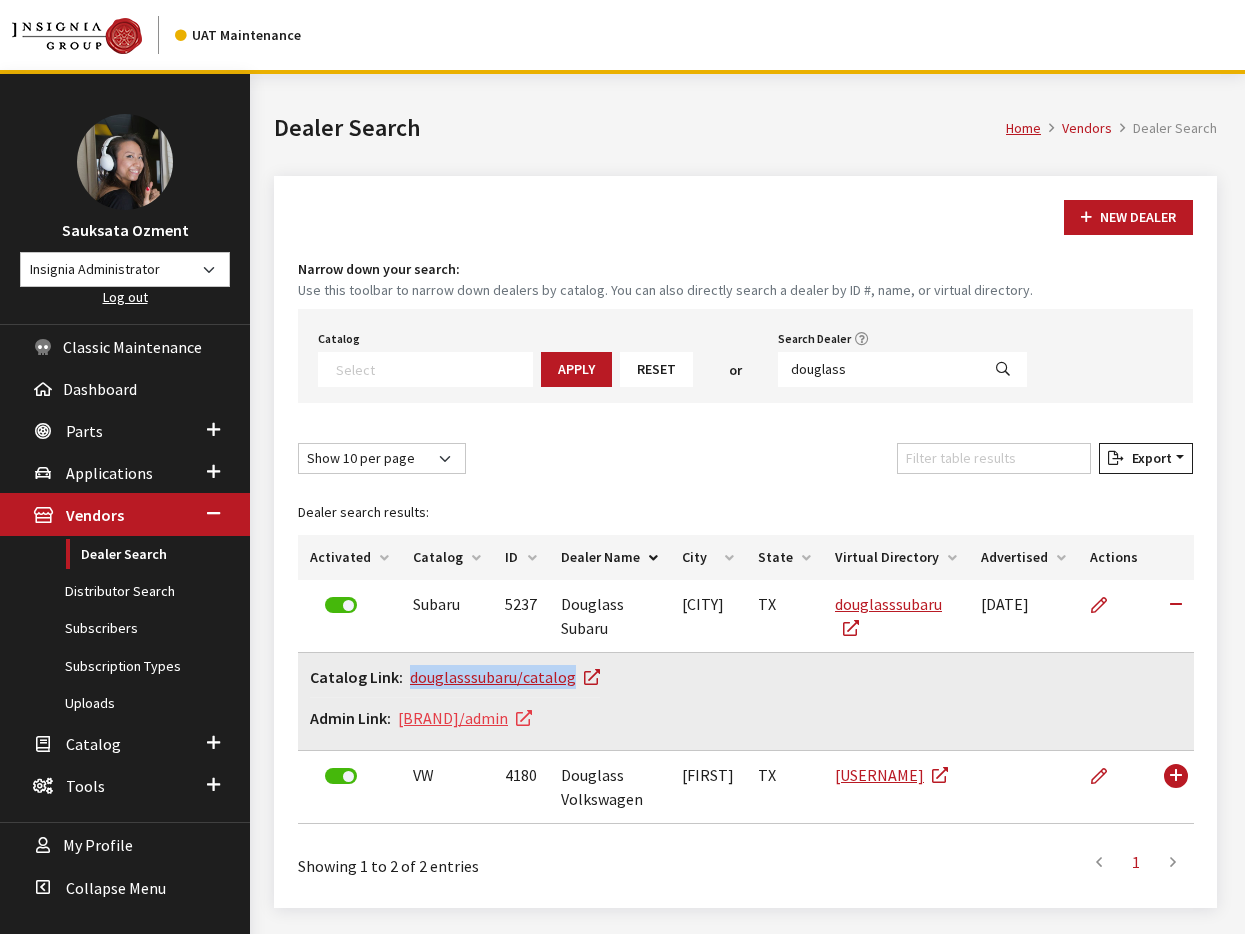 click on "douglasssubaru/admin" at bounding box center [465, 718] 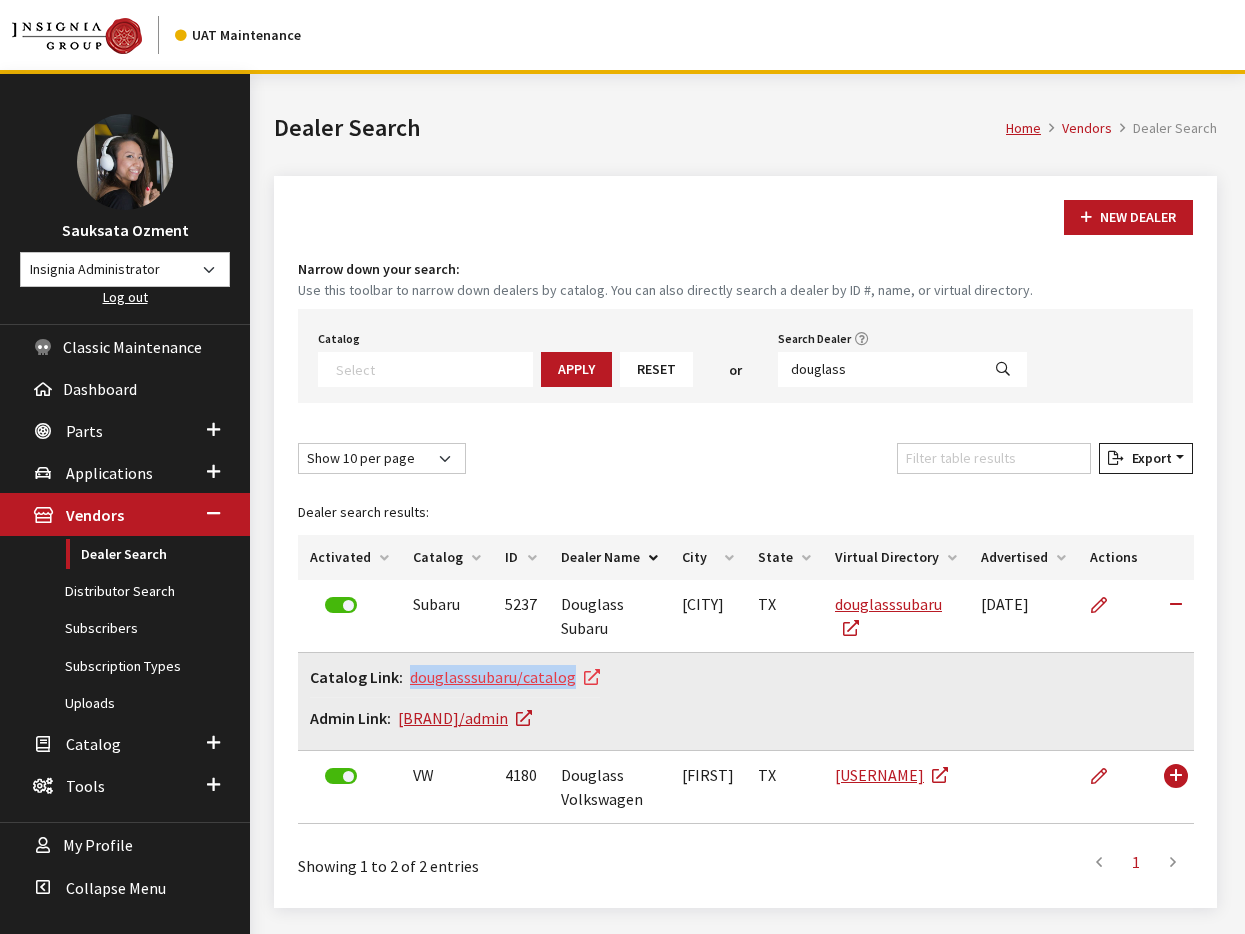 click on "douglasssubaru/catalog" at bounding box center [505, 677] 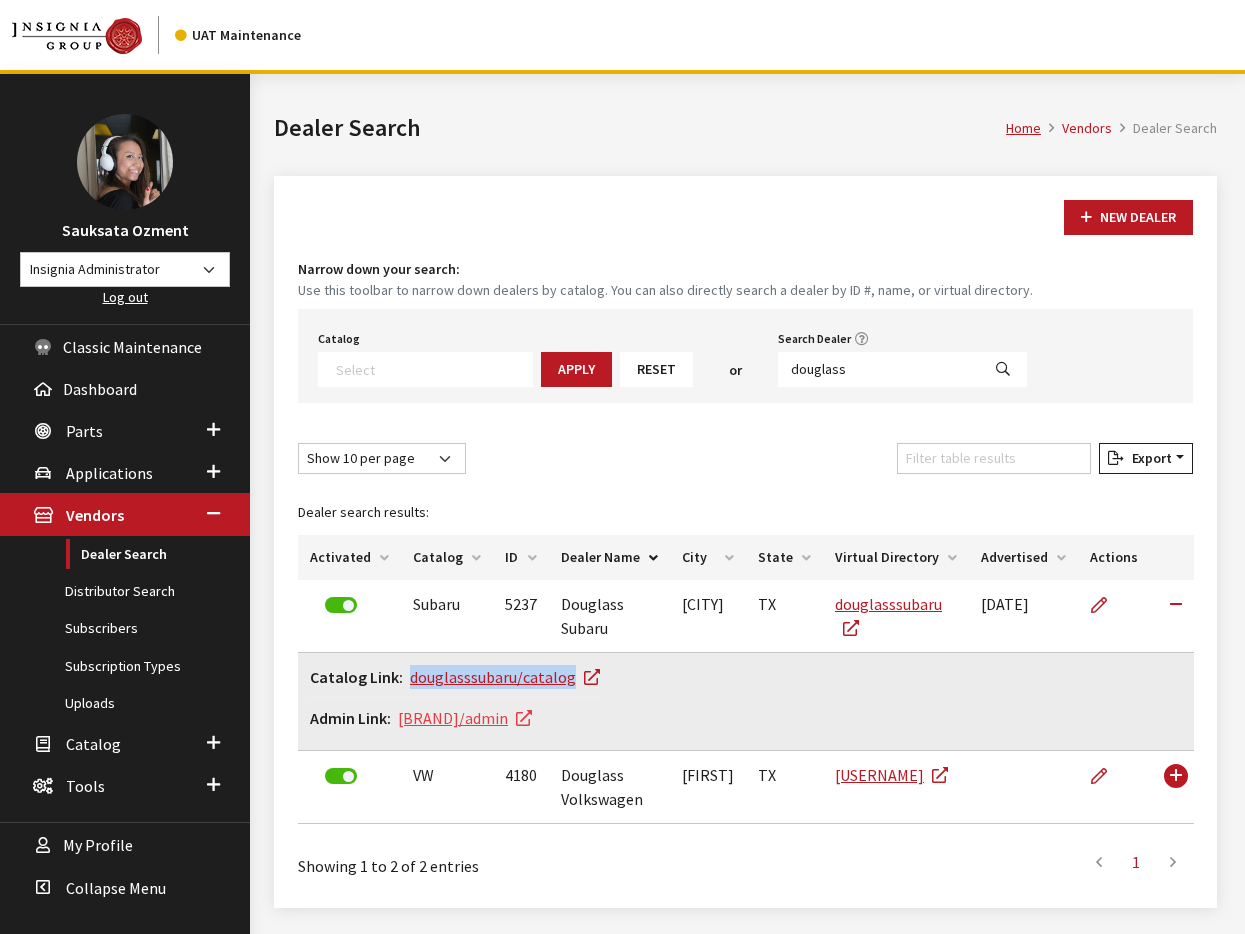click on "douglasssubaru/admin" at bounding box center [465, 718] 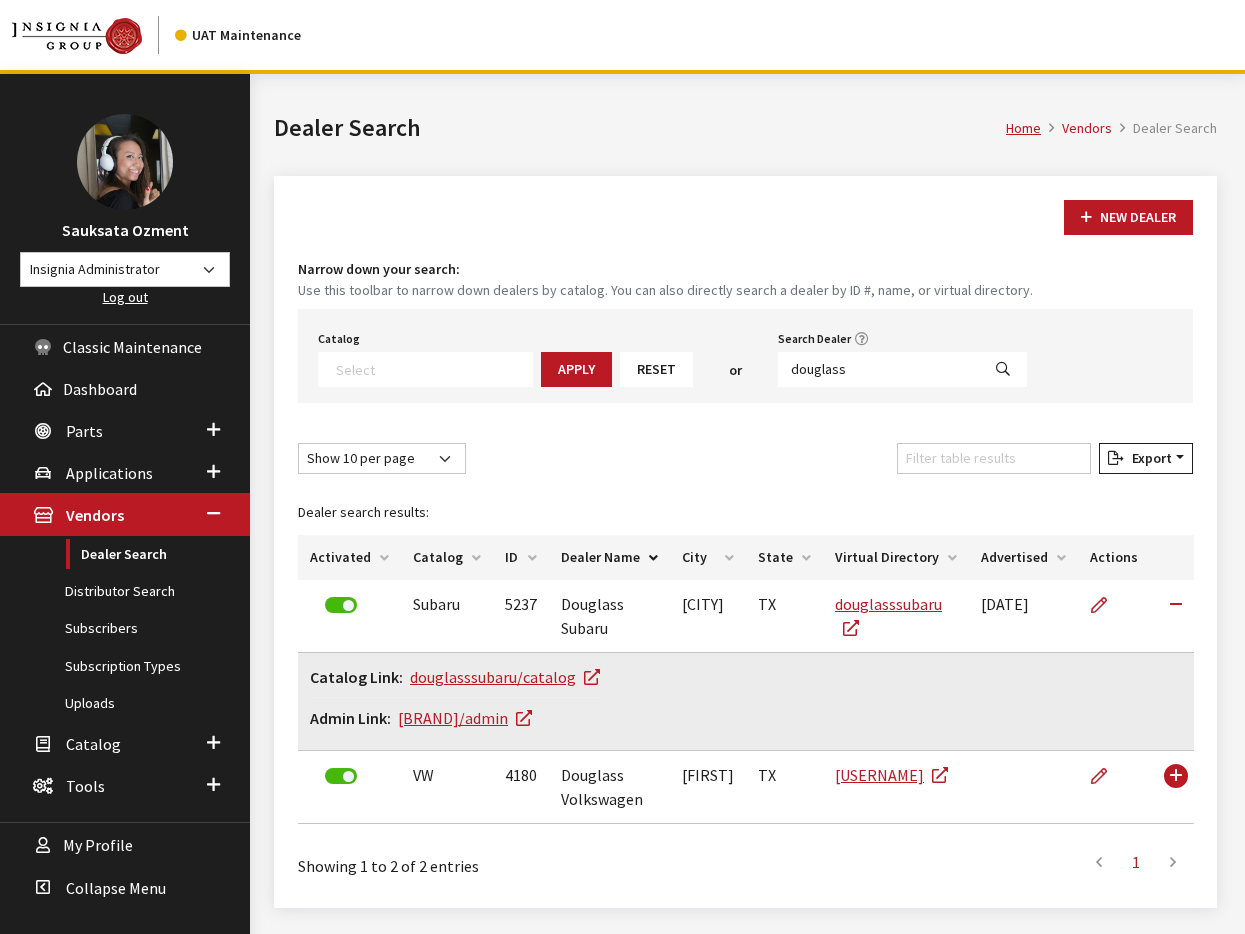 click on "Catalog Link   douglasssubaru/catalog Admin Link   douglasssubaru/admin" at bounding box center (746, 702) 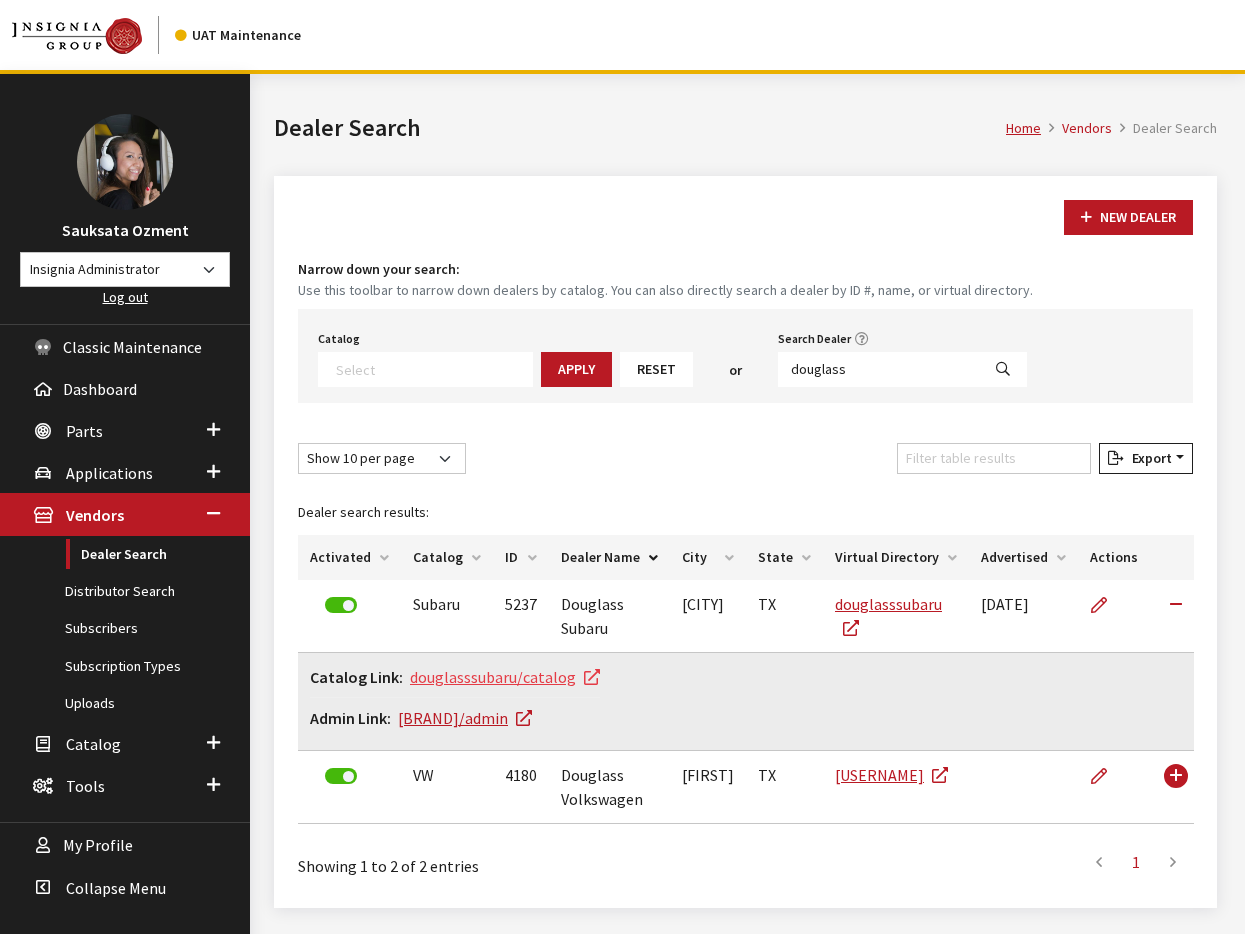 click on "douglasssubaru/catalog" at bounding box center [505, 677] 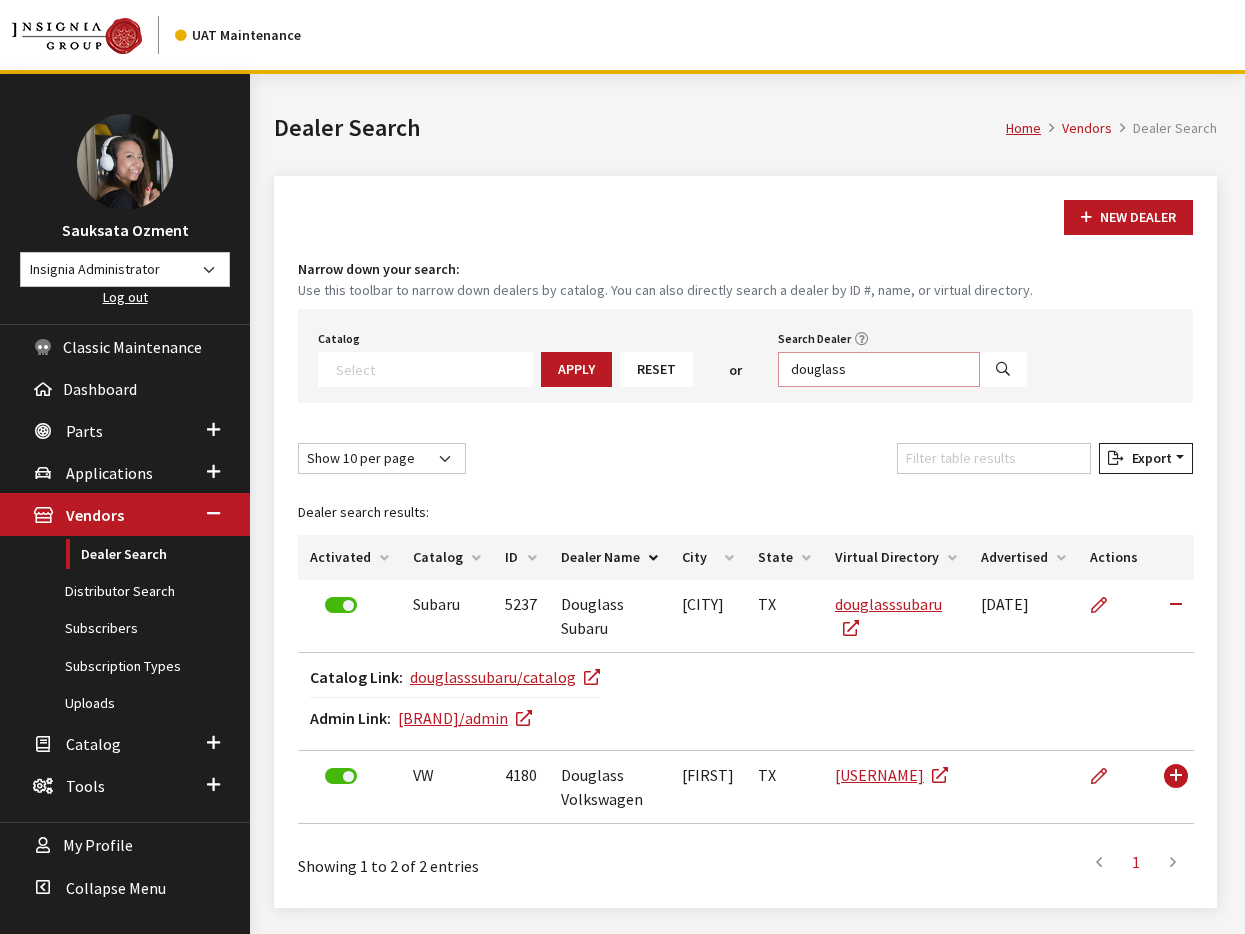 click on "douglass" at bounding box center (879, 369) 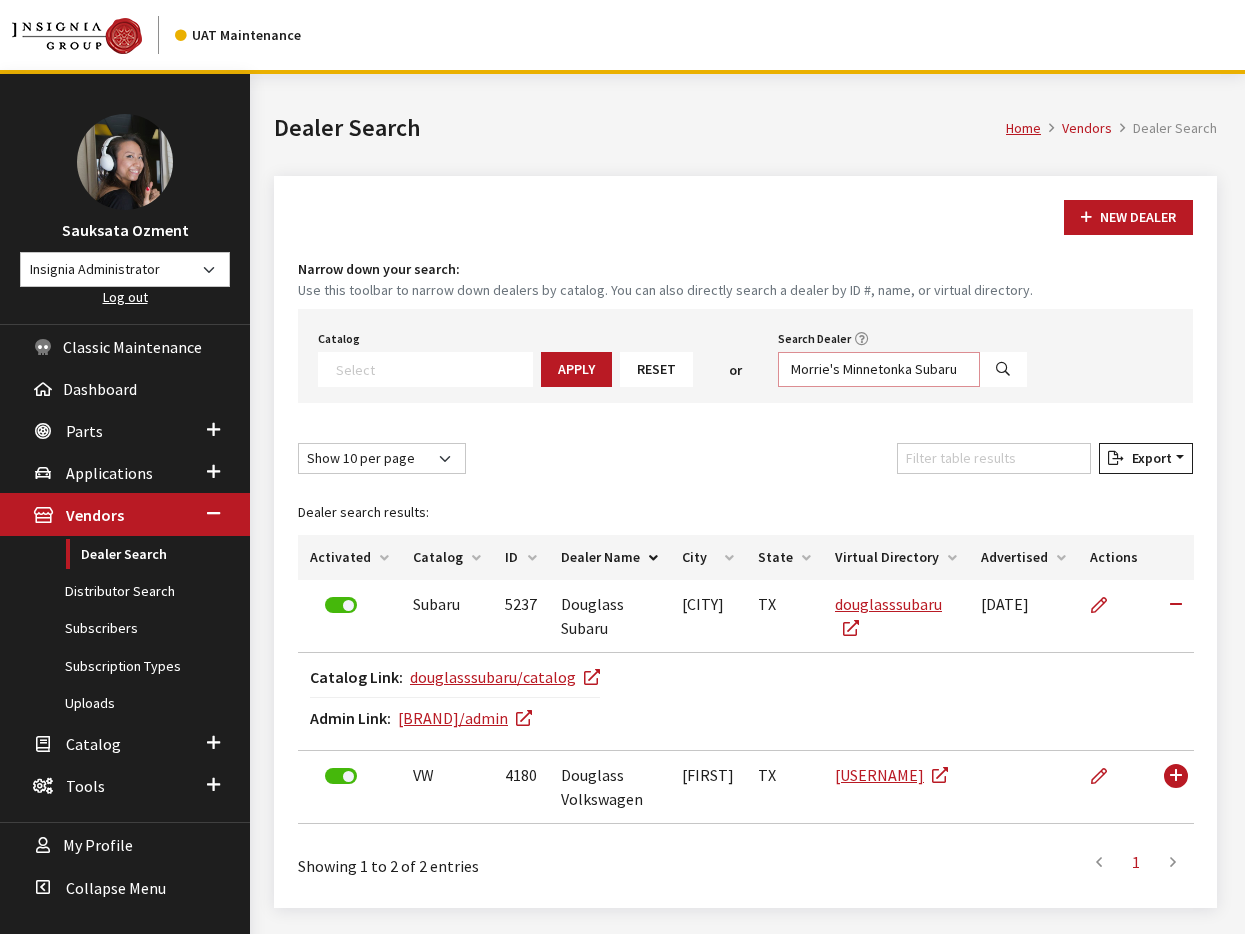 scroll, scrollTop: 0, scrollLeft: 31, axis: horizontal 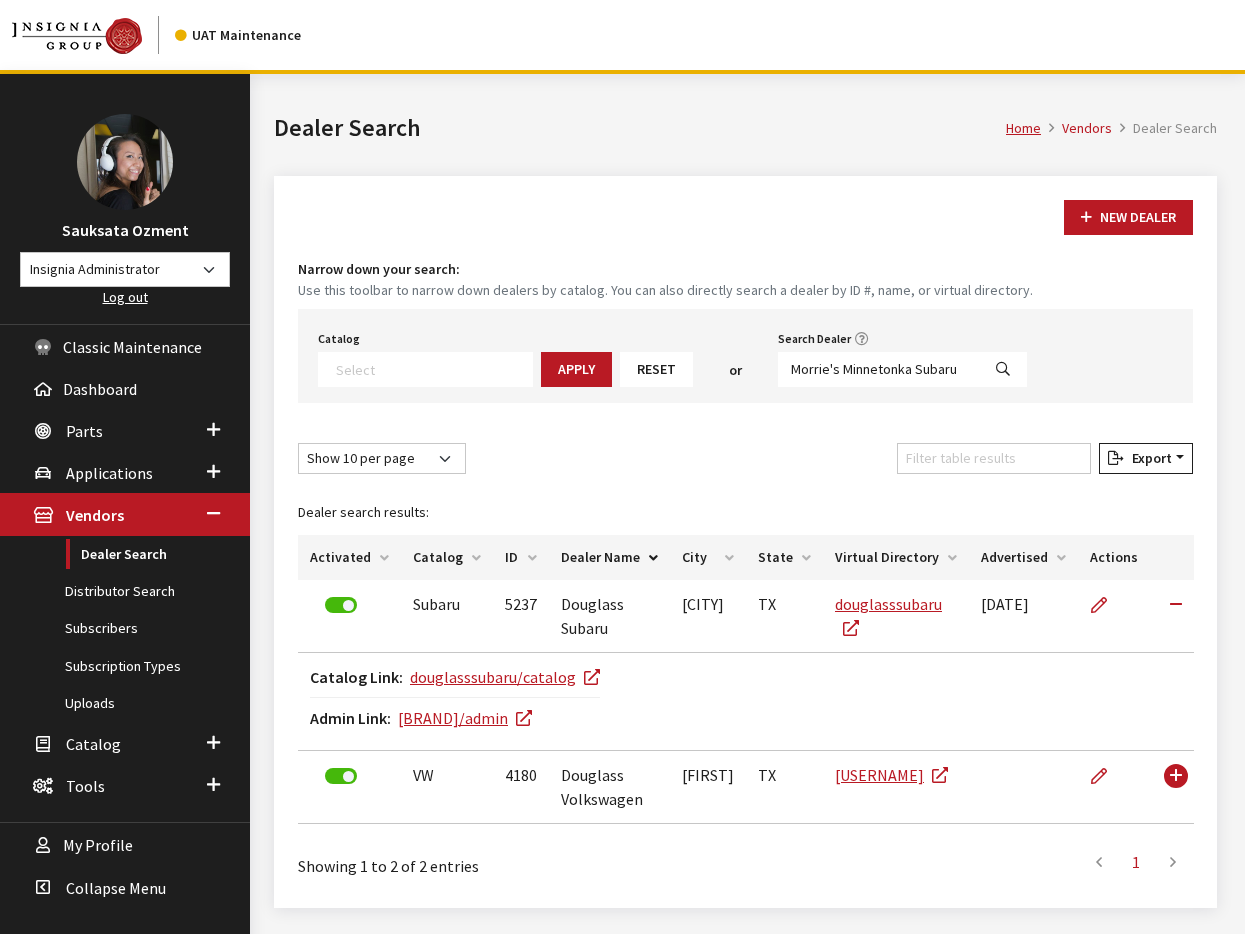 click at bounding box center [1003, 370] 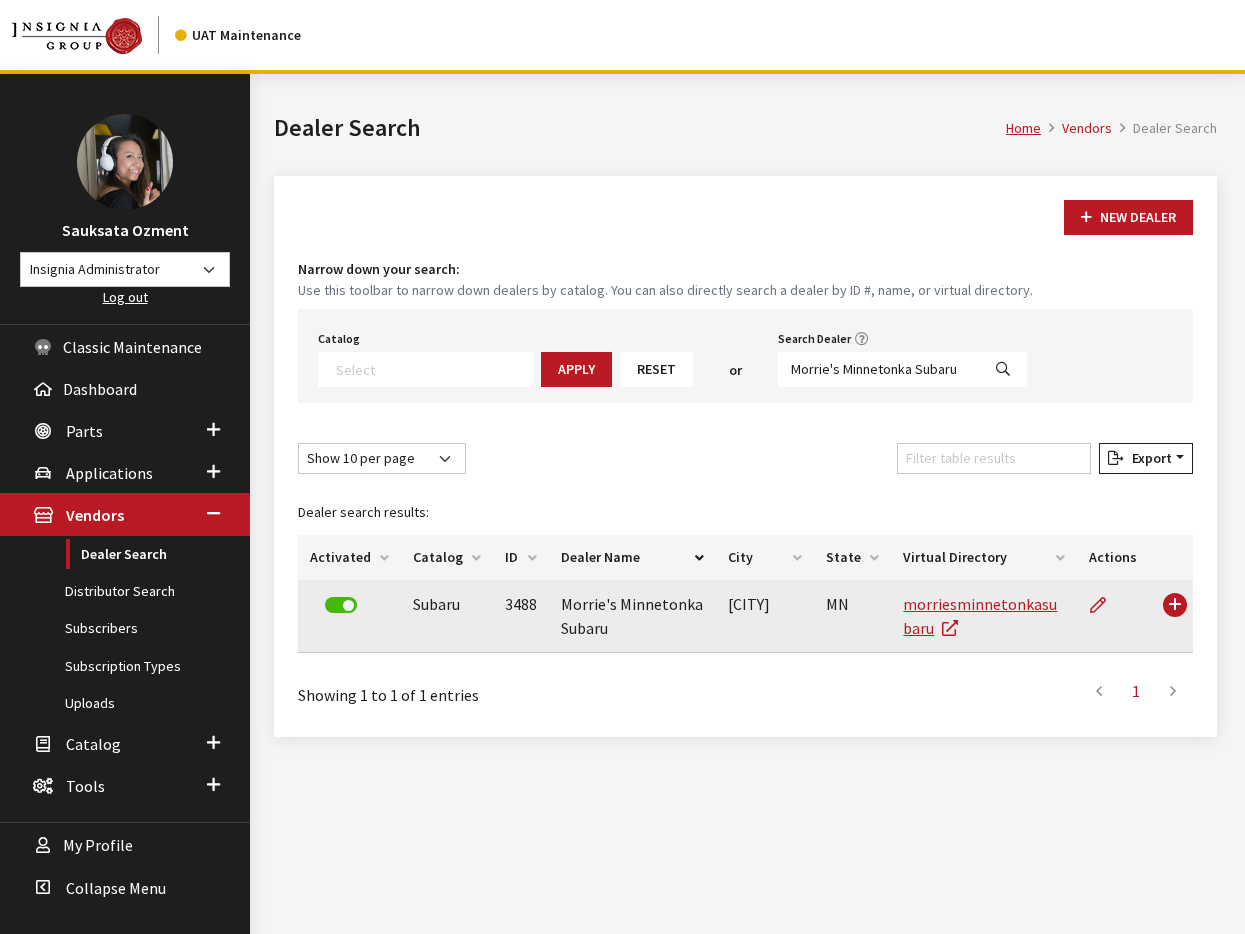 click at bounding box center [1171, 616] 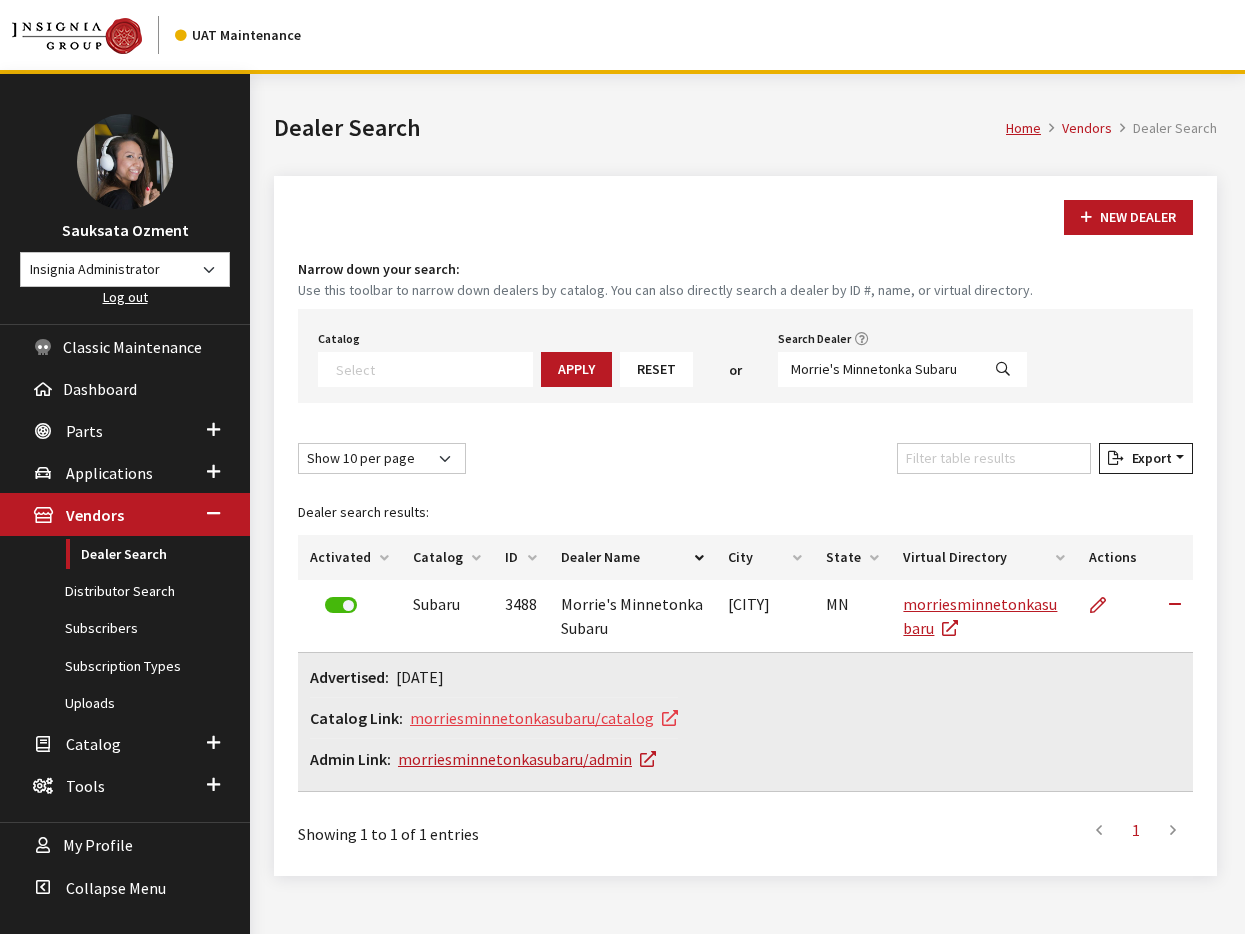 click on "morriesminnetonkasubaru/catalog" at bounding box center (544, 718) 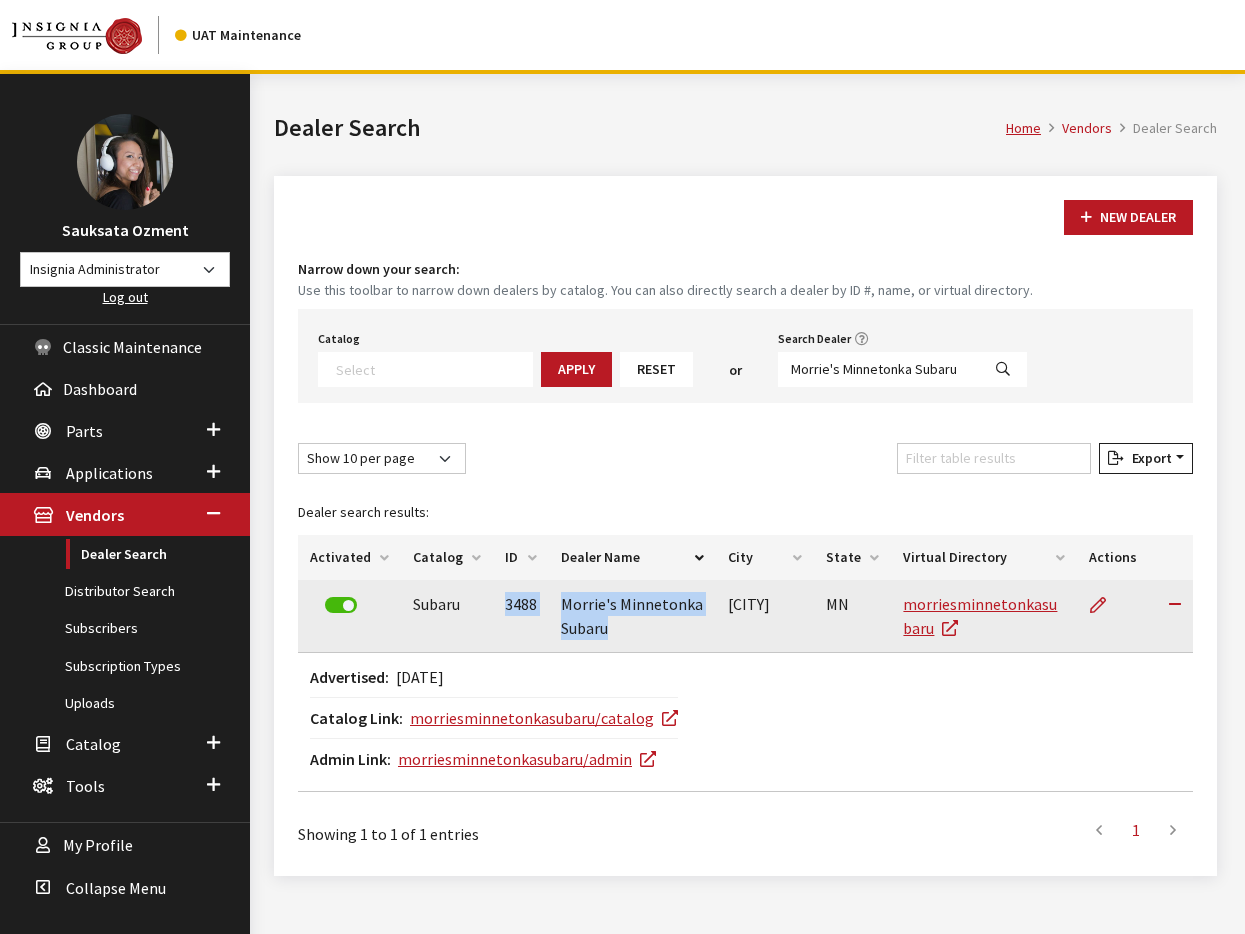 drag, startPoint x: 500, startPoint y: 609, endPoint x: 597, endPoint y: 630, distance: 99.24717 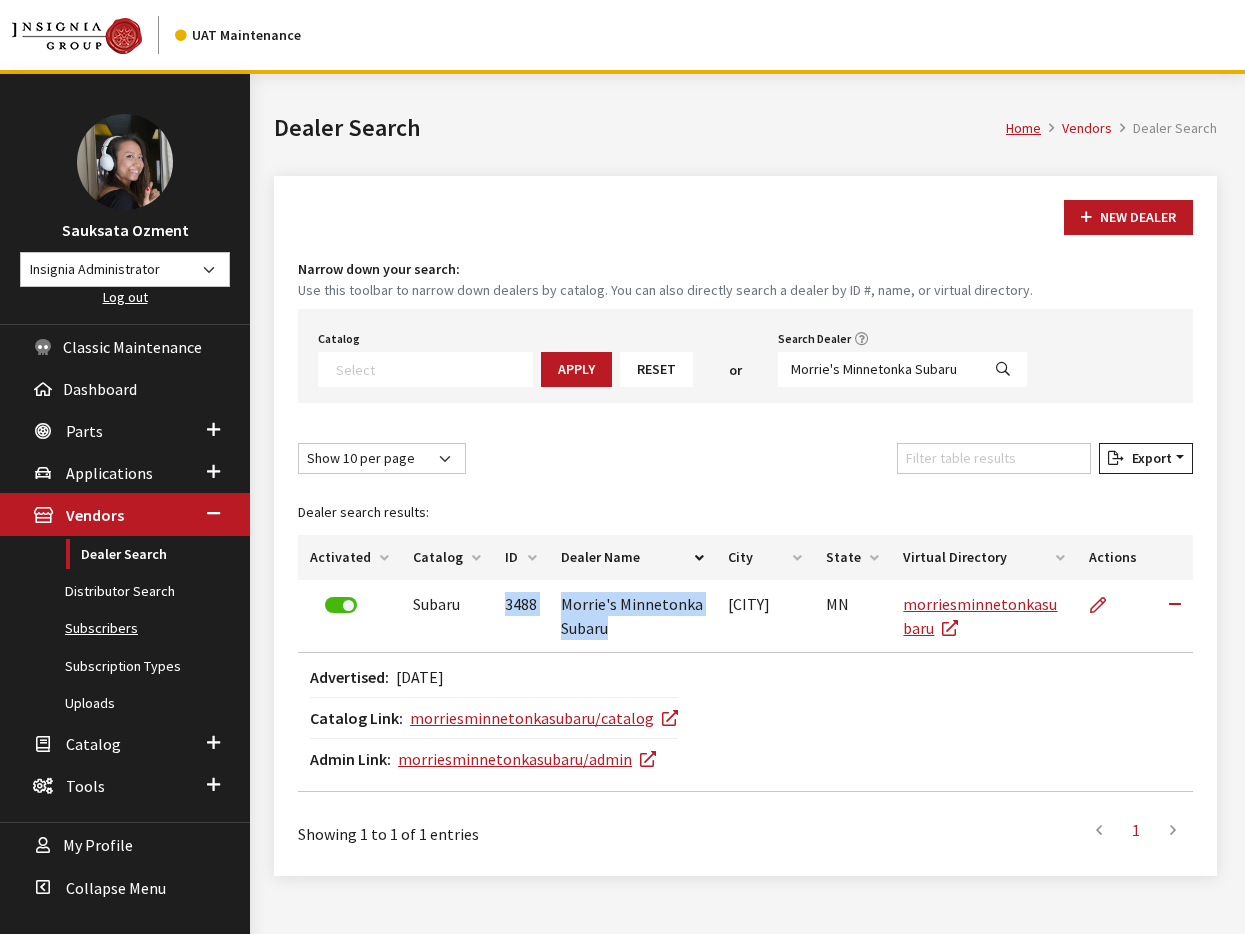 copy on "3488 Morrie's Minnetonka Subaru" 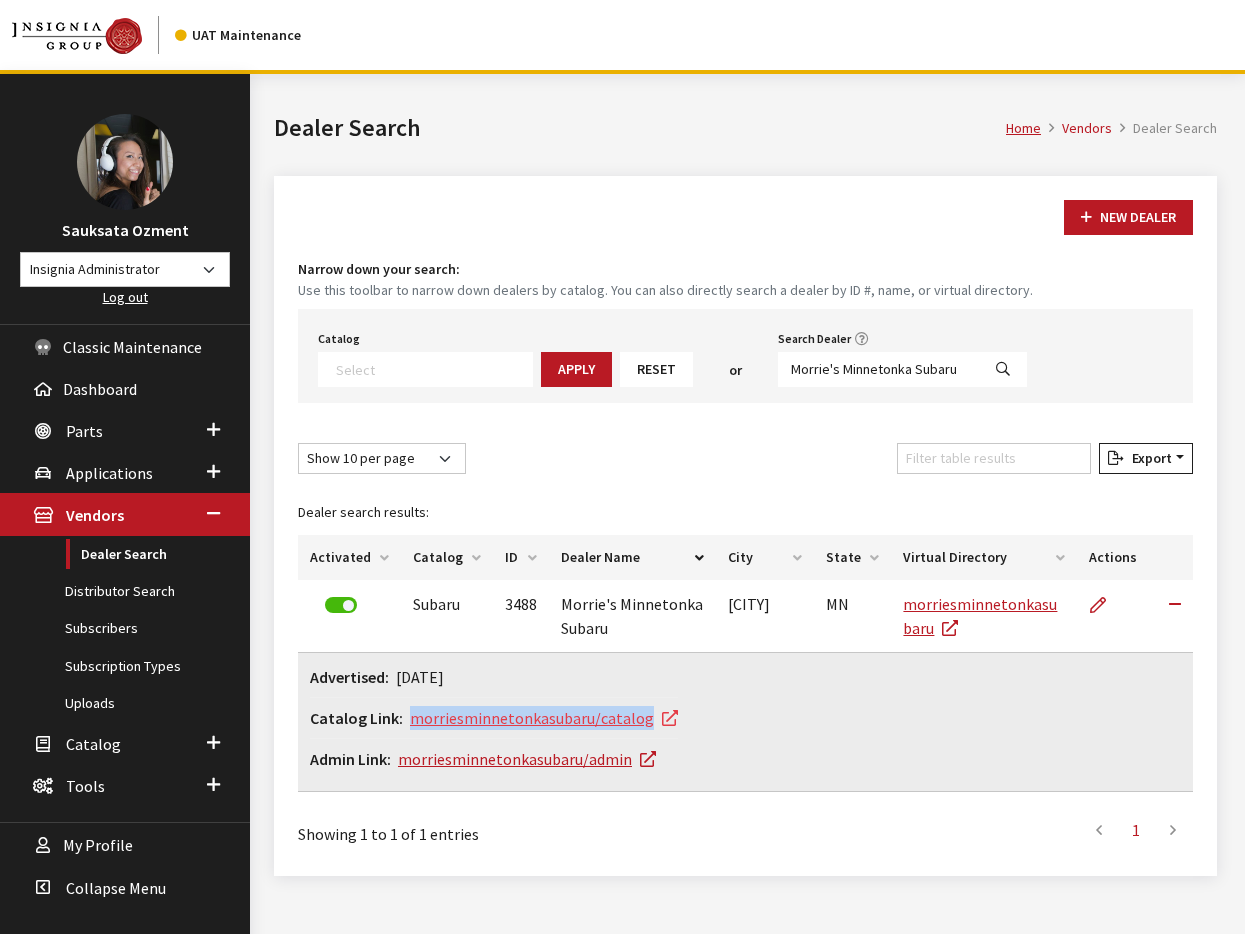 click on "morriesminnetonkasubaru/catalog" at bounding box center (544, 718) 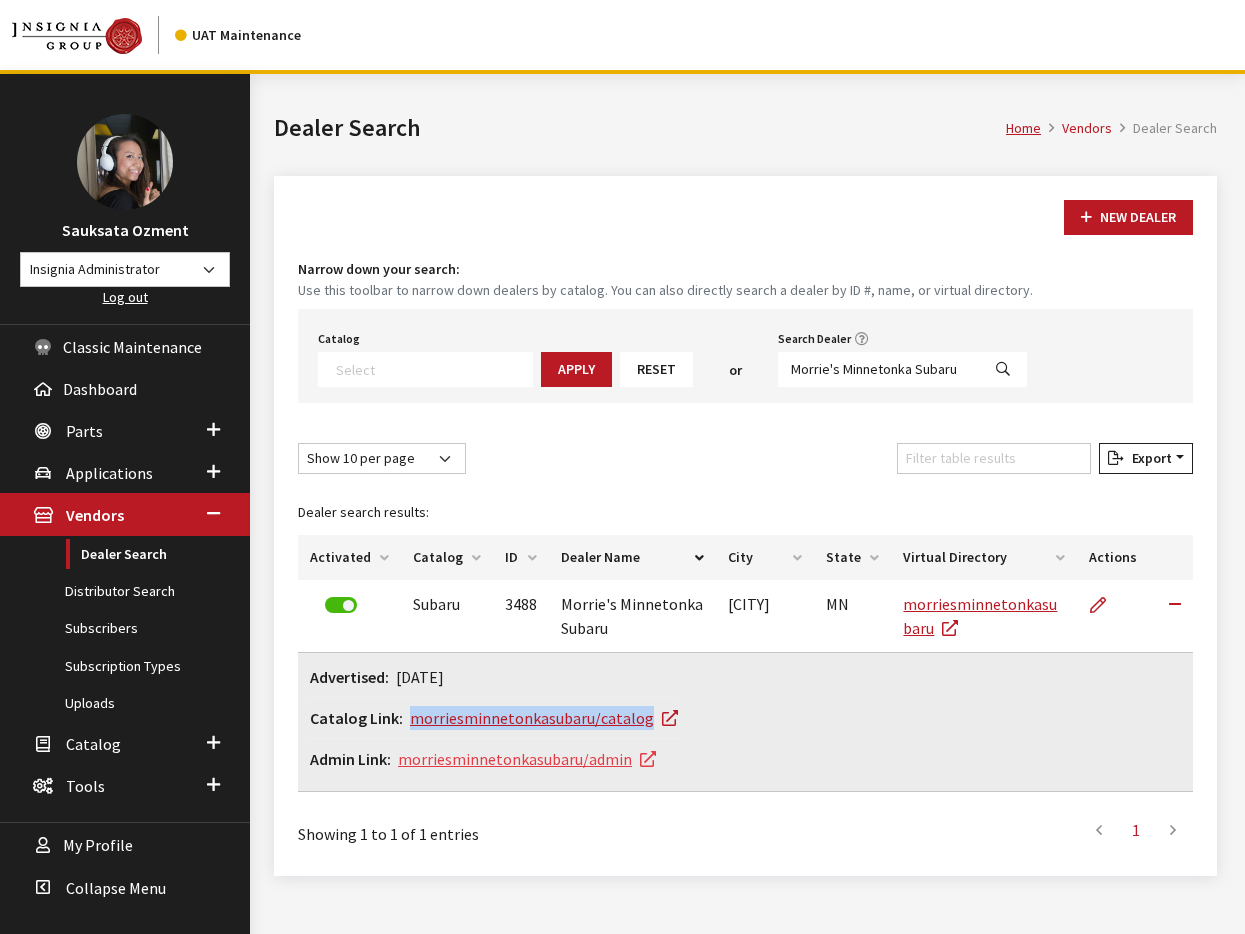 click on "morriesminnetonkasubaru/admin" at bounding box center (527, 759) 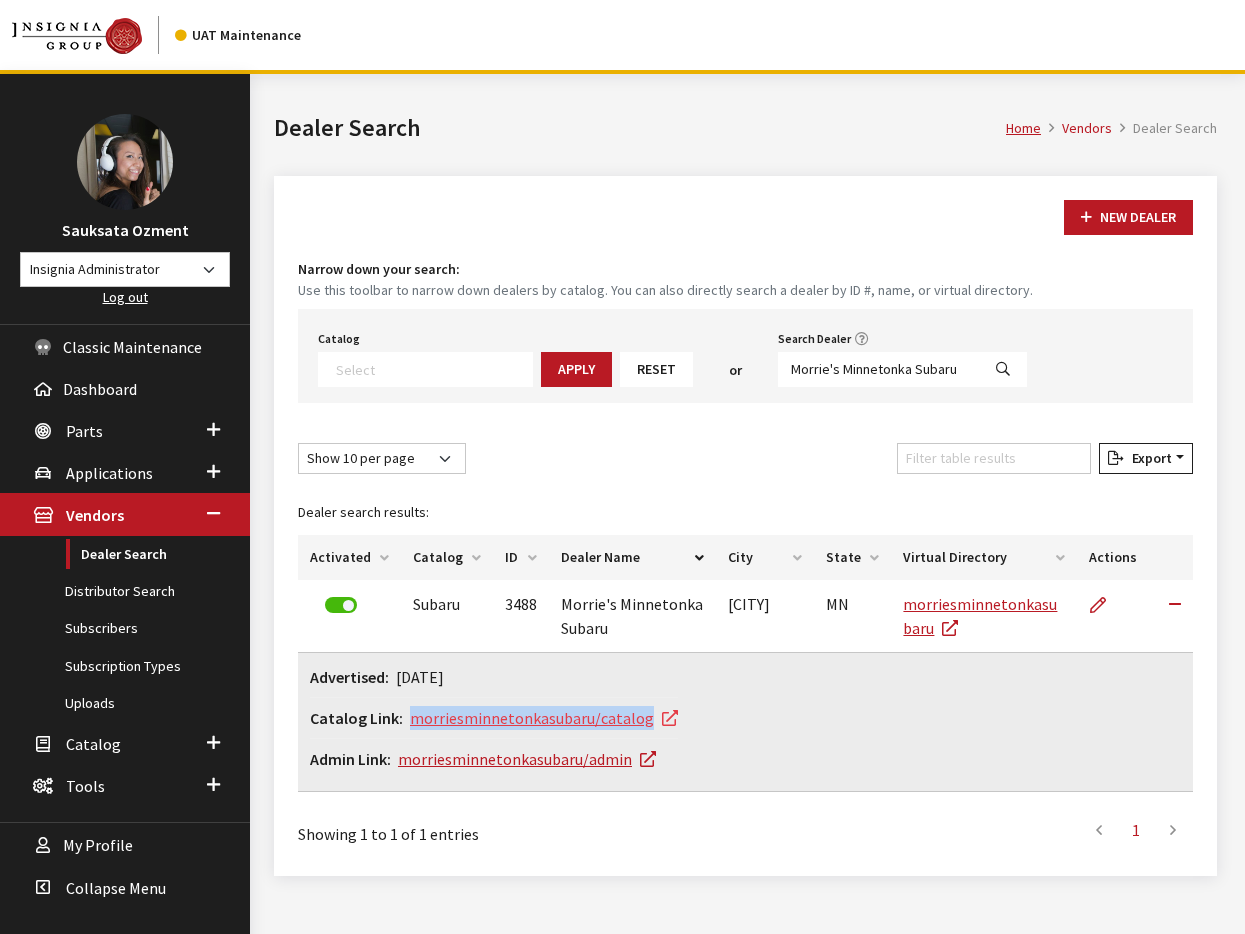 click on "morriesminnetonkasubaru/catalog" at bounding box center (544, 718) 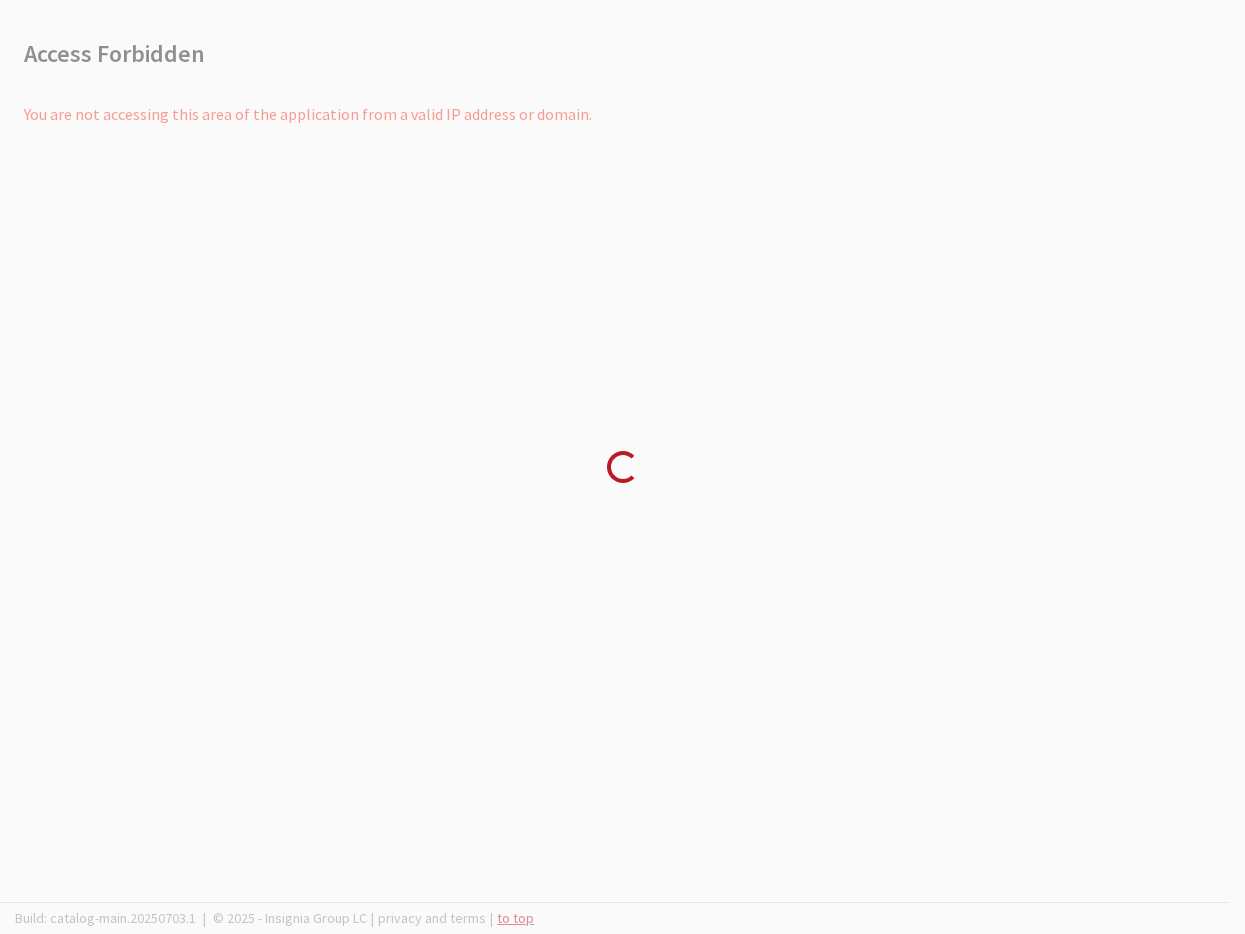 scroll, scrollTop: 0, scrollLeft: 0, axis: both 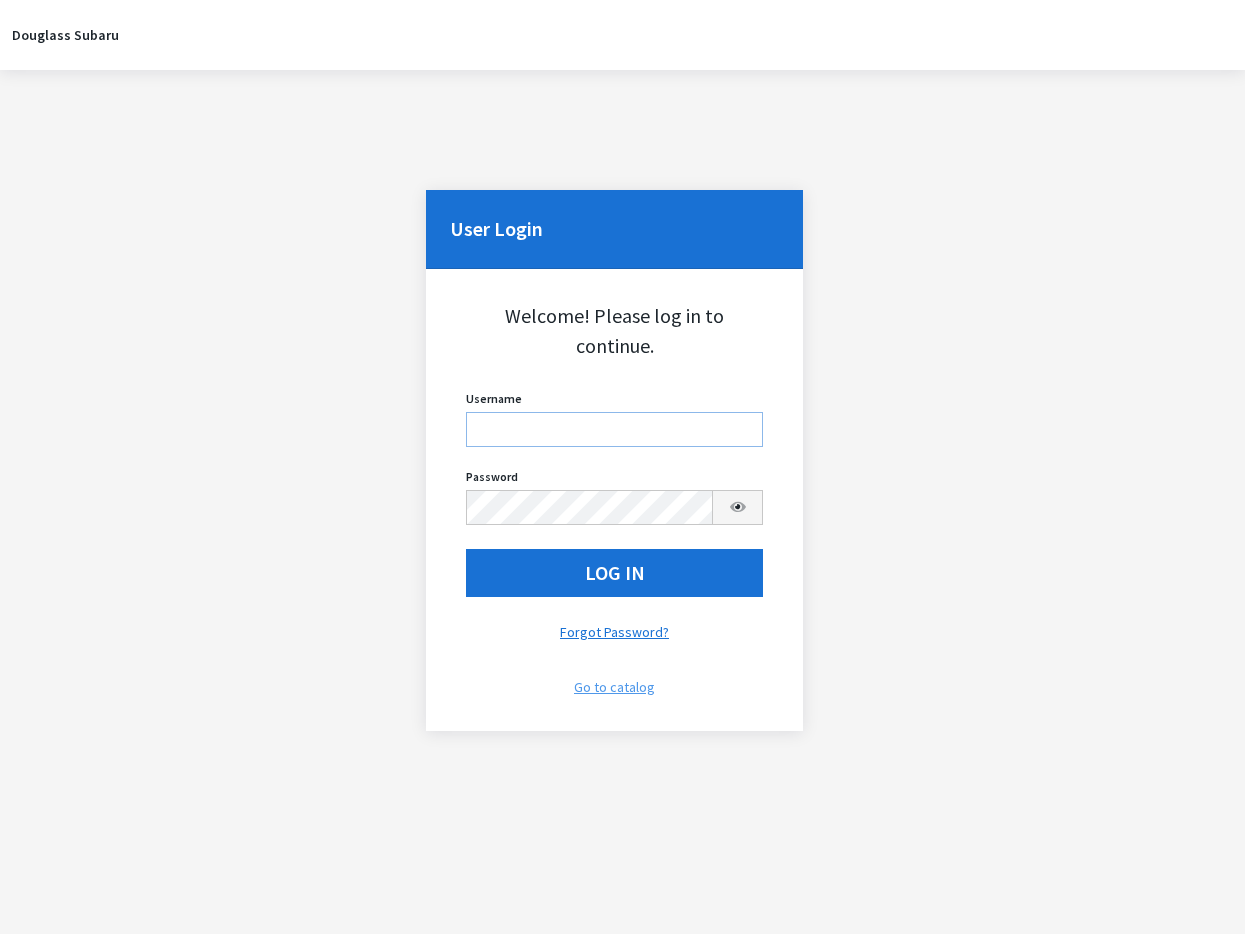 type on "[LAST]" 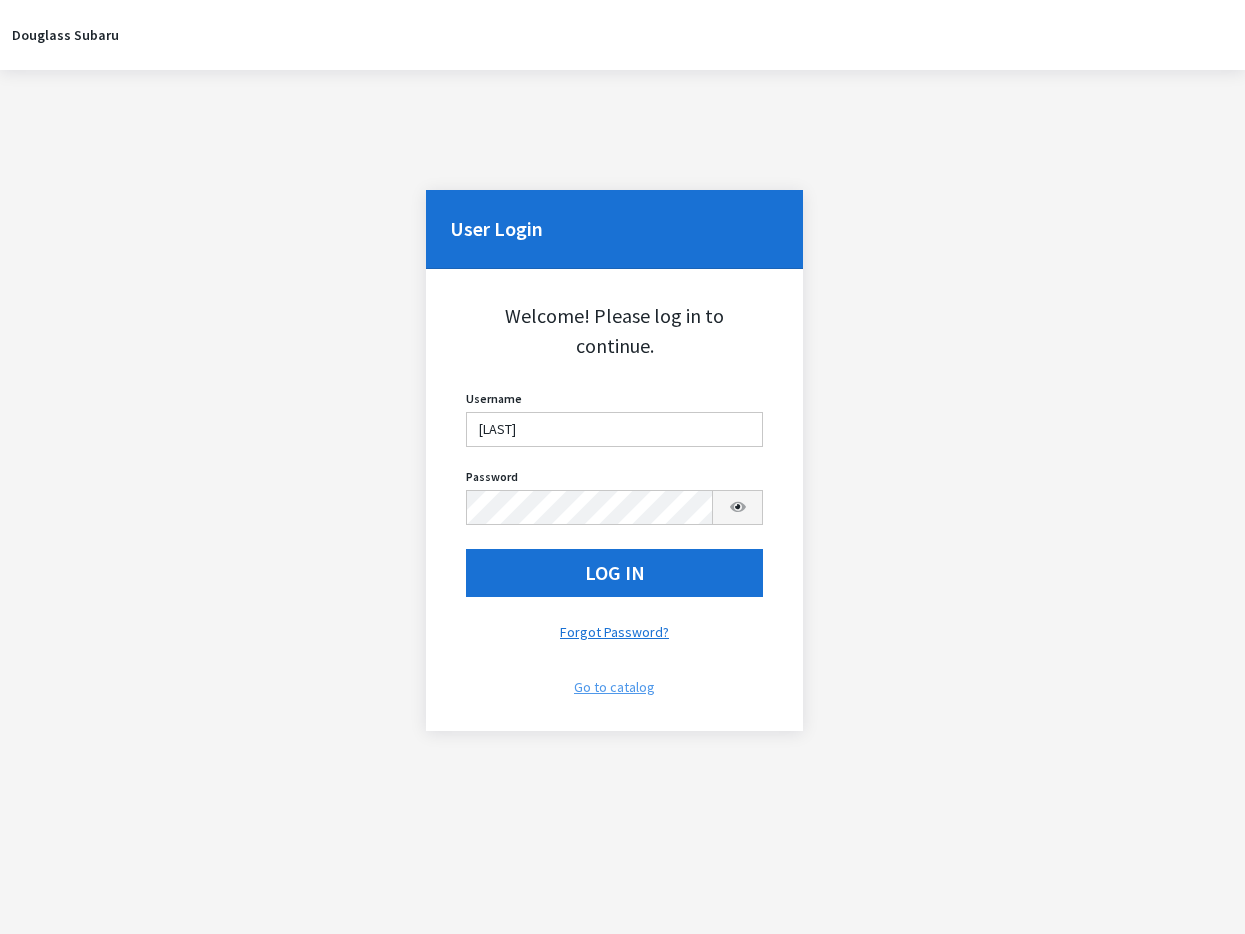 click on "Go to catalog" at bounding box center [615, 687] 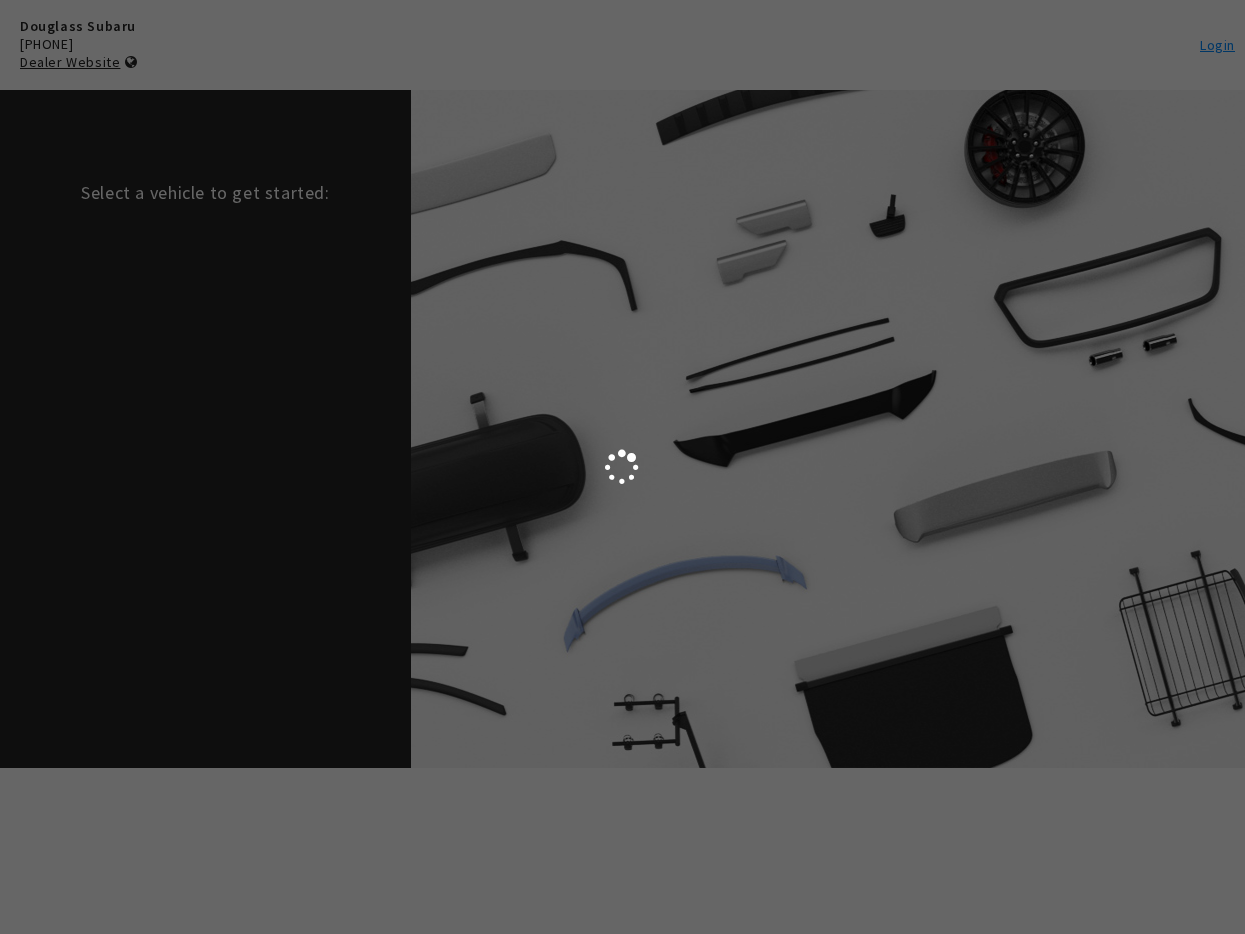 scroll, scrollTop: 0, scrollLeft: 0, axis: both 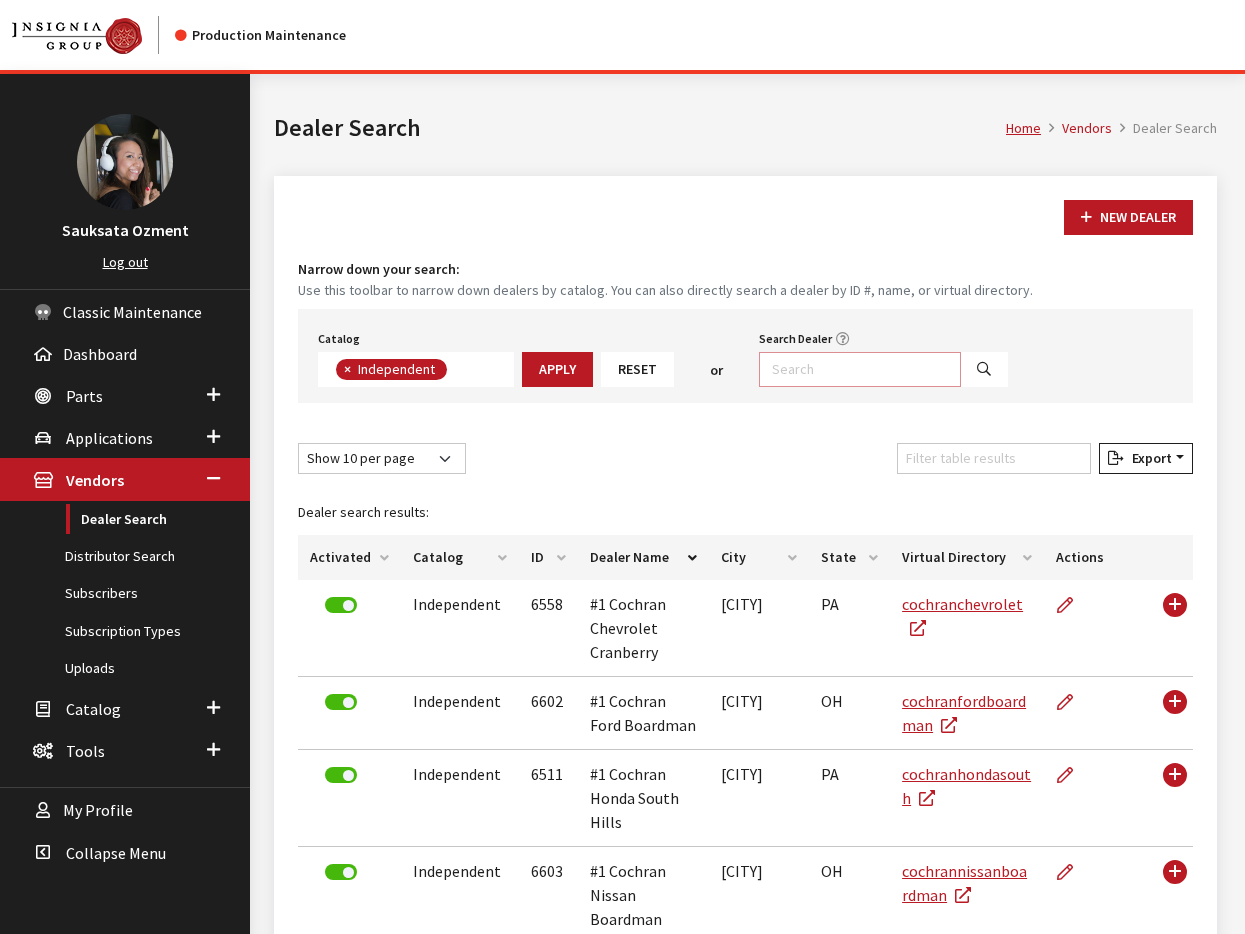 click on "Search Dealer" at bounding box center [860, 369] 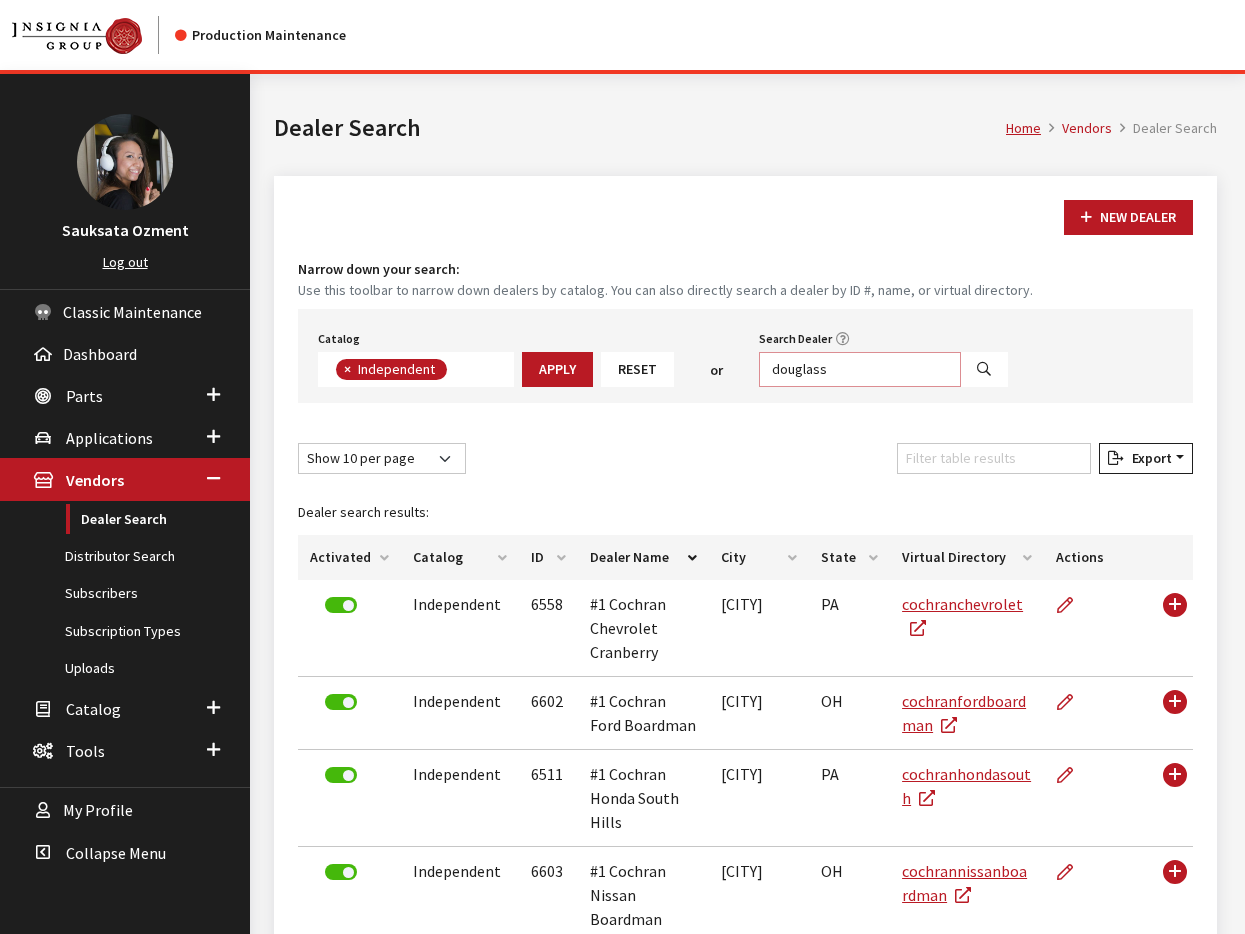 type on "douglass" 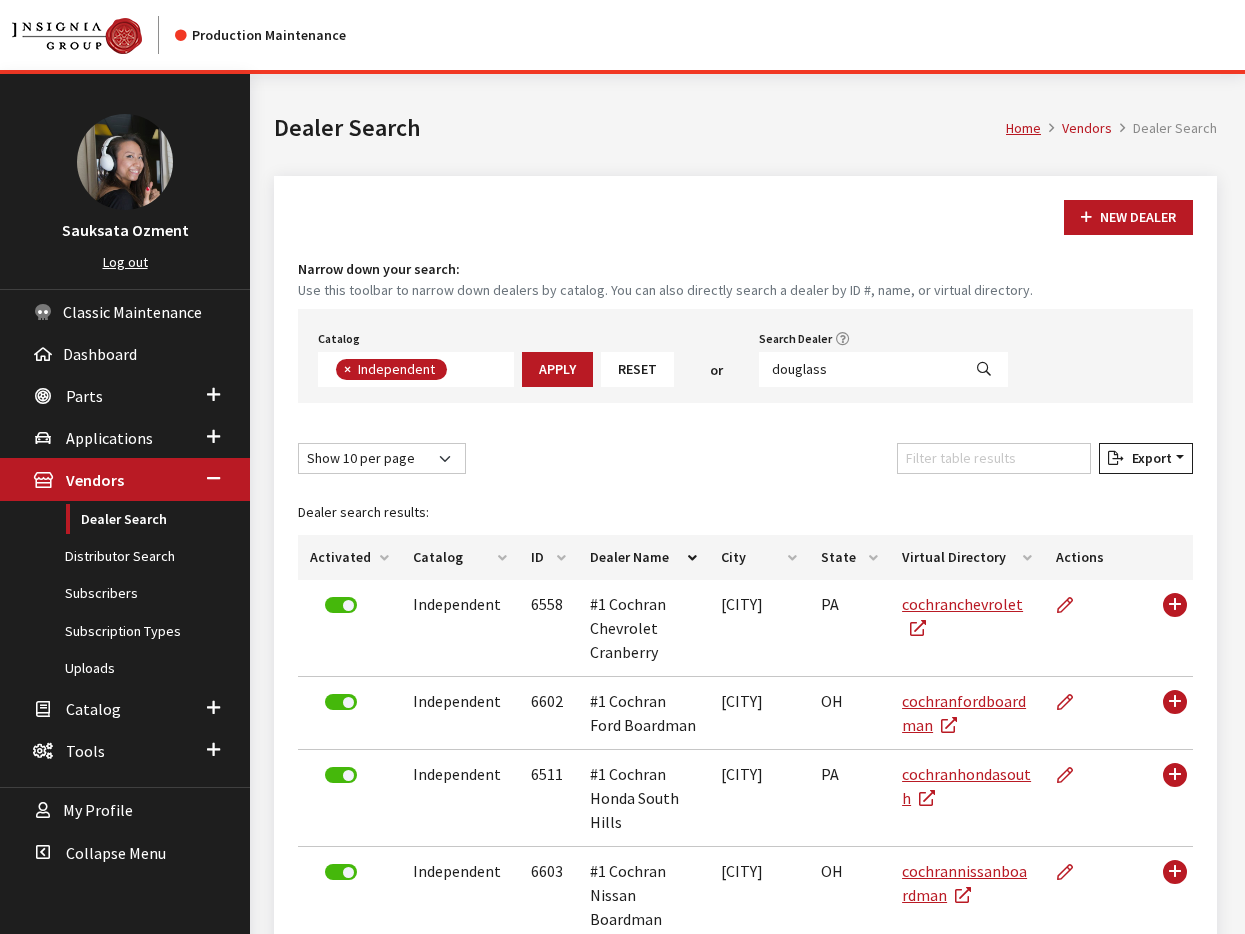 scroll, scrollTop: 209, scrollLeft: 0, axis: vertical 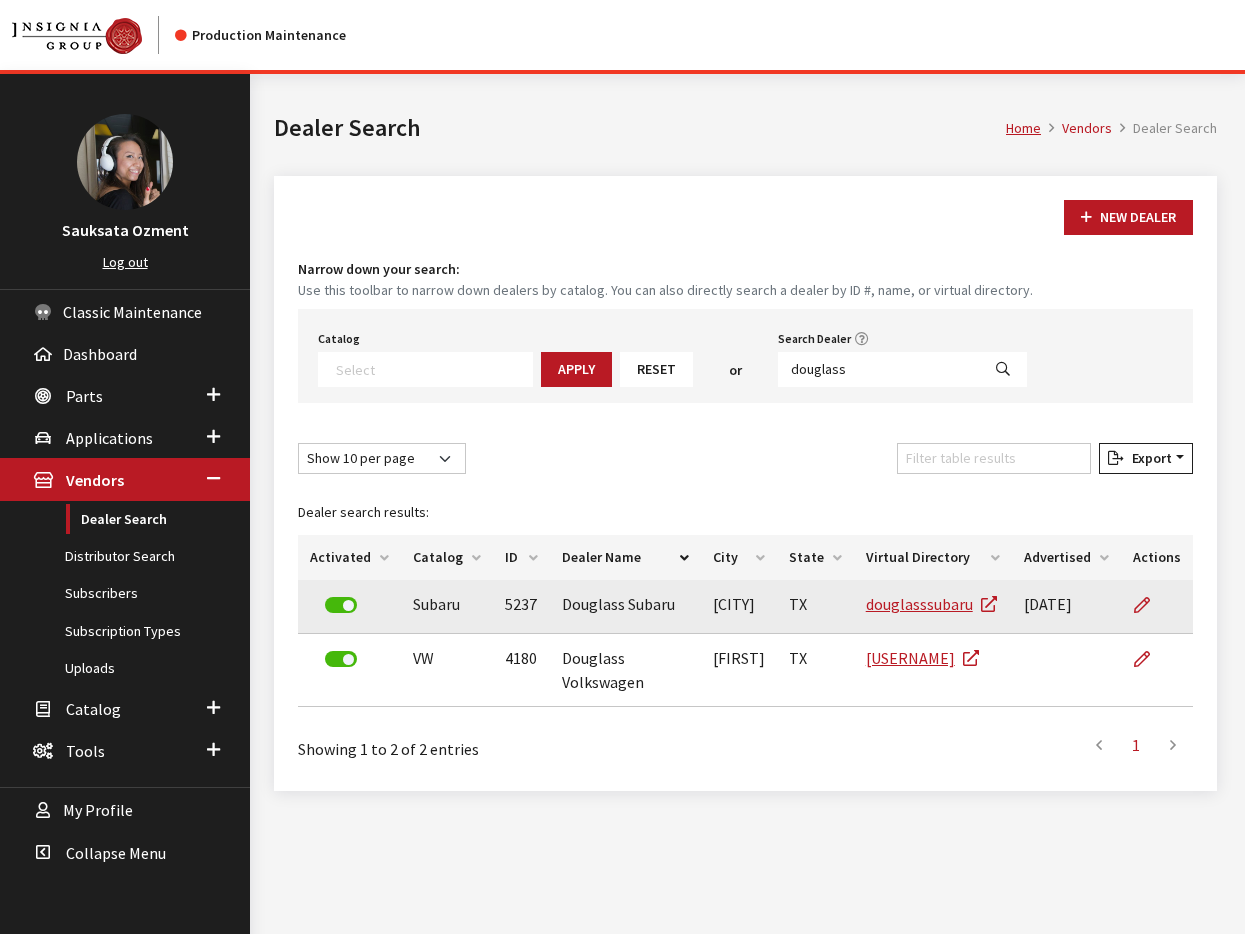 click on "[DATE]" at bounding box center [1066, 607] 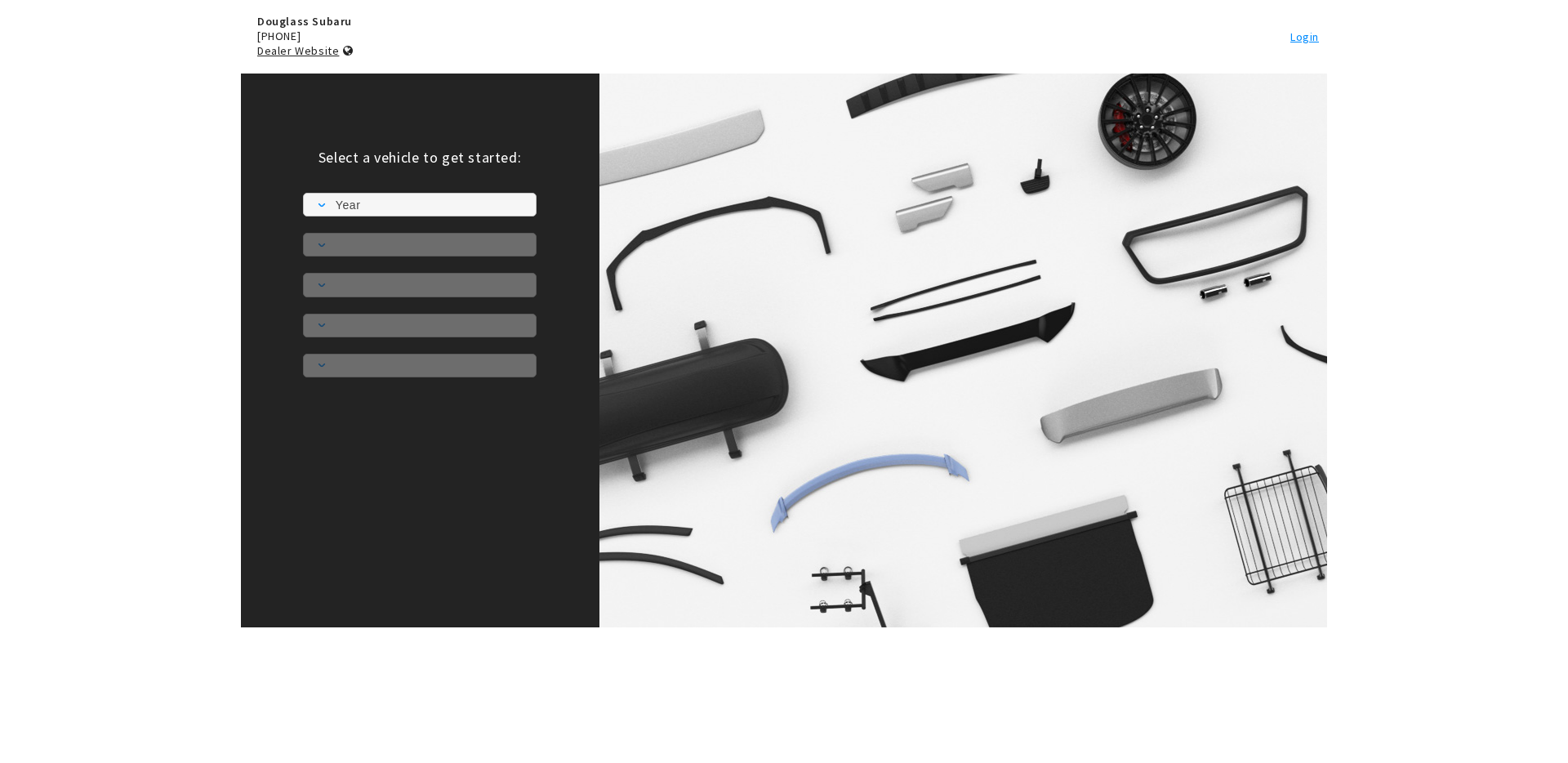 scroll, scrollTop: 0, scrollLeft: 0, axis: both 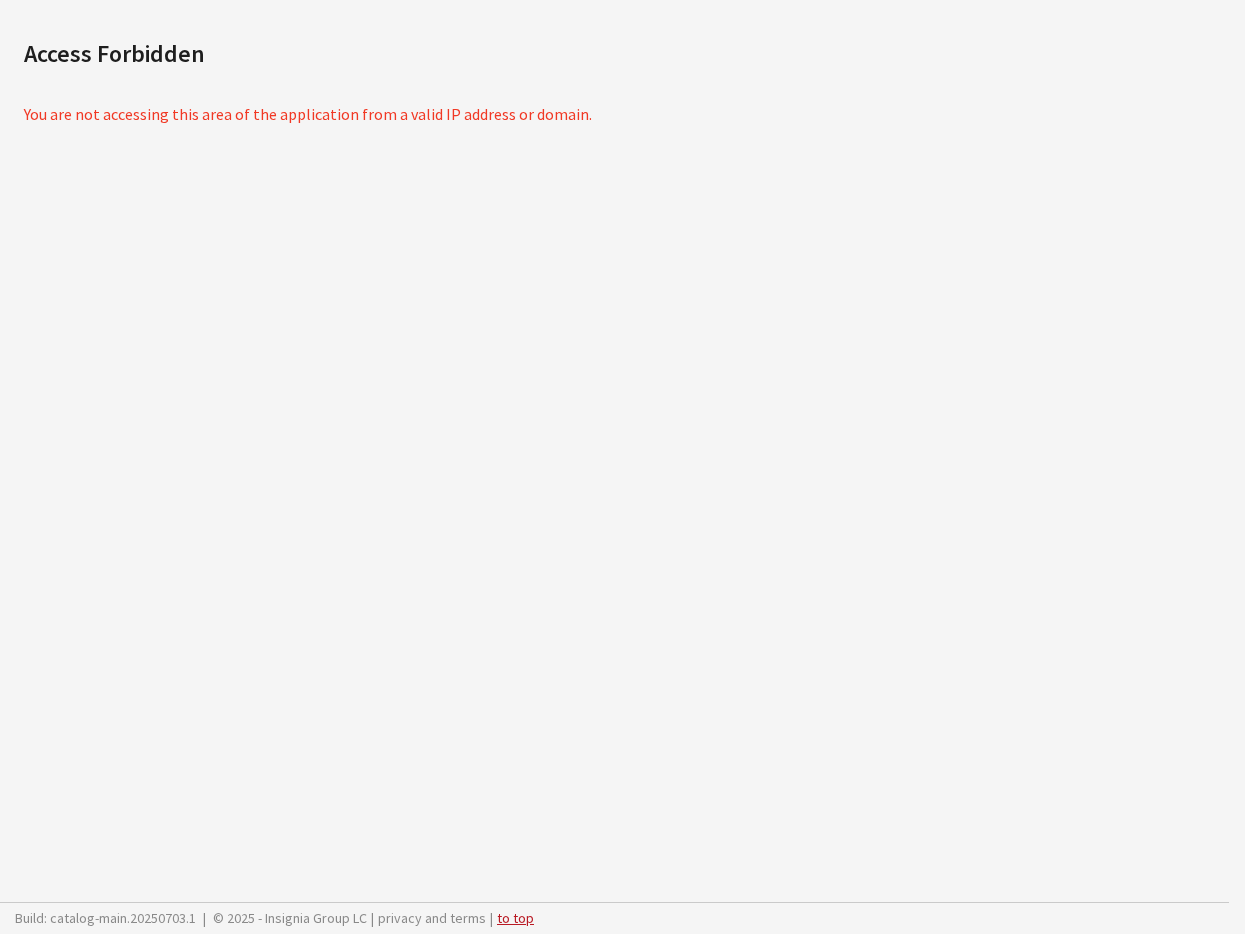 drag, startPoint x: 453, startPoint y: 100, endPoint x: 436, endPoint y: 102, distance: 17.117243 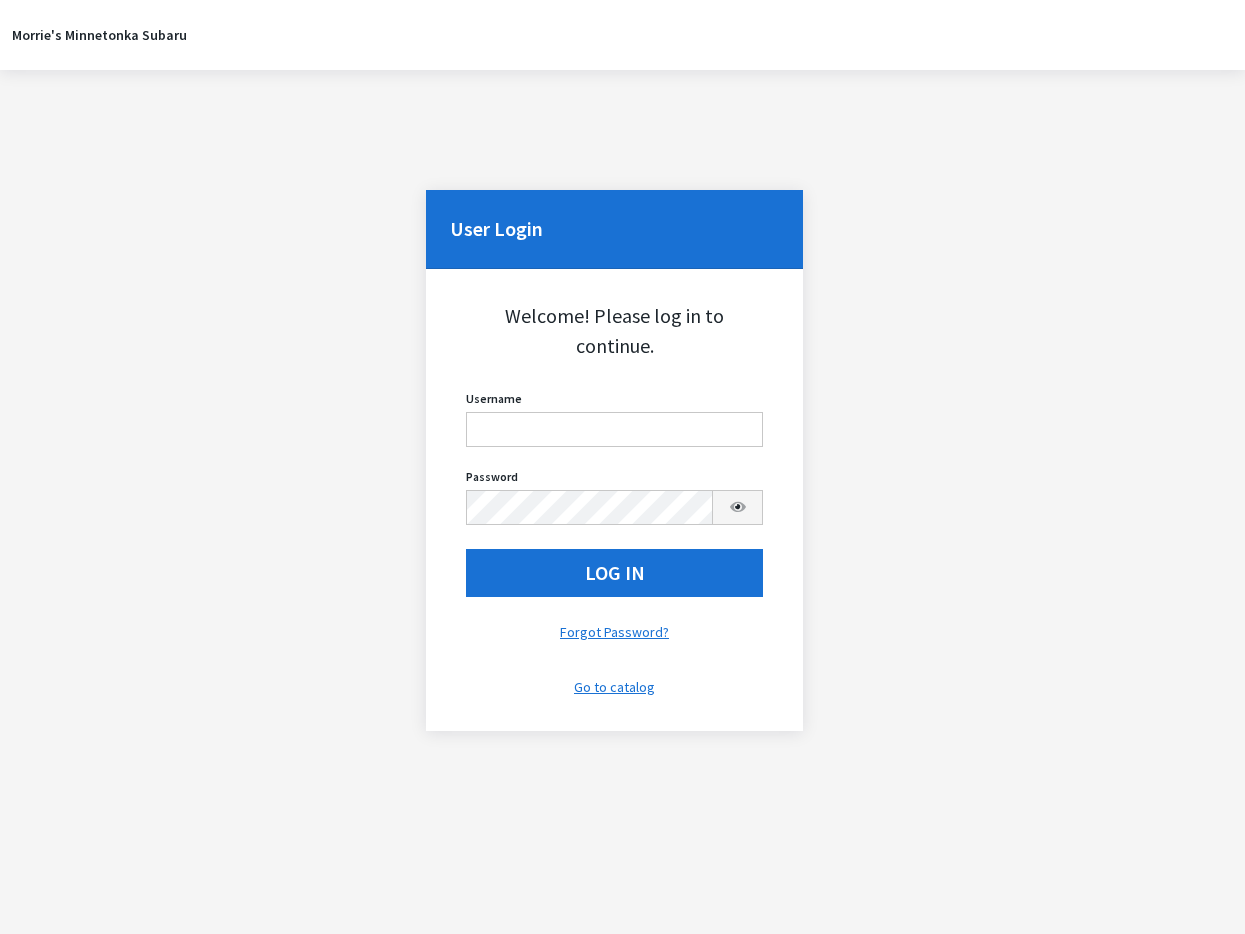 scroll, scrollTop: 0, scrollLeft: 0, axis: both 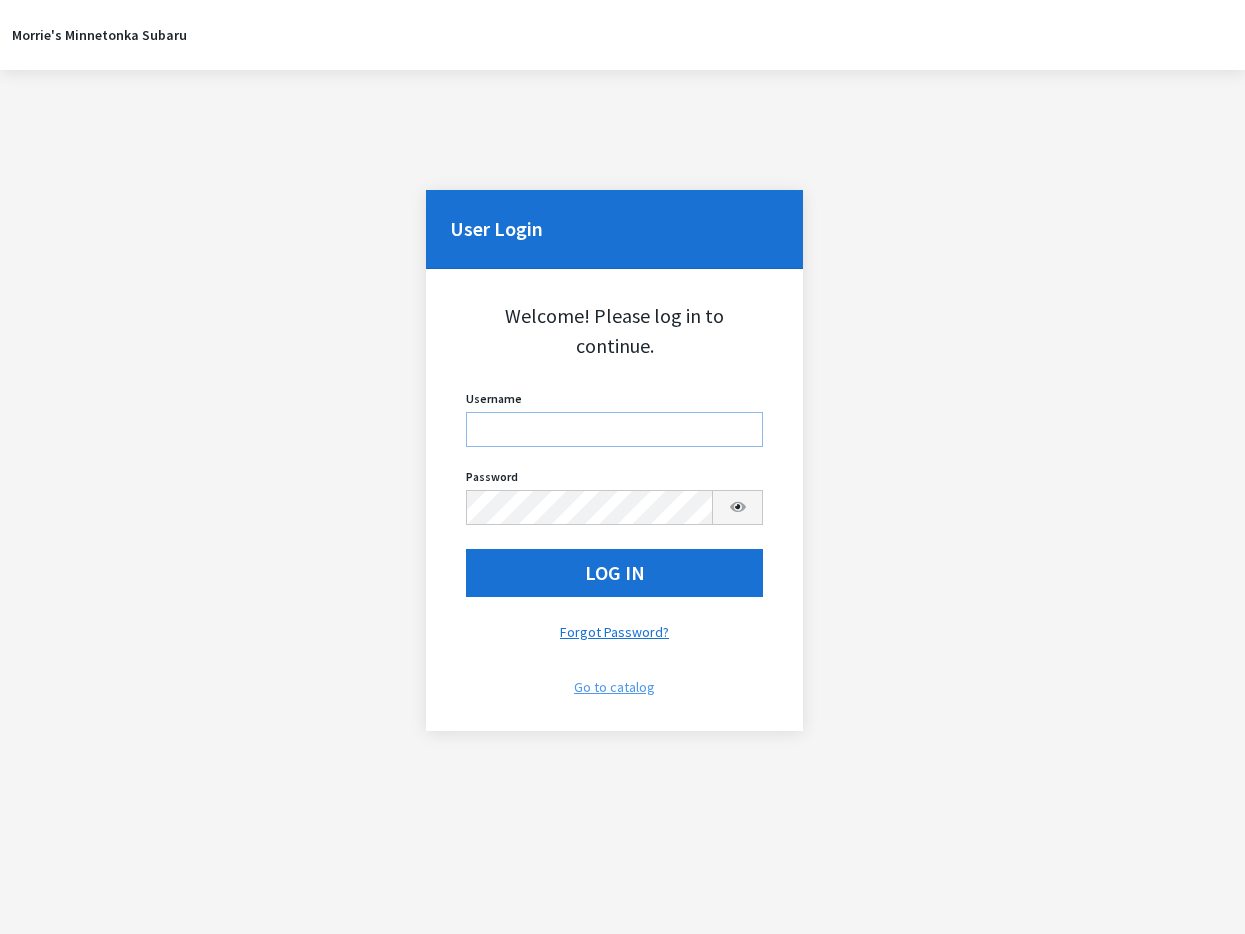 type on "[LAST]" 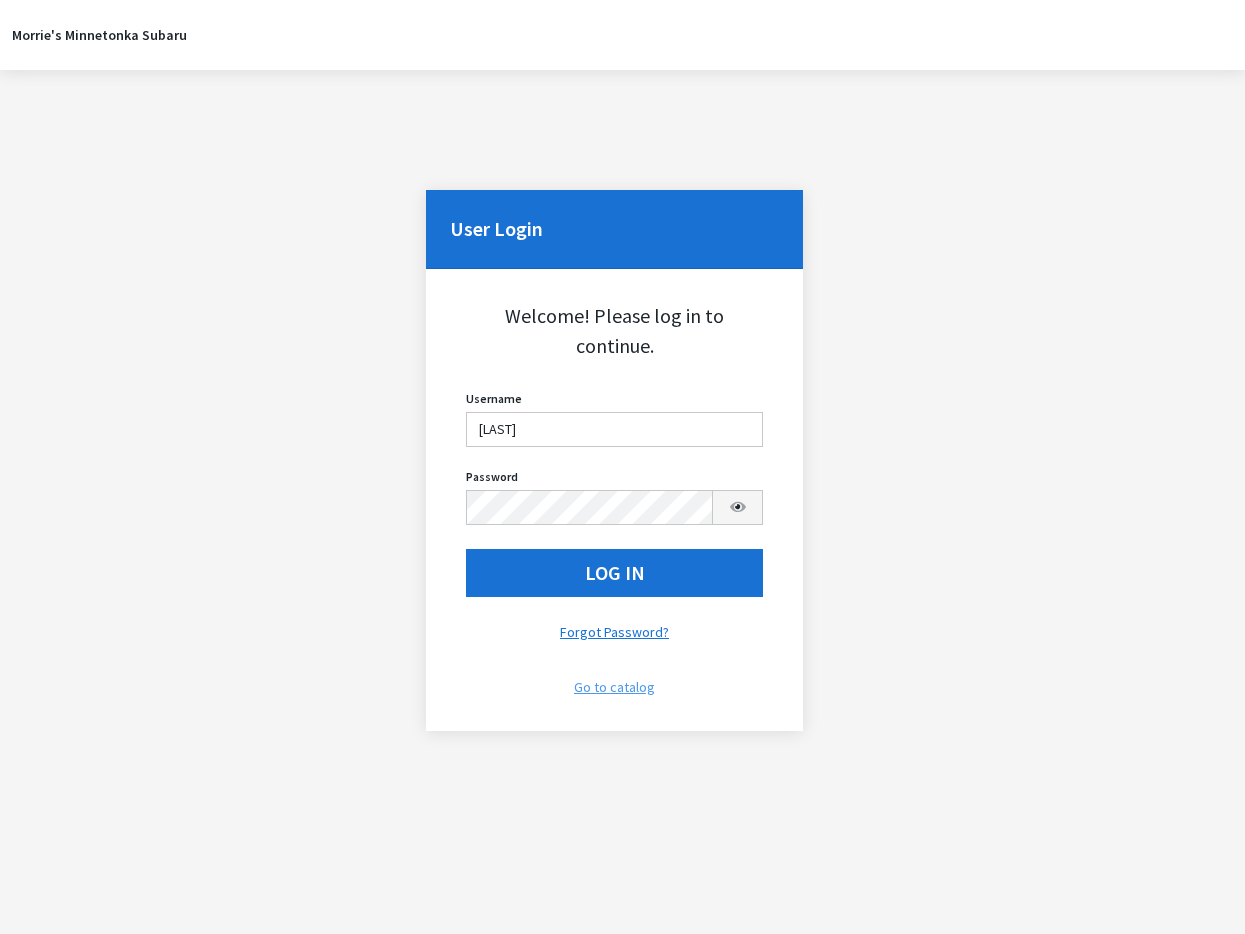 click on "Go to catalog" at bounding box center [615, 687] 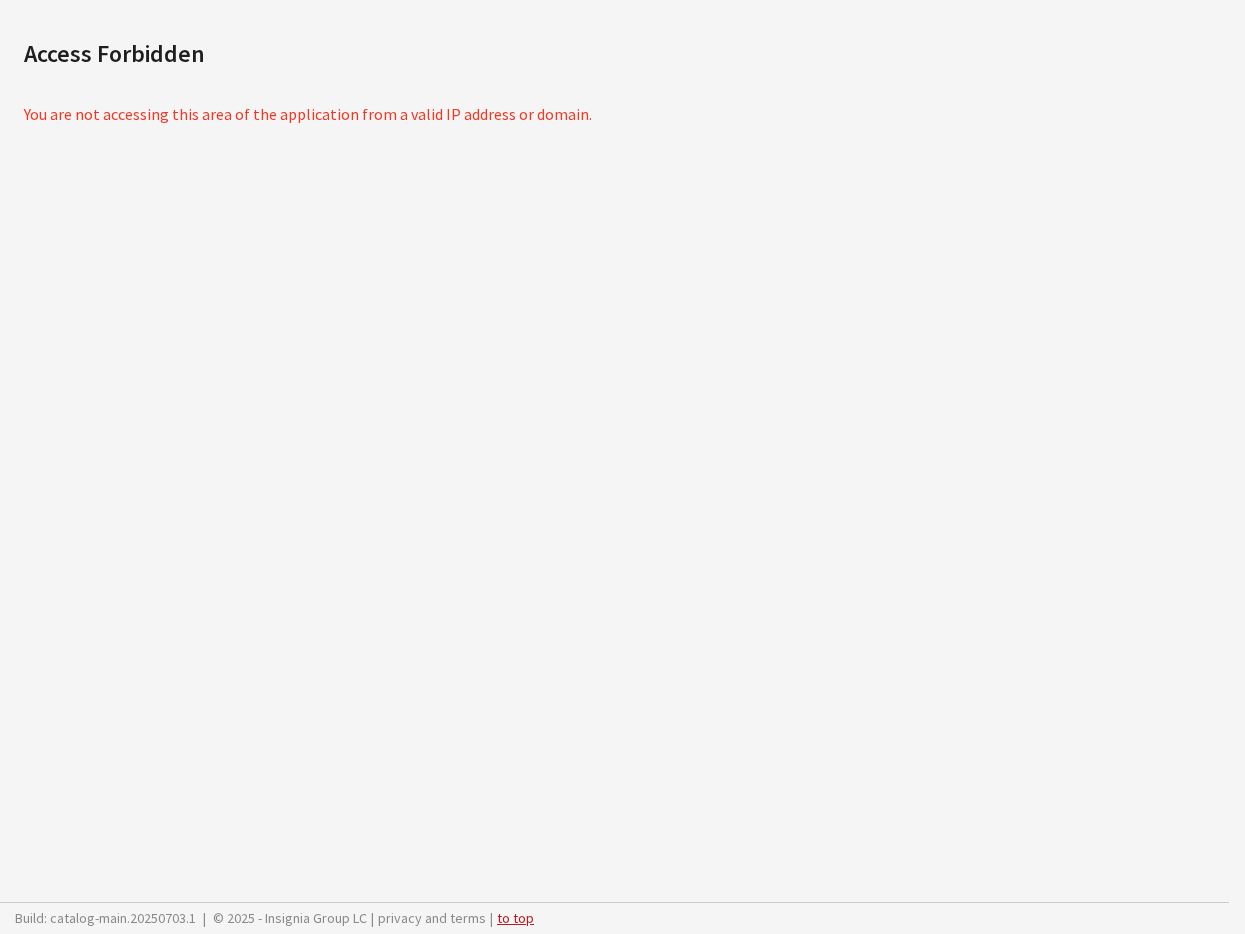 scroll, scrollTop: 0, scrollLeft: 0, axis: both 